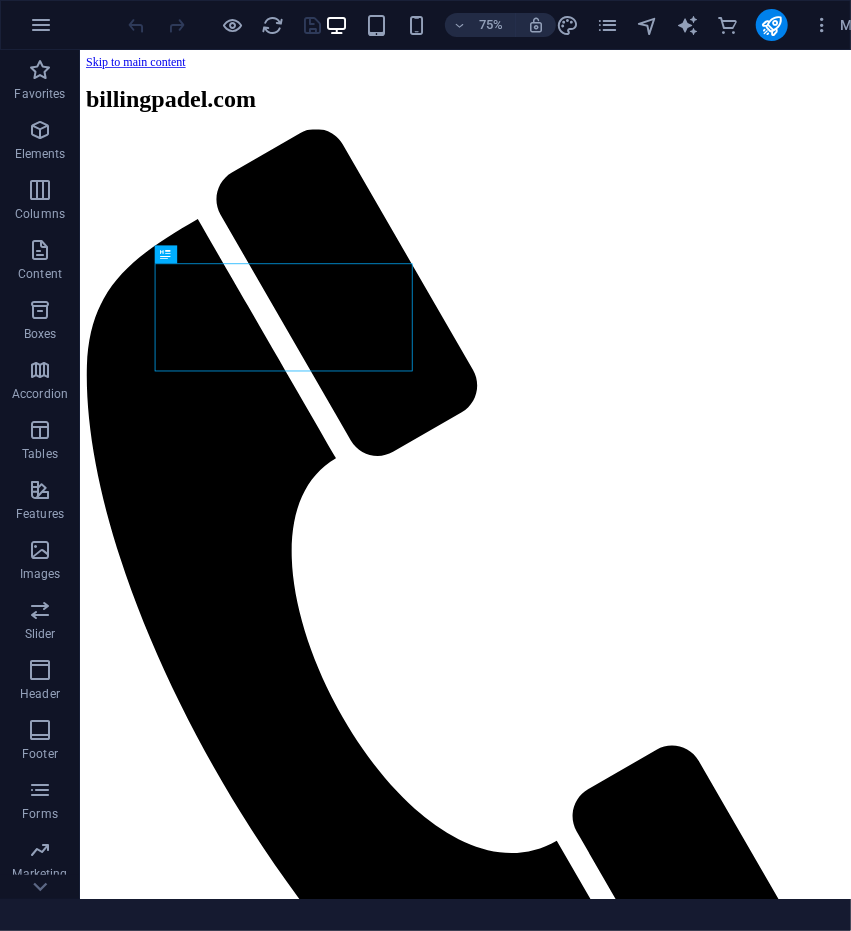 scroll, scrollTop: 0, scrollLeft: 0, axis: both 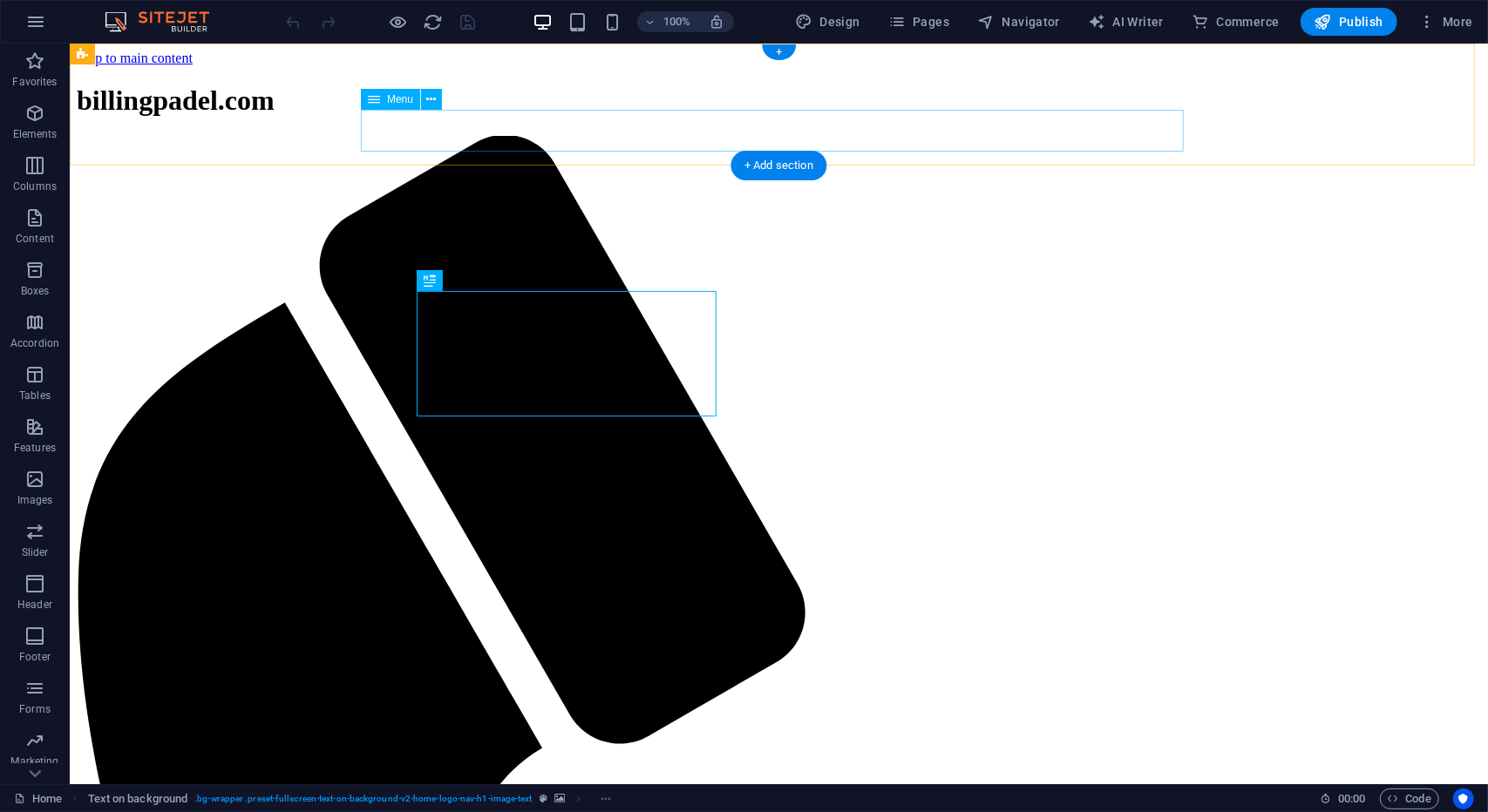 click on "Beranda Tentang Kami Layanan App Billing  Kontak whatsapp" at bounding box center [778, 2045] 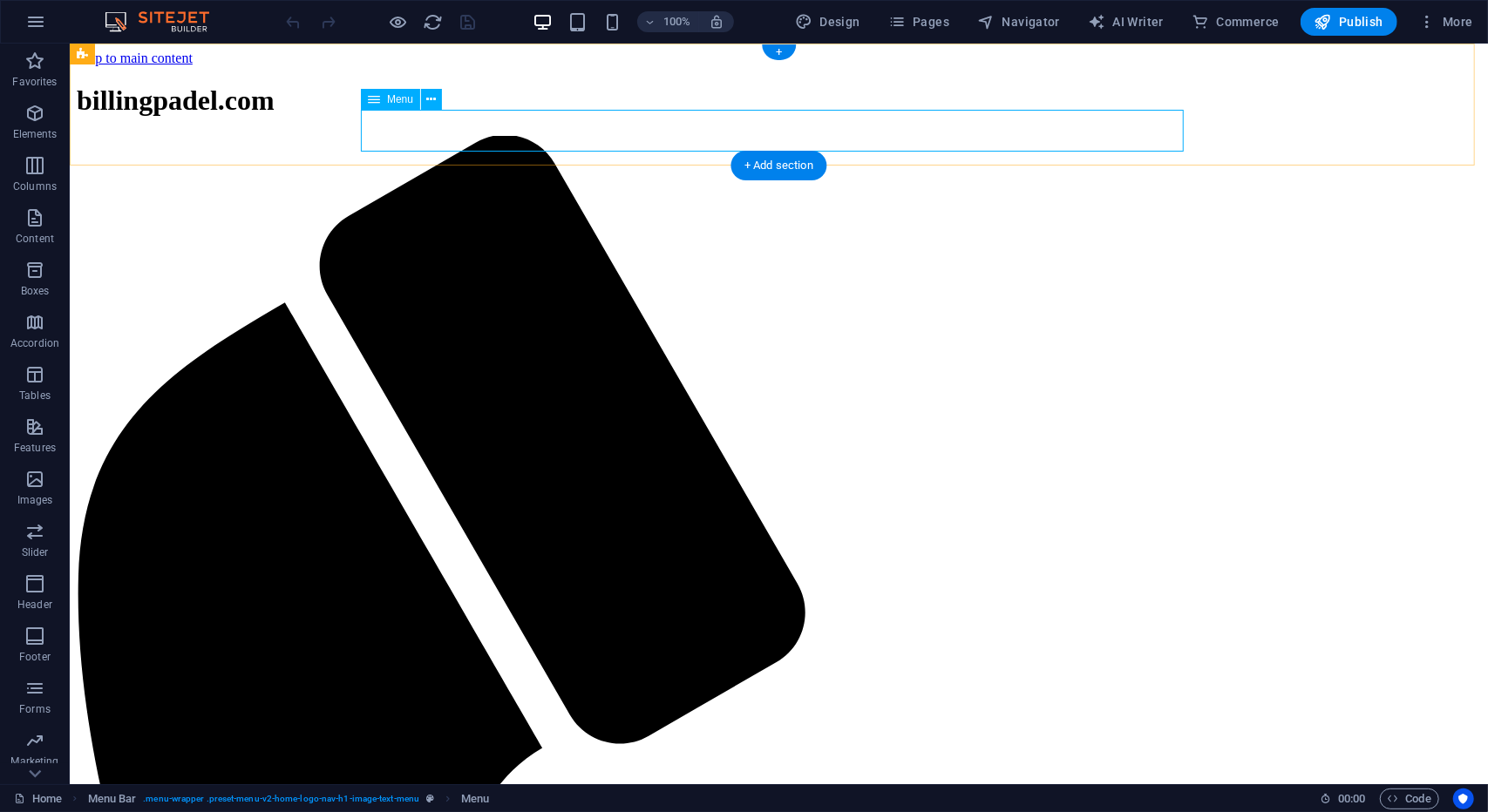 click on "Beranda Tentang Kami Layanan App Billing  Kontak whatsapp" at bounding box center [778, 2045] 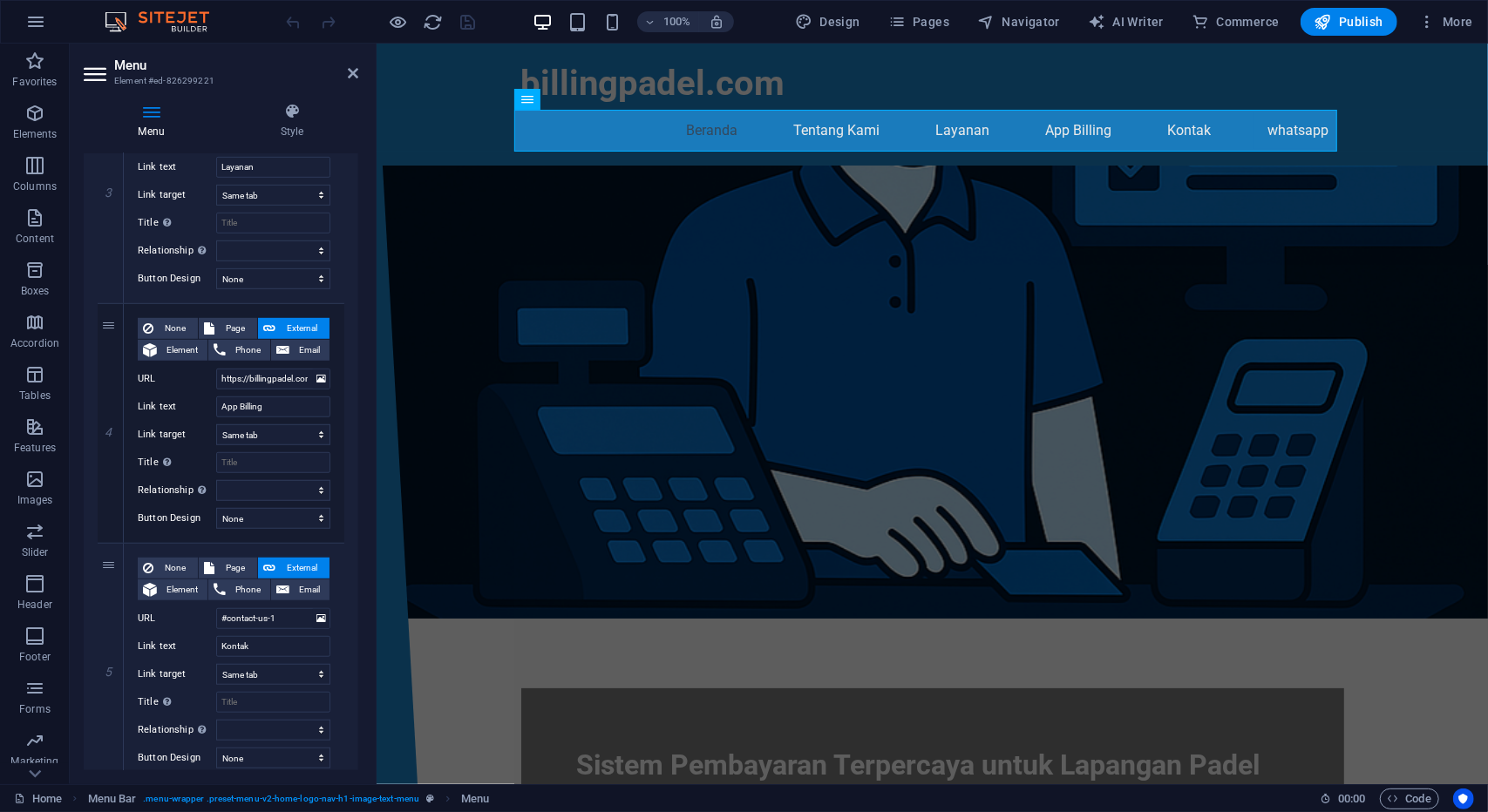 scroll, scrollTop: 729, scrollLeft: 0, axis: vertical 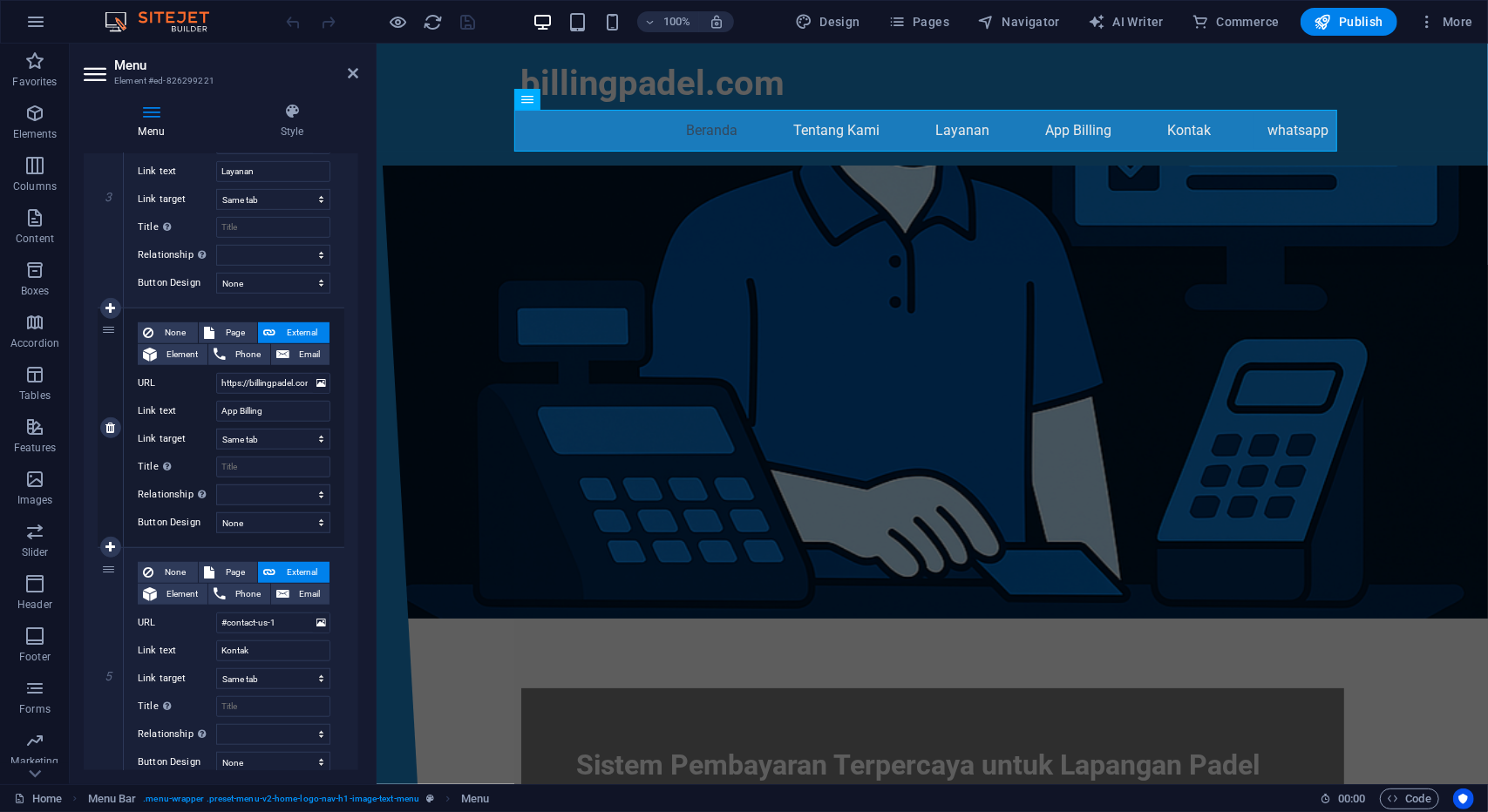 drag, startPoint x: 146, startPoint y: 309, endPoint x: 104, endPoint y: 320, distance: 43.41659 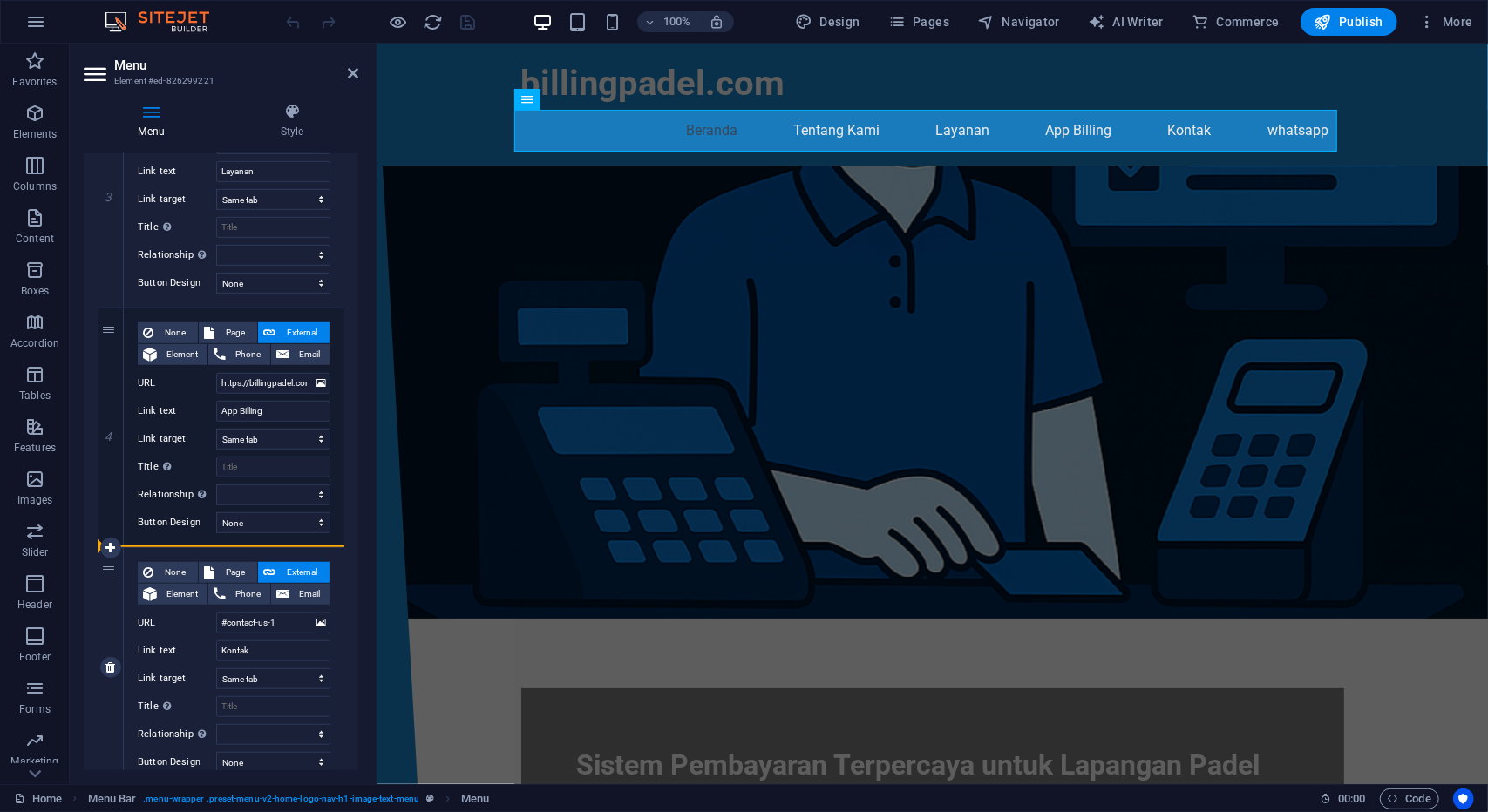 drag, startPoint x: 107, startPoint y: 325, endPoint x: 119, endPoint y: 582, distance: 257.28 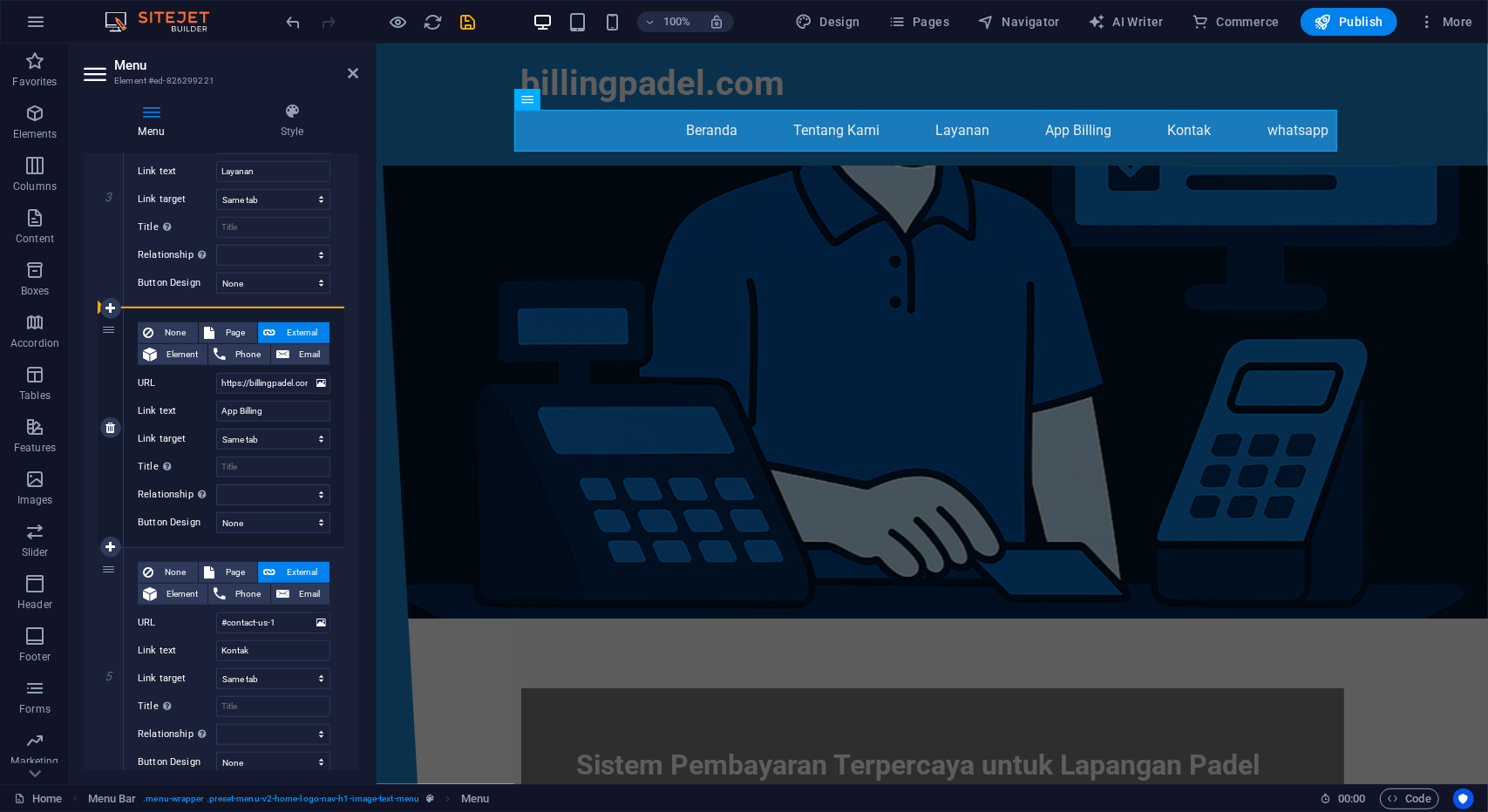 drag, startPoint x: 112, startPoint y: 567, endPoint x: 127, endPoint y: 327, distance: 240.46829 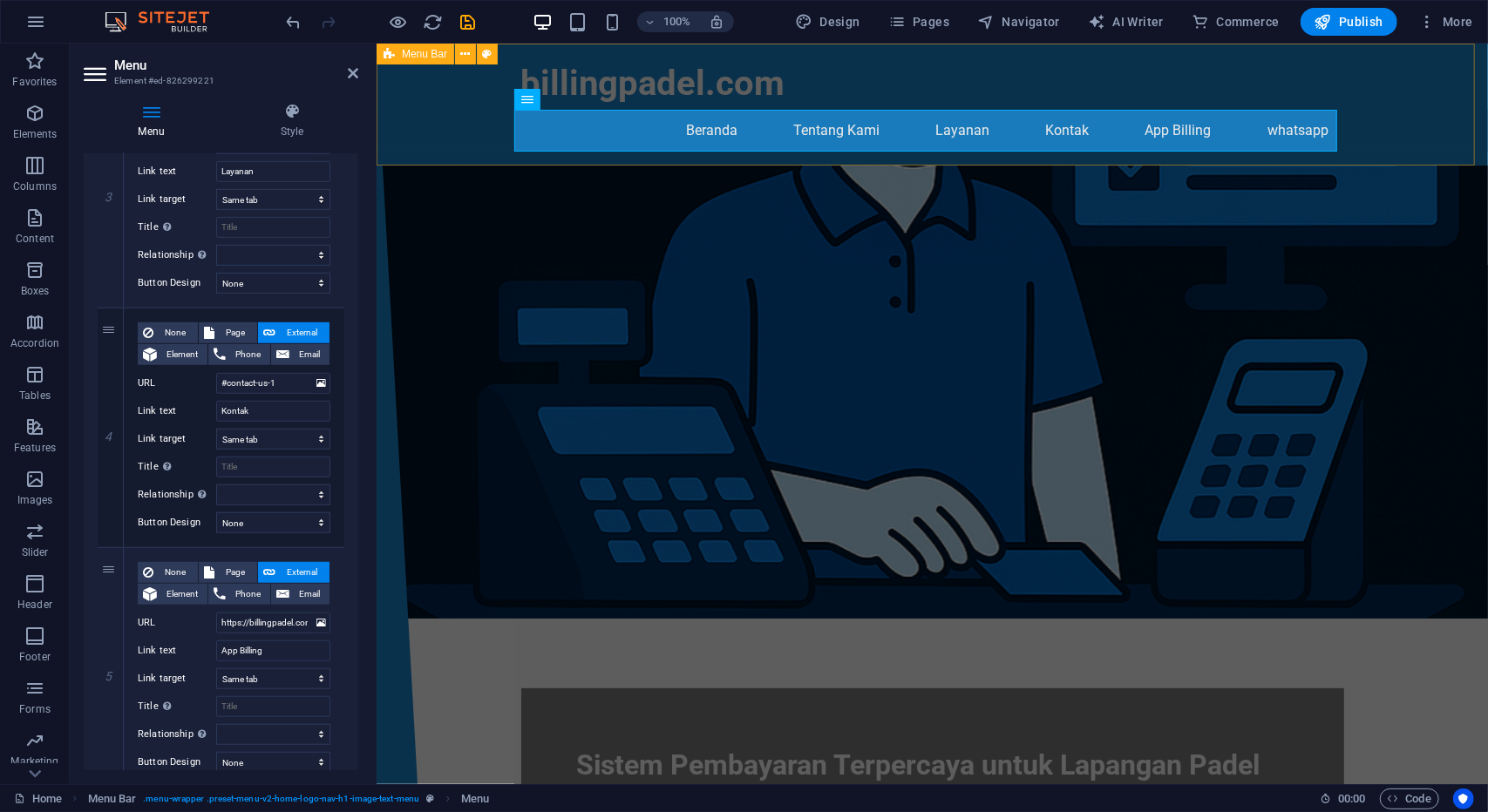 click on "billingpadel.com Beranda Tentang Kami Layanan Kontak App Billing  whatsapp" at bounding box center (931, 104) 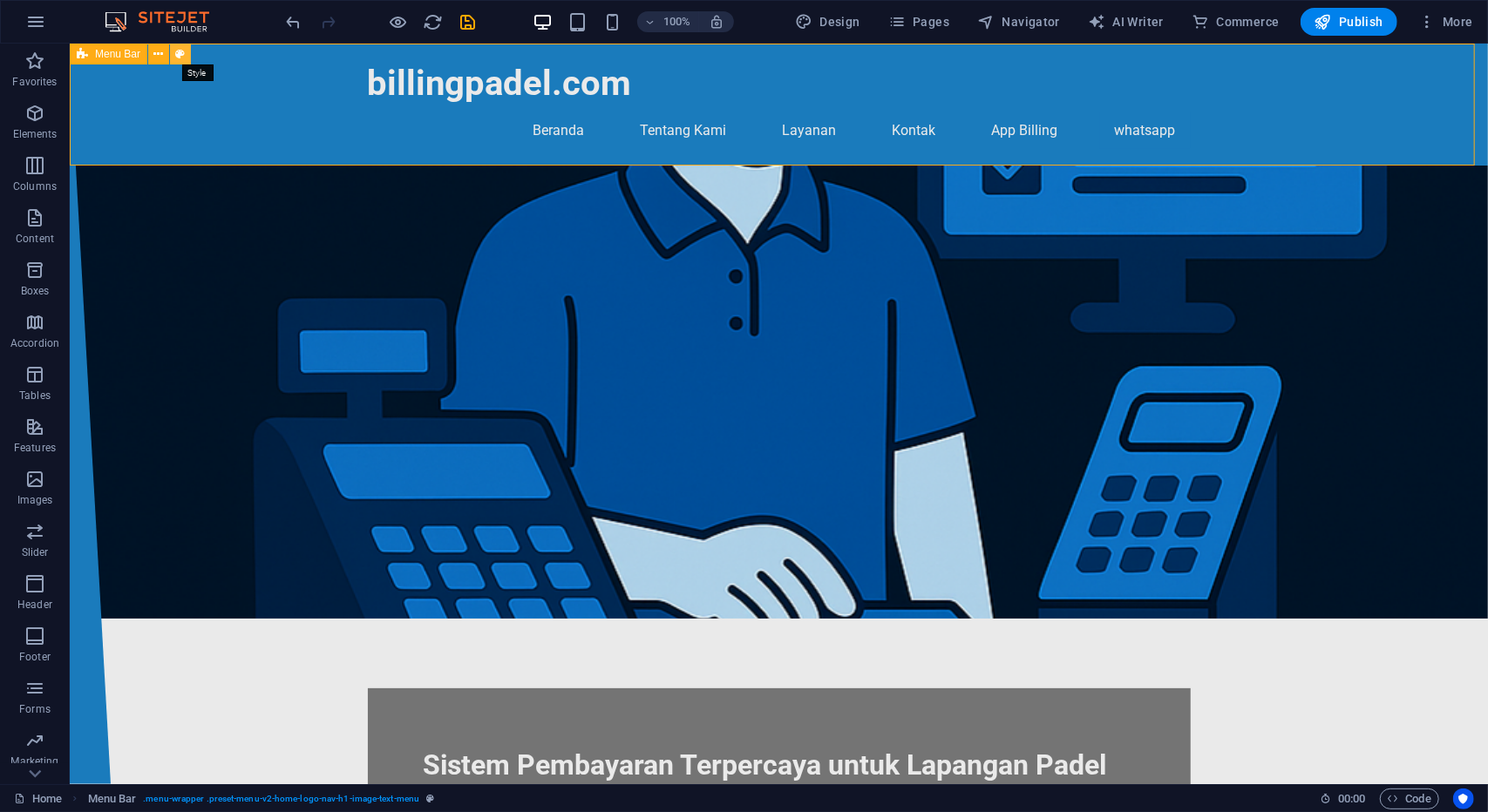 click at bounding box center [180, 54] 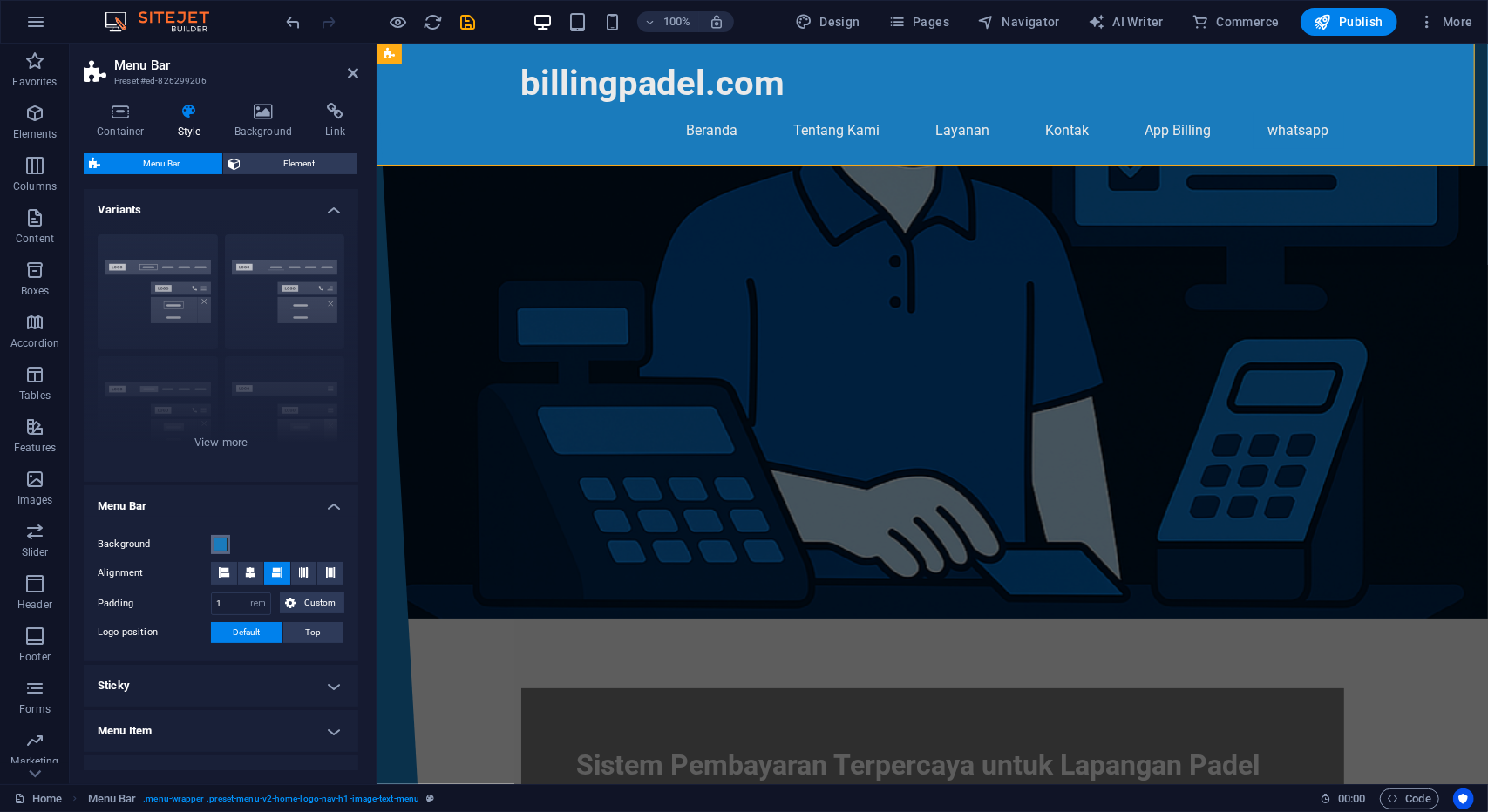 click at bounding box center [221, 545] 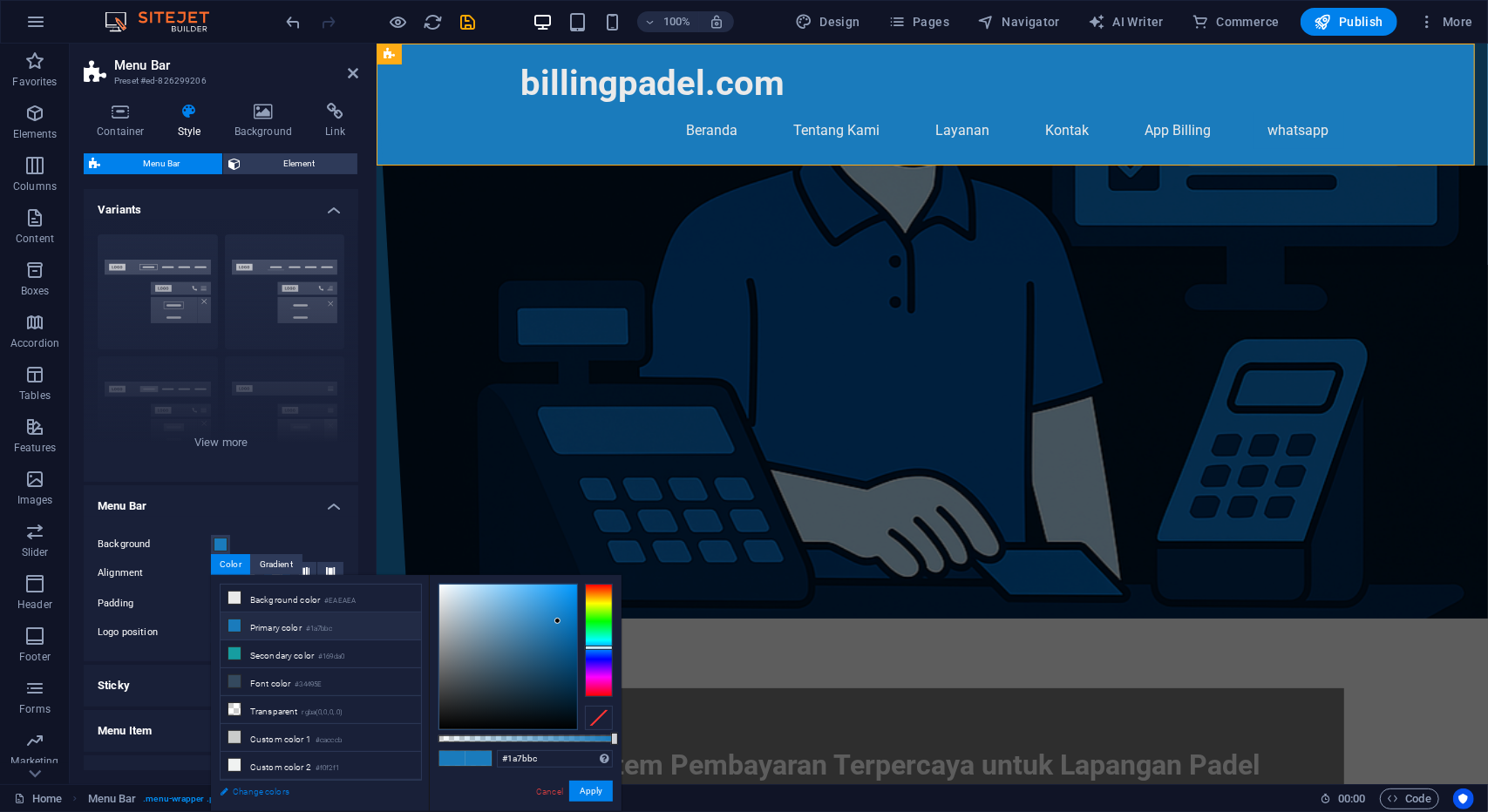 click on "Change colors" at bounding box center [312, 791] 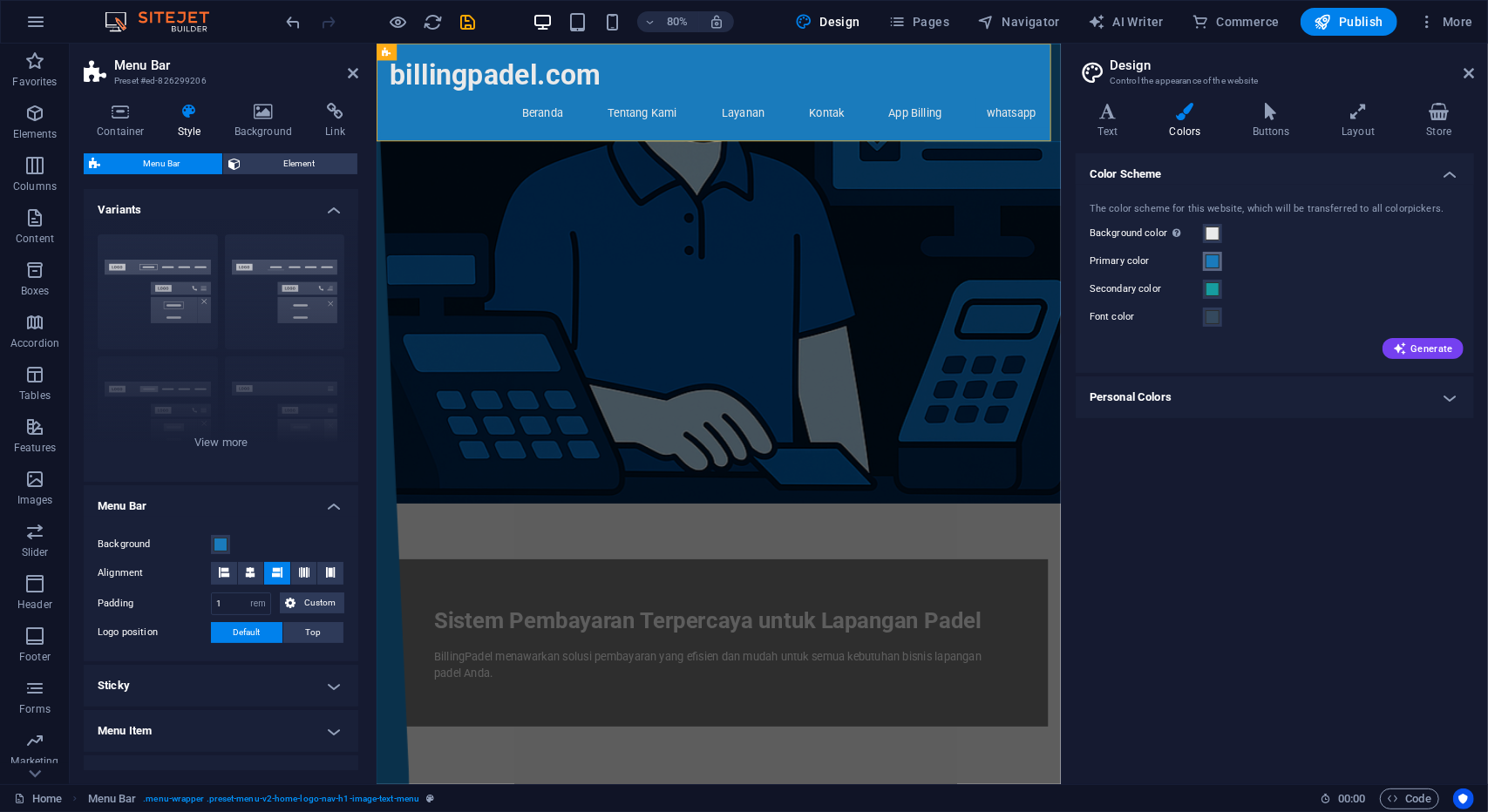 click at bounding box center [1213, 261] 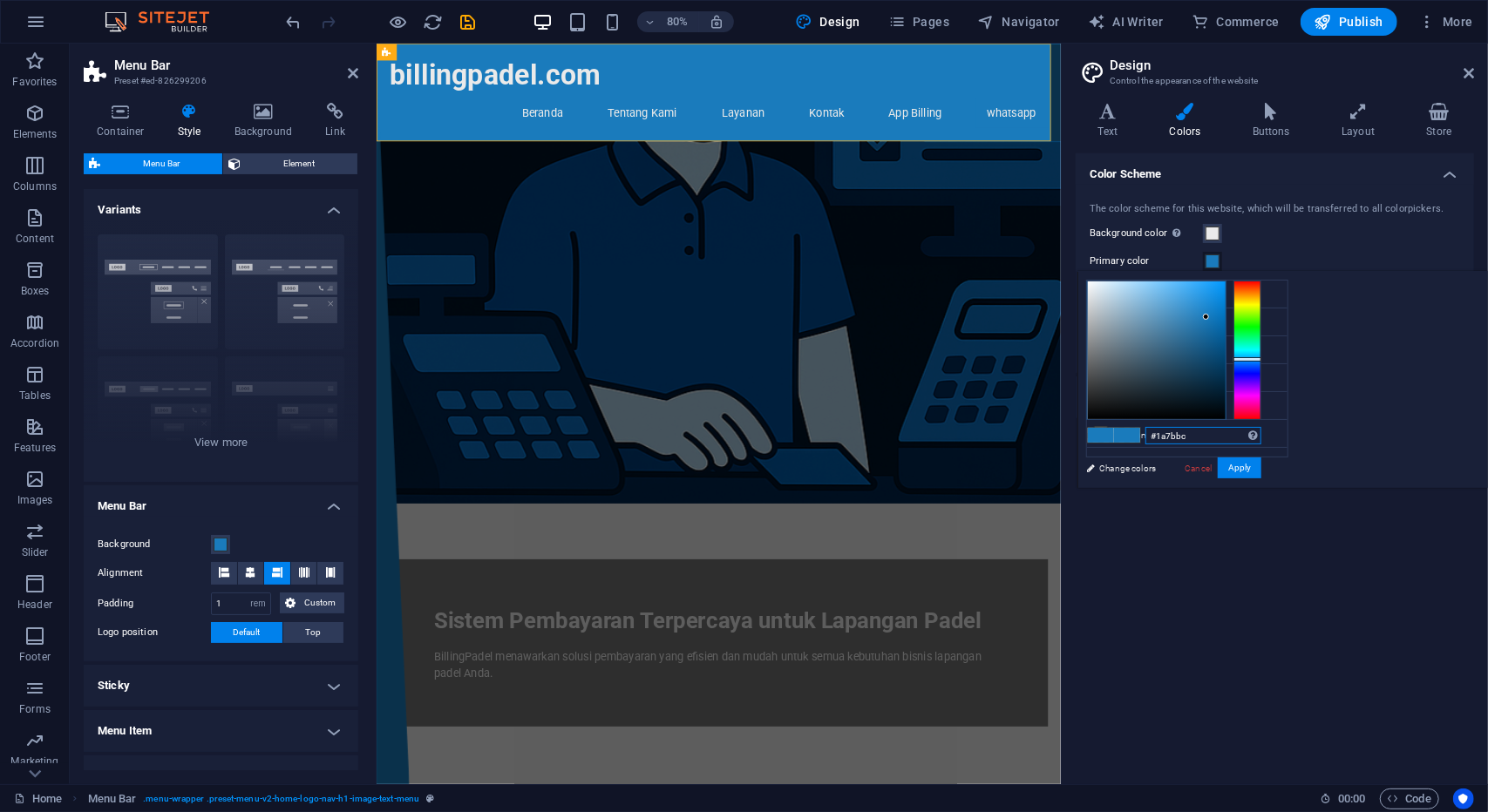drag, startPoint x: 1440, startPoint y: 440, endPoint x: 1358, endPoint y: 434, distance: 82.21922 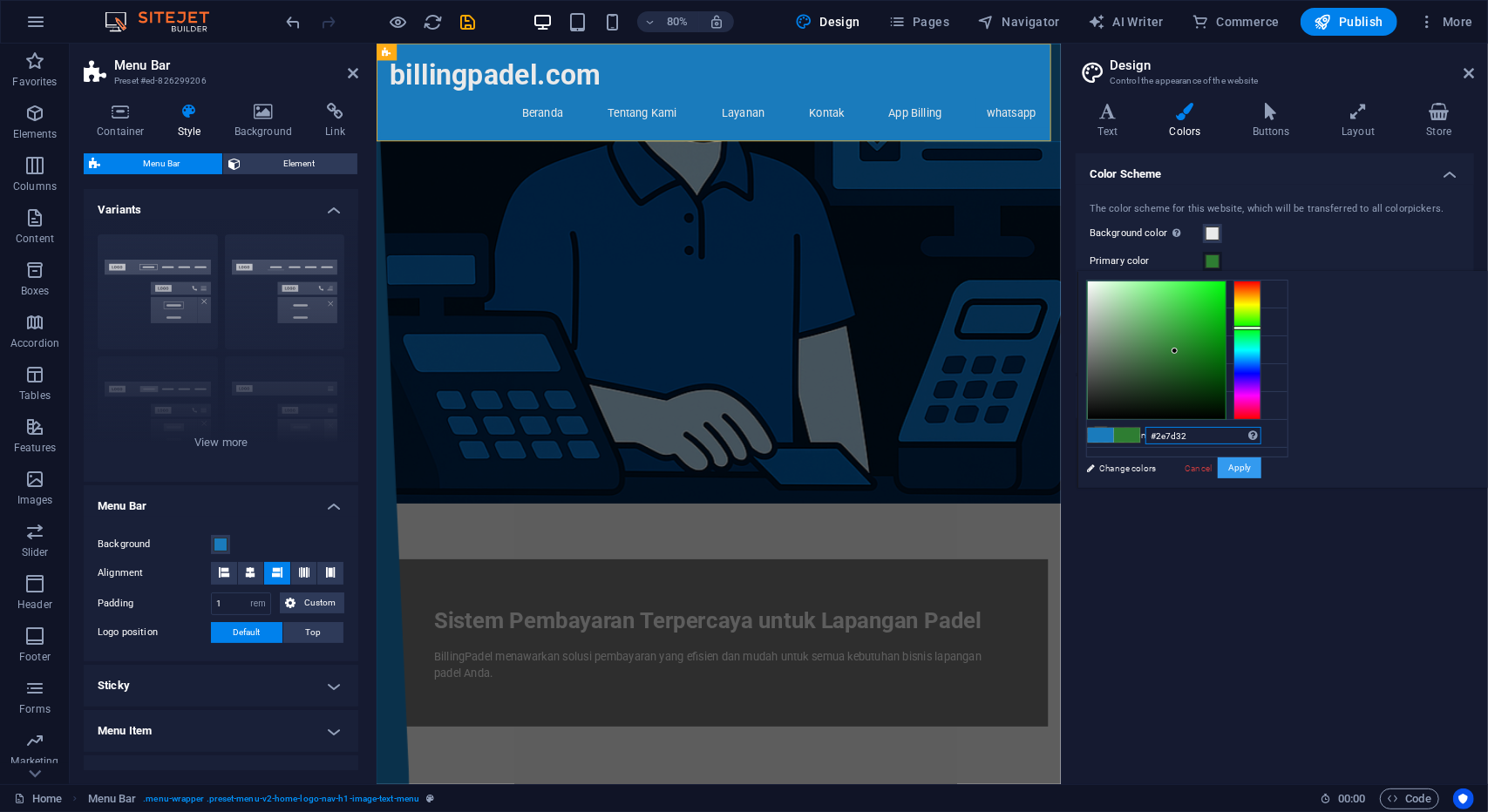 type on "#2e7d32" 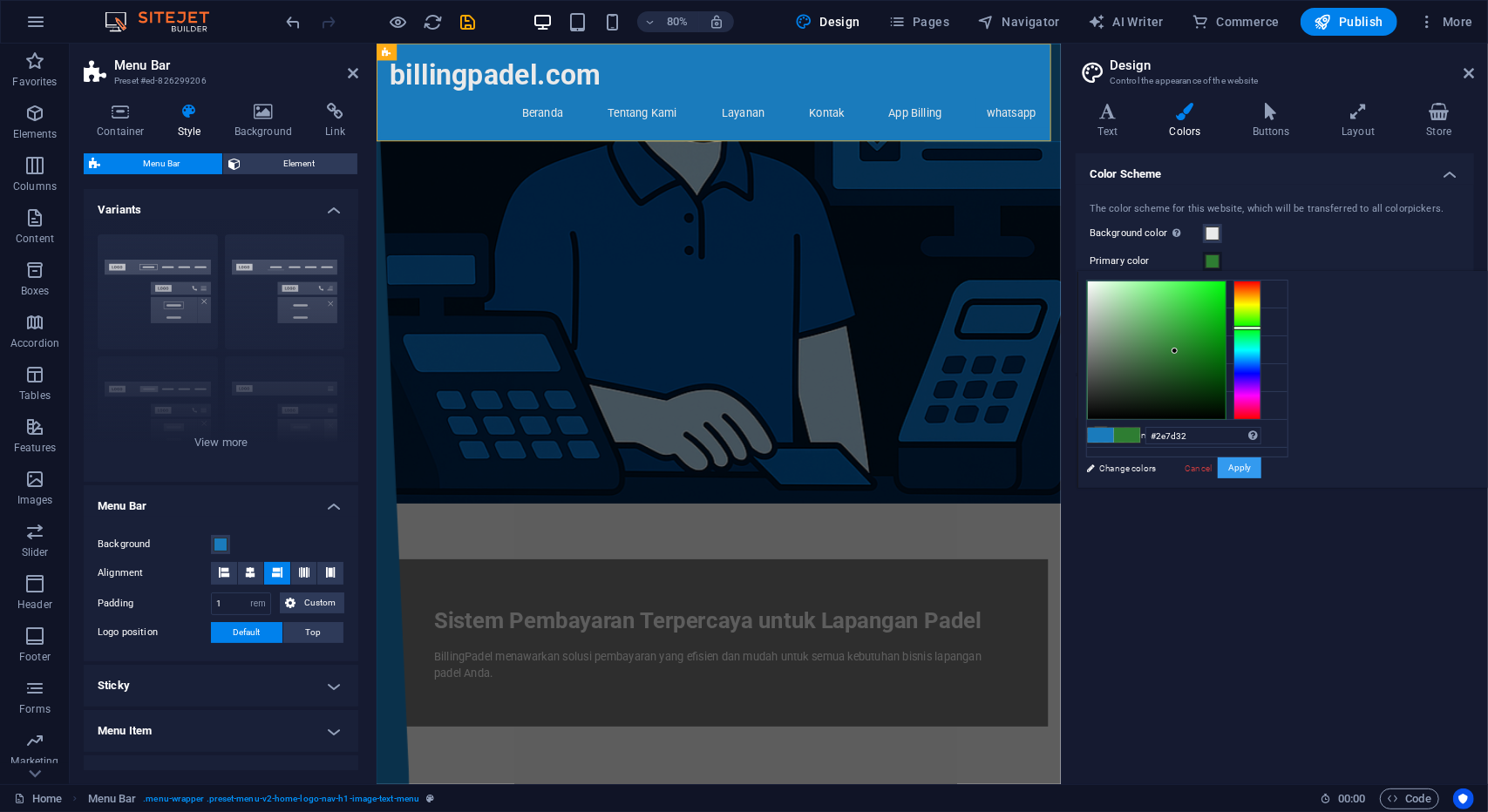 click on "Apply" at bounding box center [1240, 468] 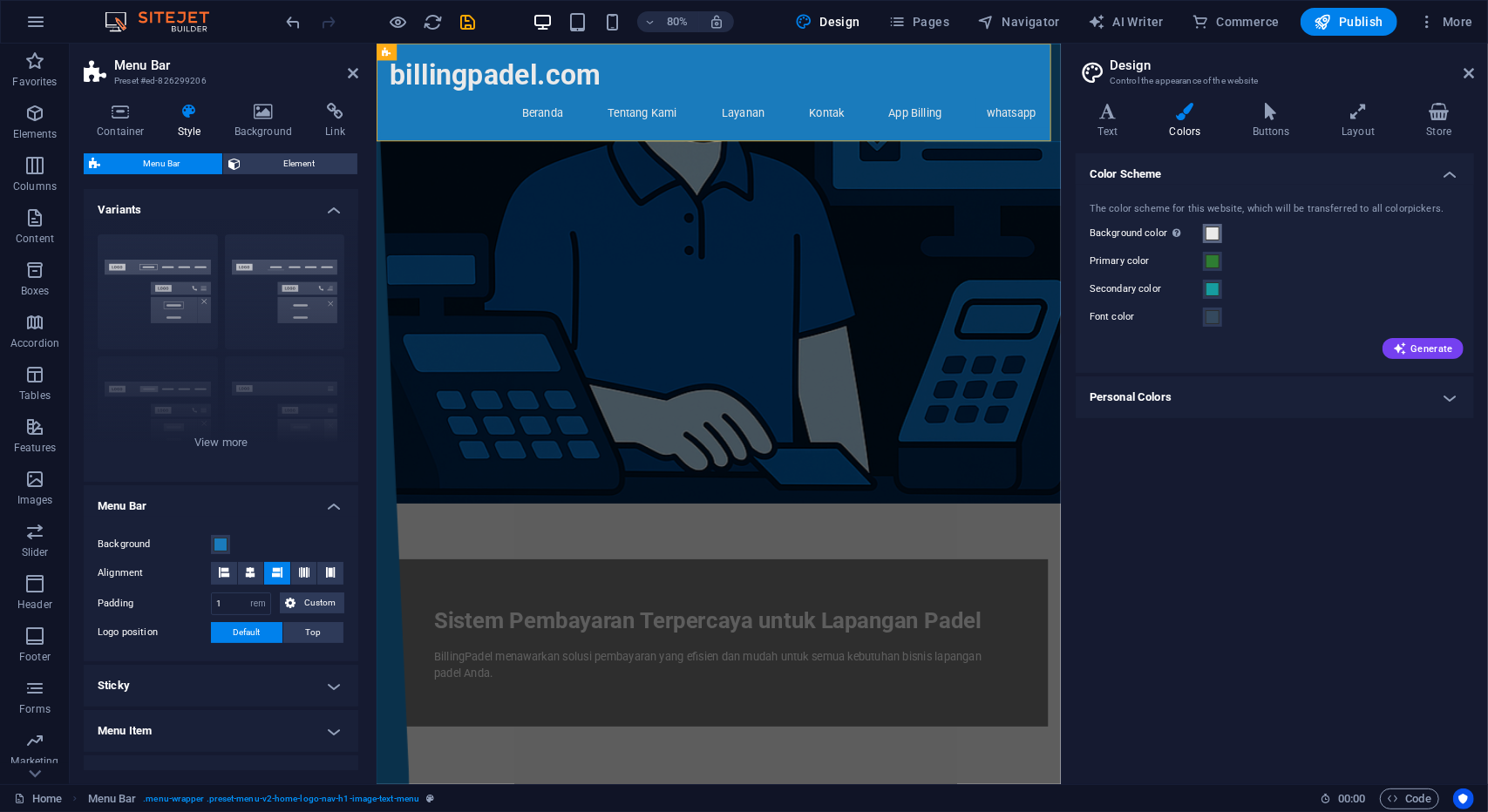 click at bounding box center (1213, 233) 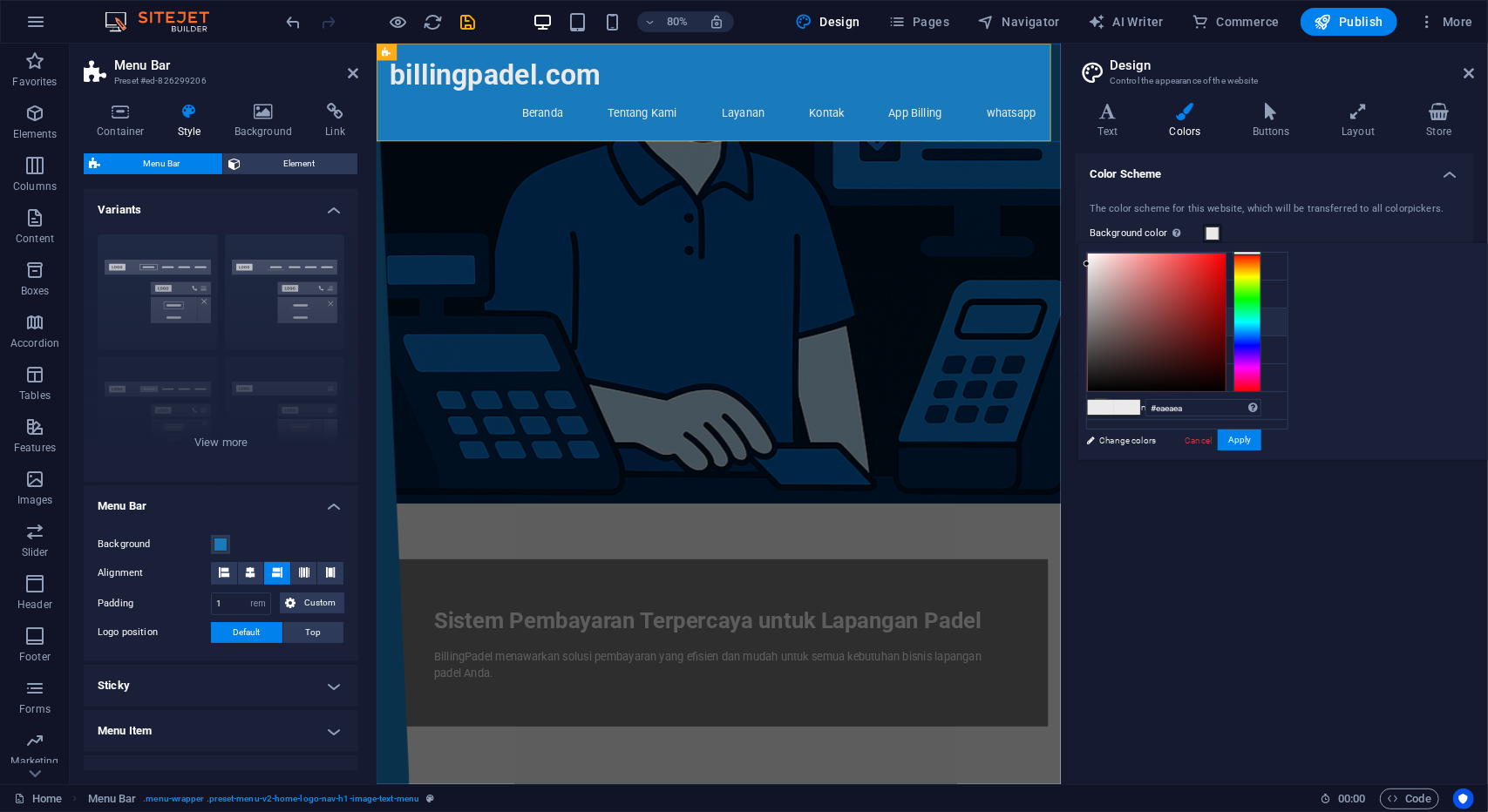 click on "Secondary color
#169da0" at bounding box center (1187, 322) 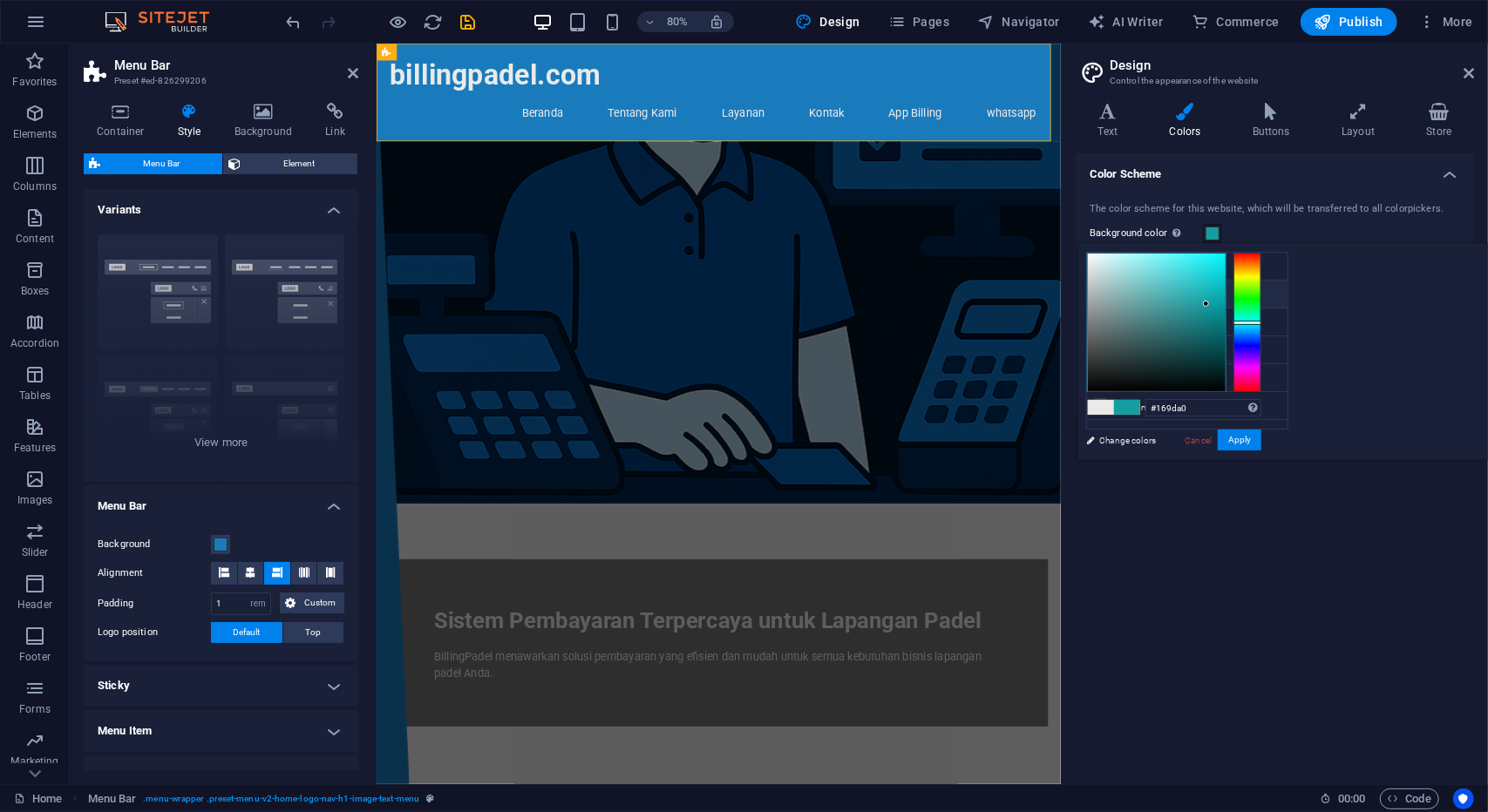 click on "Primary color
#1a7bbc" at bounding box center (1187, 294) 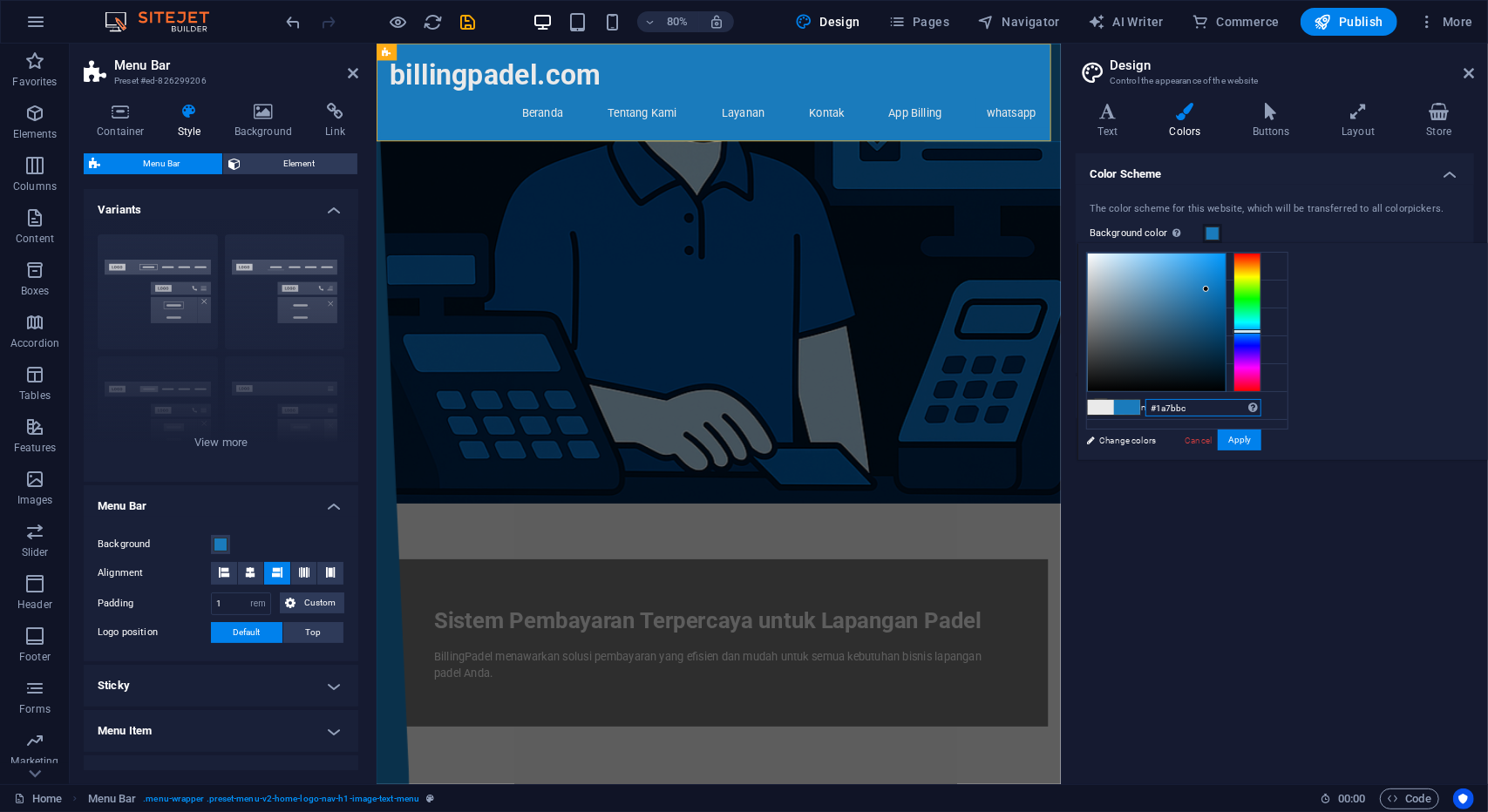 drag, startPoint x: 1432, startPoint y: 403, endPoint x: 1358, endPoint y: 402, distance: 74.00676 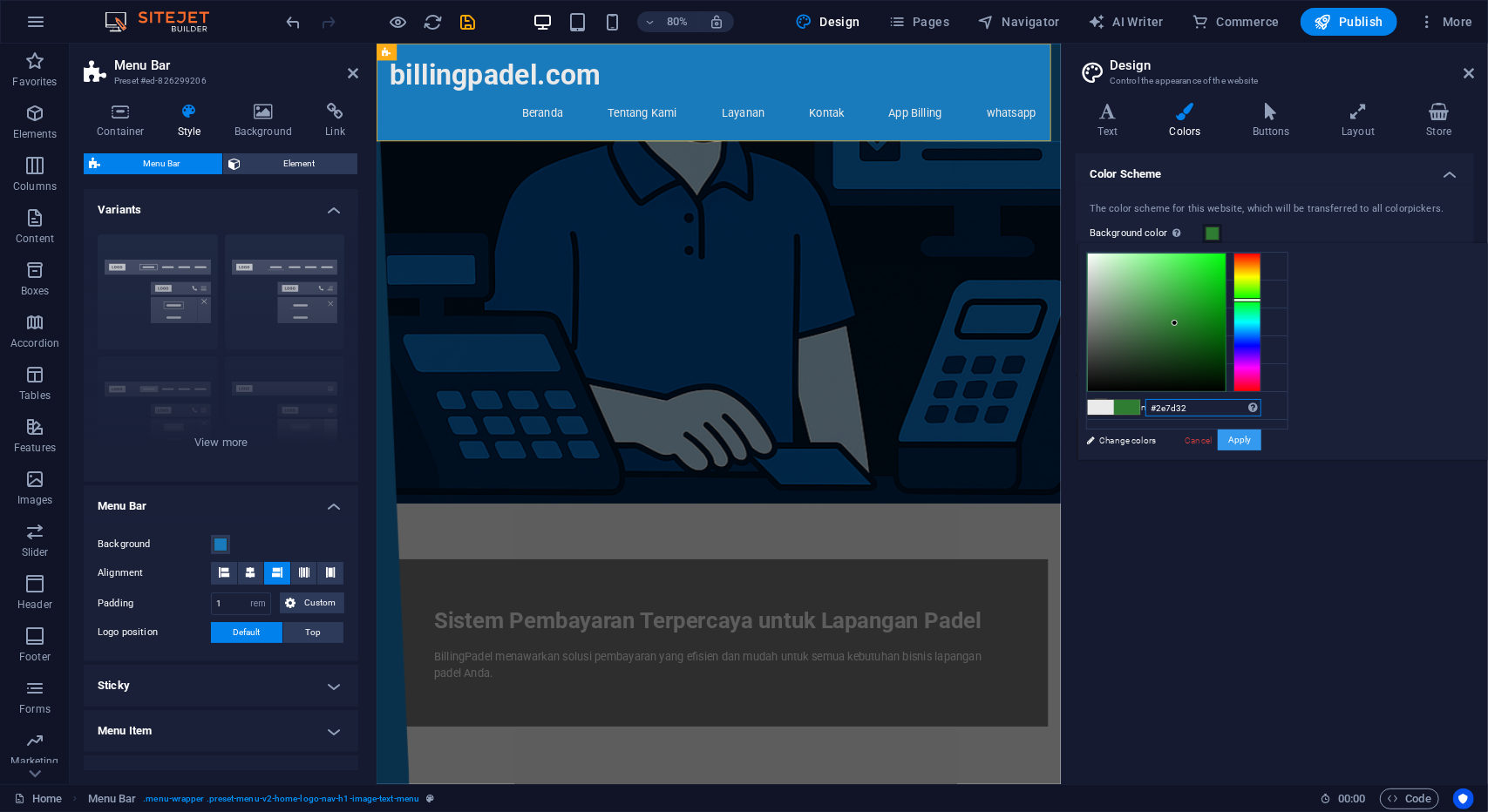 type on "#2e7d32" 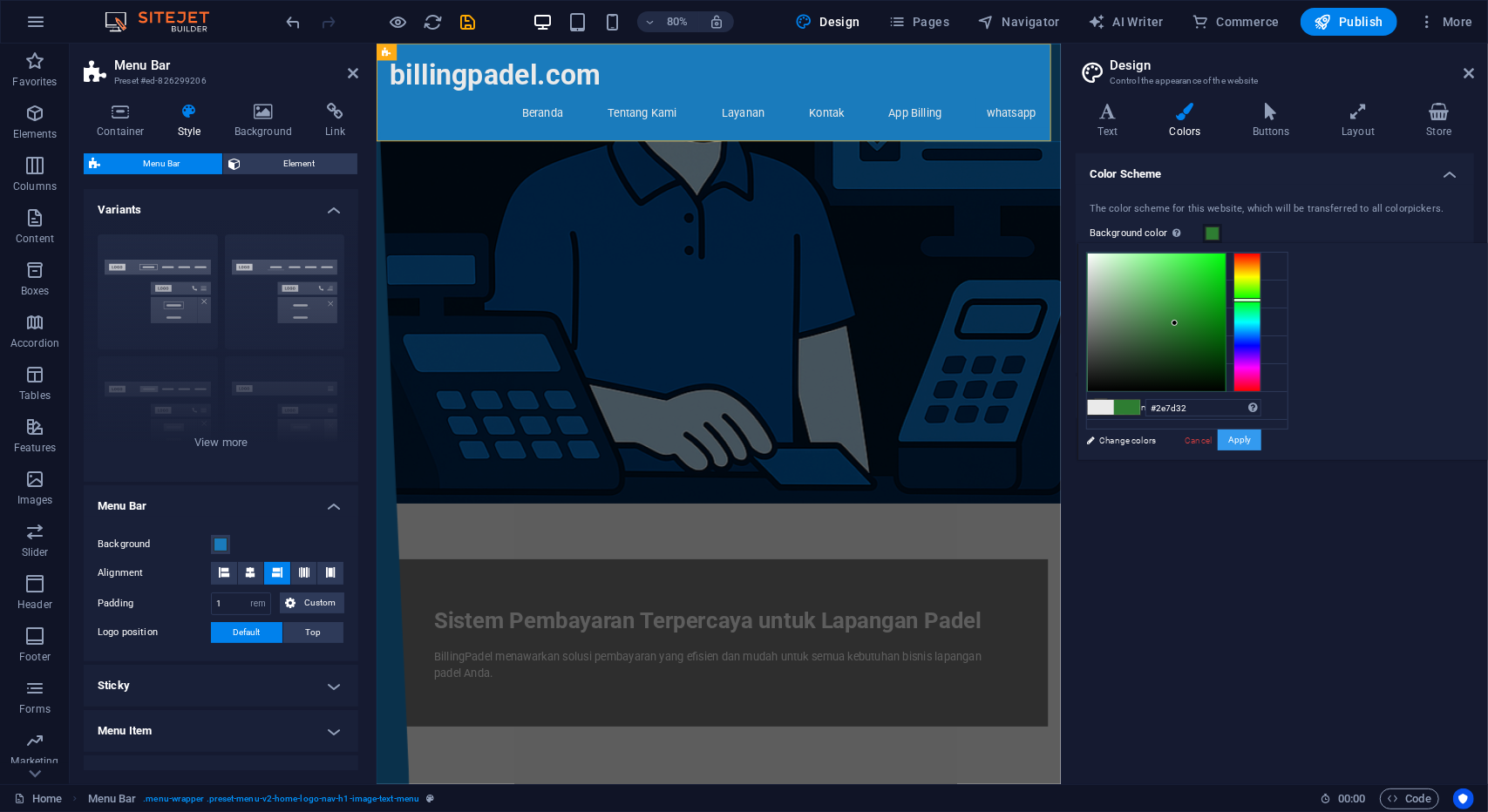 click on "Apply" at bounding box center (1240, 440) 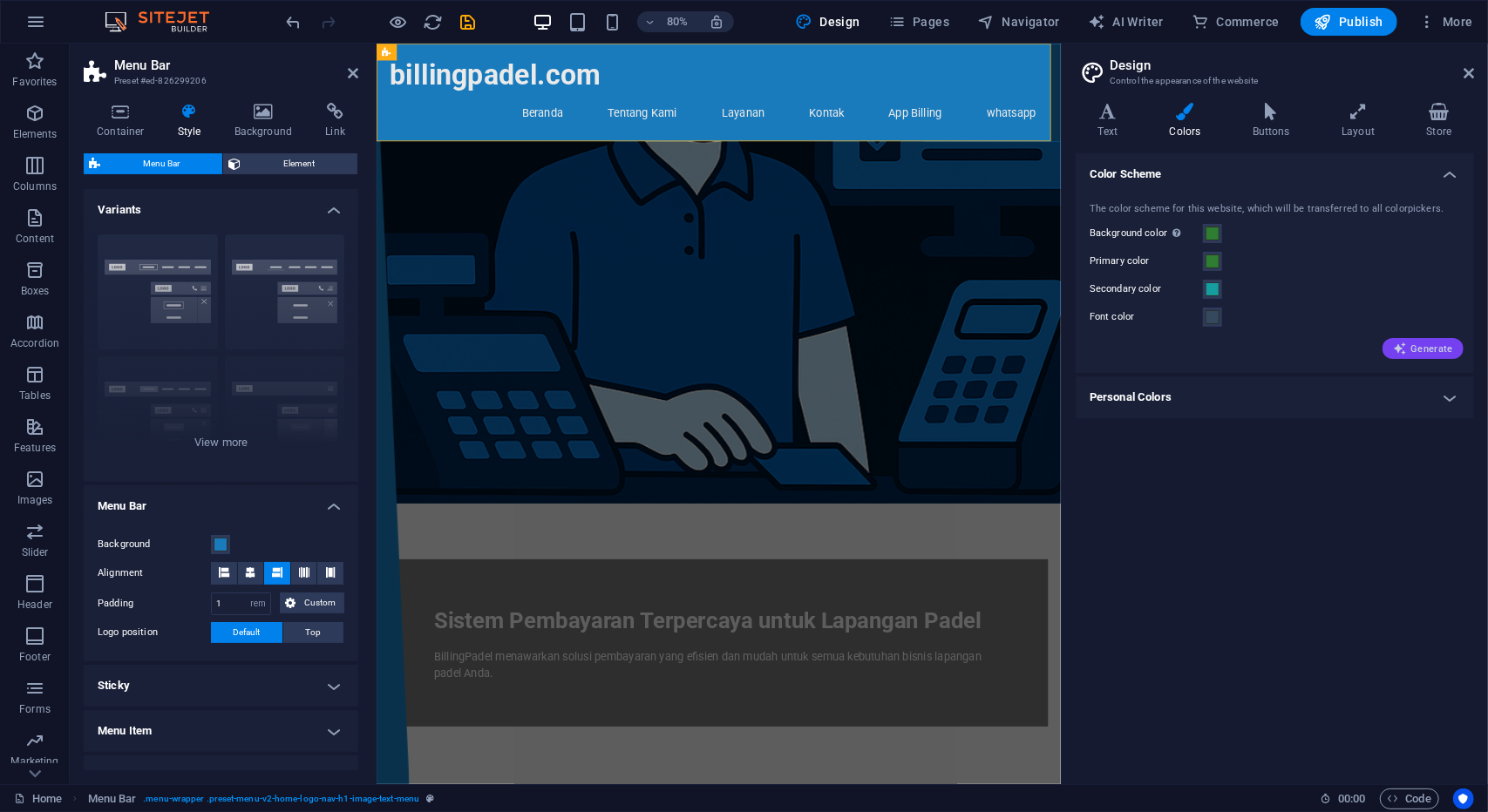 click on "Generate" at bounding box center [1423, 348] 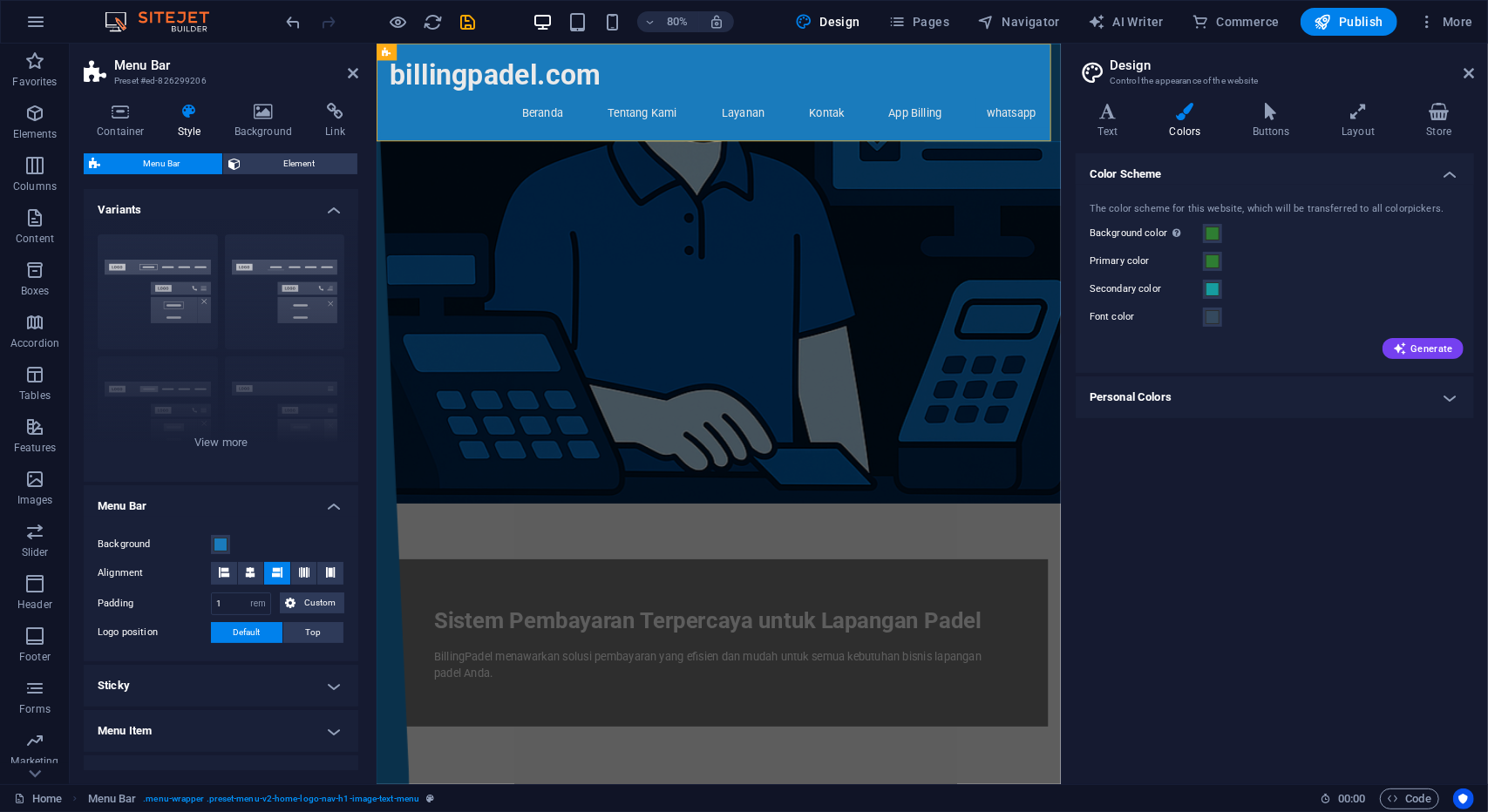 click on "Generate" at bounding box center [1274, 345] 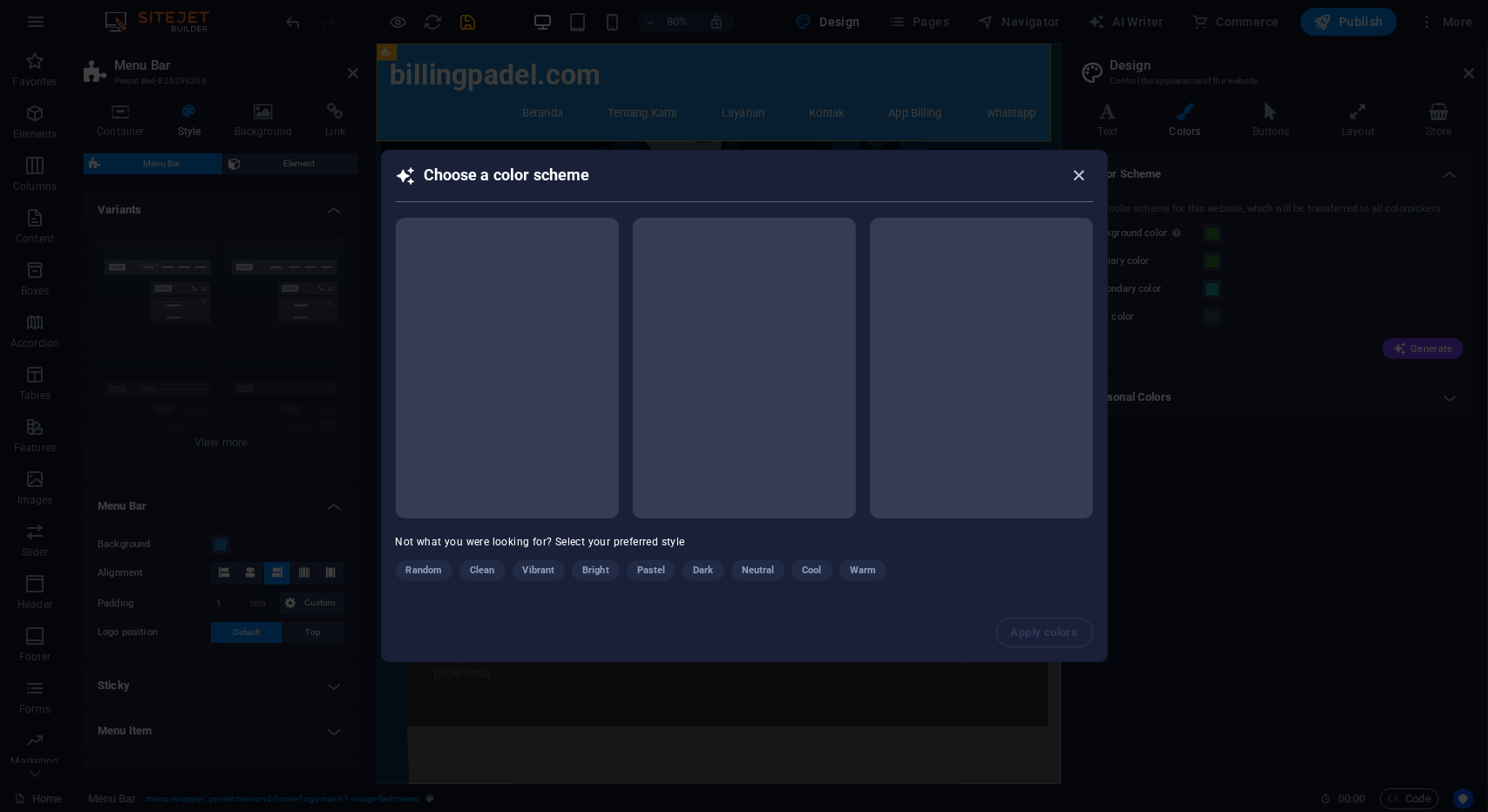 click at bounding box center [1078, 175] 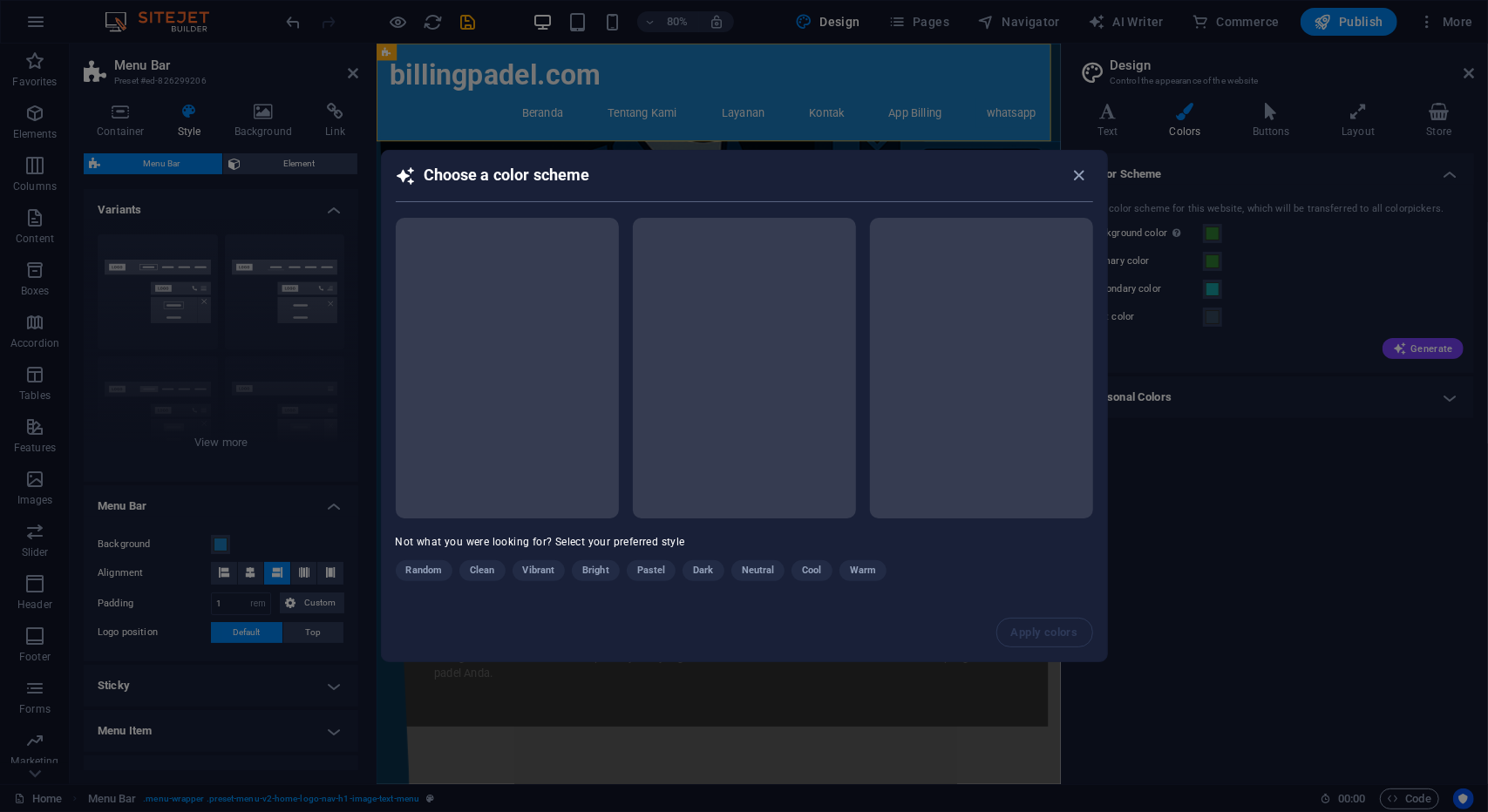 click at bounding box center (1078, 175) 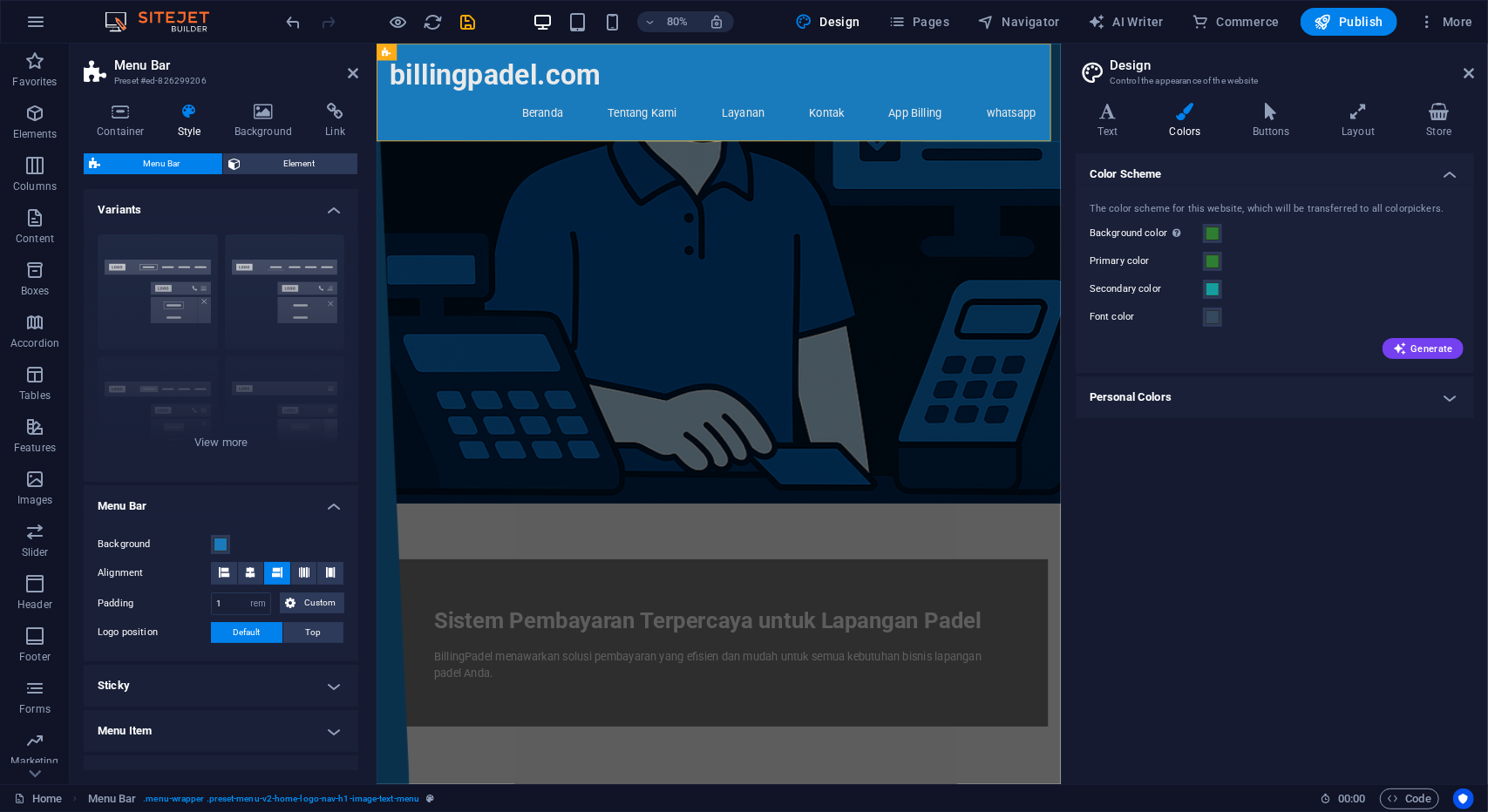 click on "Color Scheme The color scheme for this website, which will be transferred to all colorpickers. Background color Only visible if it is not covered by other backgrounds. Primary color Secondary color Font color Generate Personal Colors Custom color 1 Custom color 2 Custom color 3 Custom color 4 Custom color 5" at bounding box center [1274, 462] 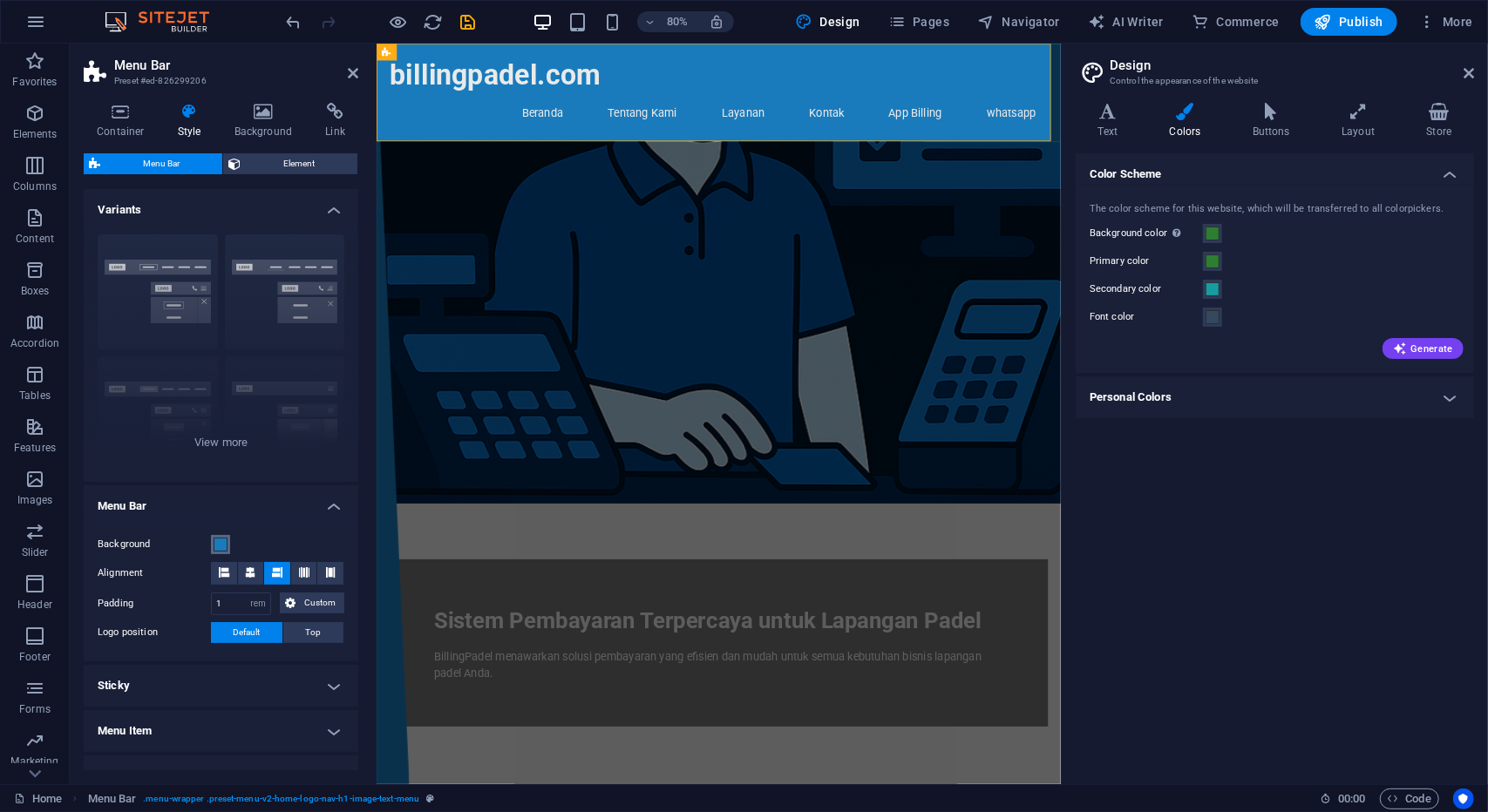click at bounding box center [221, 545] 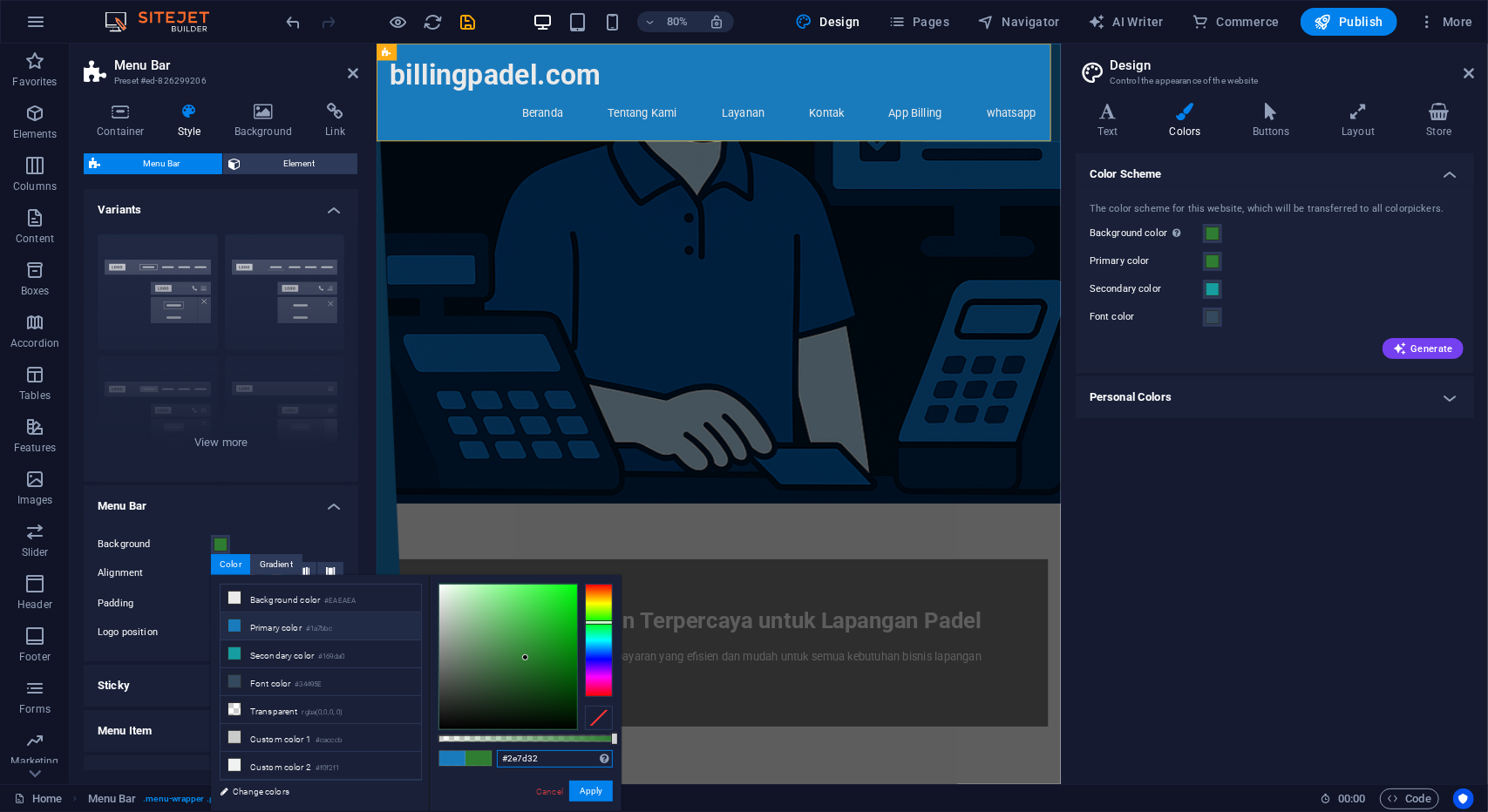 drag, startPoint x: 567, startPoint y: 764, endPoint x: 486, endPoint y: 756, distance: 81.3941 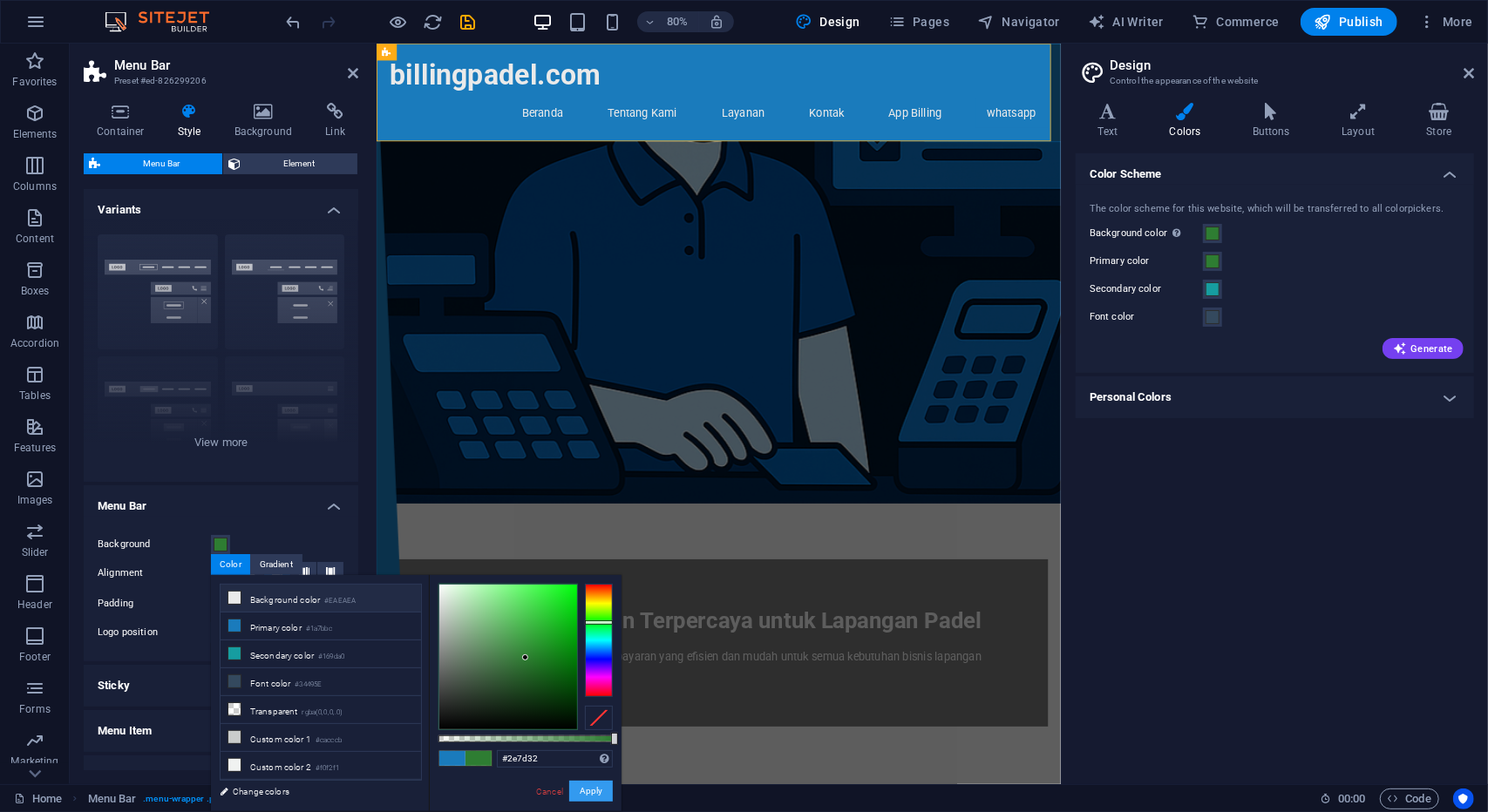 click on "Apply" at bounding box center [591, 791] 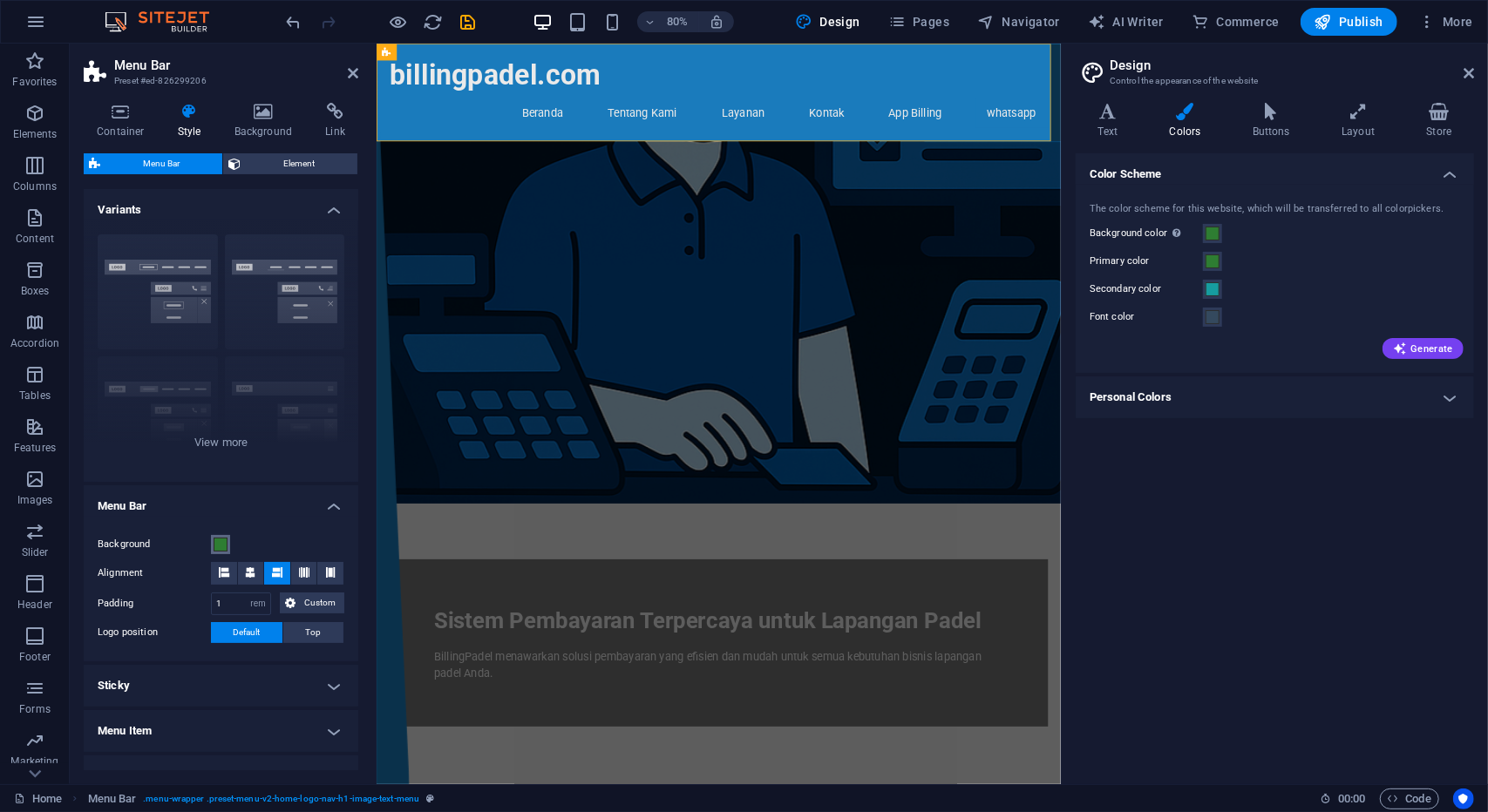 click at bounding box center [221, 545] 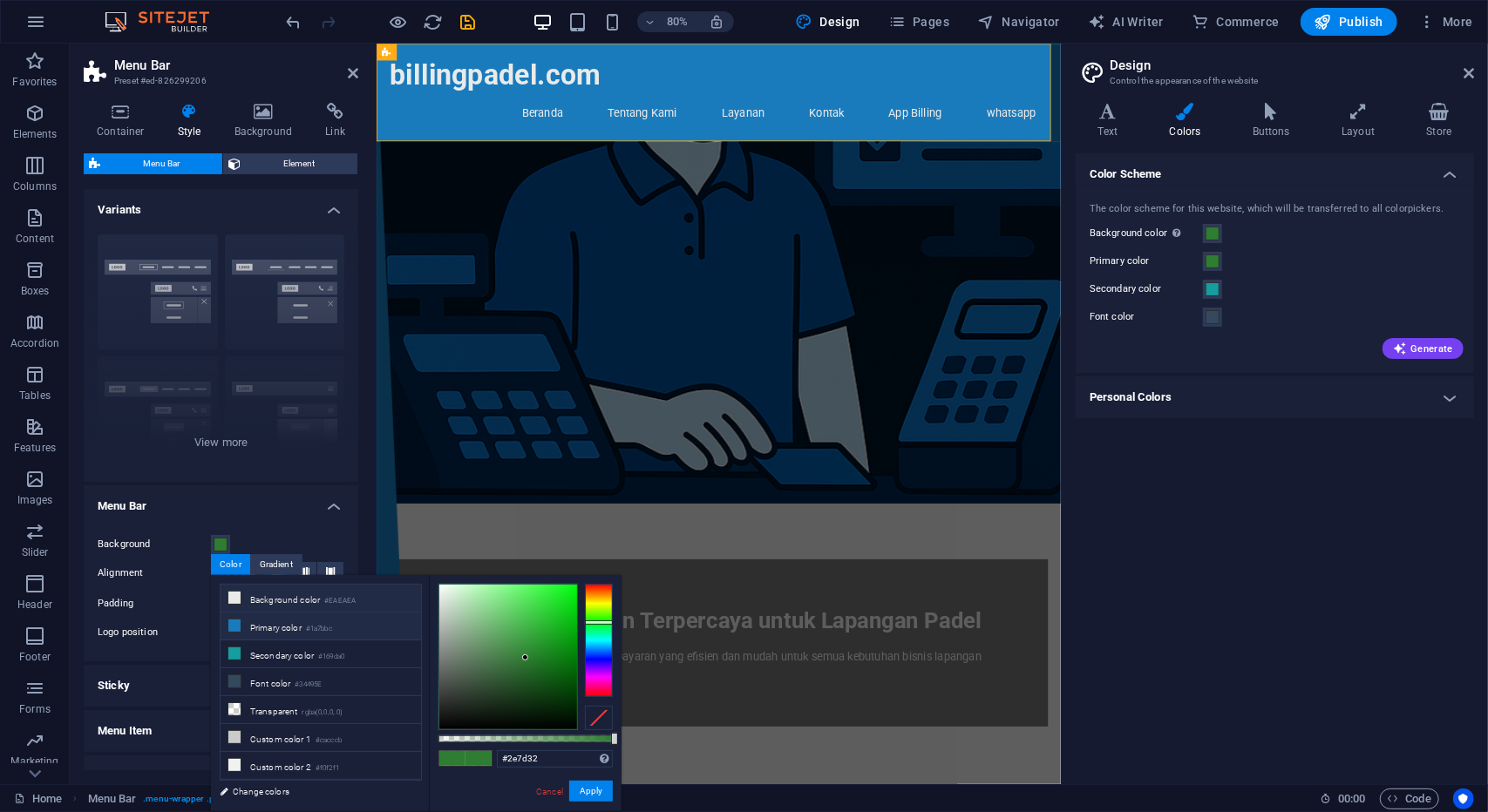 click on "Primary color
#1a7bbc" at bounding box center (321, 626) 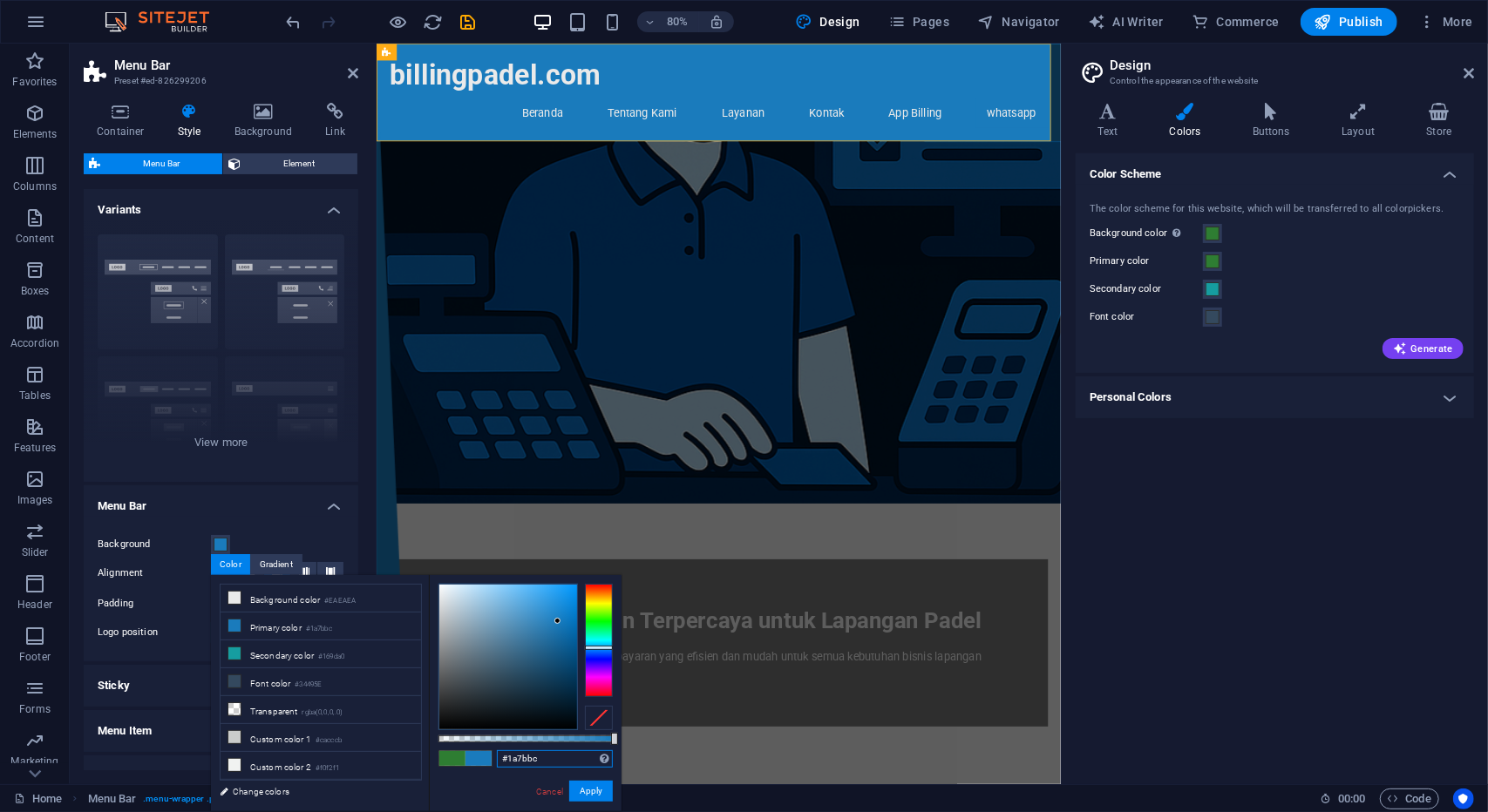 drag, startPoint x: 567, startPoint y: 761, endPoint x: 471, endPoint y: 757, distance: 96.0833 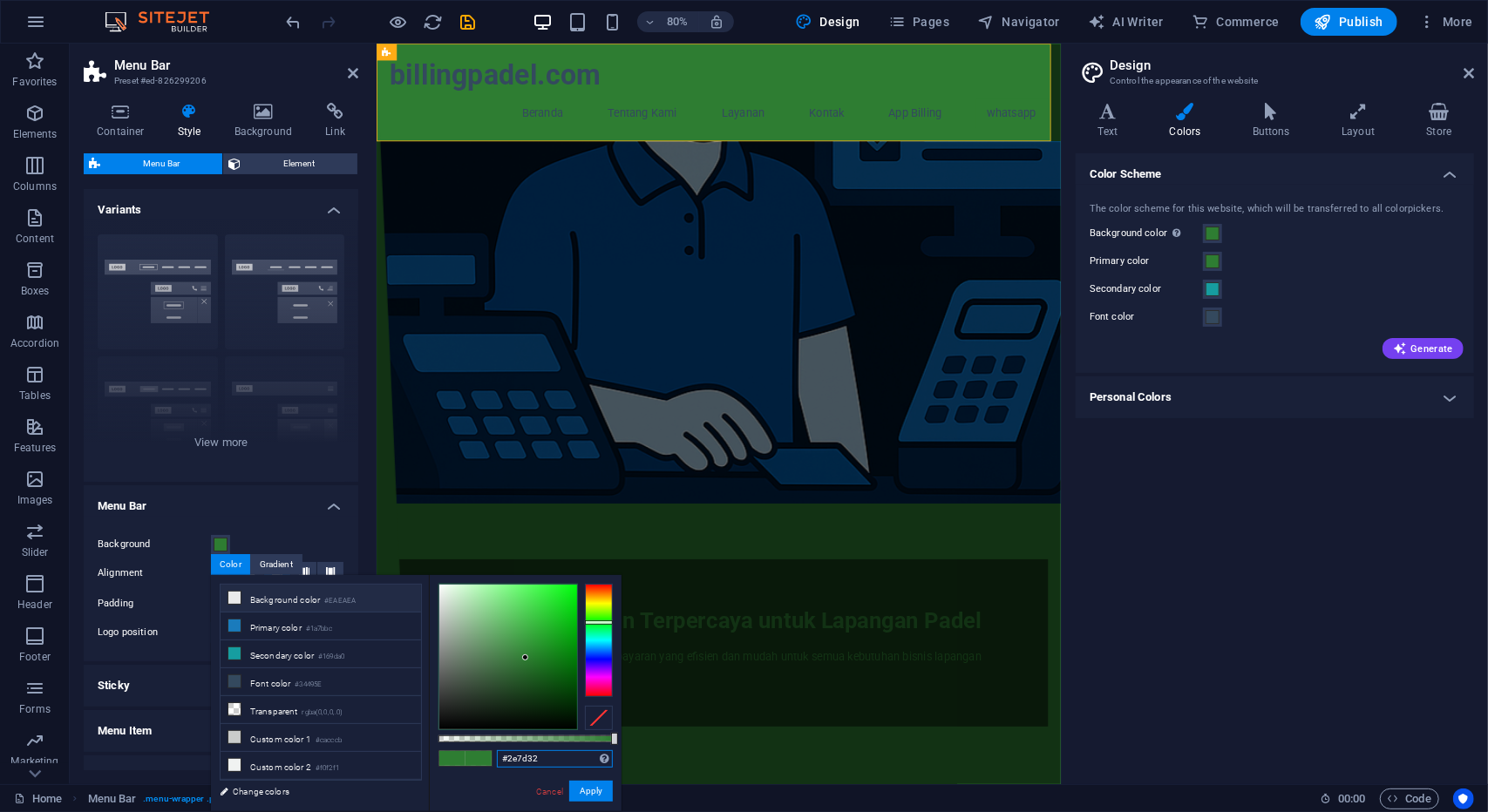 paste on "#2E7D32" 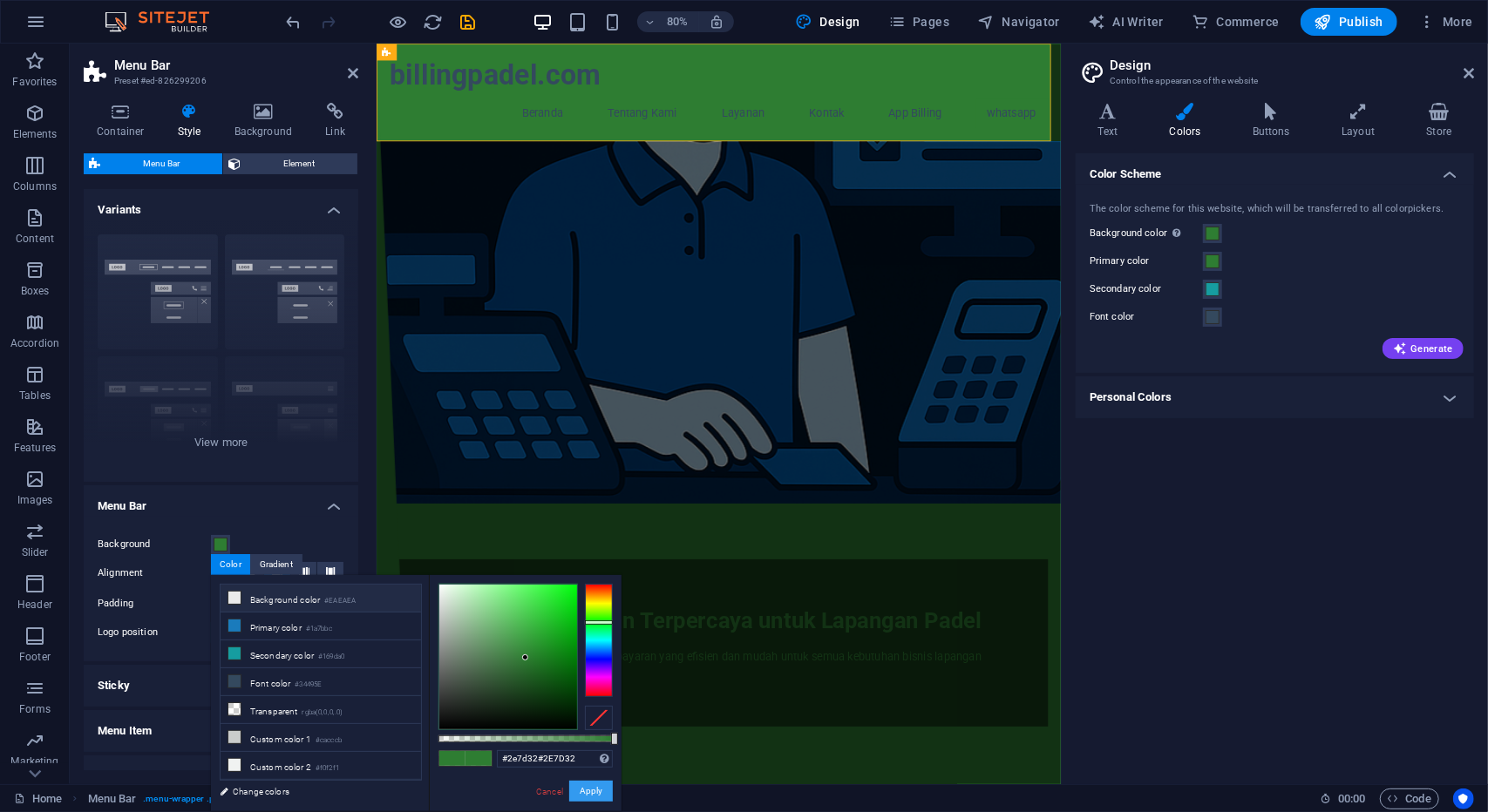 click on "Apply" at bounding box center (591, 791) 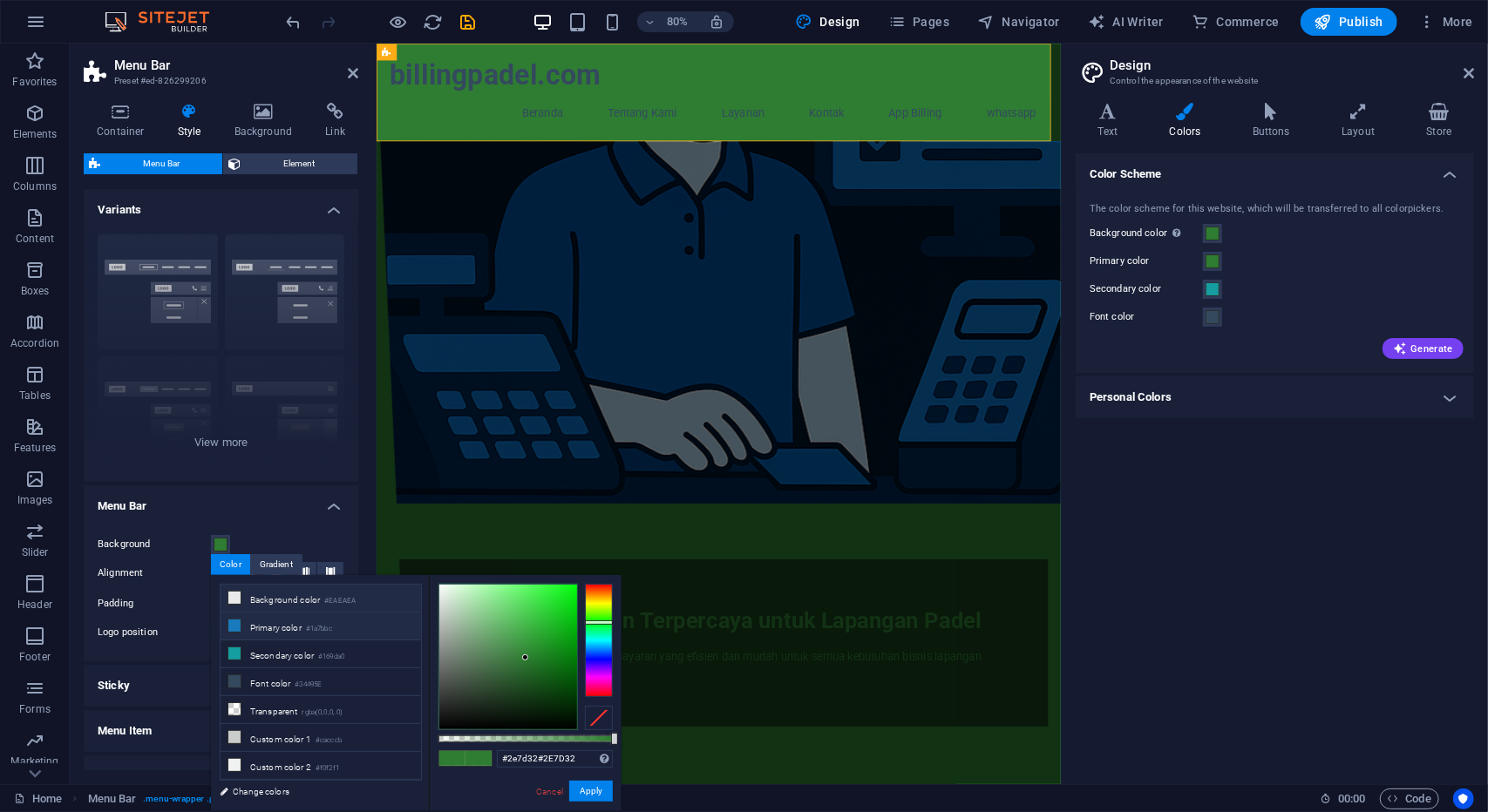 click on "Primary color
#1a7bbc" at bounding box center [321, 626] 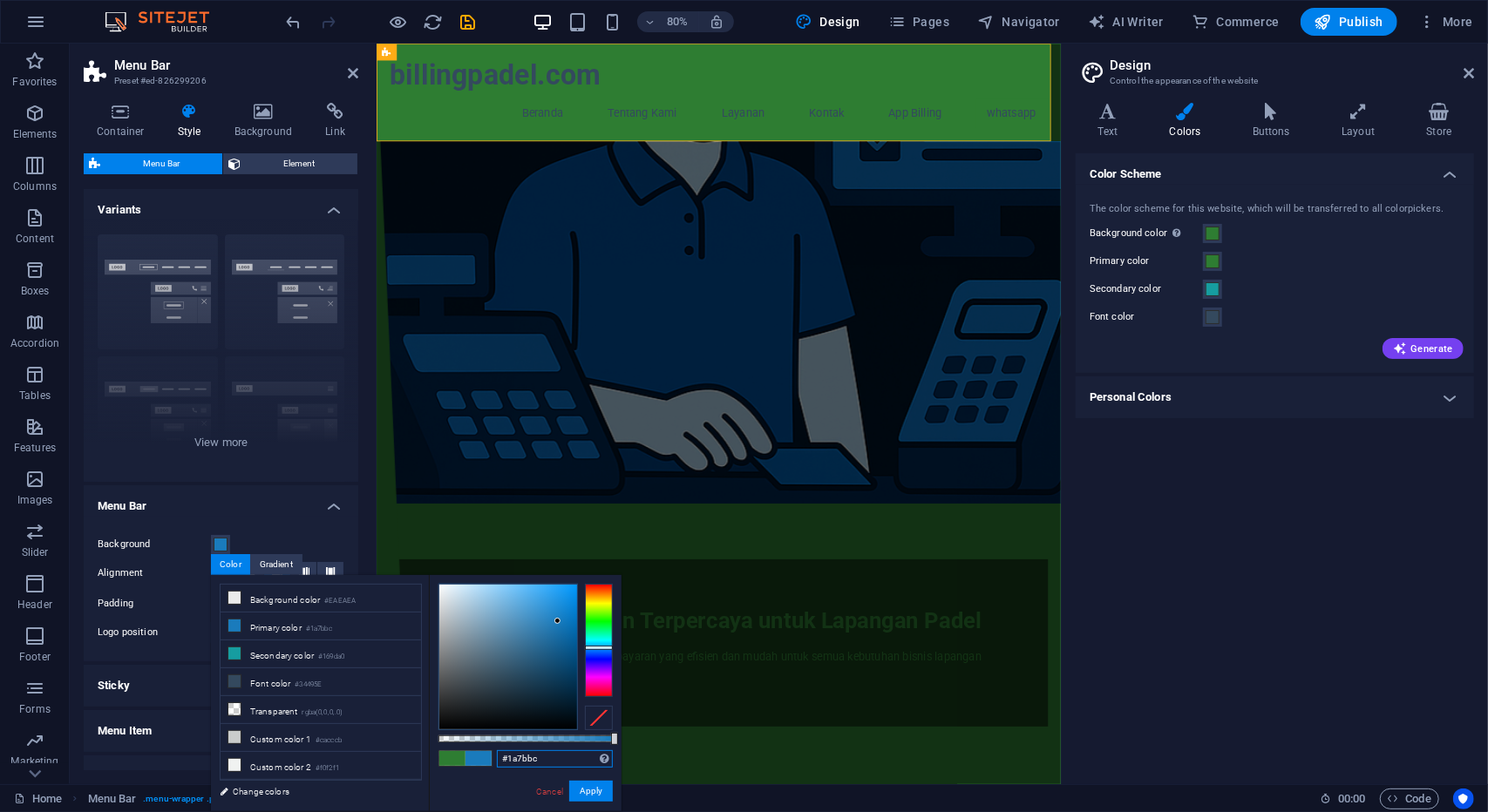 drag, startPoint x: 561, startPoint y: 762, endPoint x: 485, endPoint y: 757, distance: 76.1643 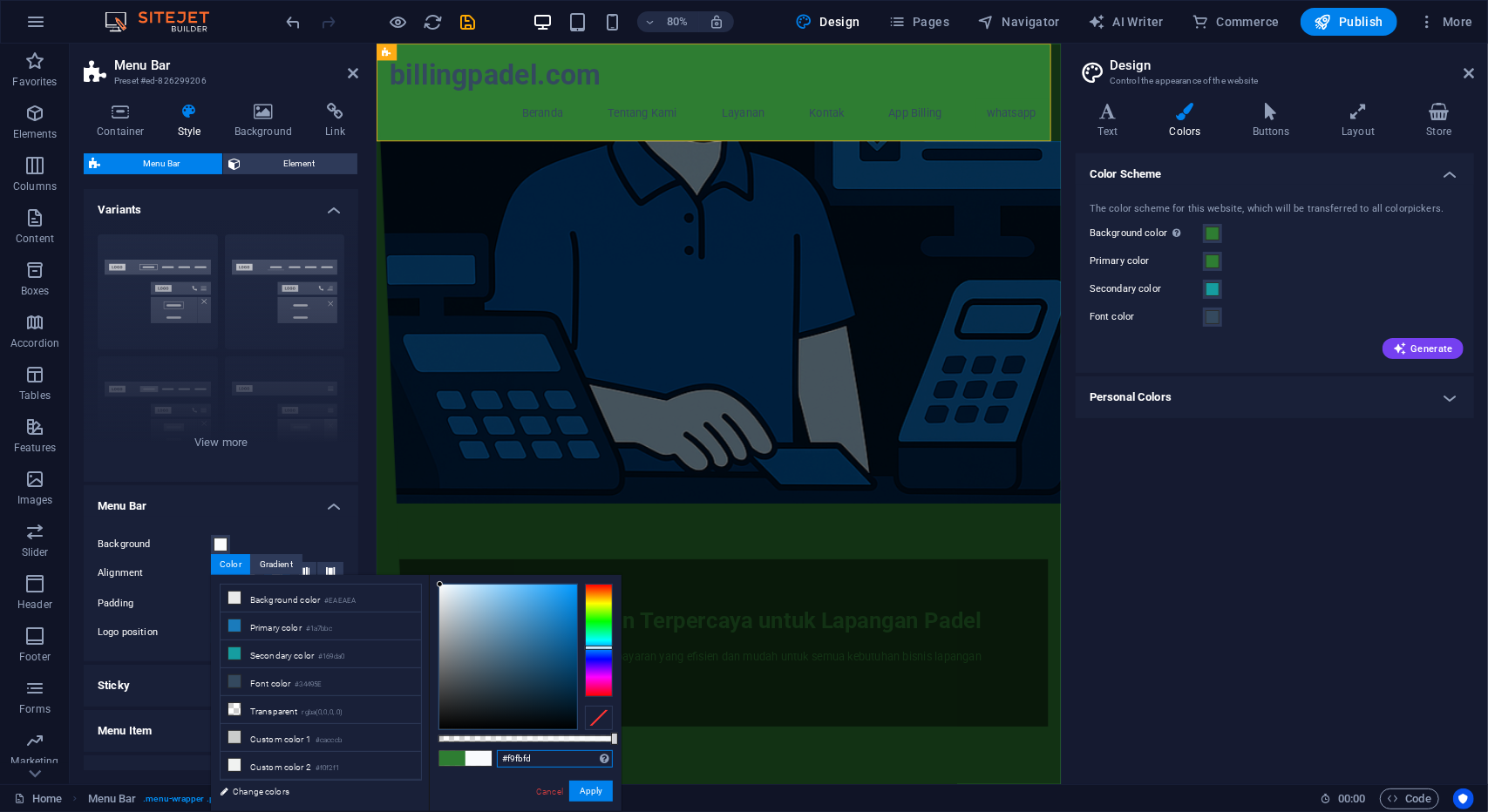 click at bounding box center [508, 657] 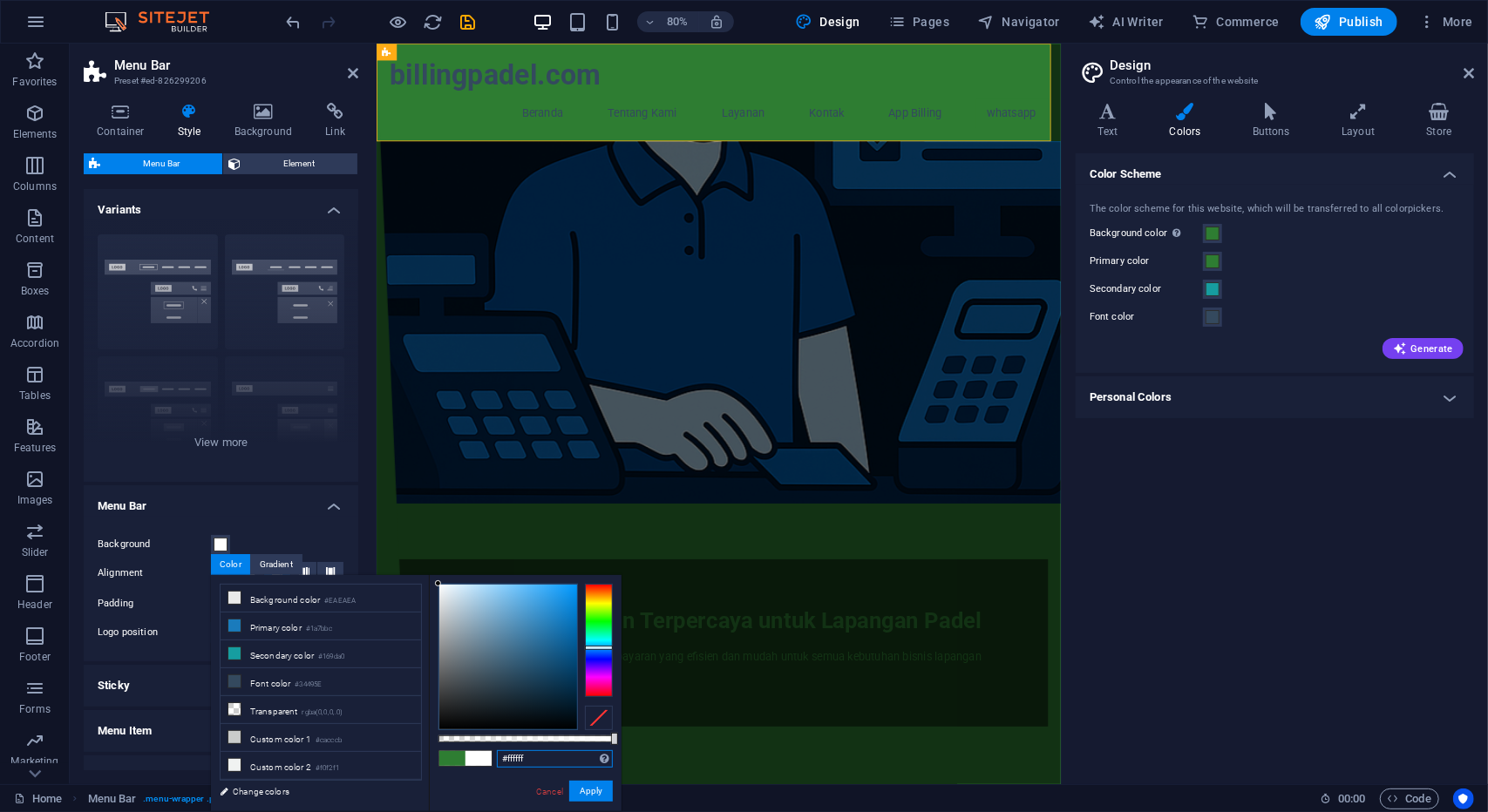 drag, startPoint x: 440, startPoint y: 585, endPoint x: 415, endPoint y: 572, distance: 28.178006 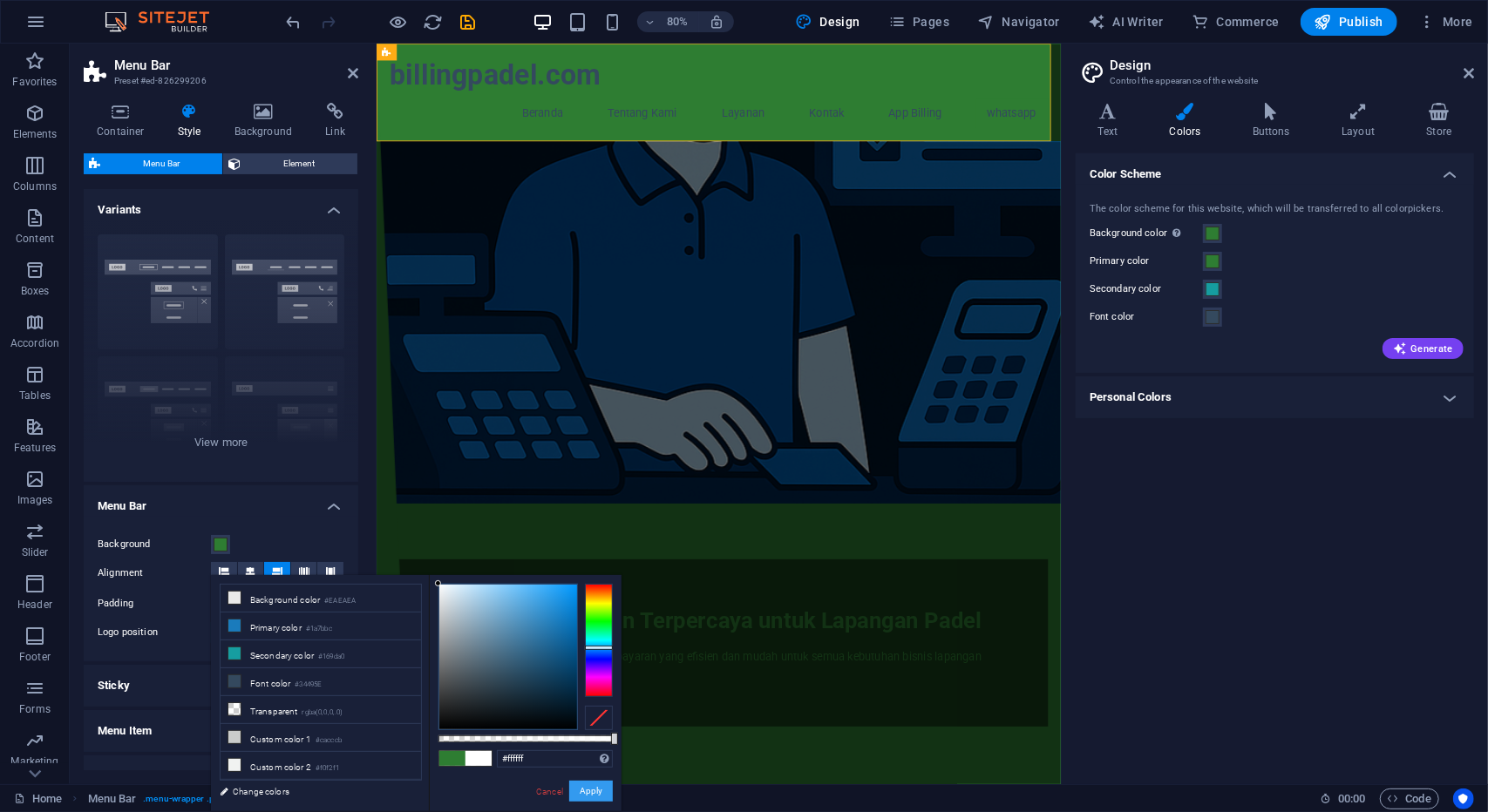 click on "Apply" at bounding box center [591, 791] 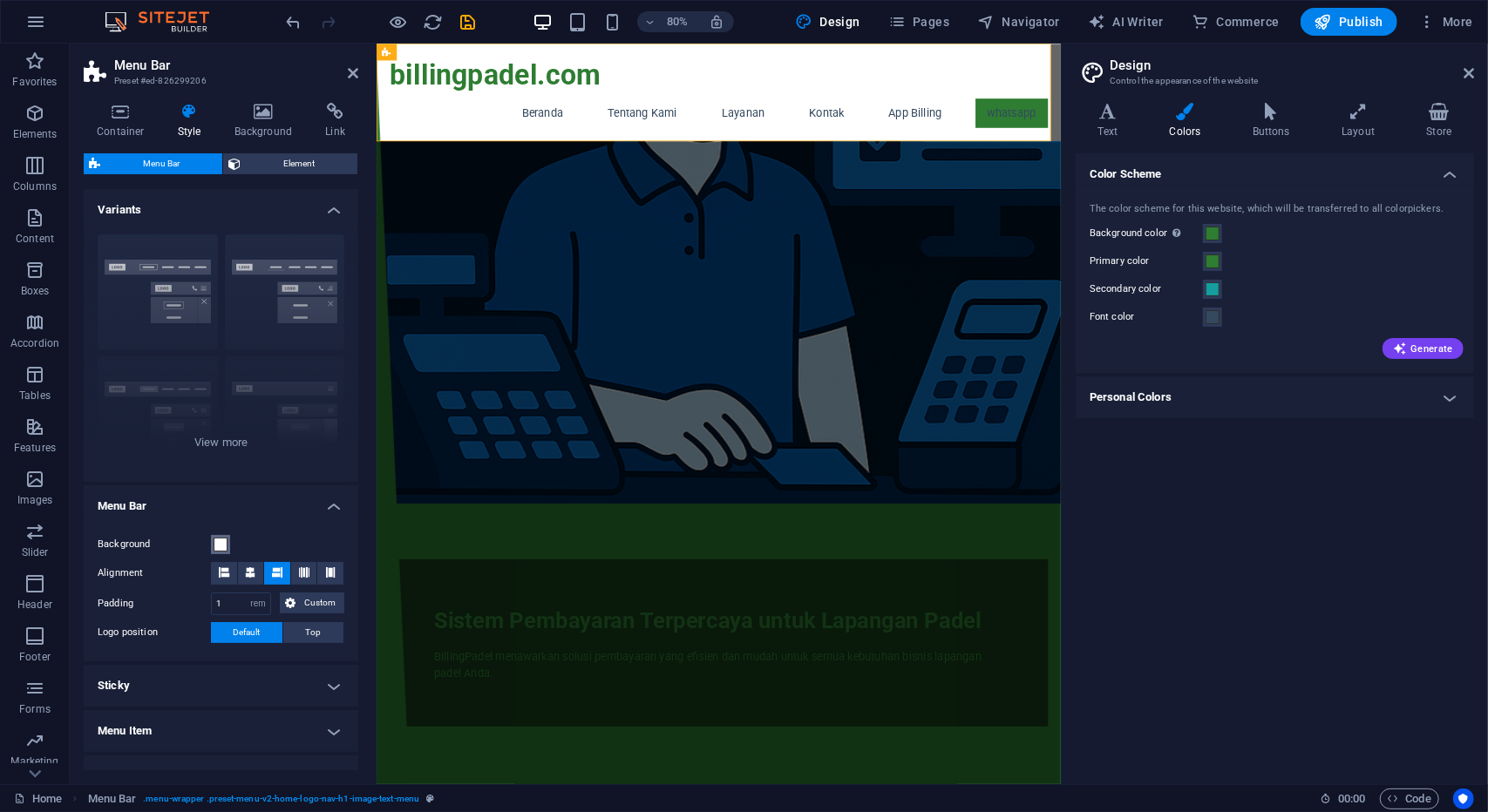 click at bounding box center (221, 545) 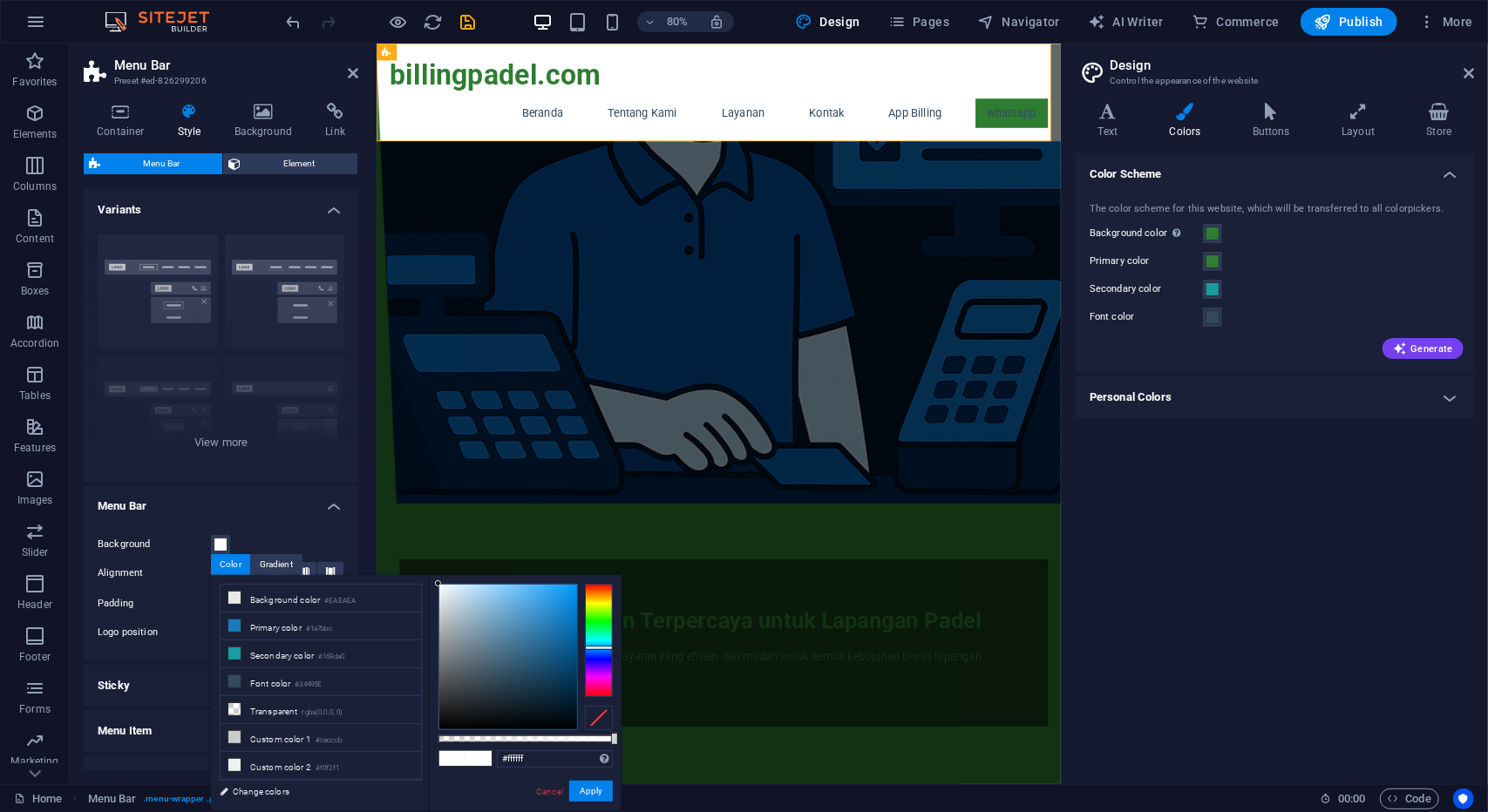 click on "Background" at bounding box center [221, 545] 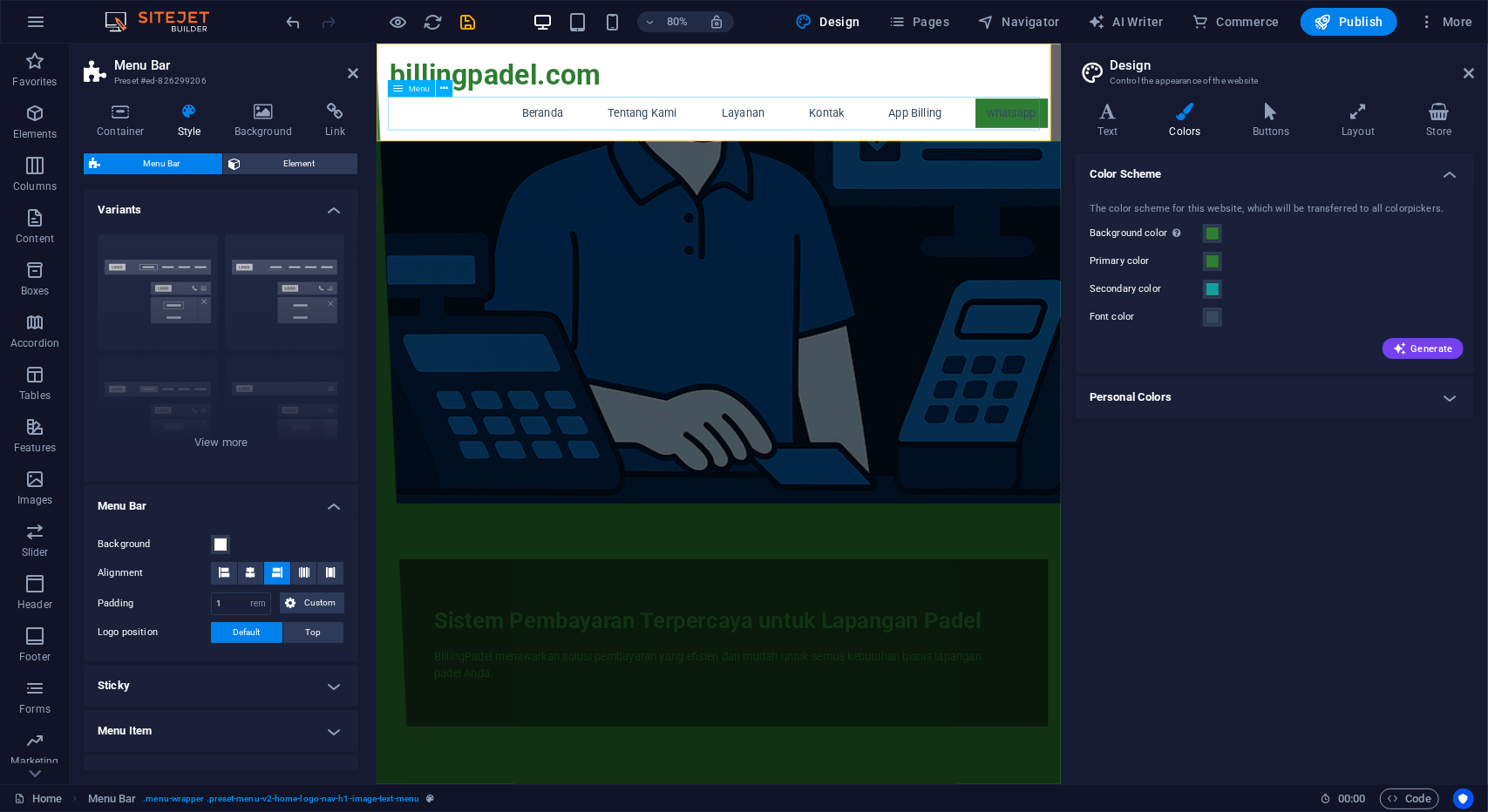 click on "Beranda Tentang Kami Layanan Kontak App Billing  whatsapp" at bounding box center [804, 130] 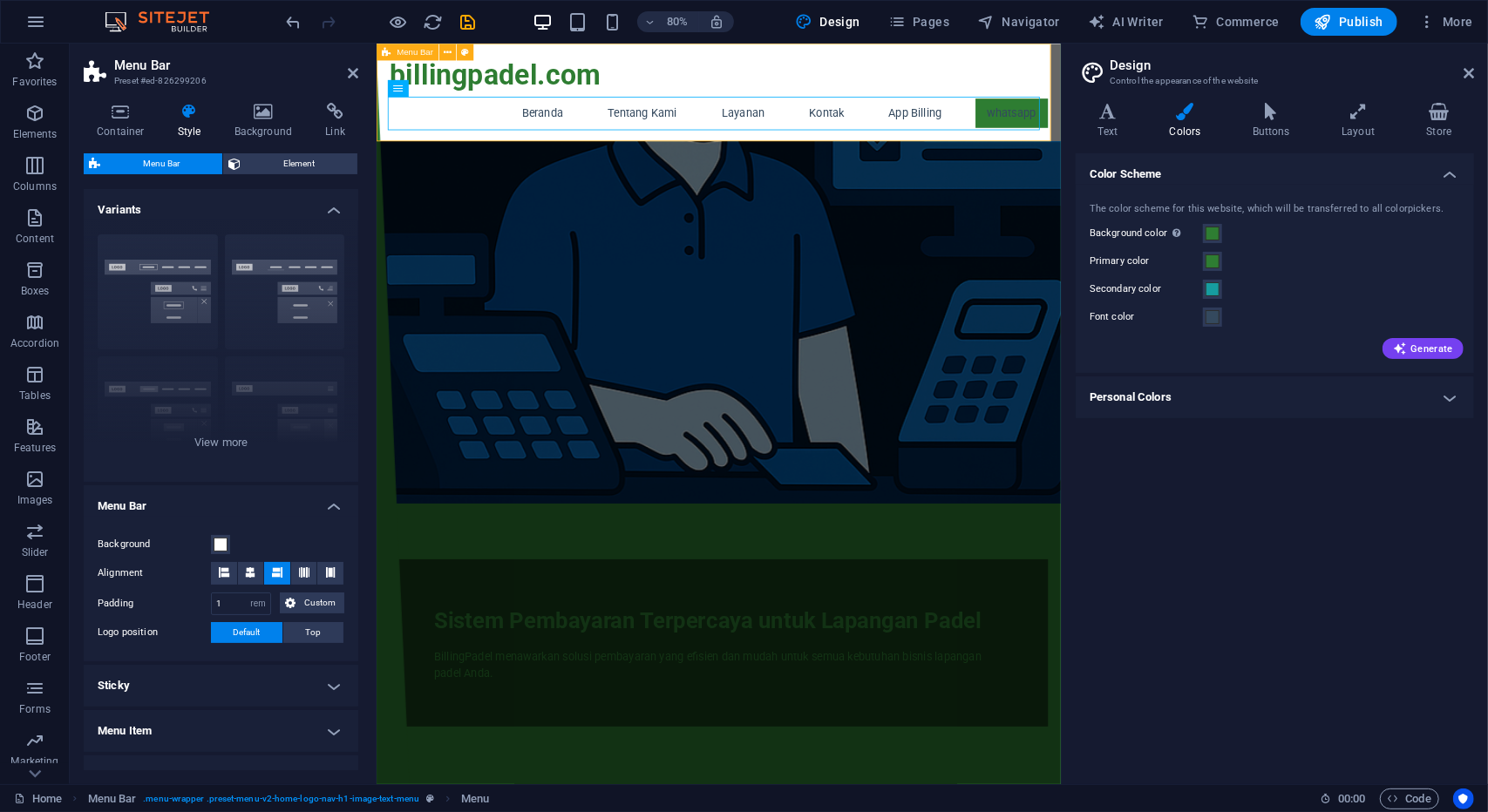 click on "billingpadel.com Beranda Tentang Kami Layanan Kontak App Billing  whatsapp" at bounding box center (803, 104) 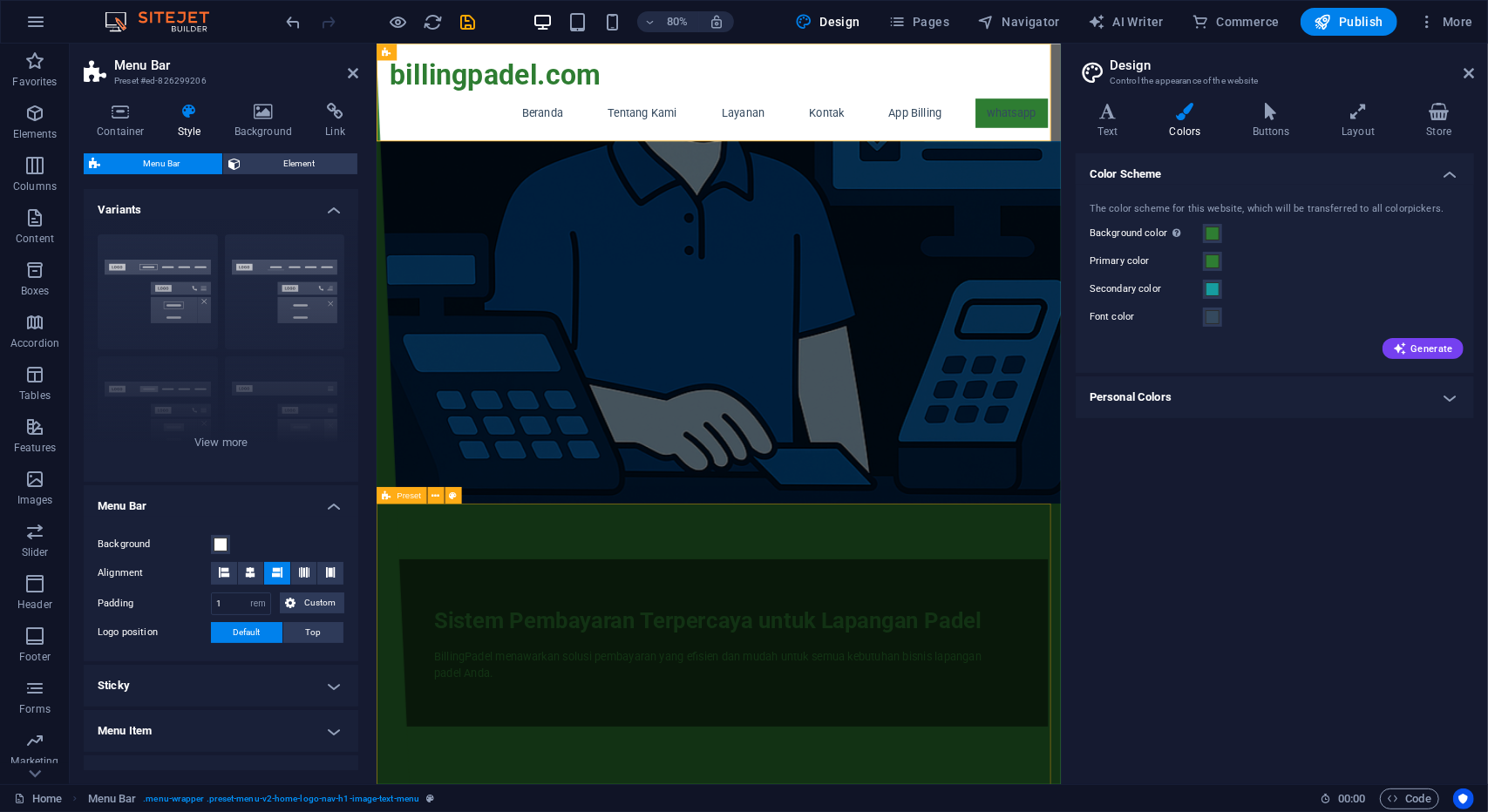 click on "Drop content here or  Add elements  Paste clipboard Tentang BillingPadel BillingPadel adalah platform yang dirancang khusus untuk menyediakan sistem pembayaran yang mudah dan cepat bagi bisnis lapangan padel. Dengan teknologi terbaru, kami memastikan transaksi berlangsung lancar dan aman. Bergabunglah bersama kami dan tingkatkan efisiensi bisnis Anda. #aplikasi persewaan lapangan padel #software kasir lapangan padel #billing lapangan padel #app padel #management system sayment padel #pos lapangan padel Pelajari Lebih Lanjut" at bounding box center [803, 1506] 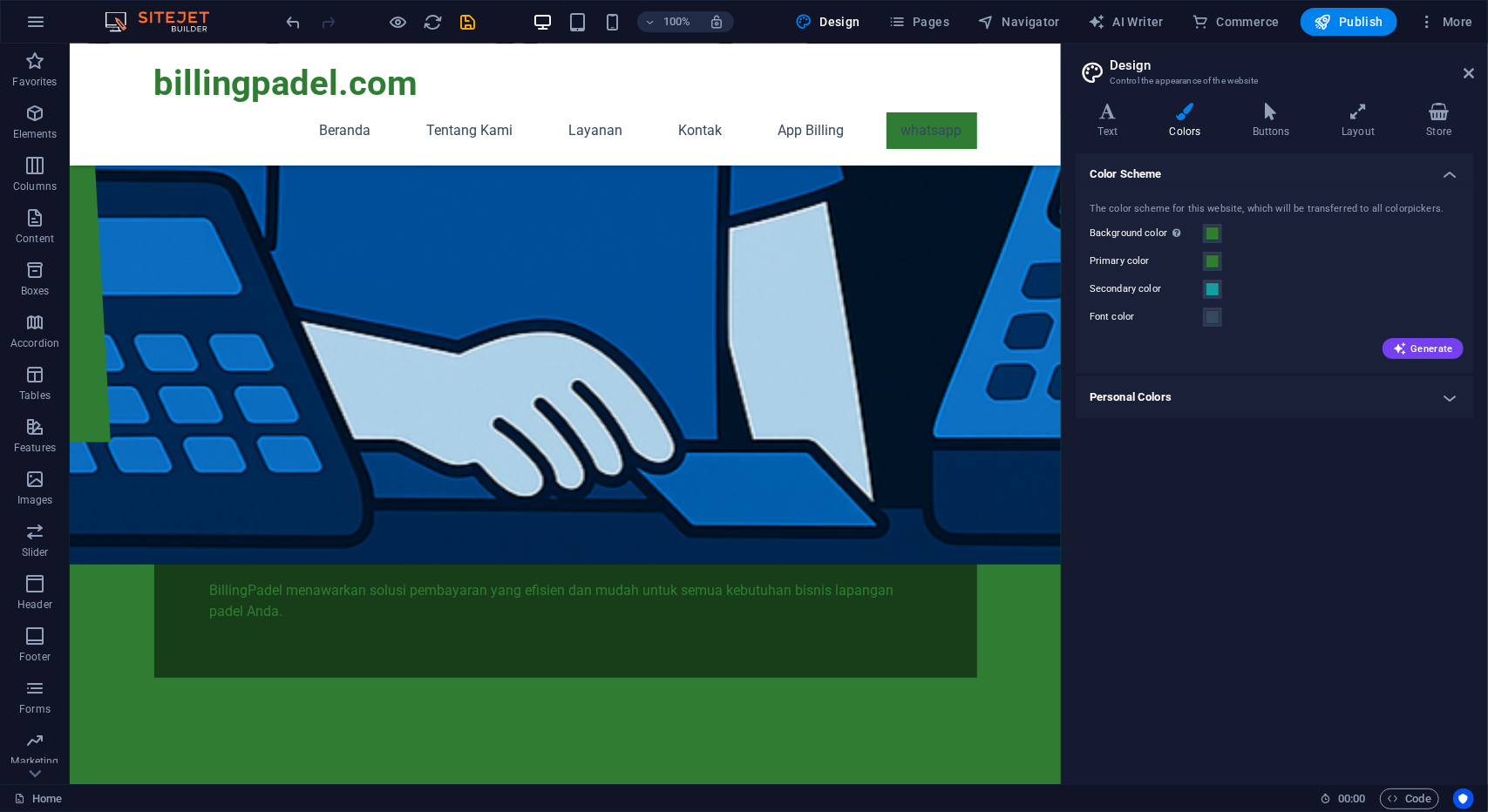 scroll, scrollTop: 0, scrollLeft: 0, axis: both 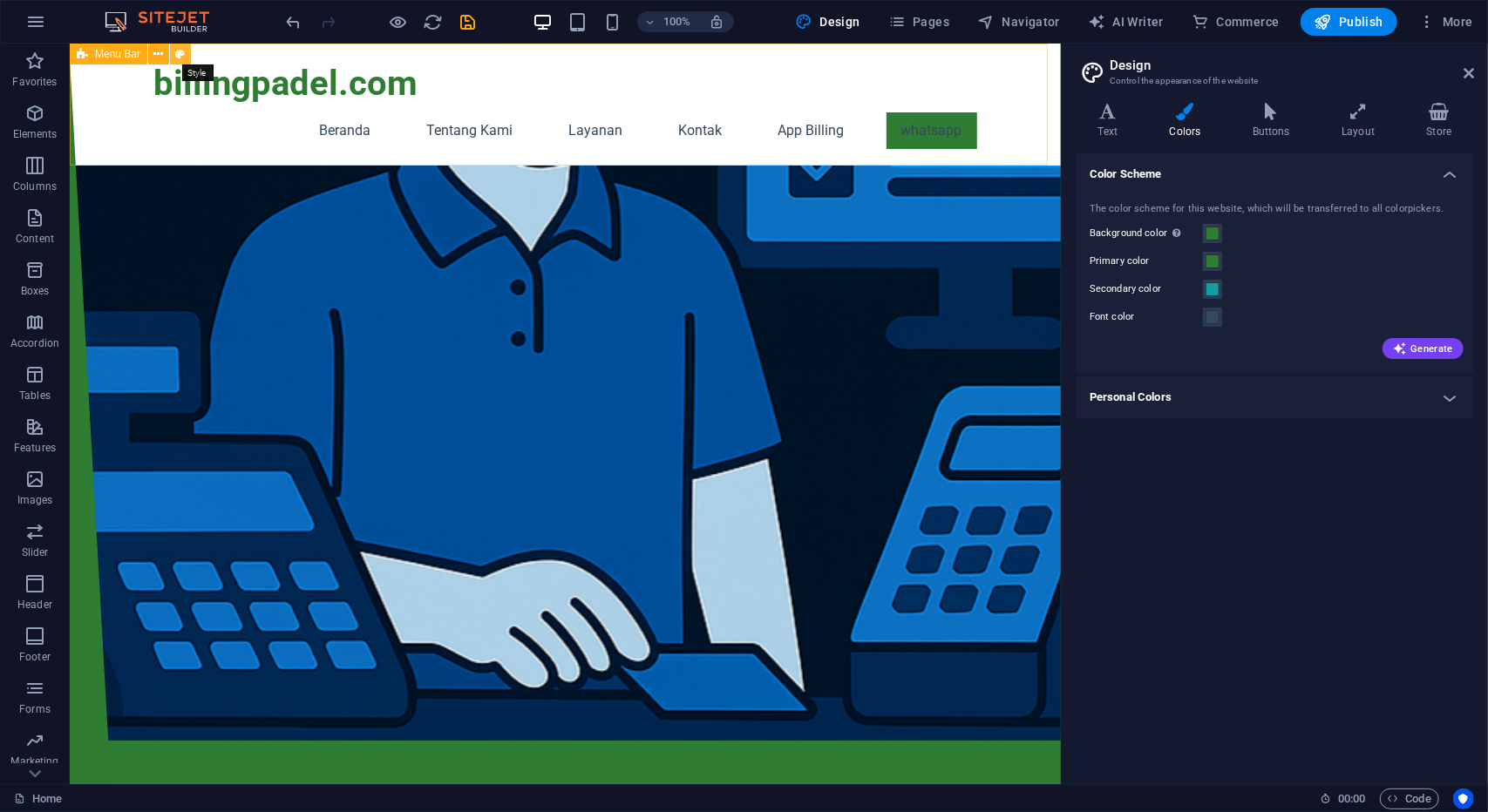click at bounding box center (180, 54) 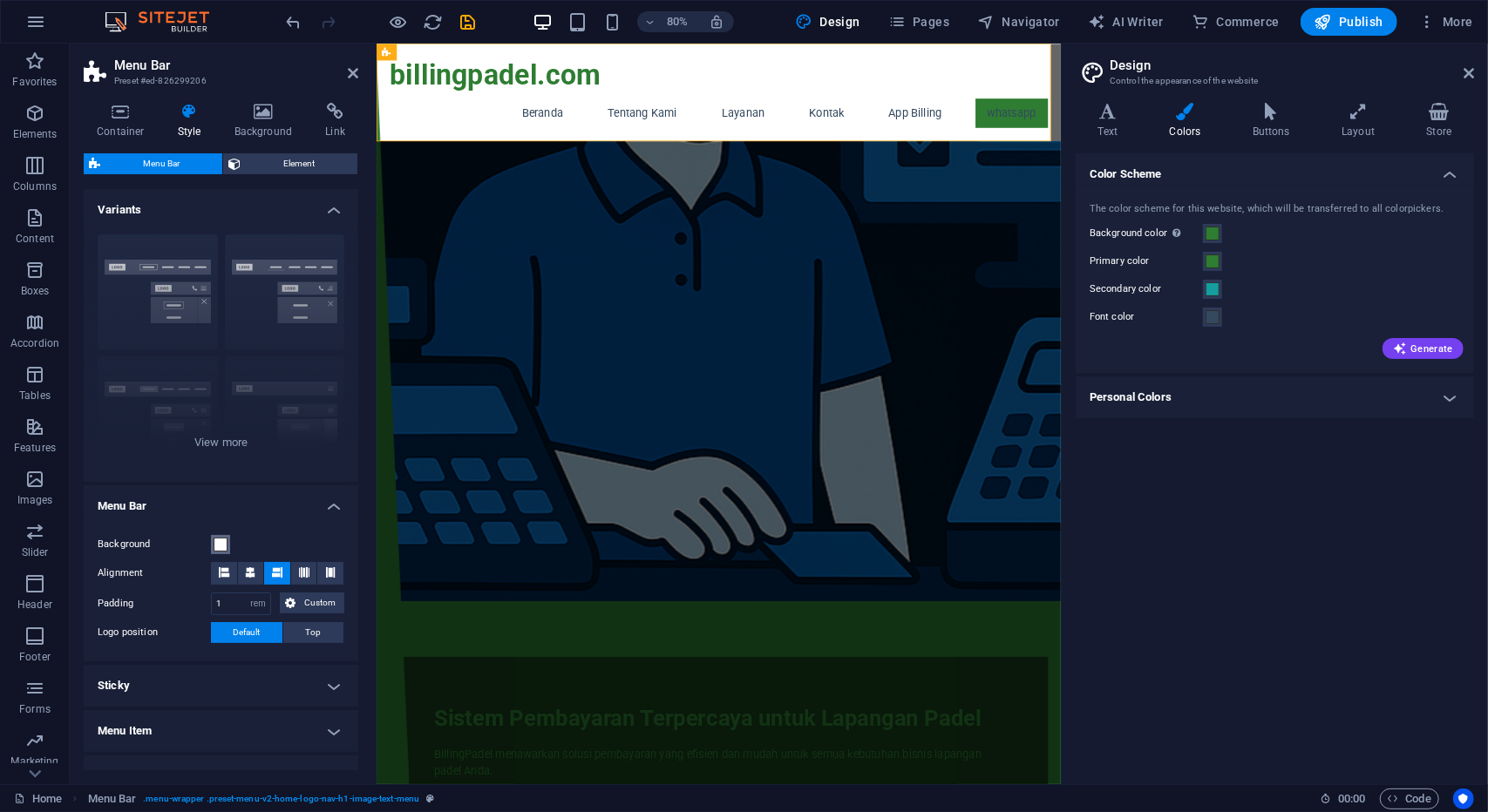 click at bounding box center [221, 545] 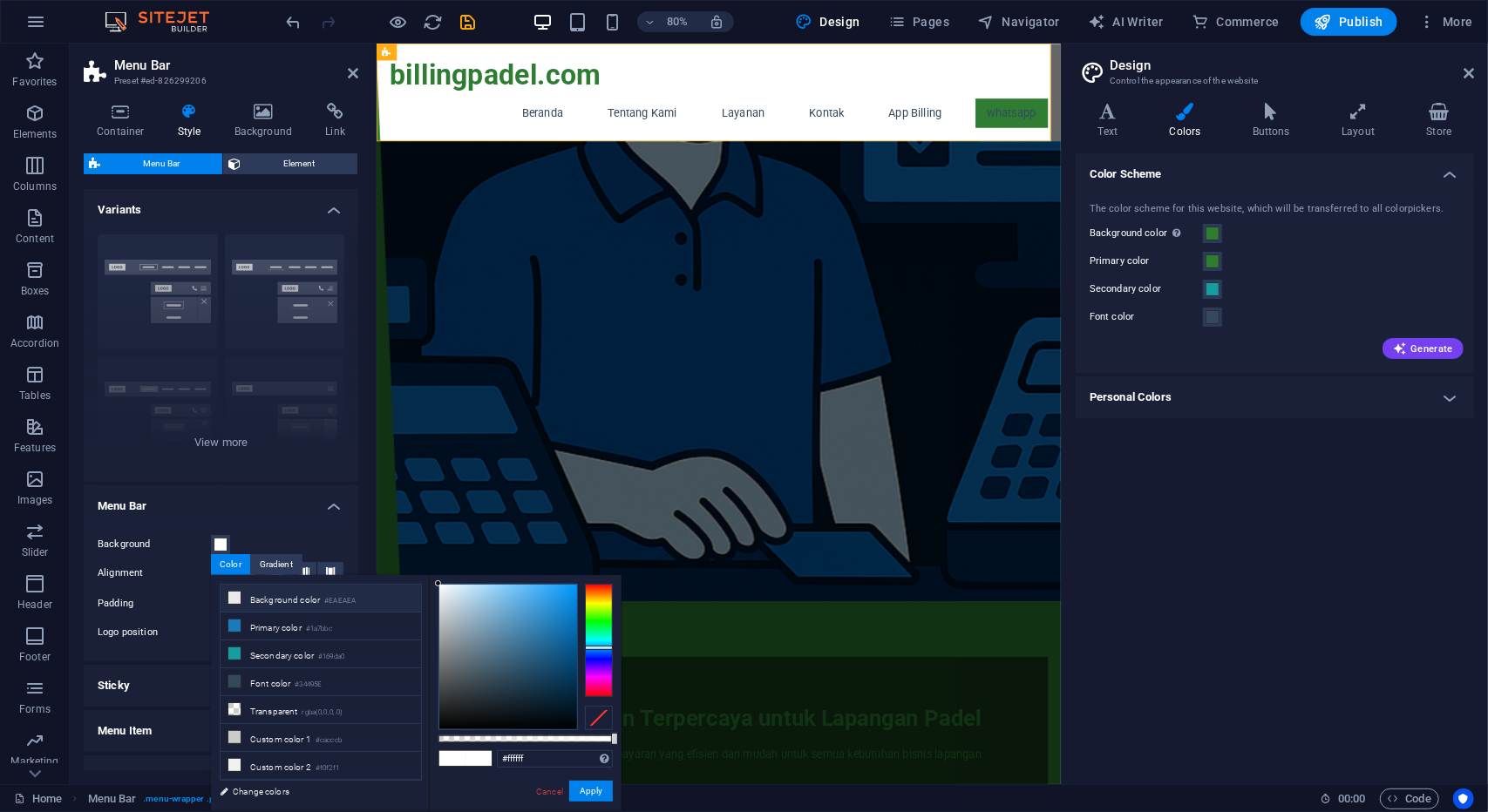 click on "Background color
#EAEAEA" at bounding box center [321, 599] 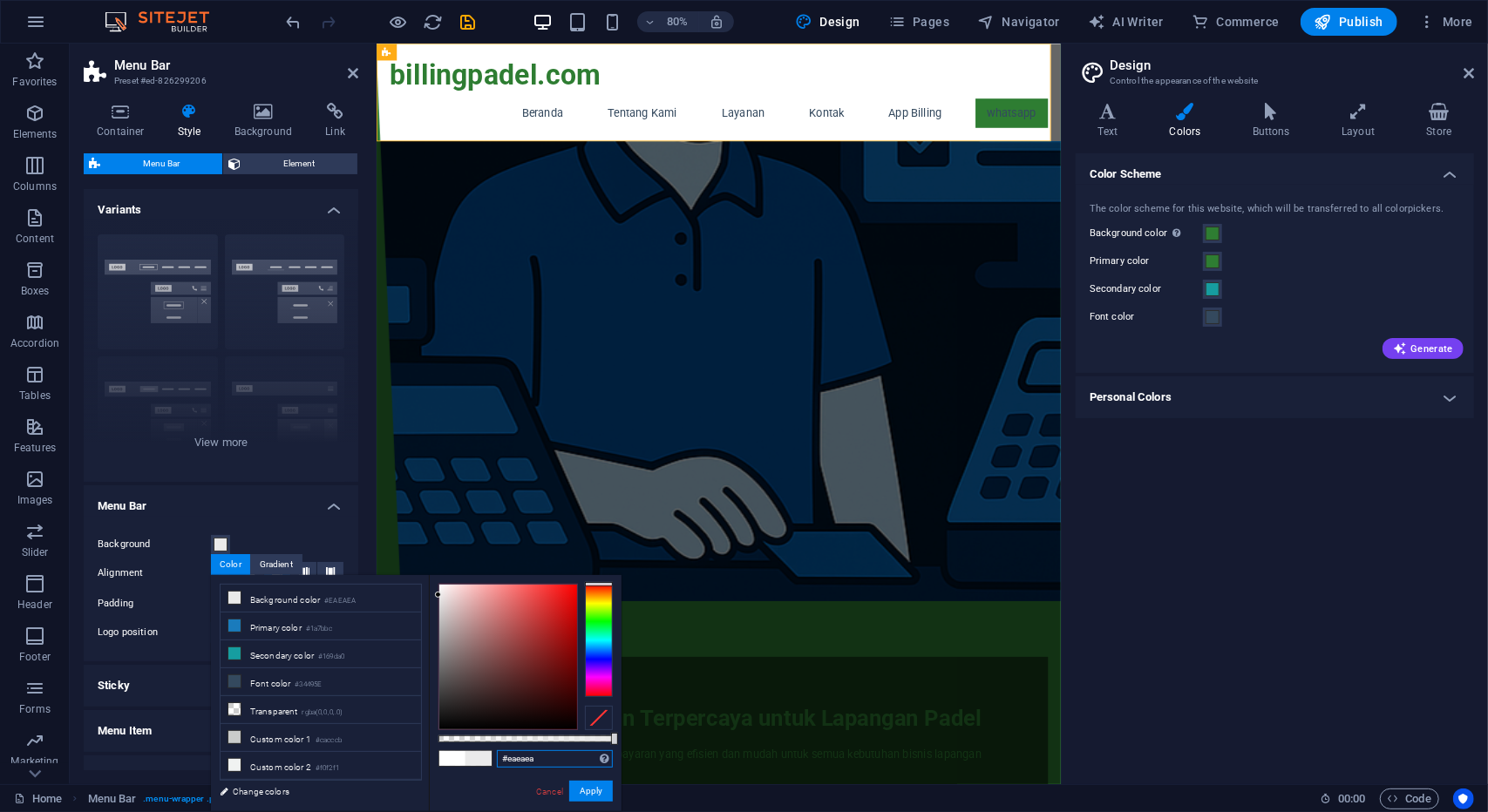 drag, startPoint x: 559, startPoint y: 761, endPoint x: 467, endPoint y: 754, distance: 92.26592 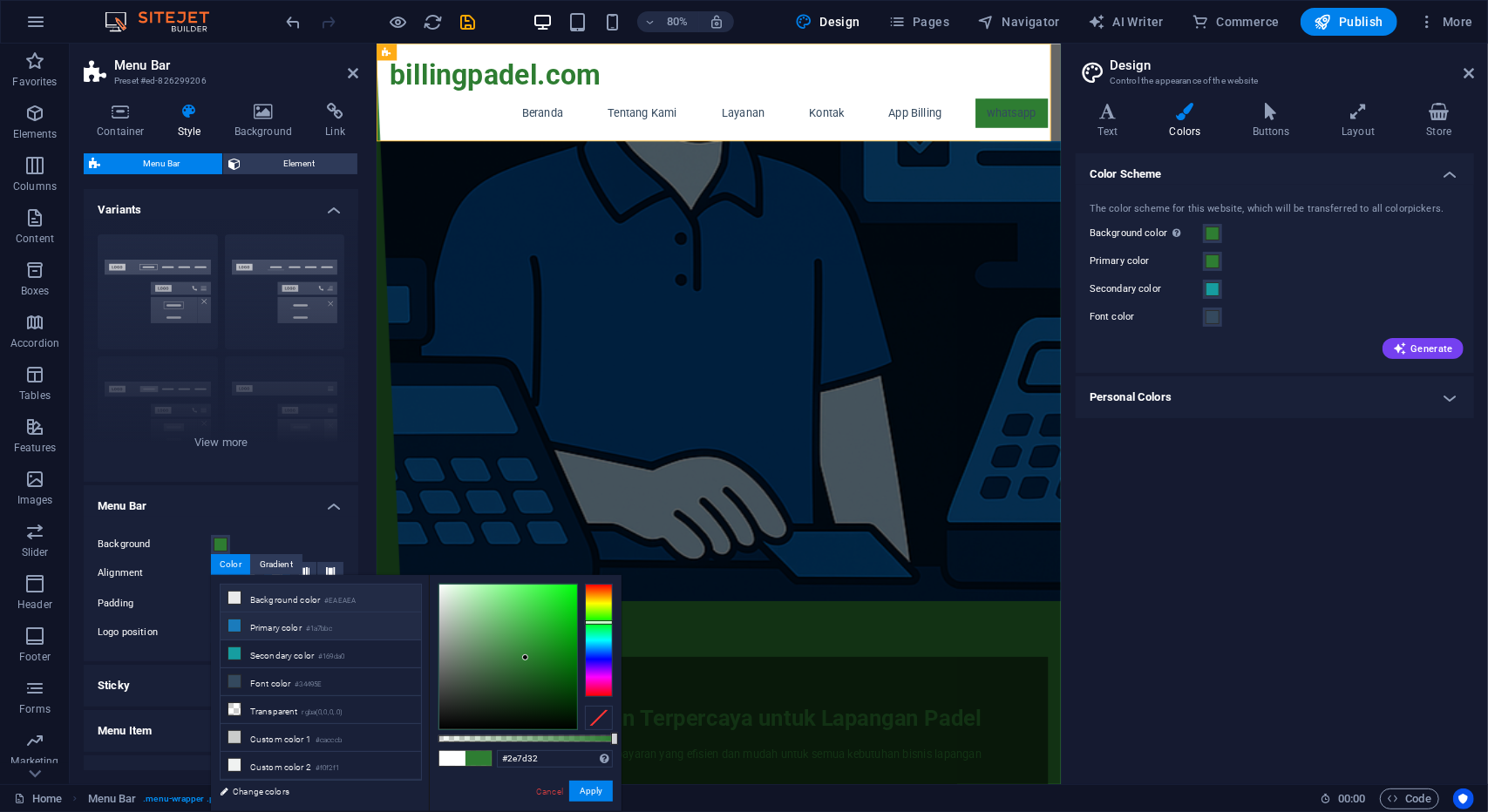 click on "#1a7bbc" at bounding box center [319, 629] 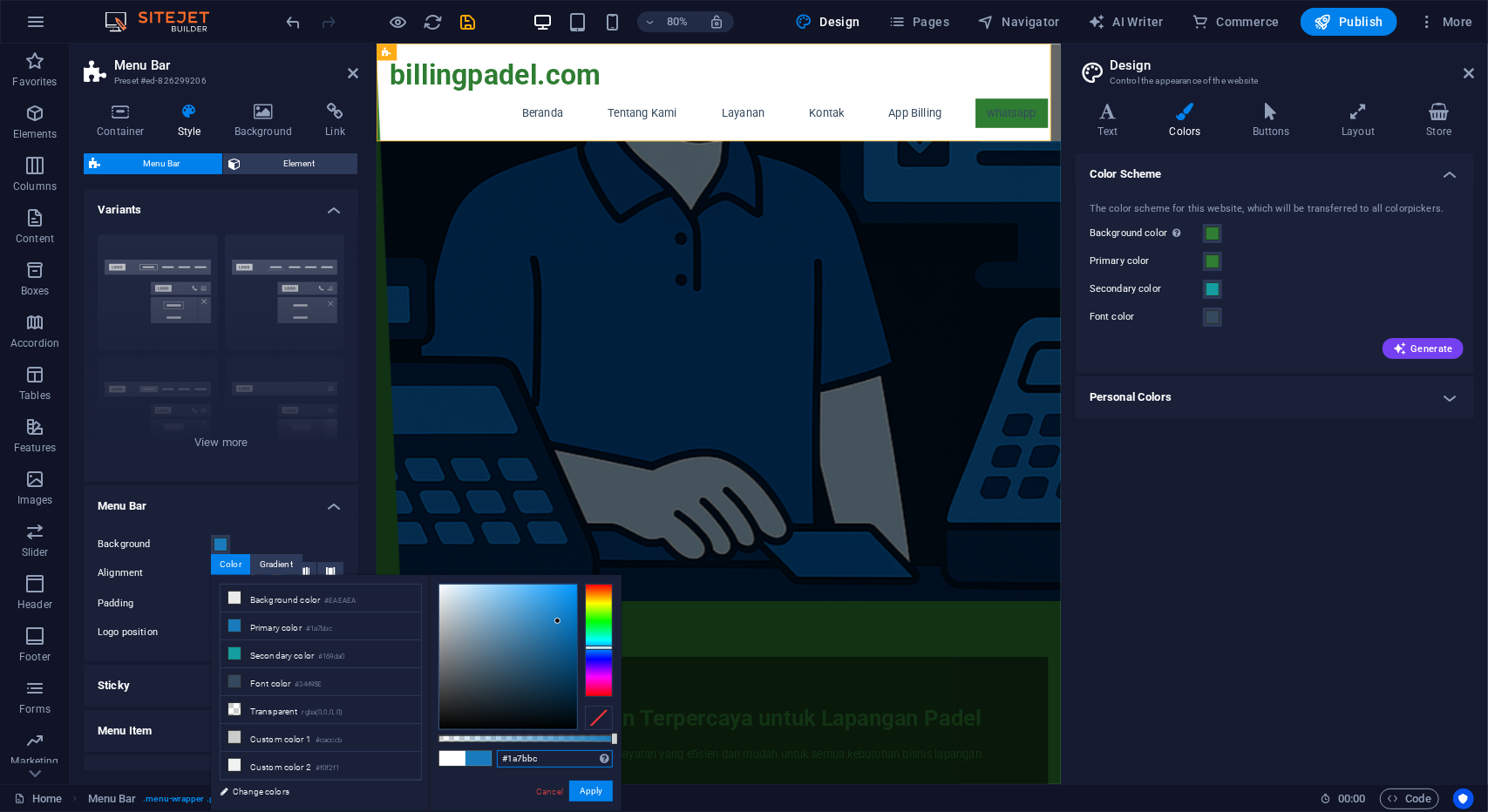 drag, startPoint x: 551, startPoint y: 759, endPoint x: 490, endPoint y: 761, distance: 61.032778 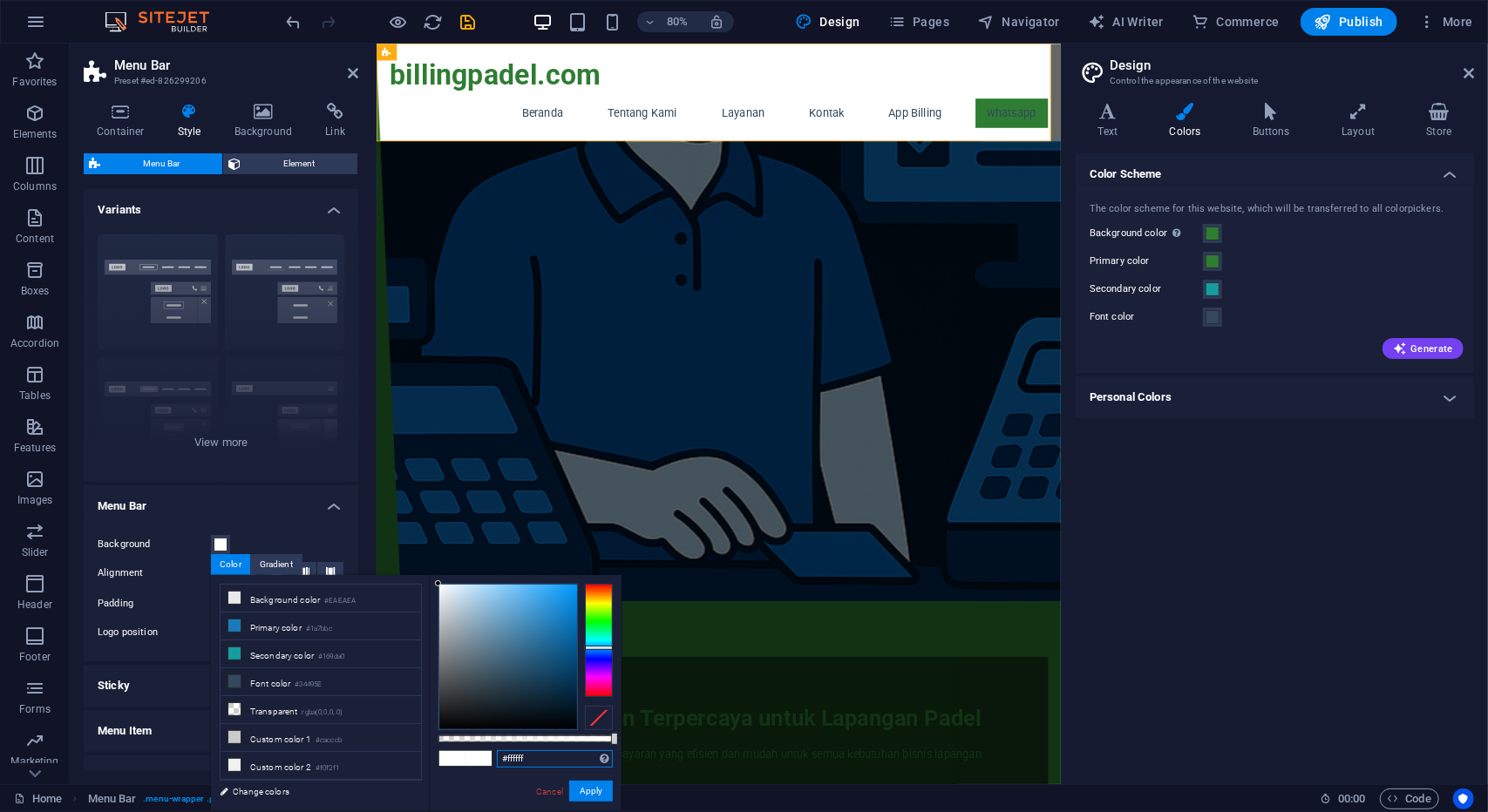 drag, startPoint x: 443, startPoint y: 585, endPoint x: 426, endPoint y: 577, distance: 18.788294 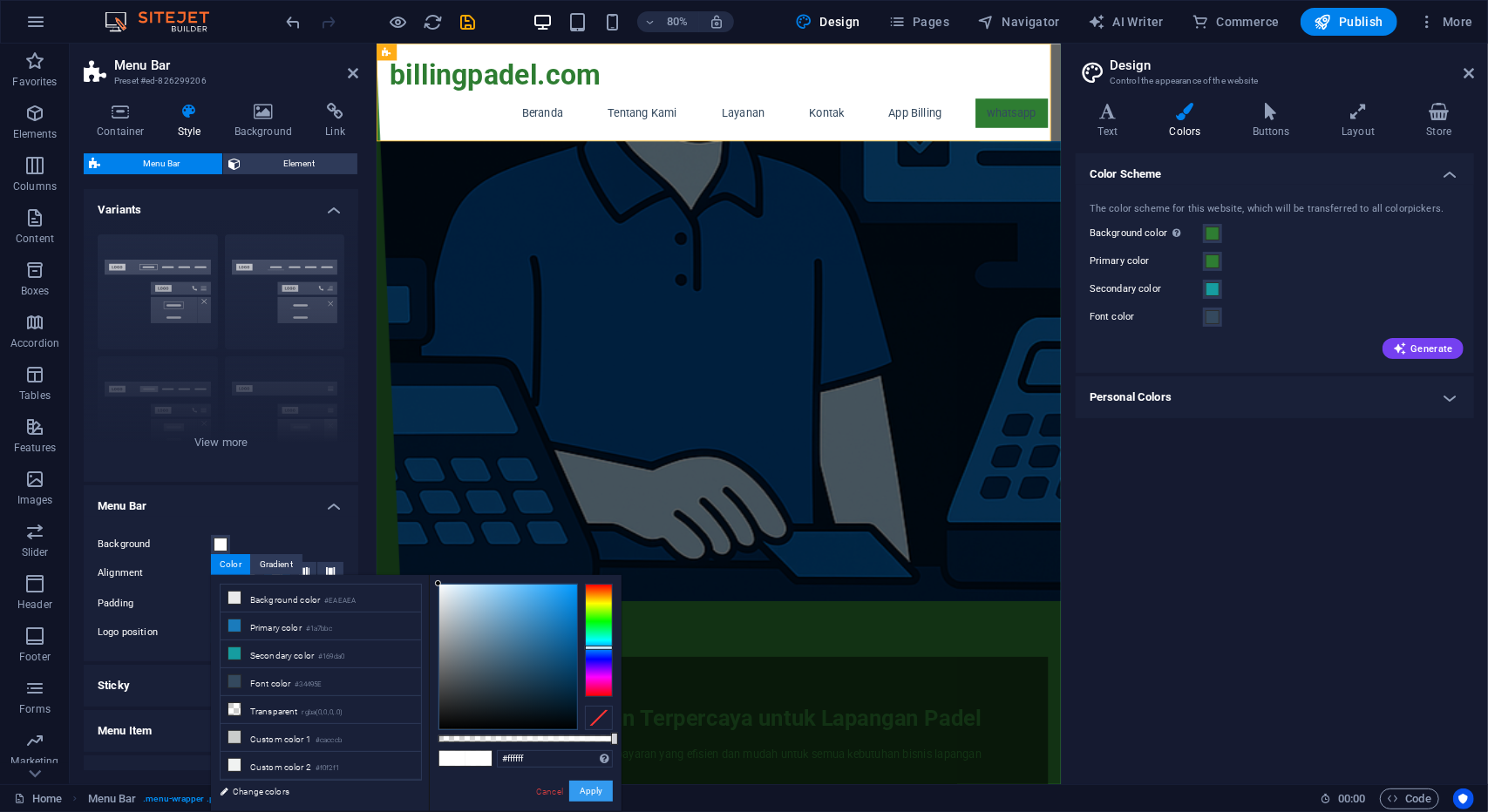 click on "Apply" at bounding box center (591, 791) 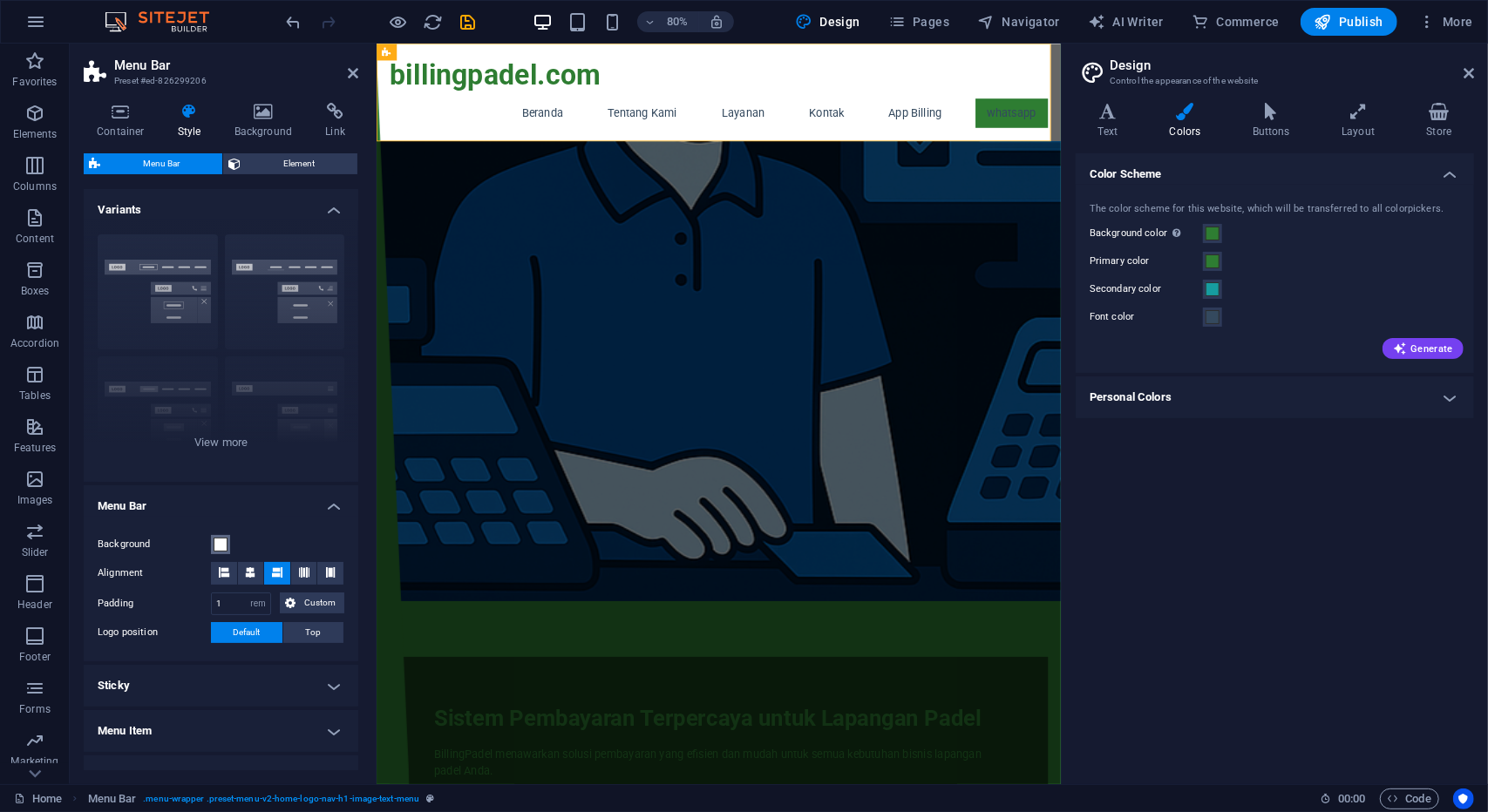 click at bounding box center [221, 545] 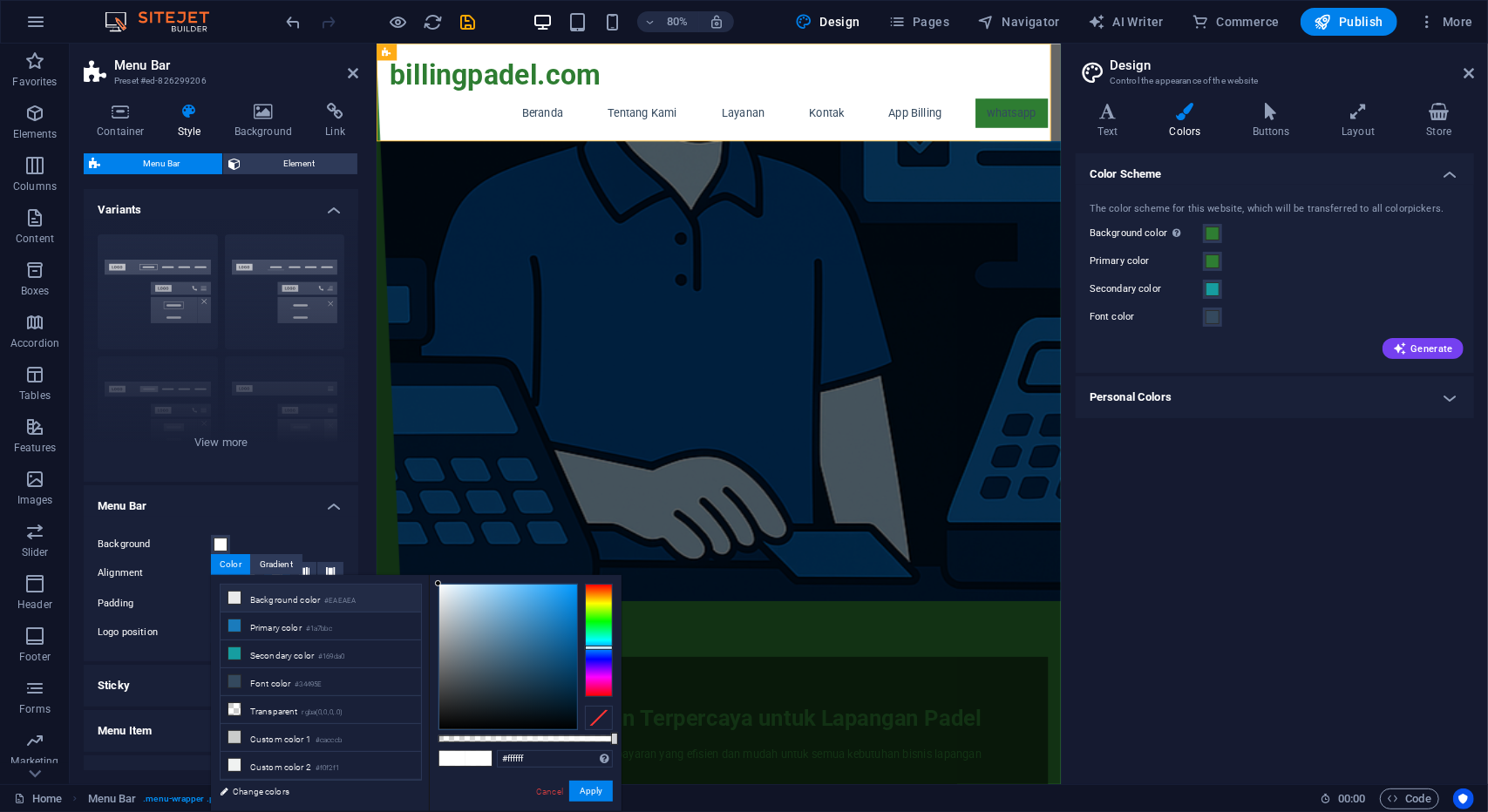 click on "Background color
#EAEAEA" at bounding box center (321, 599) 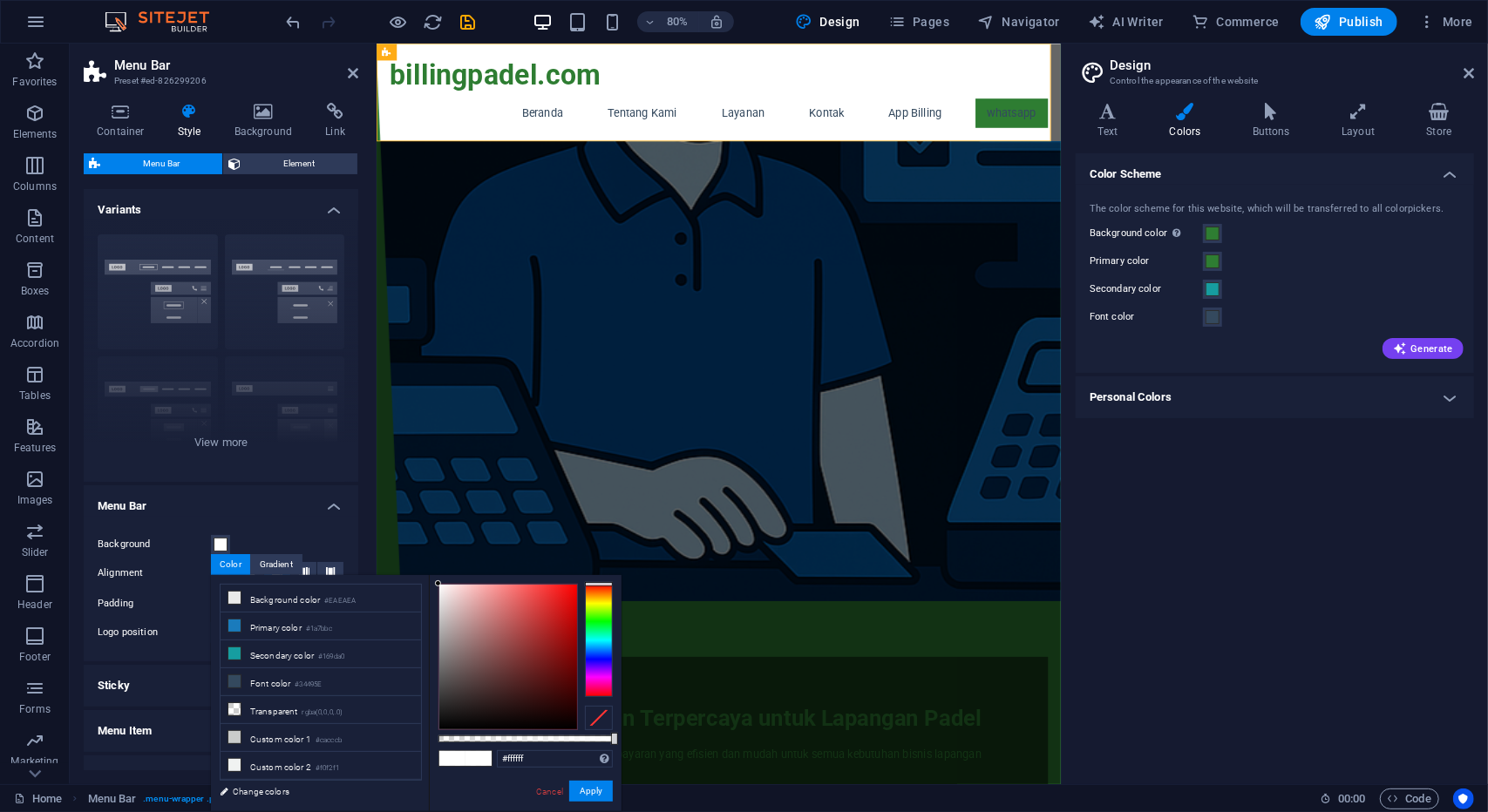 drag, startPoint x: 436, startPoint y: 592, endPoint x: 70, endPoint y: 658, distance: 371.9032 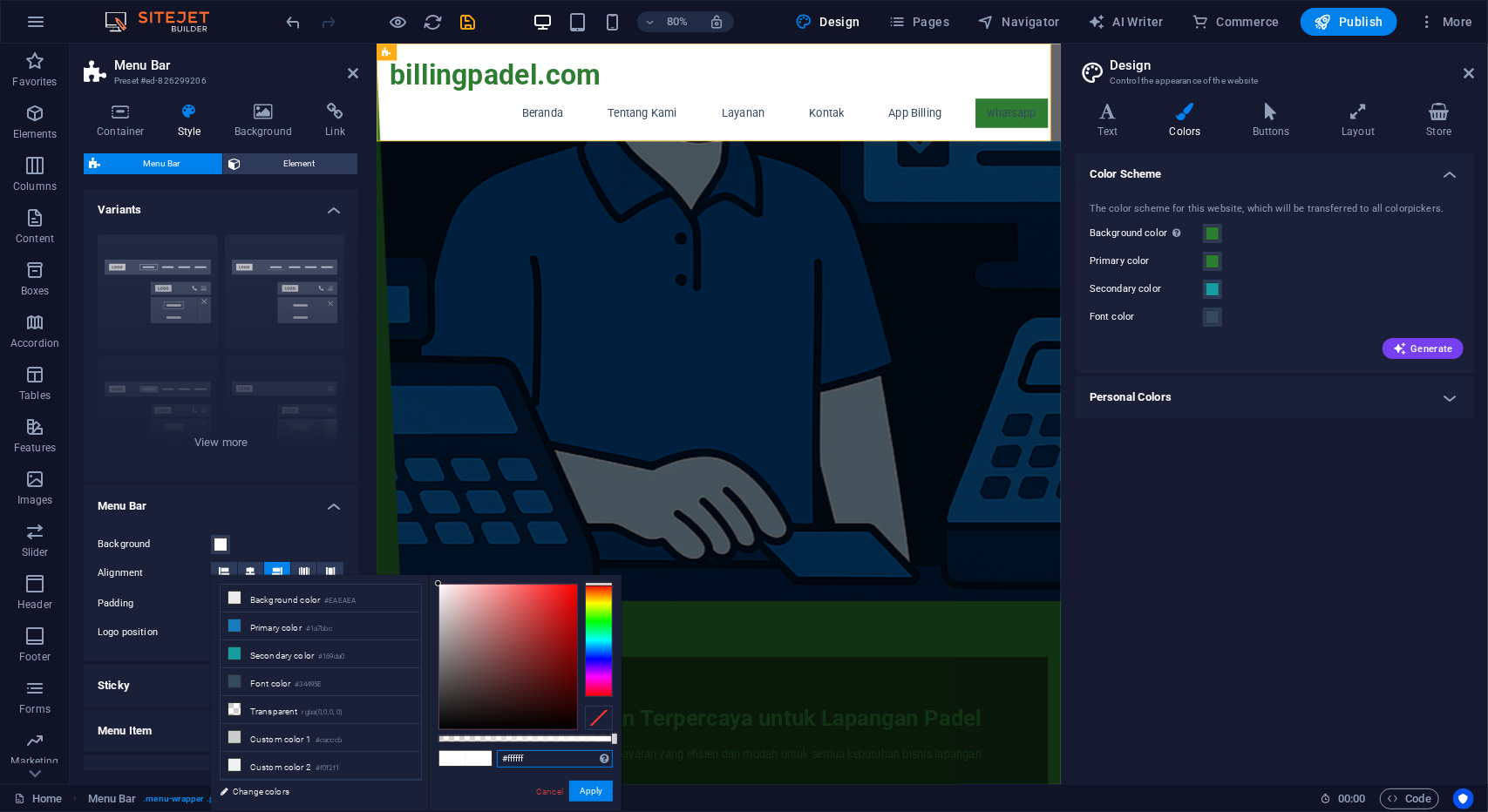 drag, startPoint x: 541, startPoint y: 757, endPoint x: 455, endPoint y: 755, distance: 86.0233 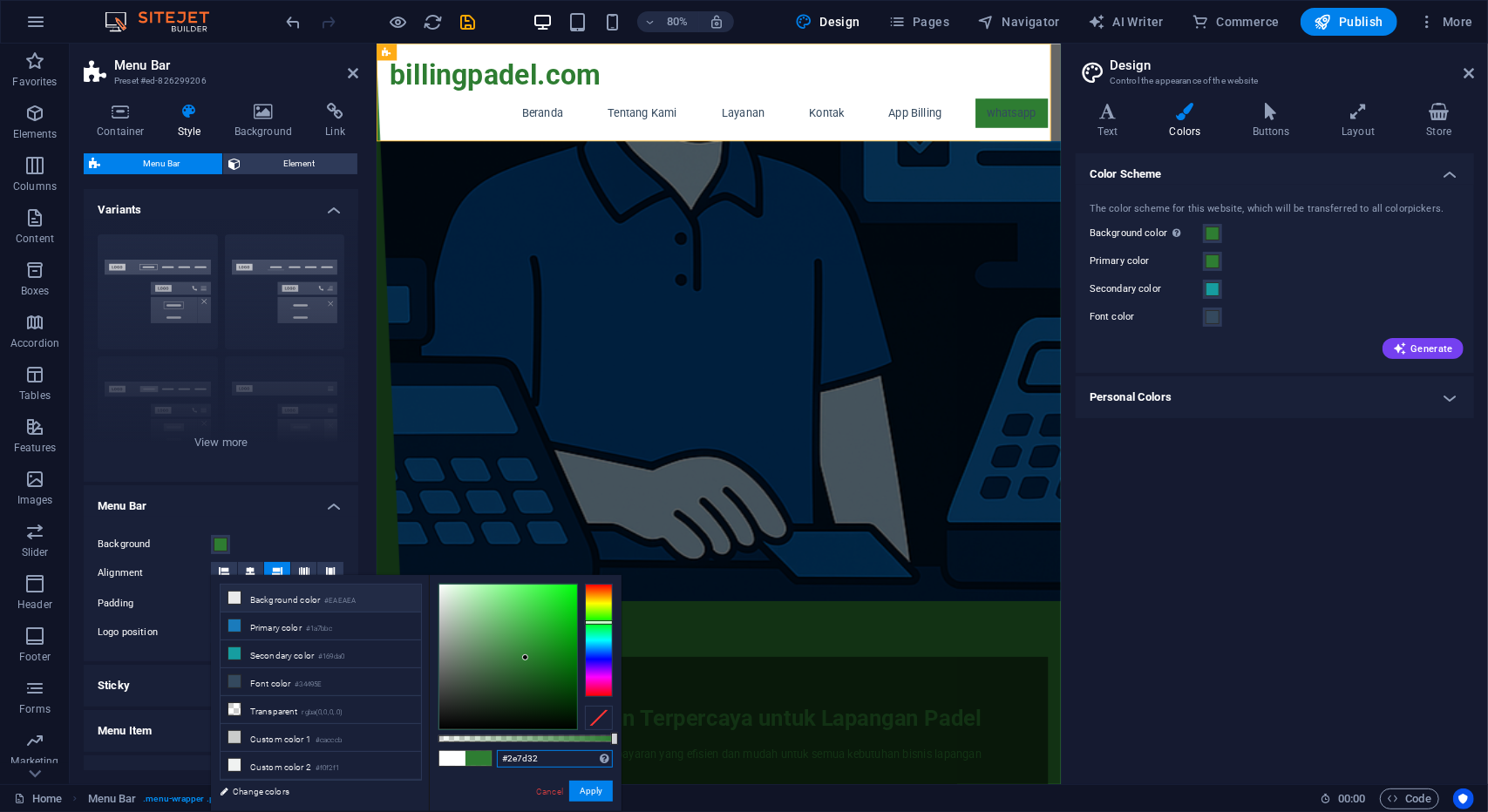 type on "#2e7d32" 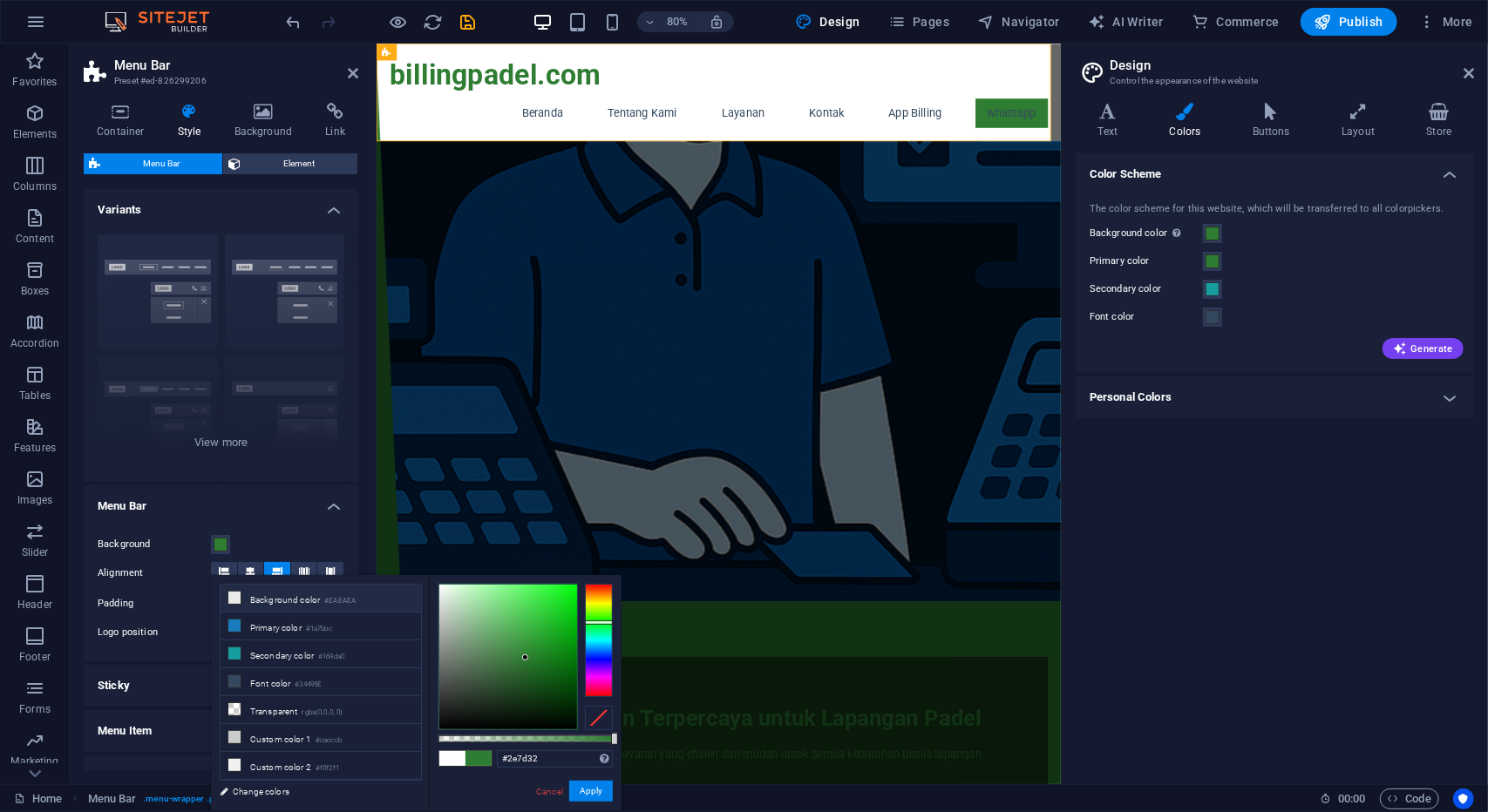 click on "#2e7d32 Supported formats #0852ed rgb(8, 82, 237) rgba(8, 82, 237, 90%) hsv(221,97,93) hsl(221, 93%, 48%) Cancel Apply" at bounding box center [525, 819] 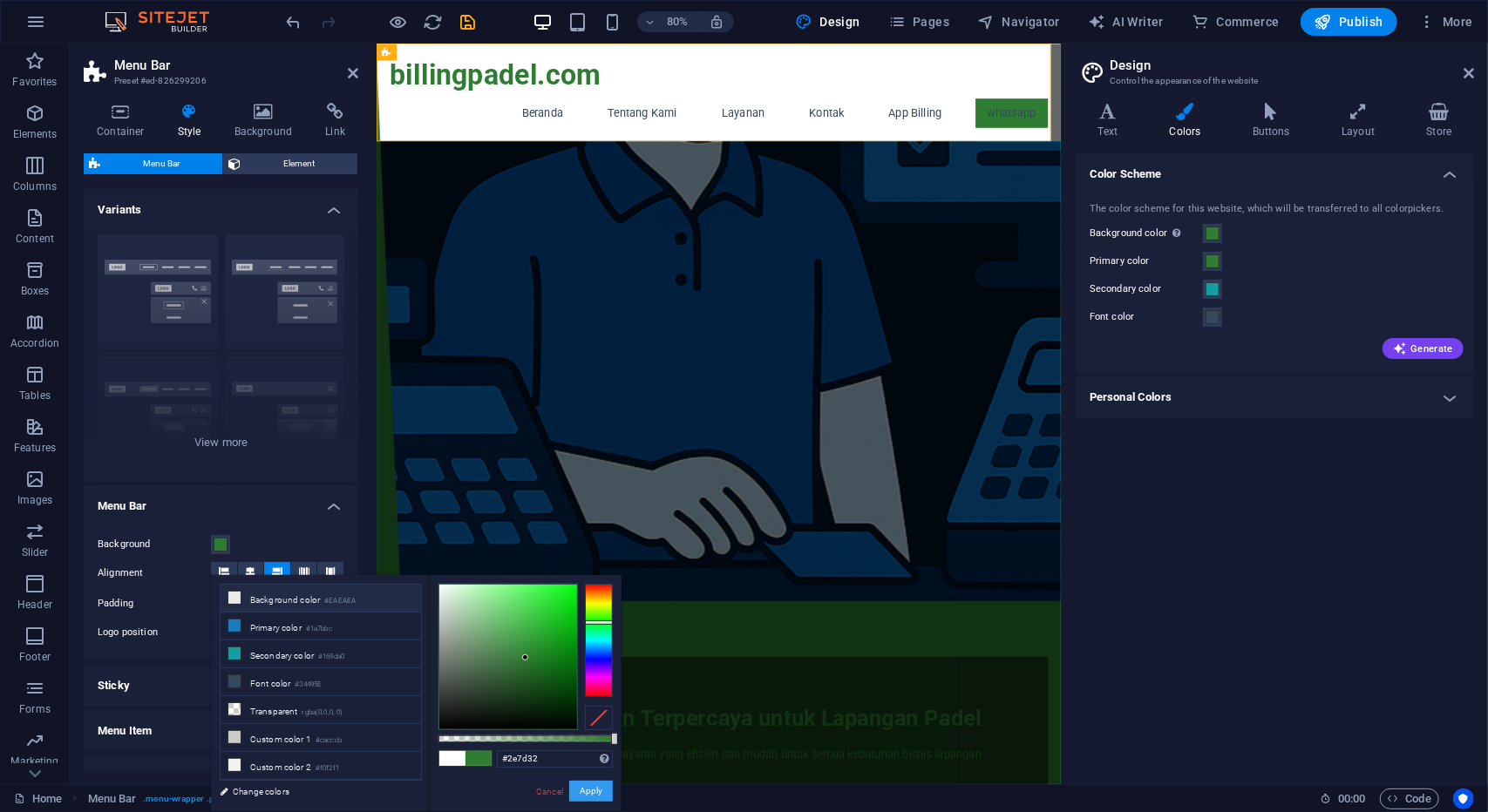 click on "Apply" at bounding box center (591, 791) 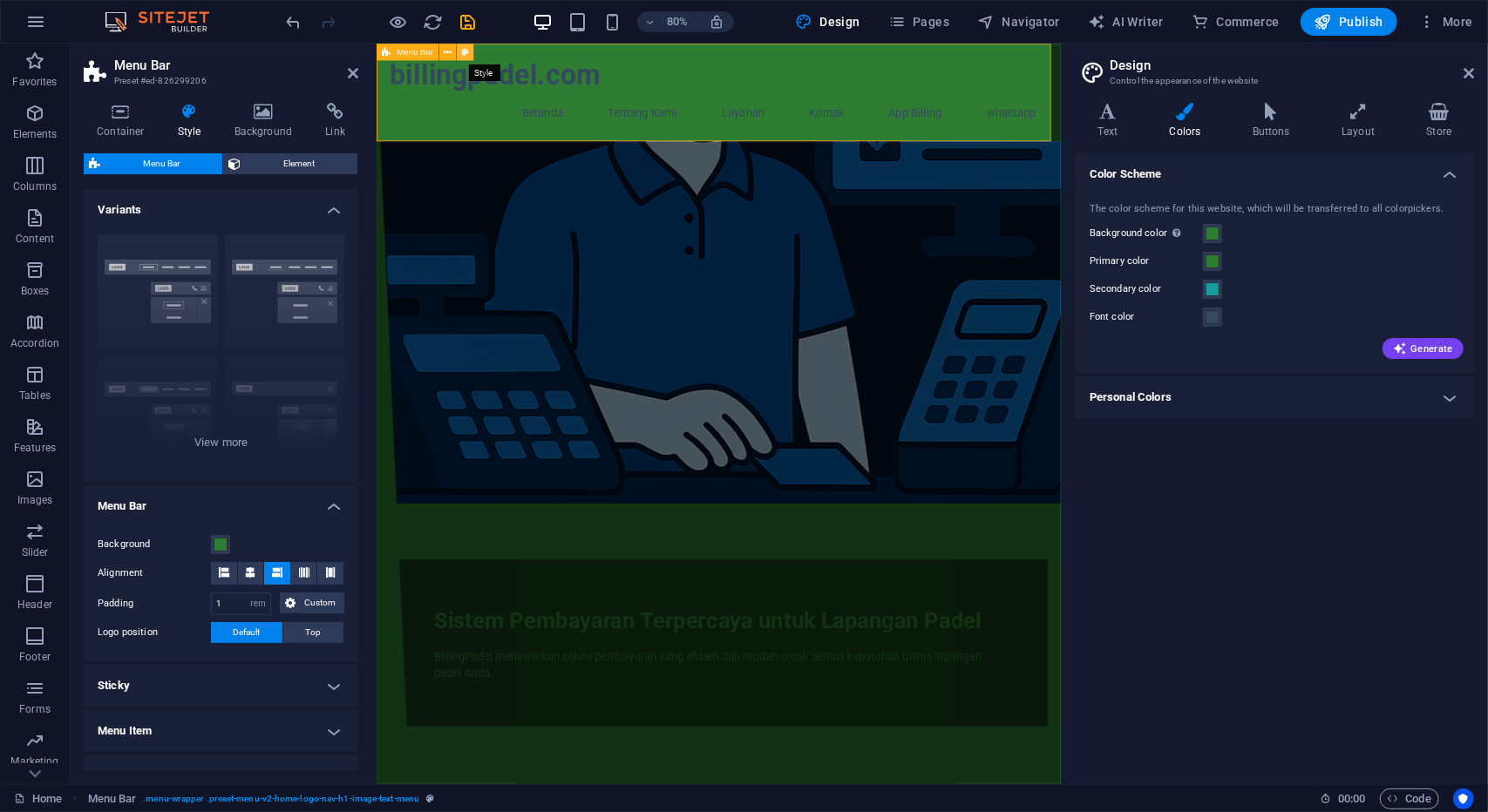 click at bounding box center (465, 51) 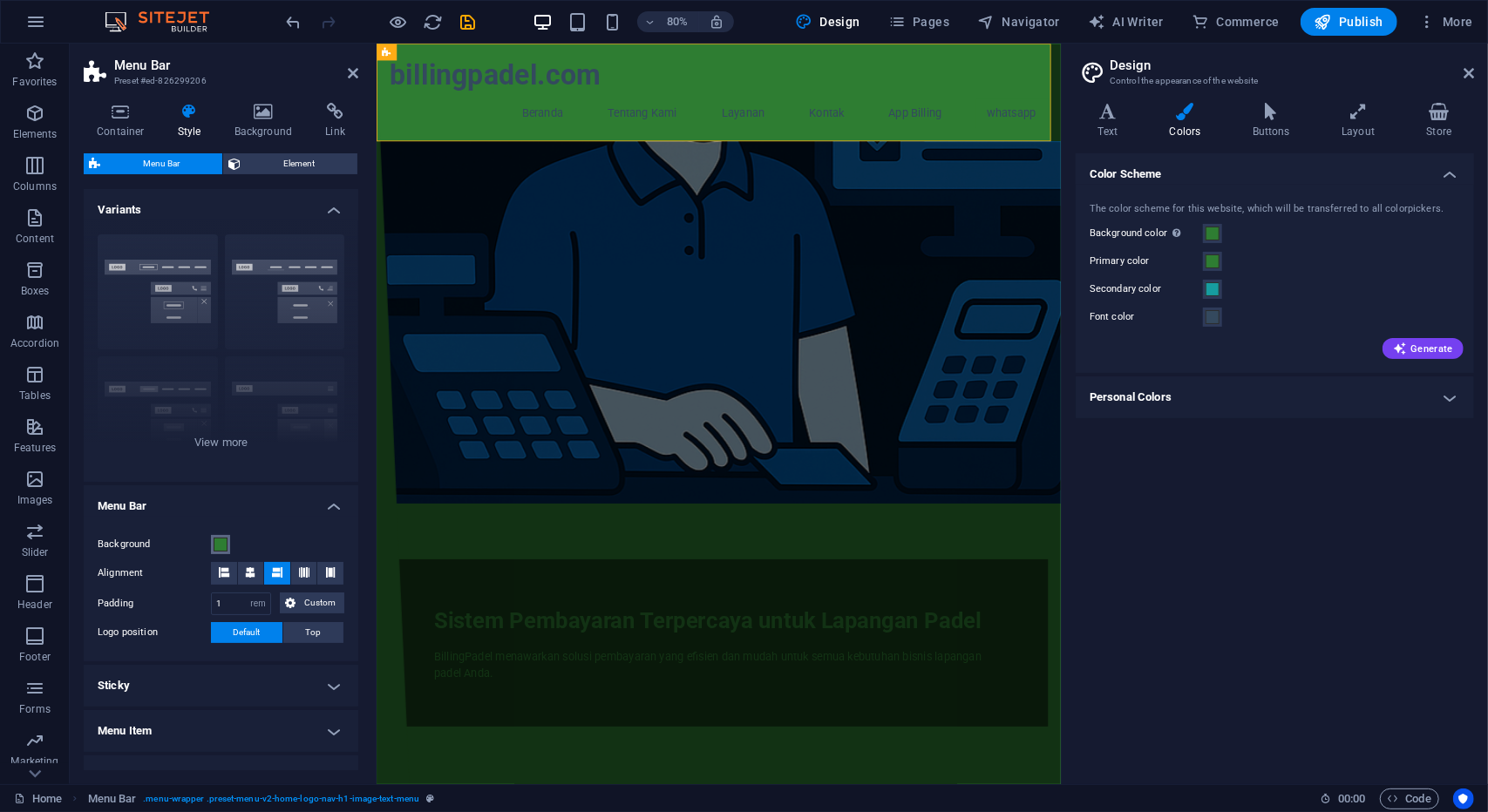 click at bounding box center (221, 545) 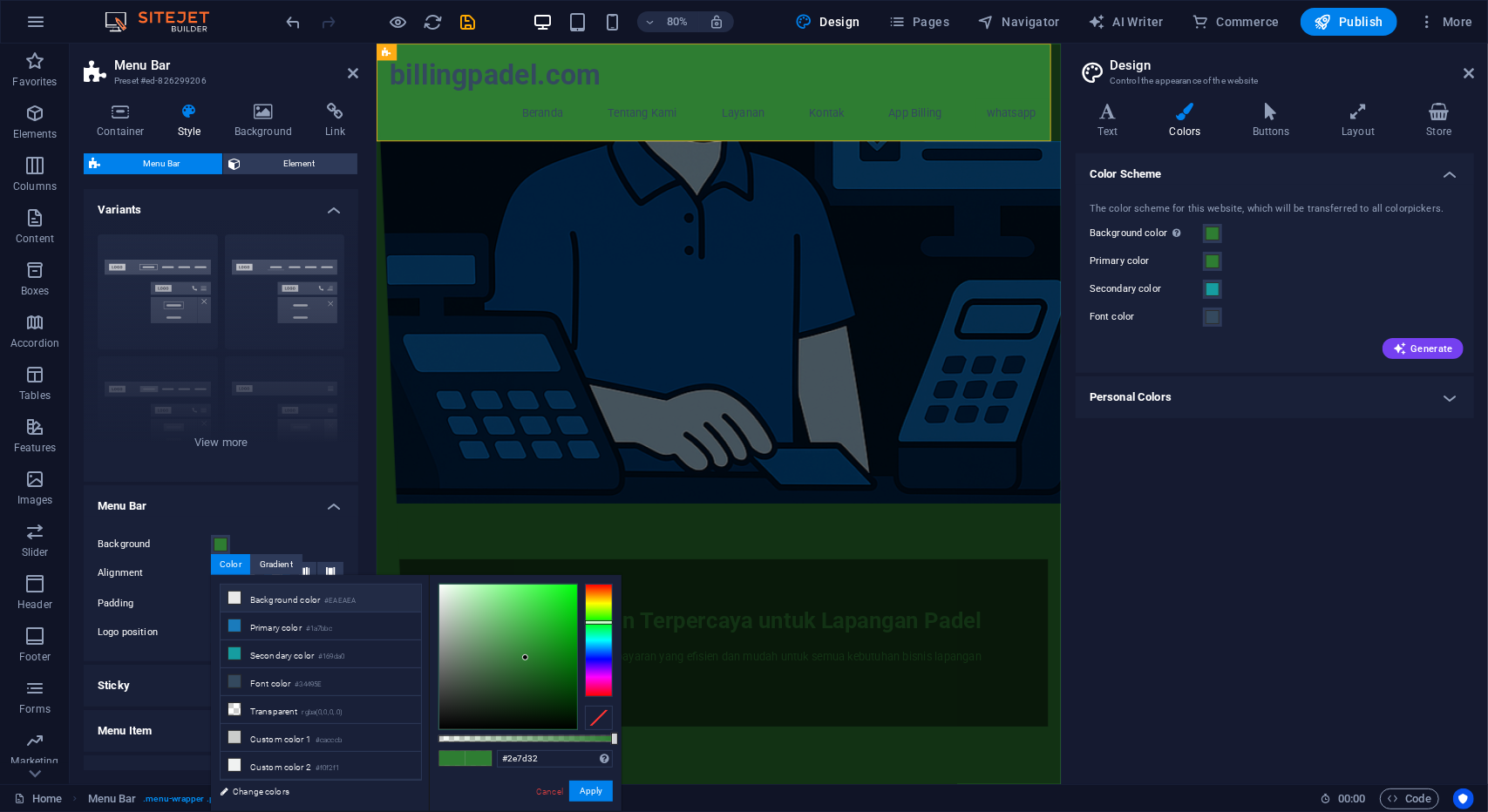 click on "Menu Bar" at bounding box center [221, 501] 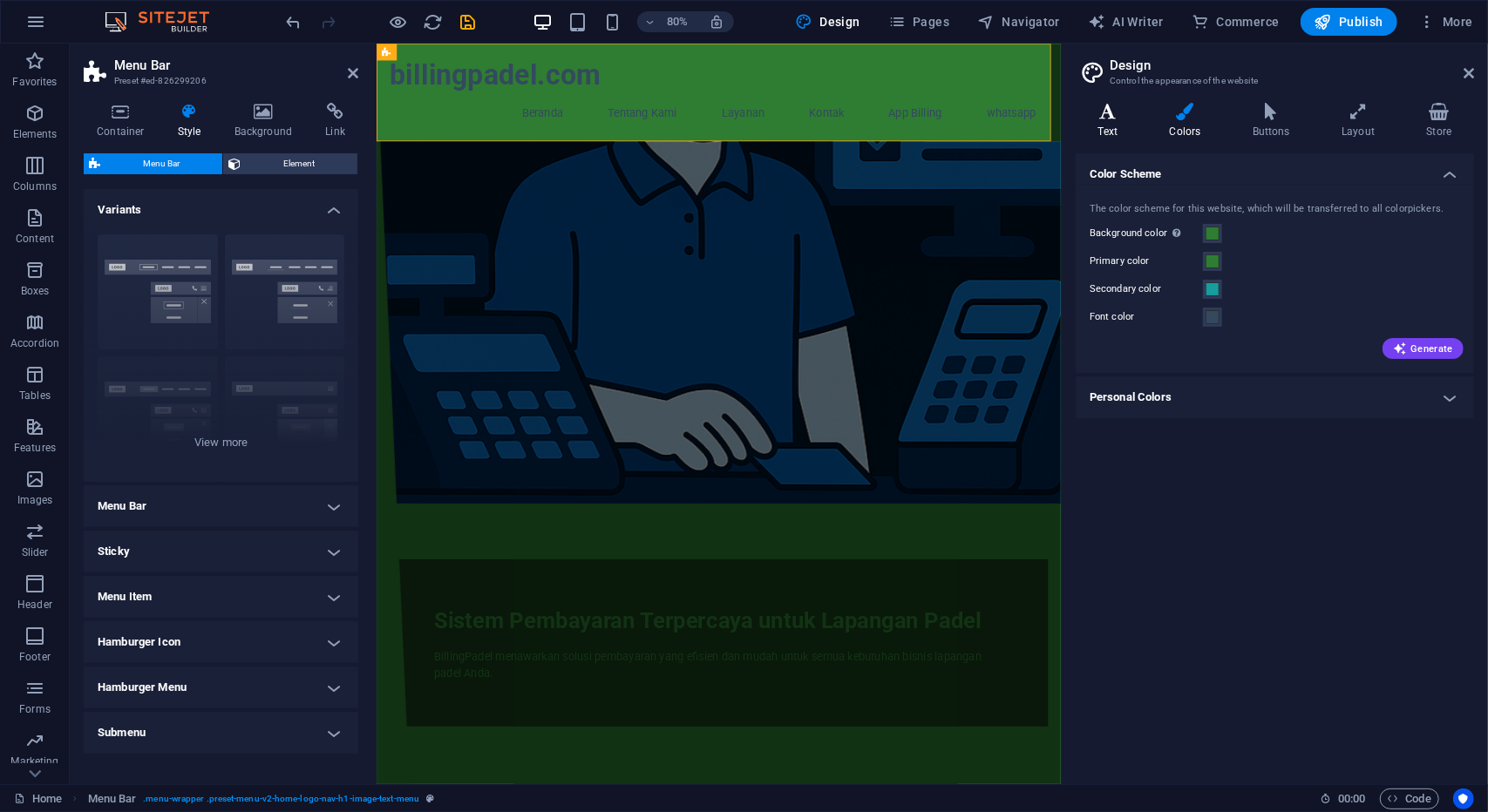 click at bounding box center (1108, 112) 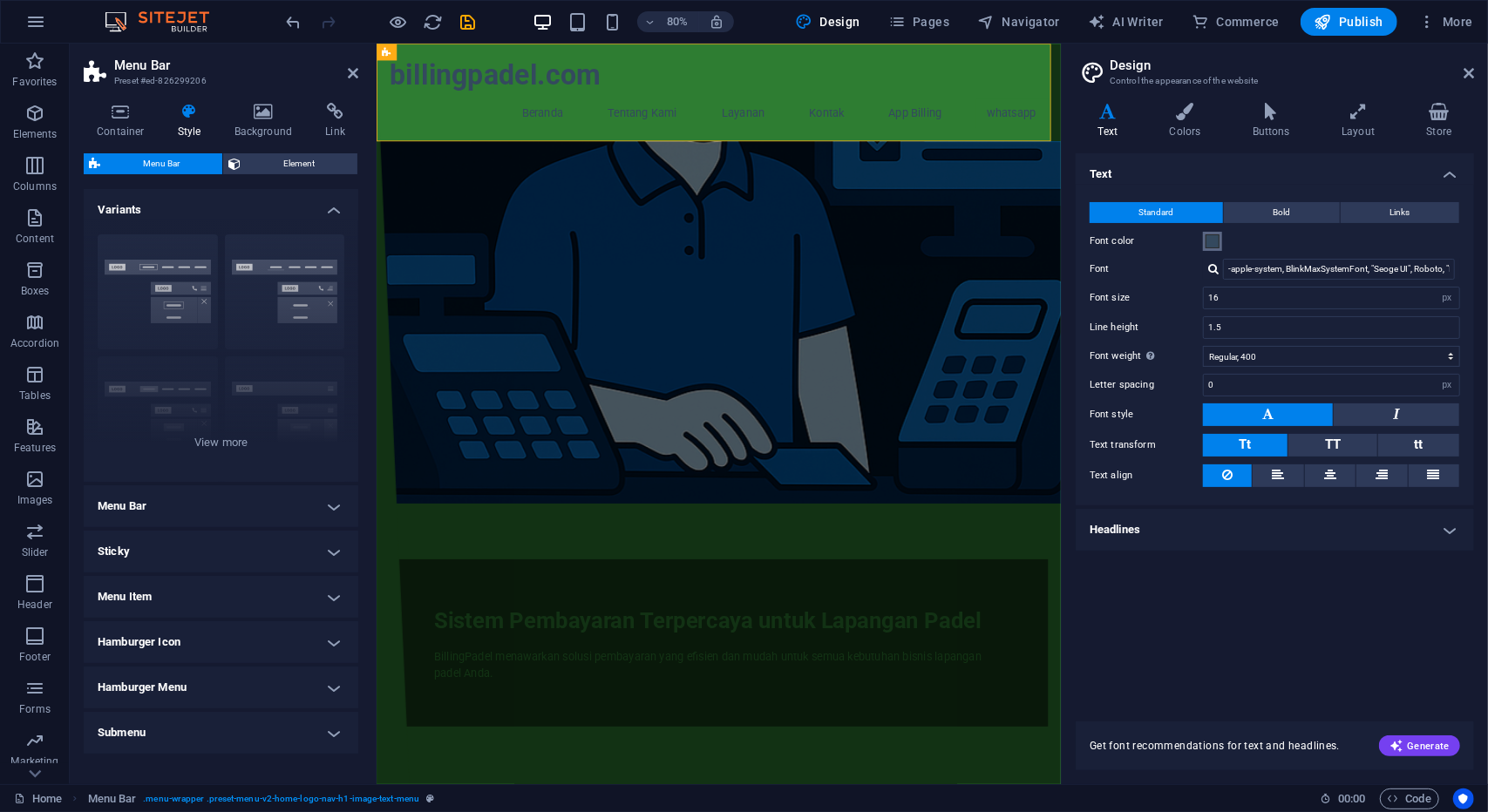 click at bounding box center (1213, 241) 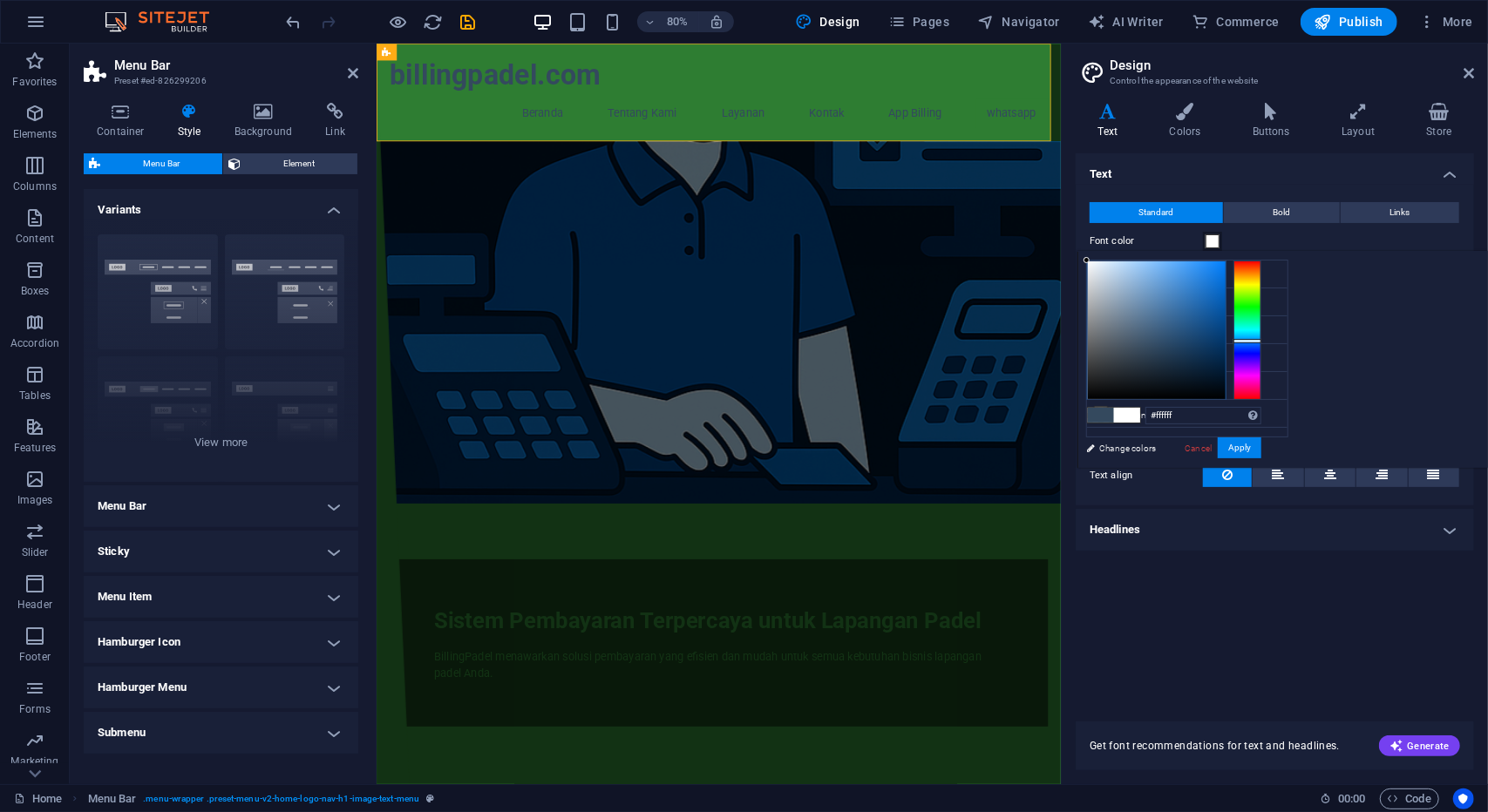 drag, startPoint x: 1367, startPoint y: 346, endPoint x: 1294, endPoint y: 258, distance: 114.3372 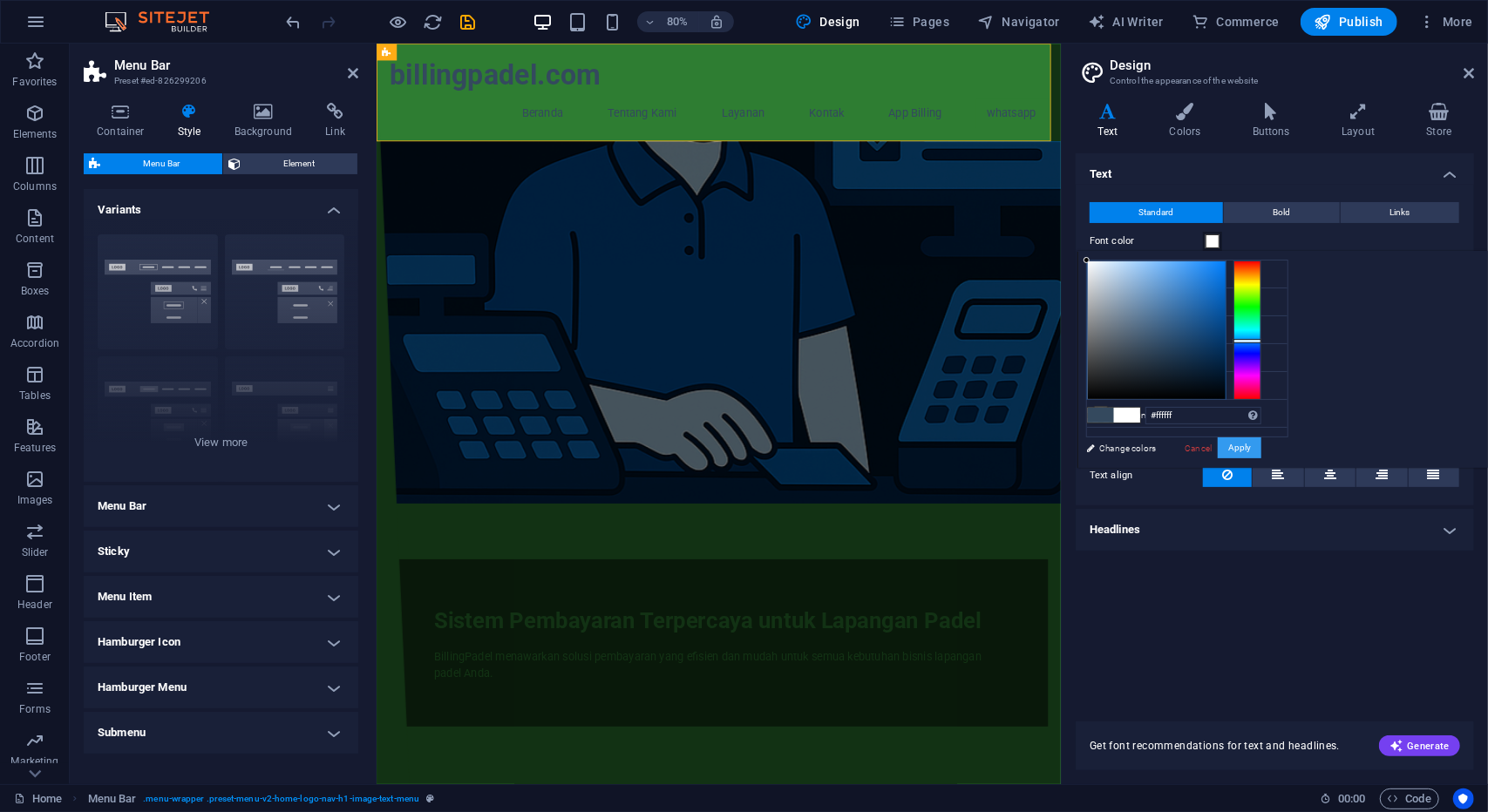 click on "Apply" at bounding box center (1240, 448) 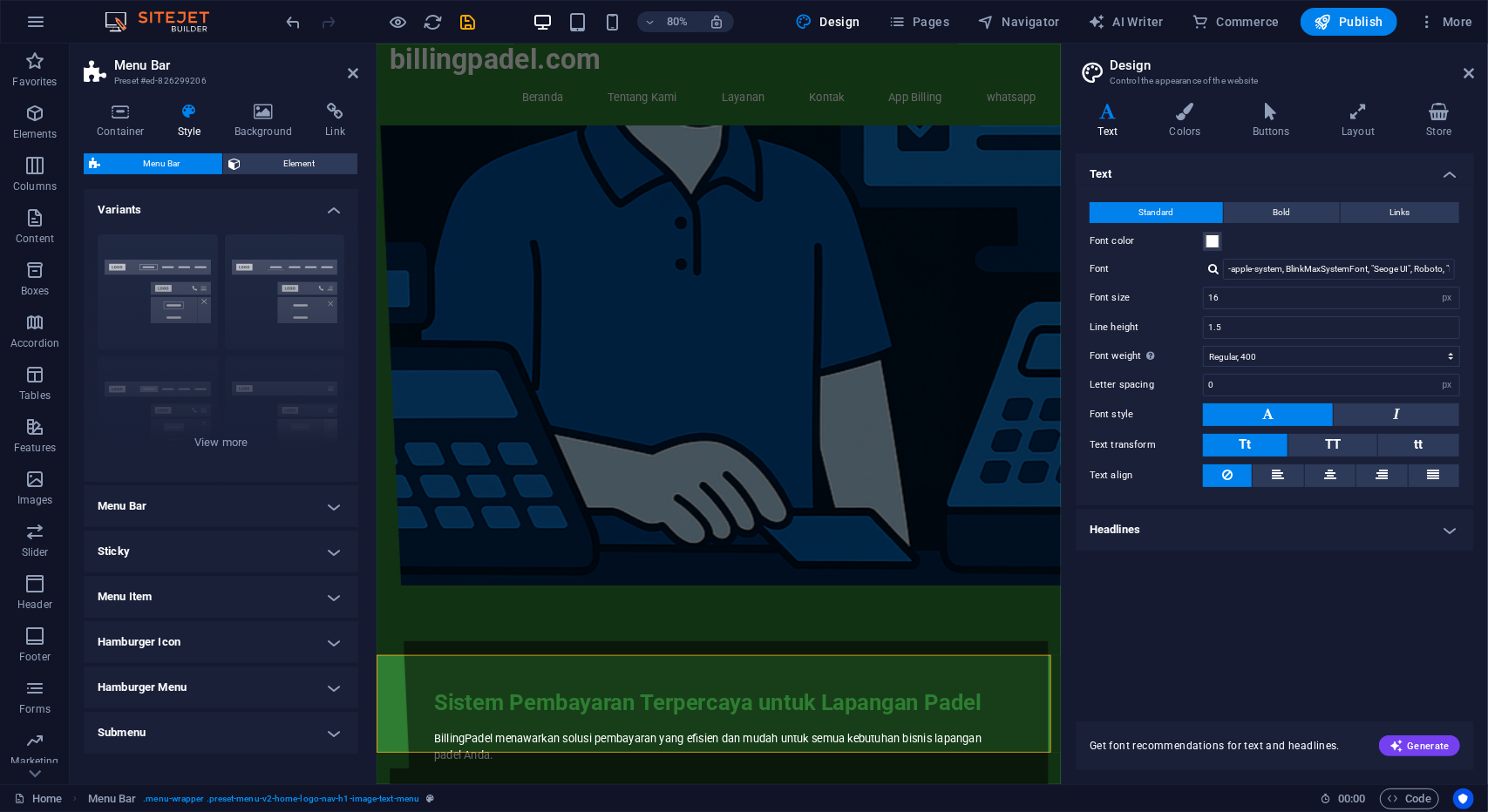 scroll, scrollTop: 0, scrollLeft: 0, axis: both 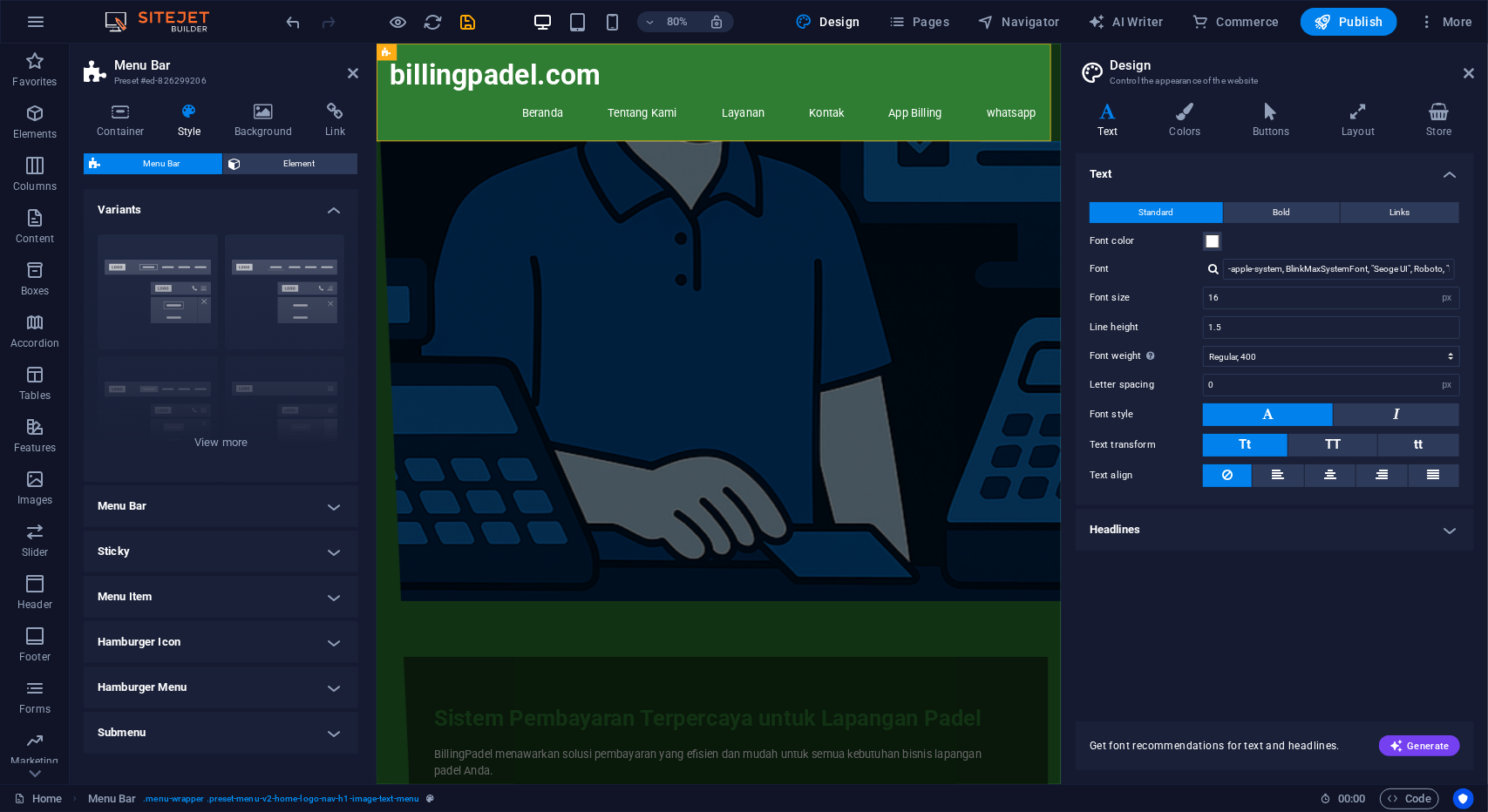 drag, startPoint x: 1225, startPoint y: 236, endPoint x: 1453, endPoint y: 220, distance: 228.56071 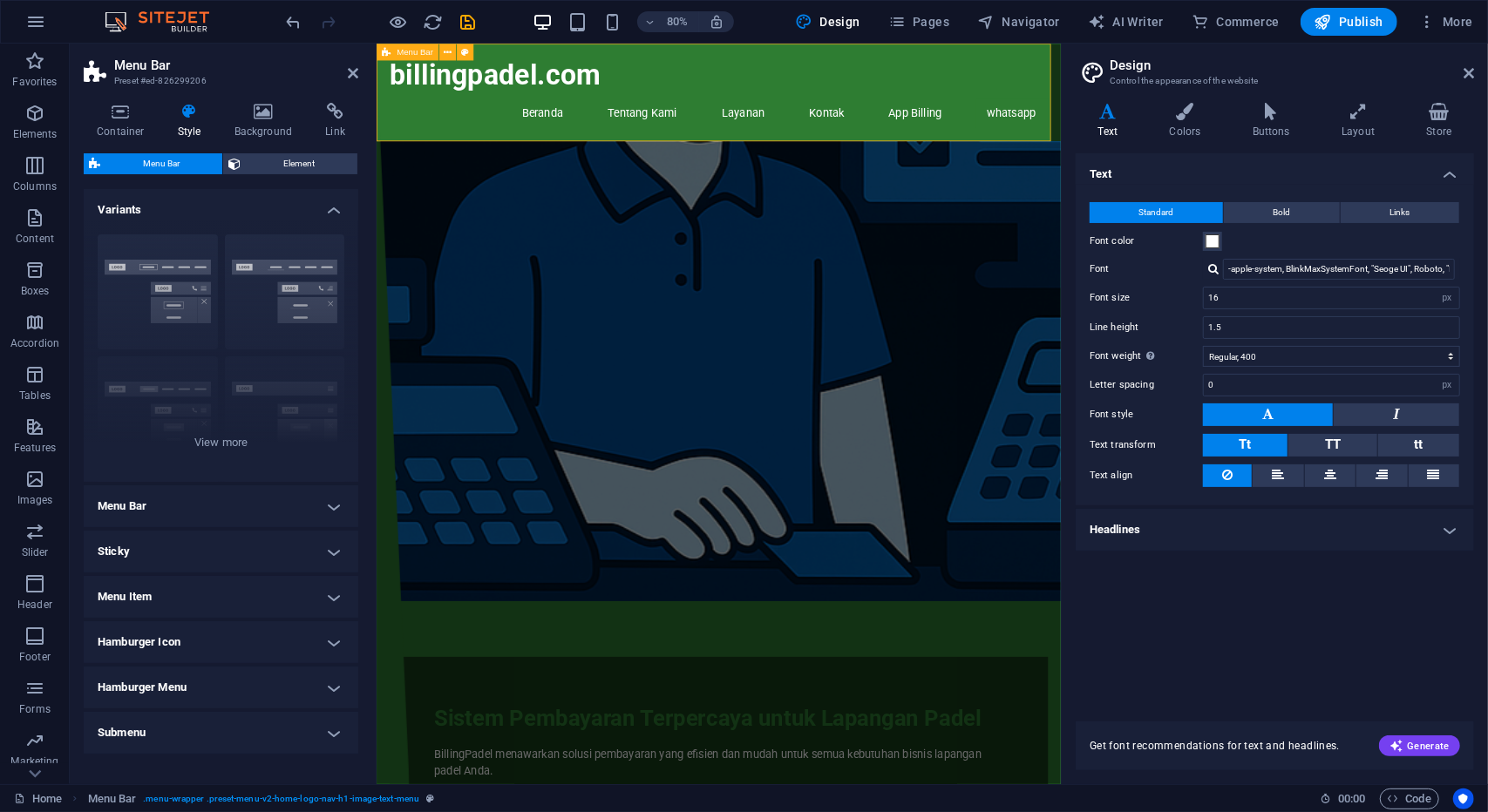 click on "billingpadel.com Beranda Tentang Kami Layanan Kontak App Billing  whatsapp" at bounding box center [803, 104] 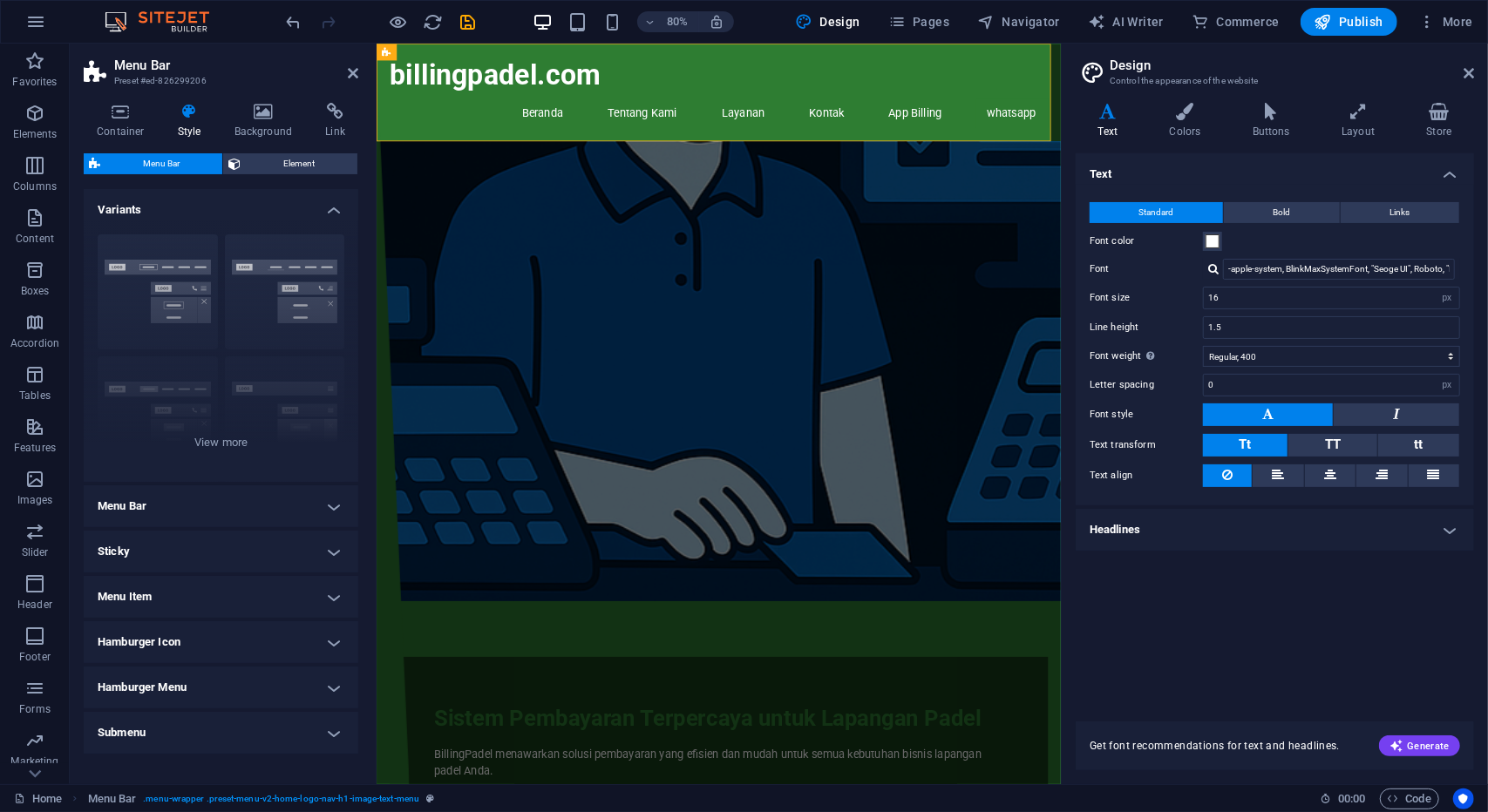 click at bounding box center [803, 452] 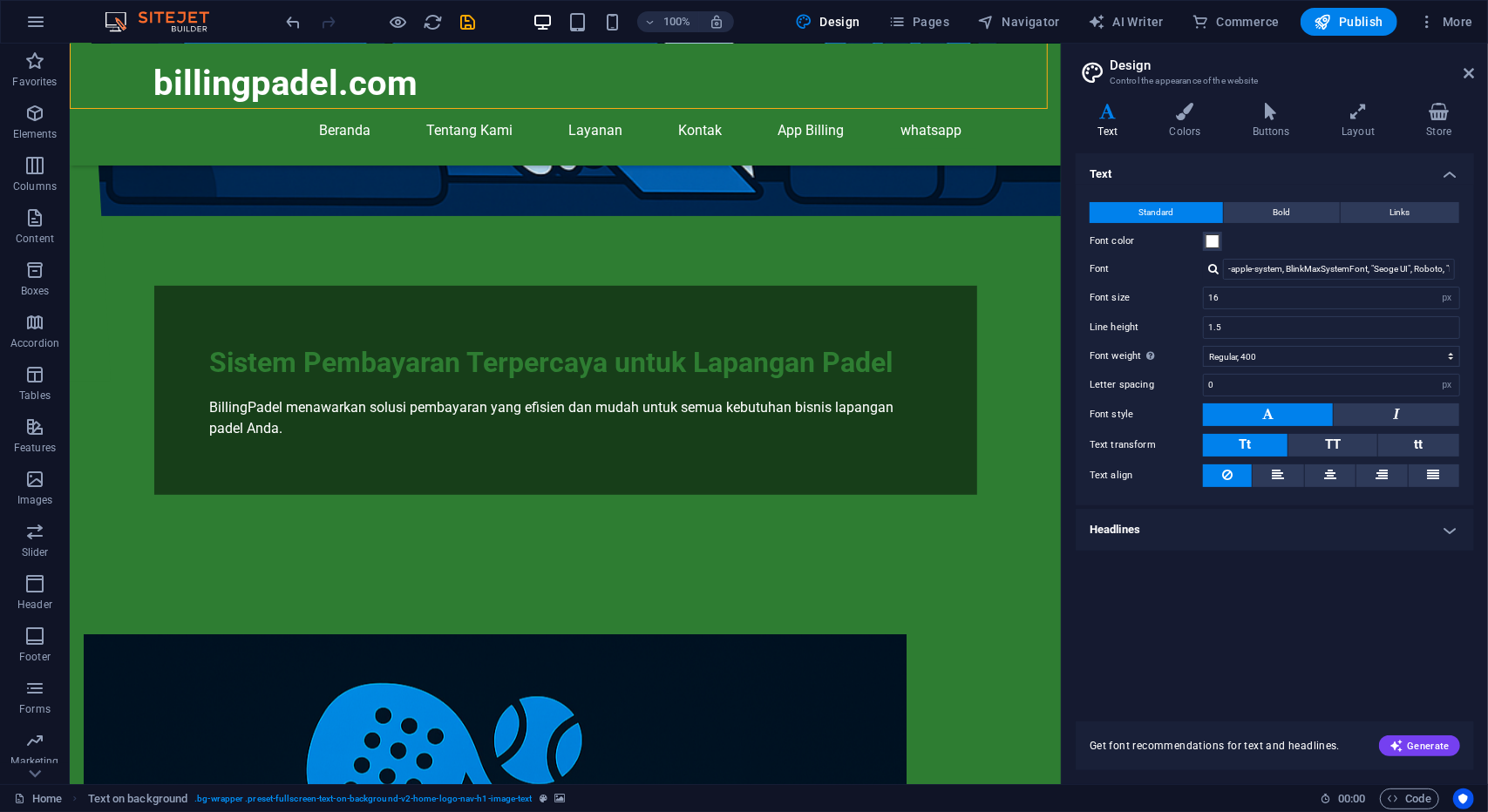 scroll, scrollTop: 396, scrollLeft: 0, axis: vertical 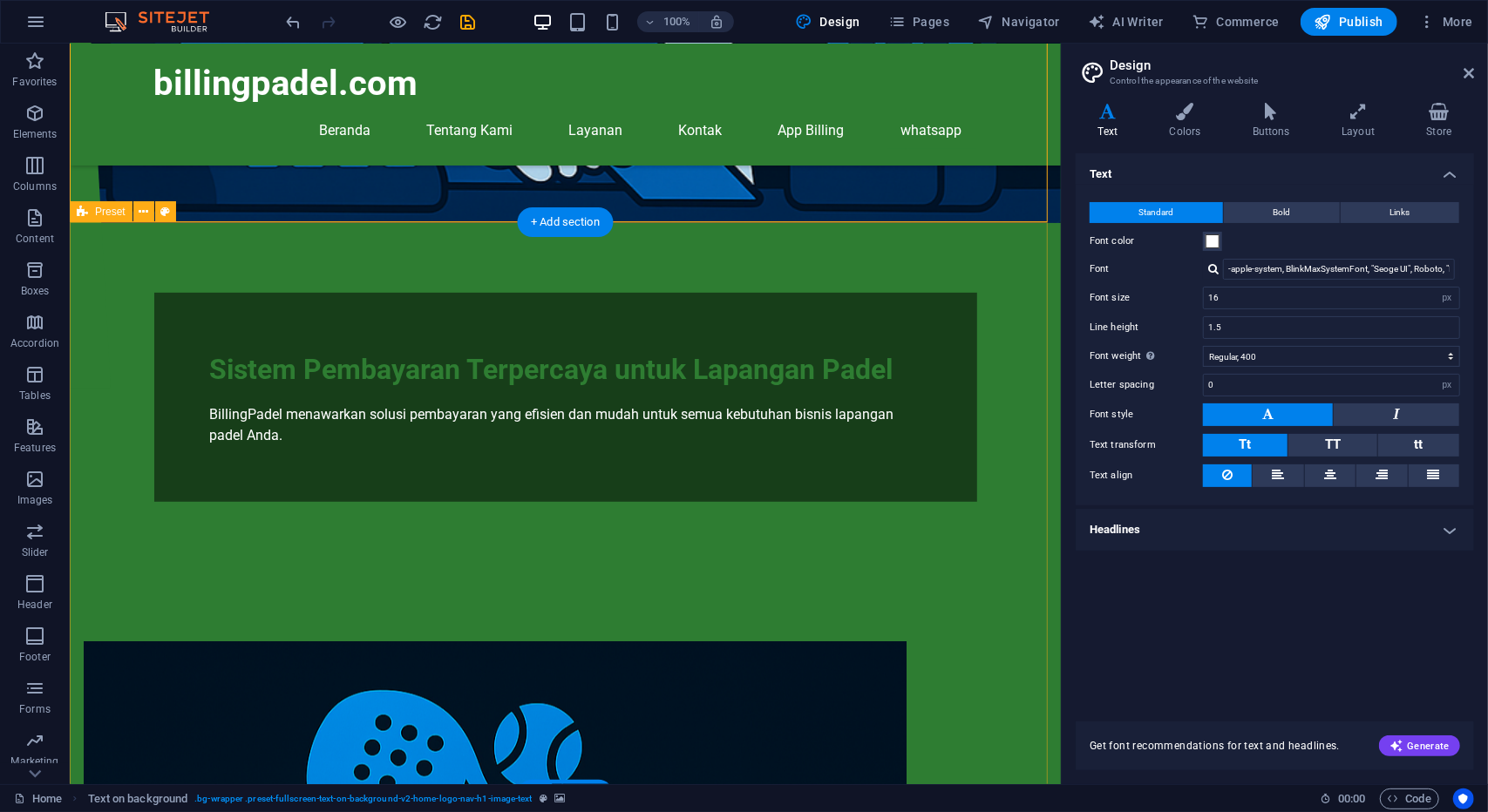 click at bounding box center (494, 856) 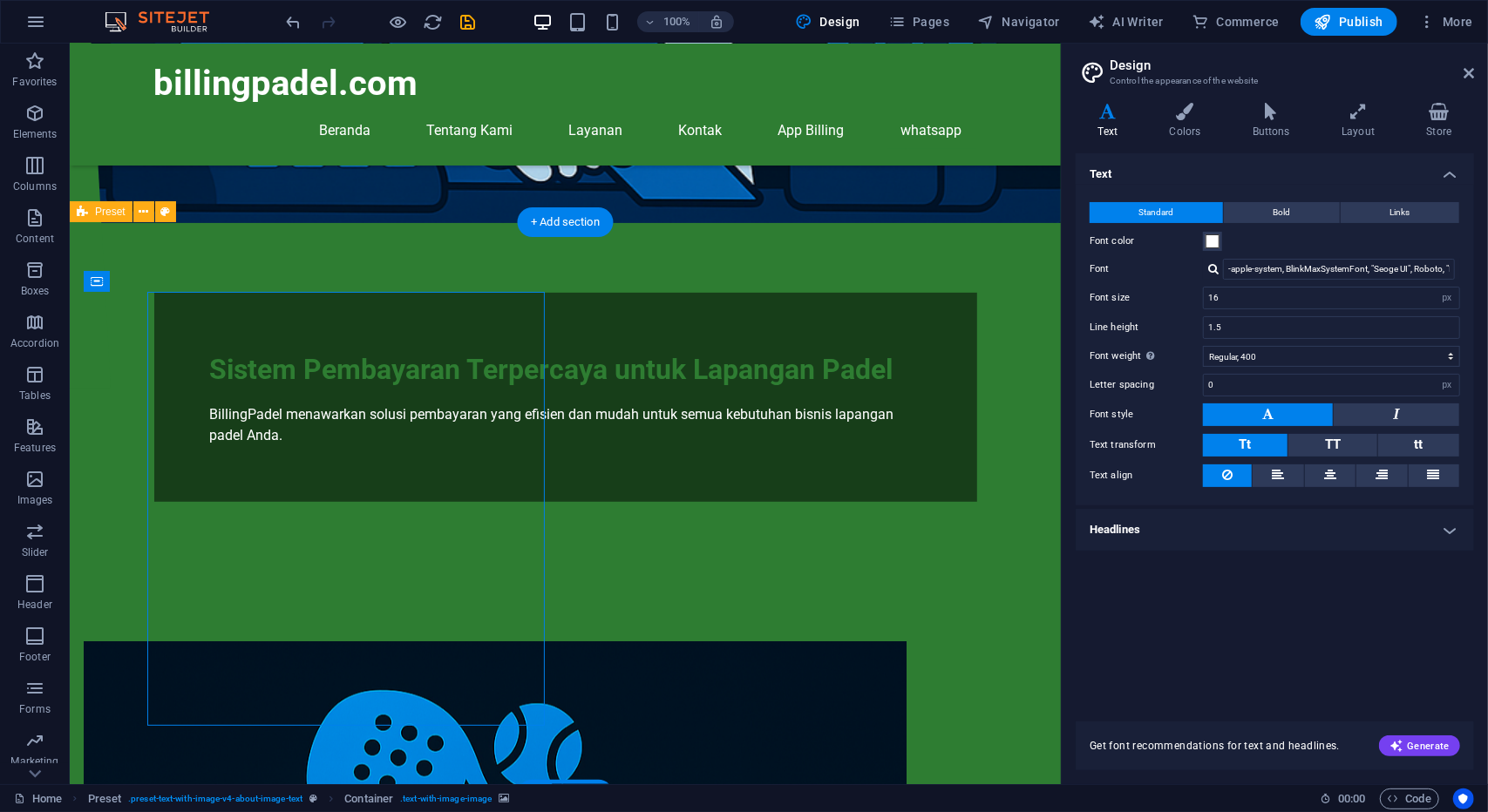 click at bounding box center [494, 856] 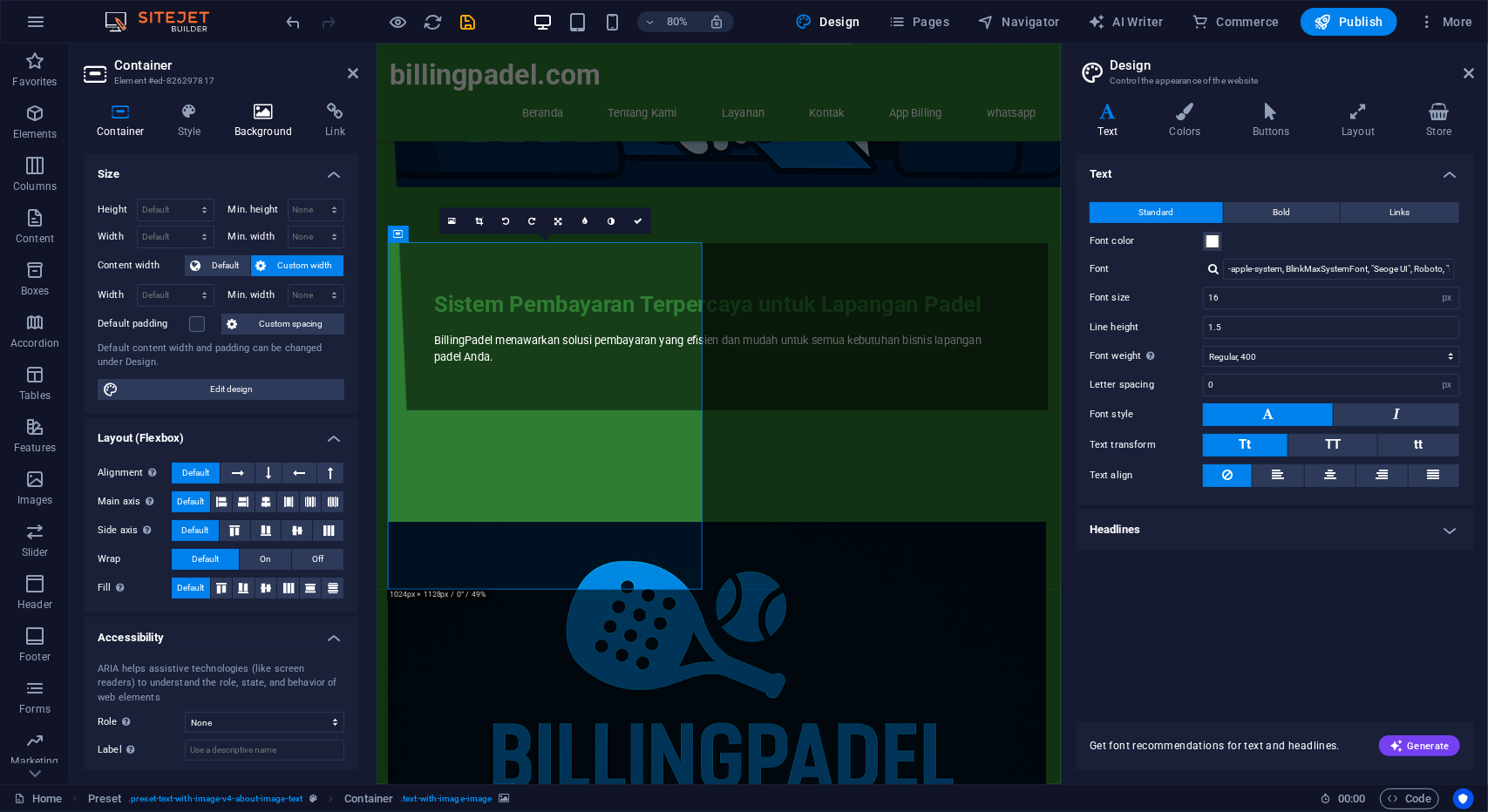 click at bounding box center (263, 112) 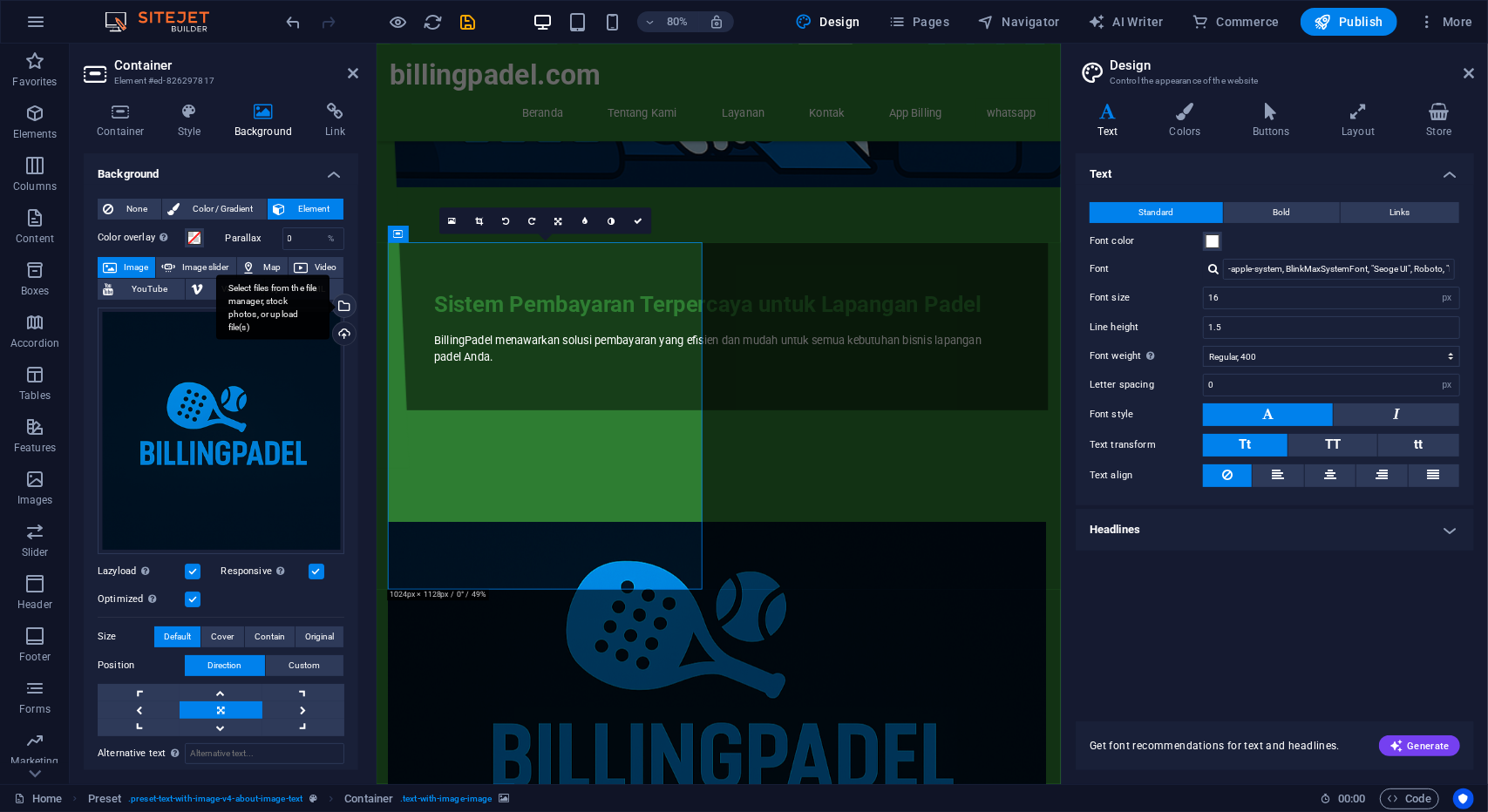 click on "Select files from the file manager, stock photos, or upload file(s)" at bounding box center [343, 308] 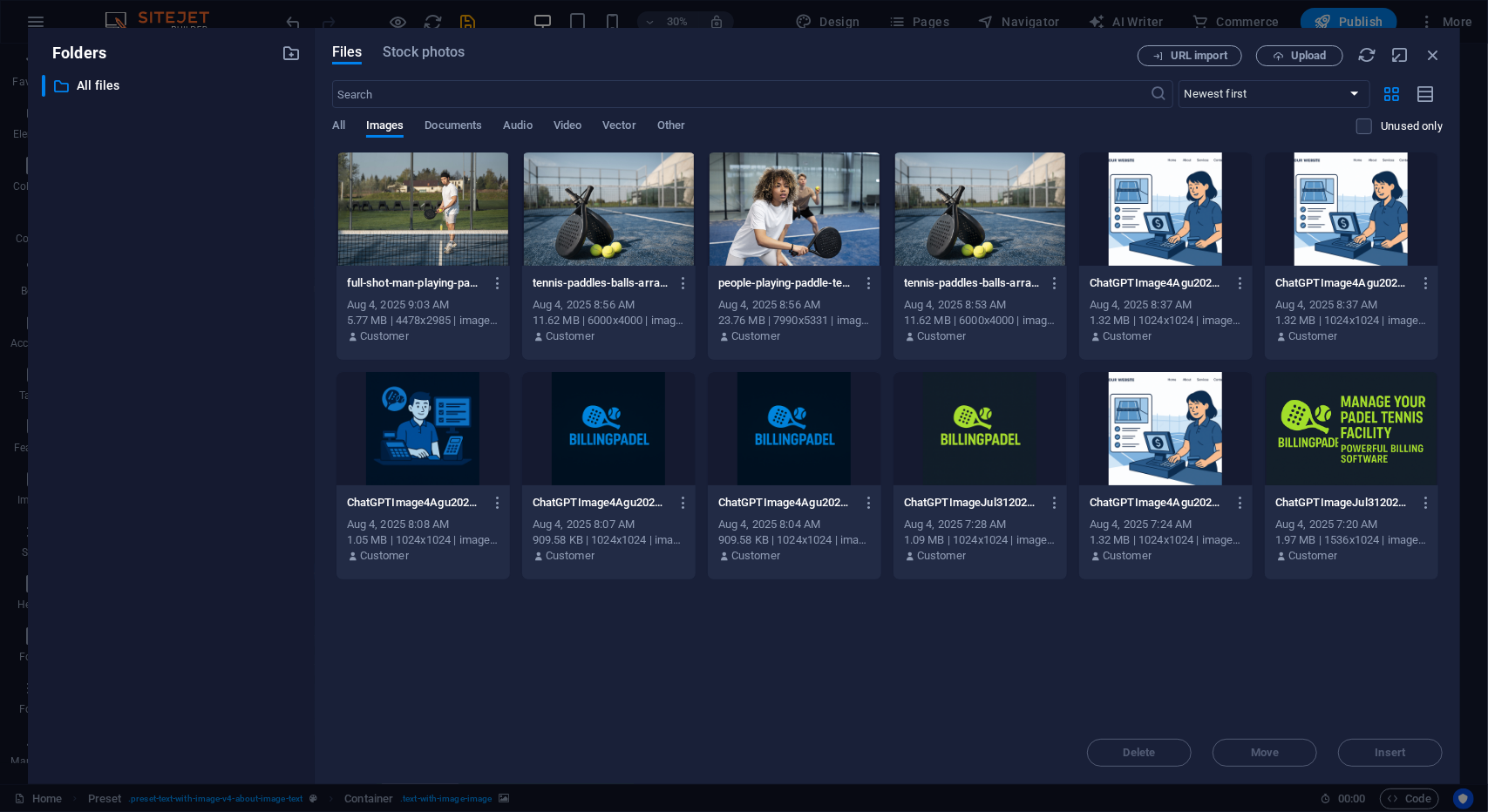 click at bounding box center (980, 429) 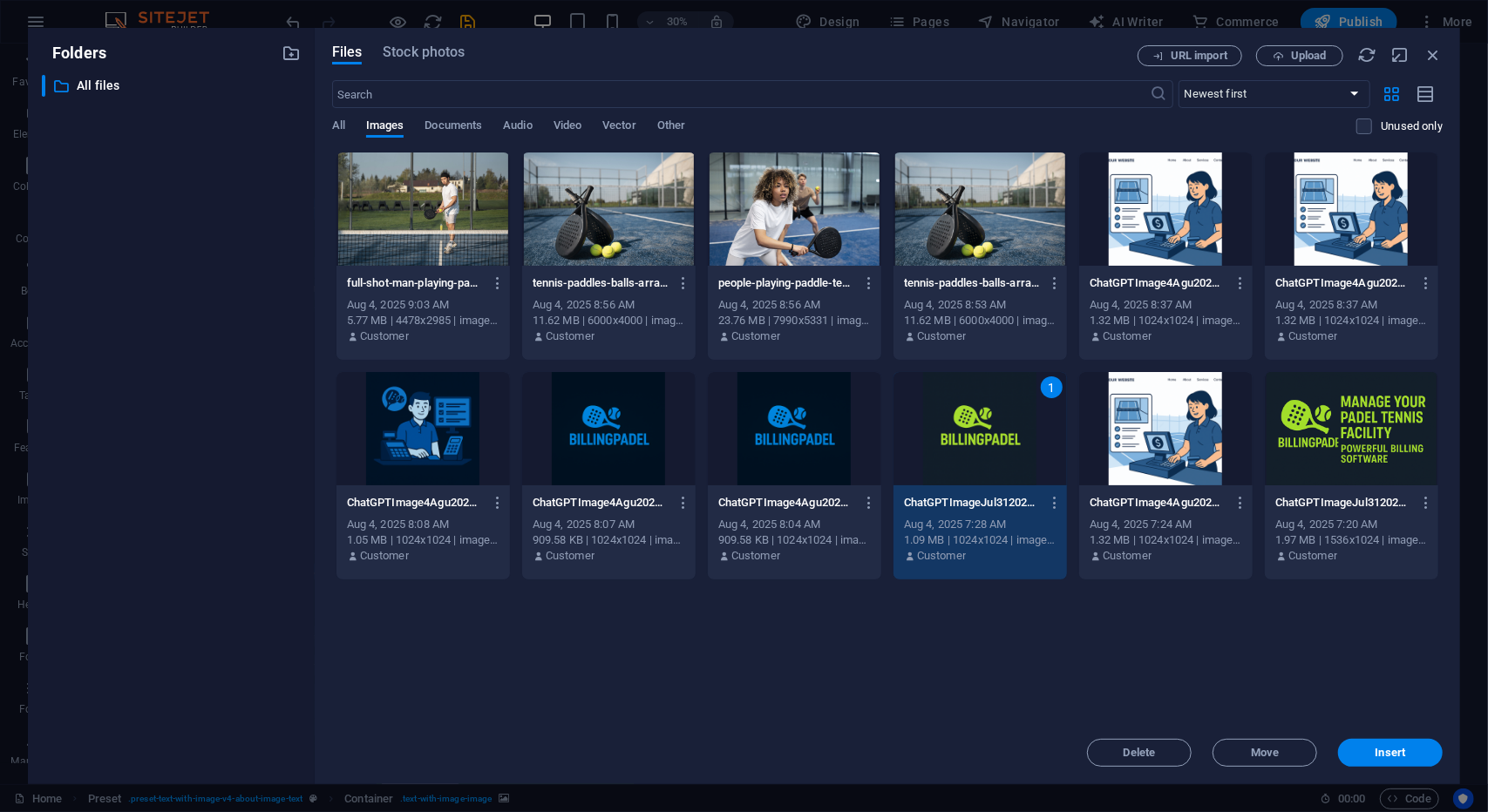 click on "1" at bounding box center (980, 429) 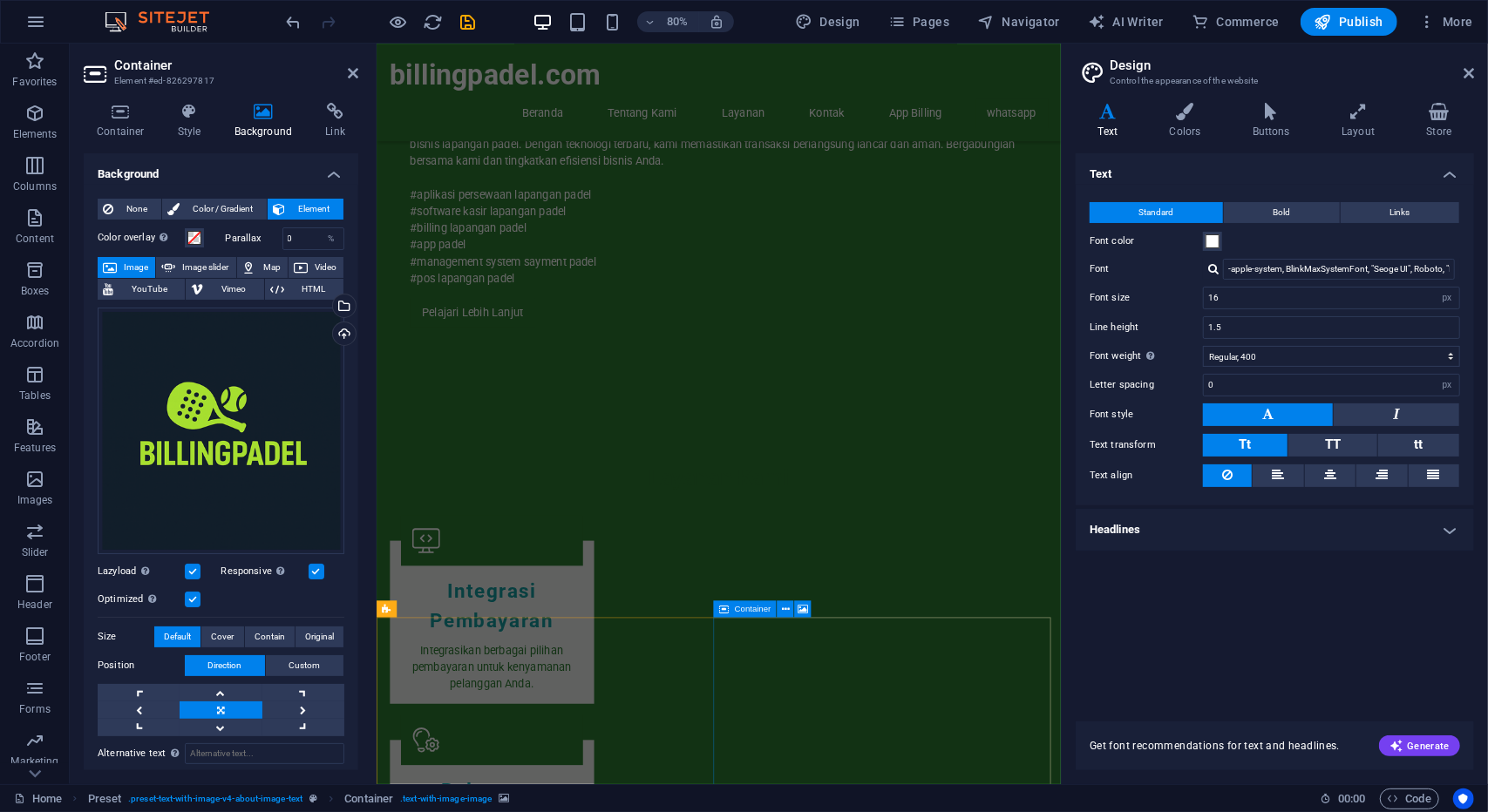 scroll, scrollTop: 1673, scrollLeft: 0, axis: vertical 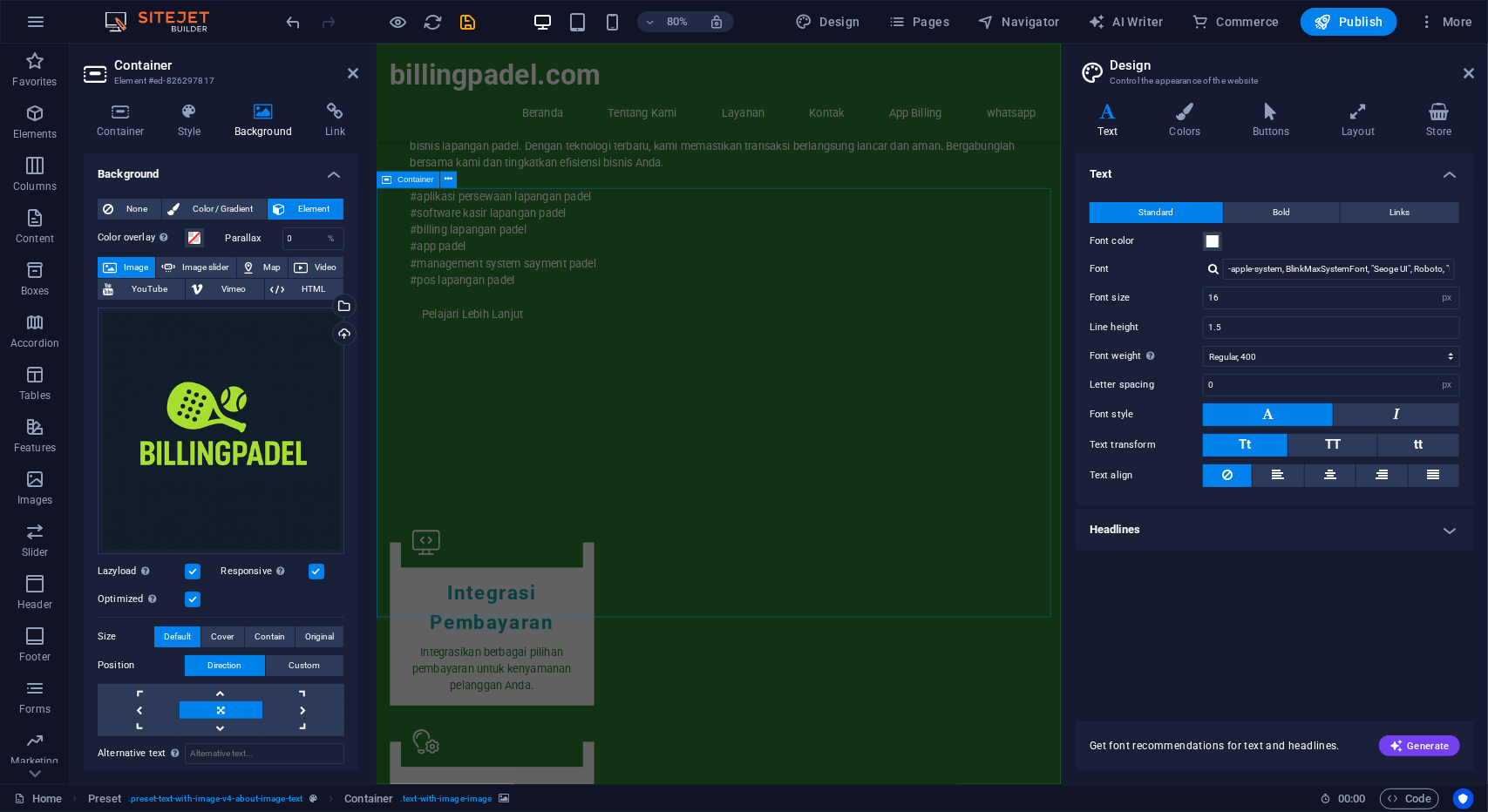 click on "Hubungi Kami Unreadable? Load new   I have read and understand the privacy policy. Kirim Pesan" at bounding box center [803, 2418] 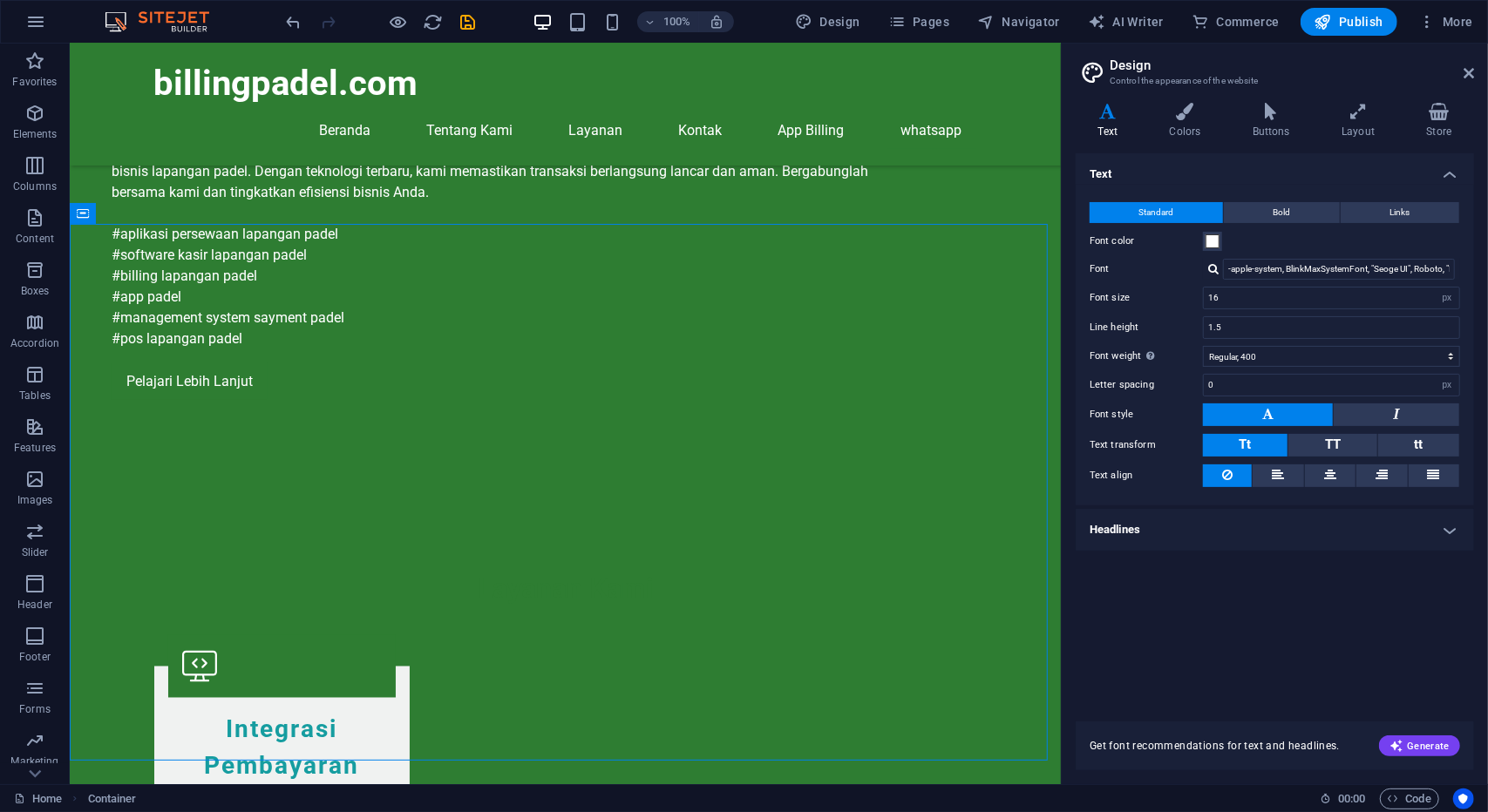 click on "Text" at bounding box center (1111, 121) 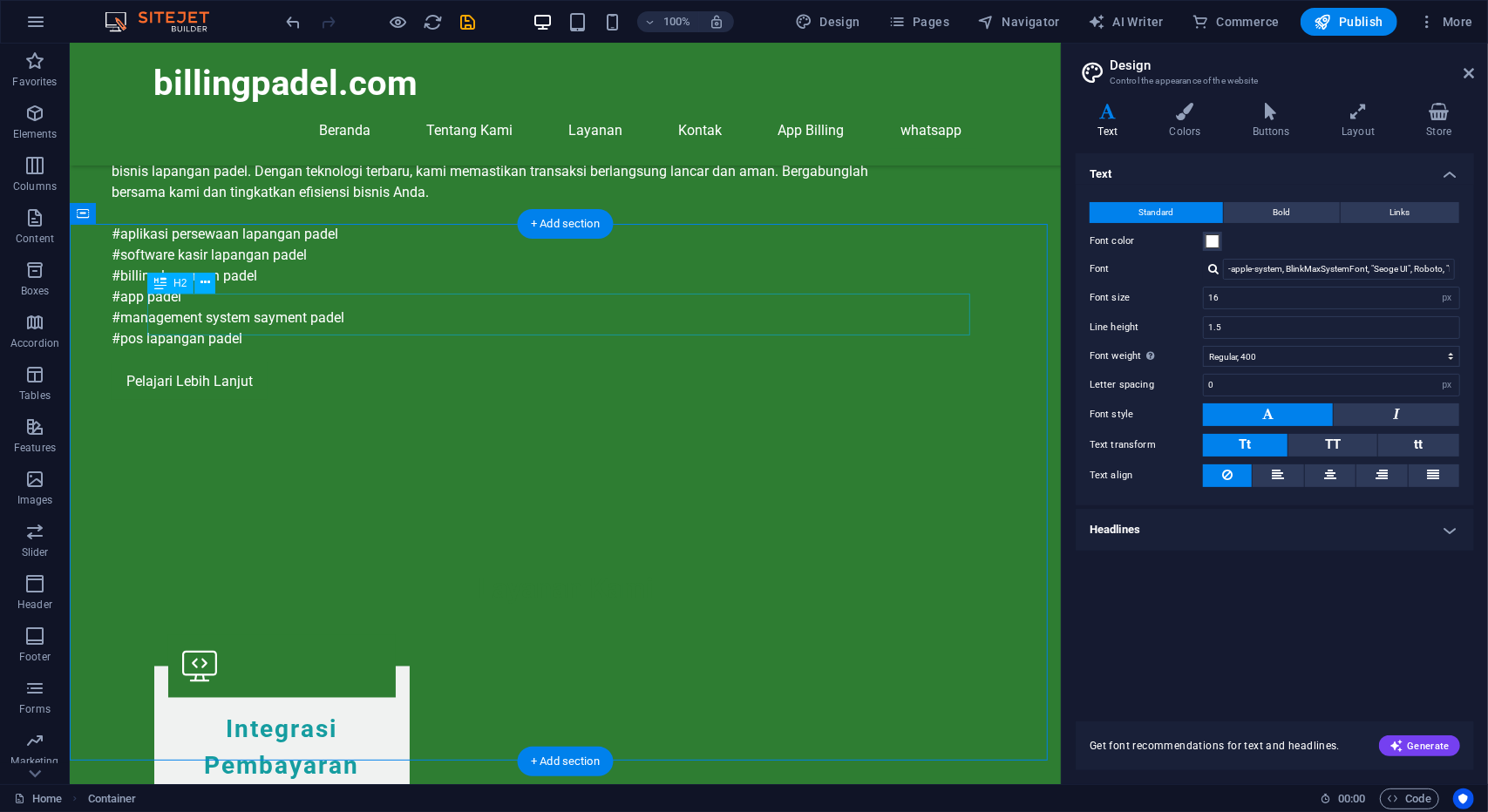 click on "Hubungi Kami" at bounding box center [565, 2234] 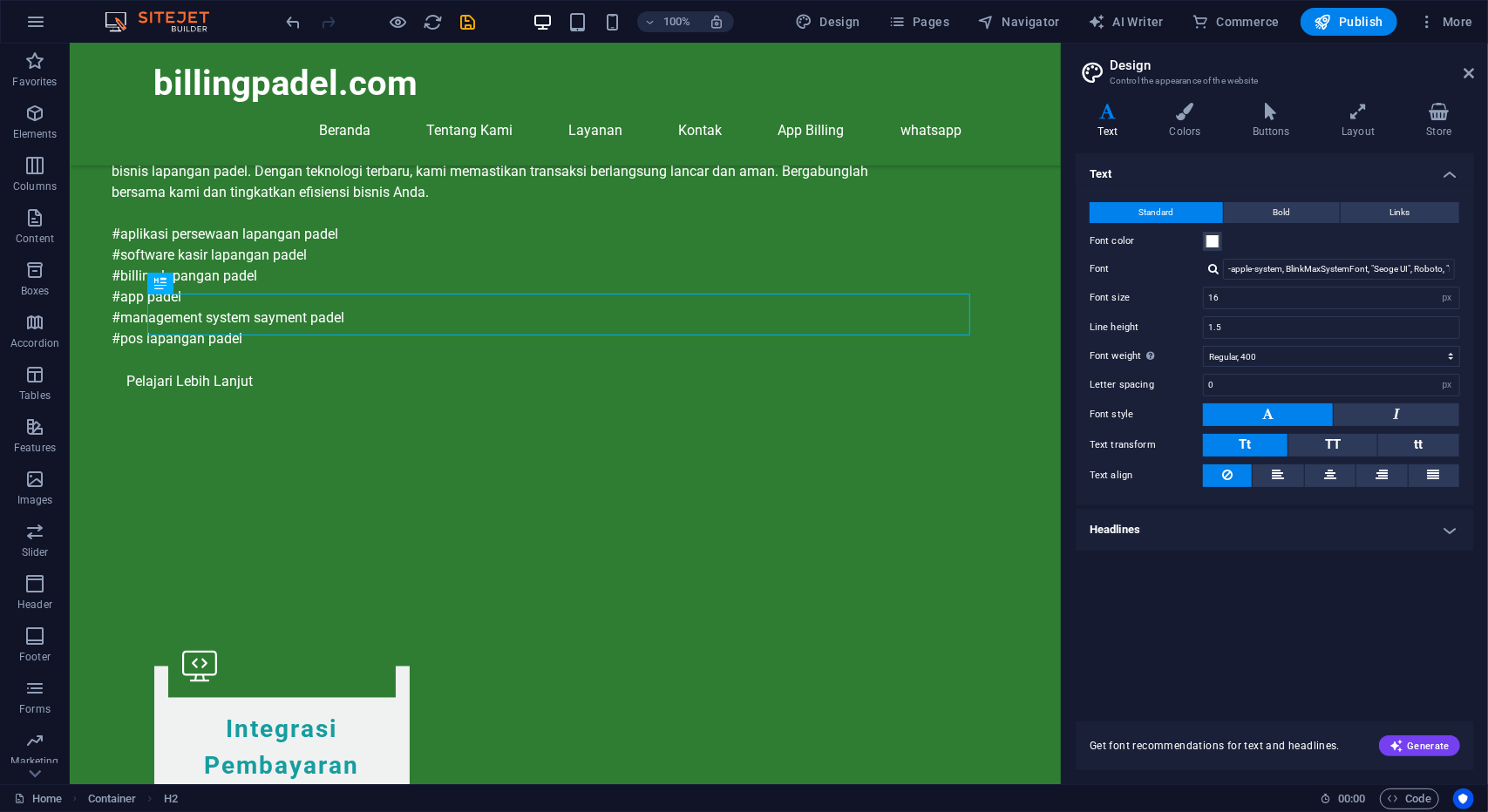 click on "Text" at bounding box center (1111, 121) 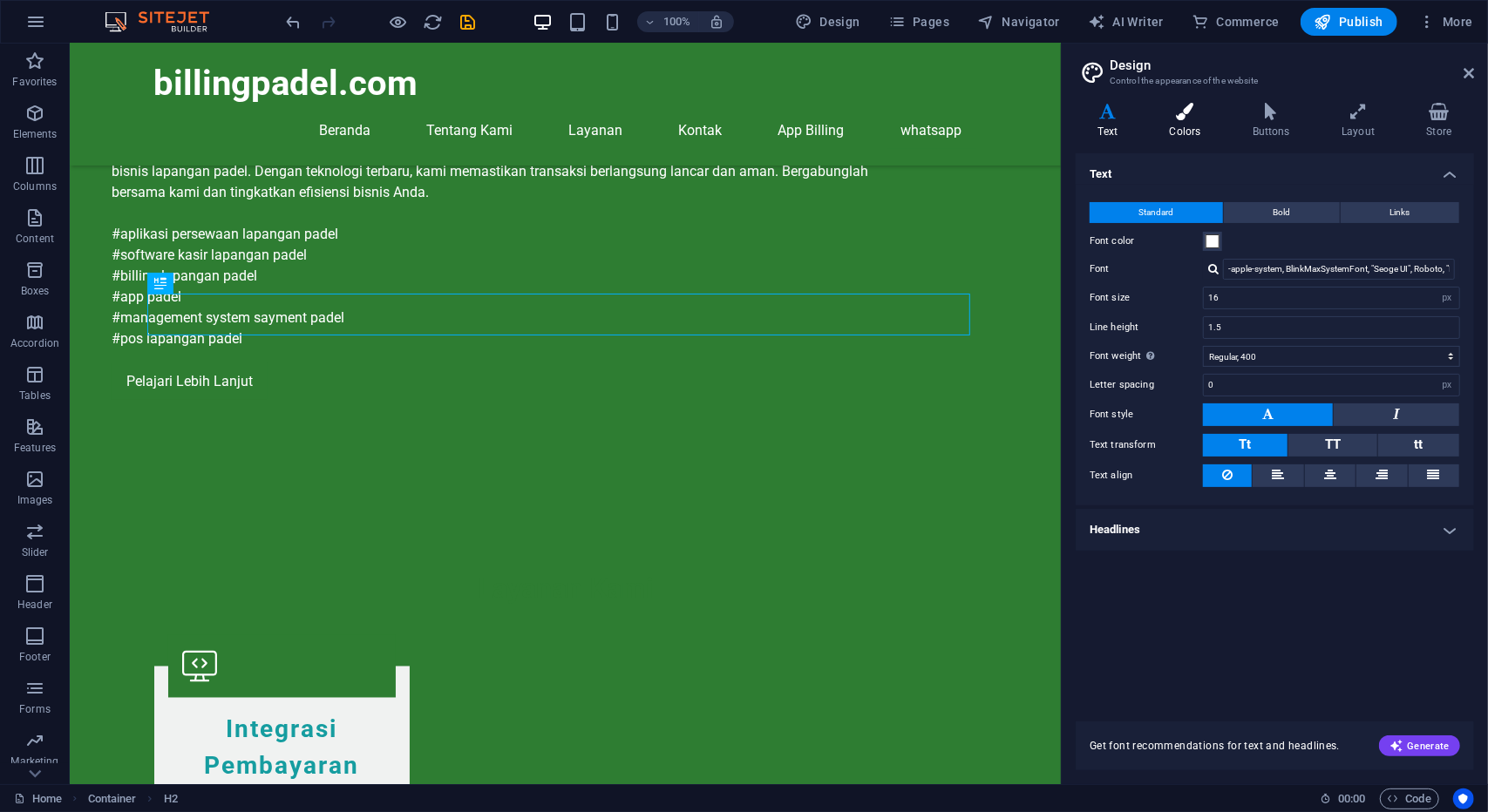 click at bounding box center [1185, 112] 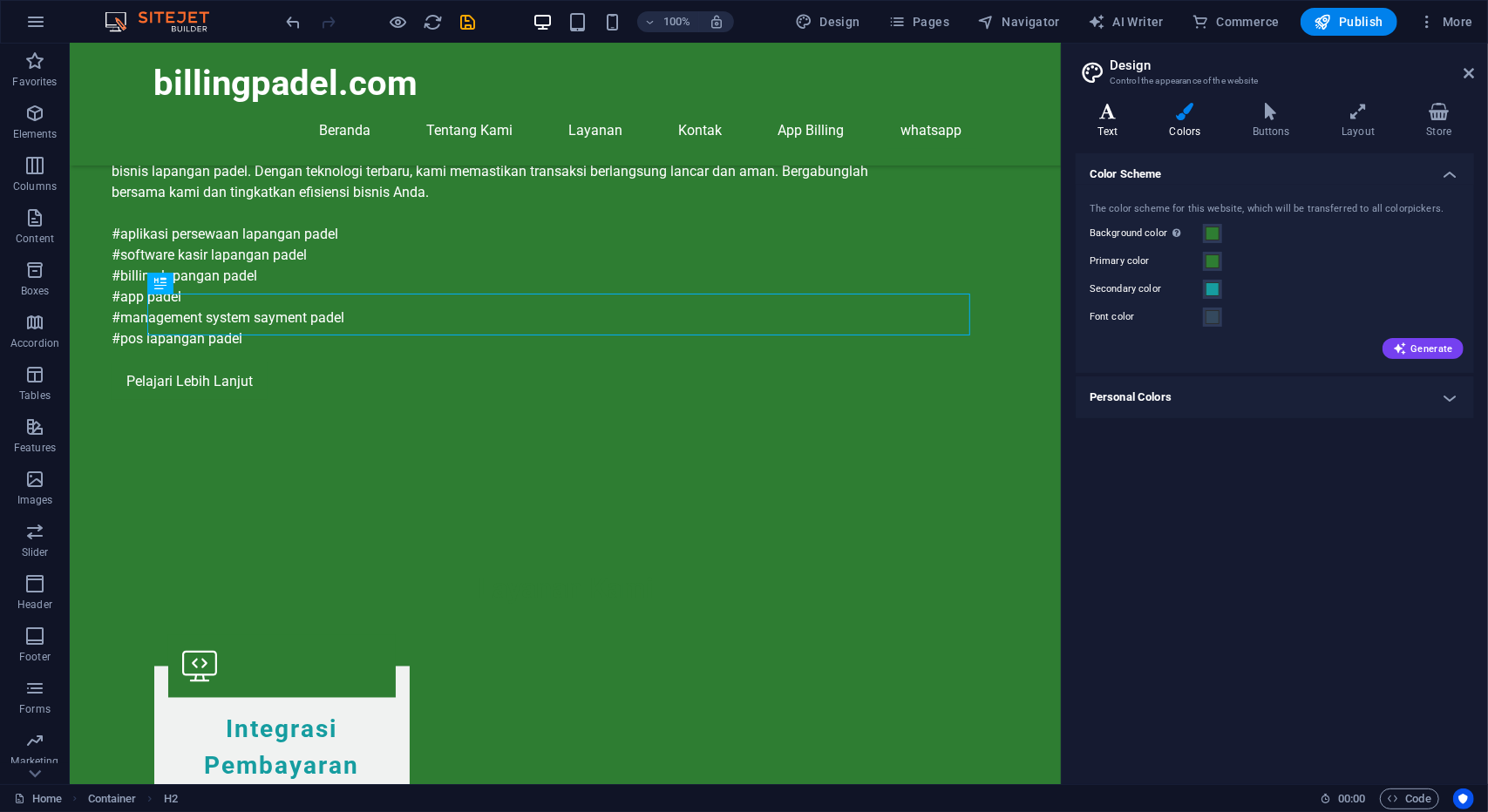 click at bounding box center (1108, 112) 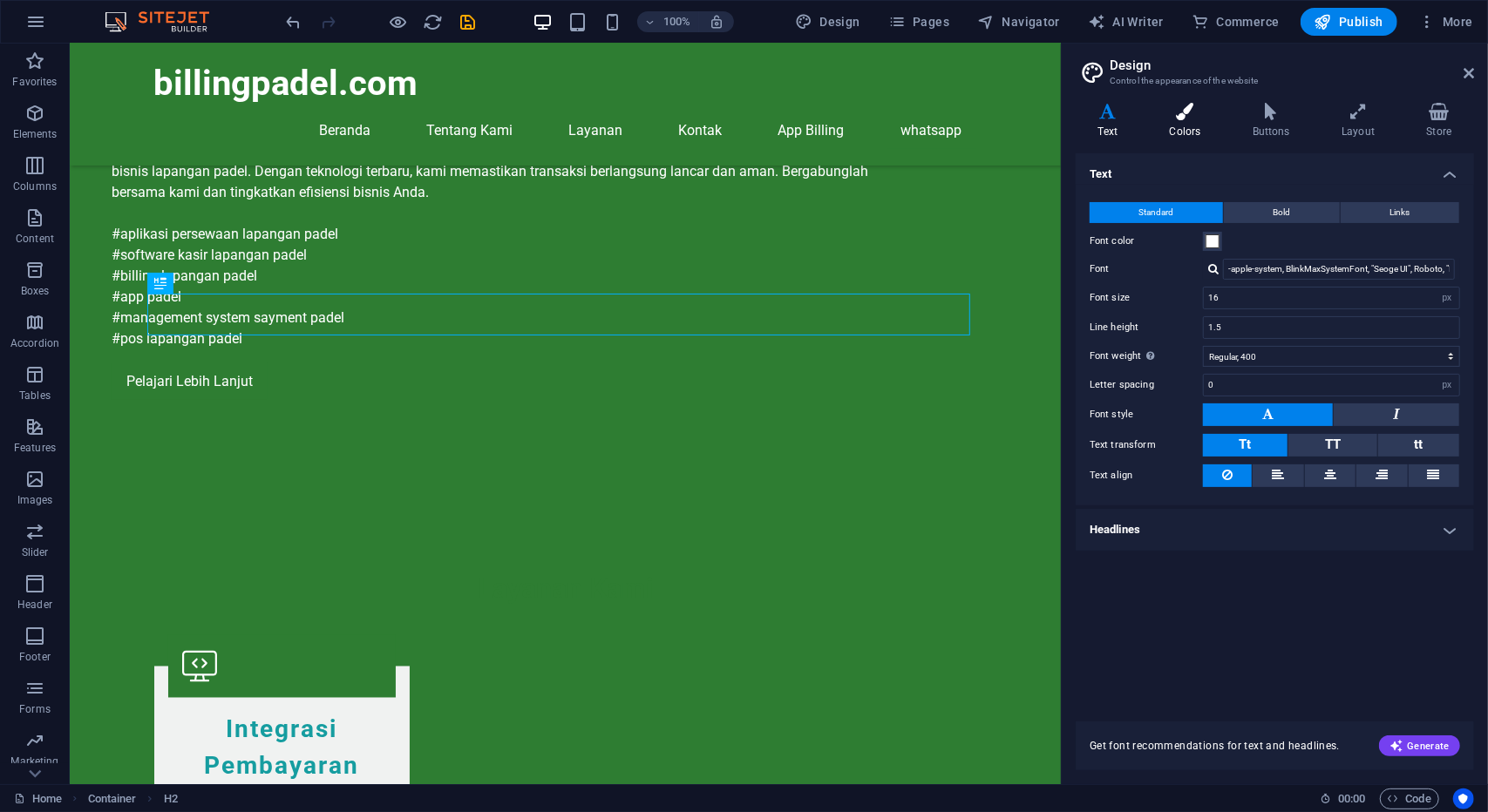 click on "Colors" at bounding box center [1188, 121] 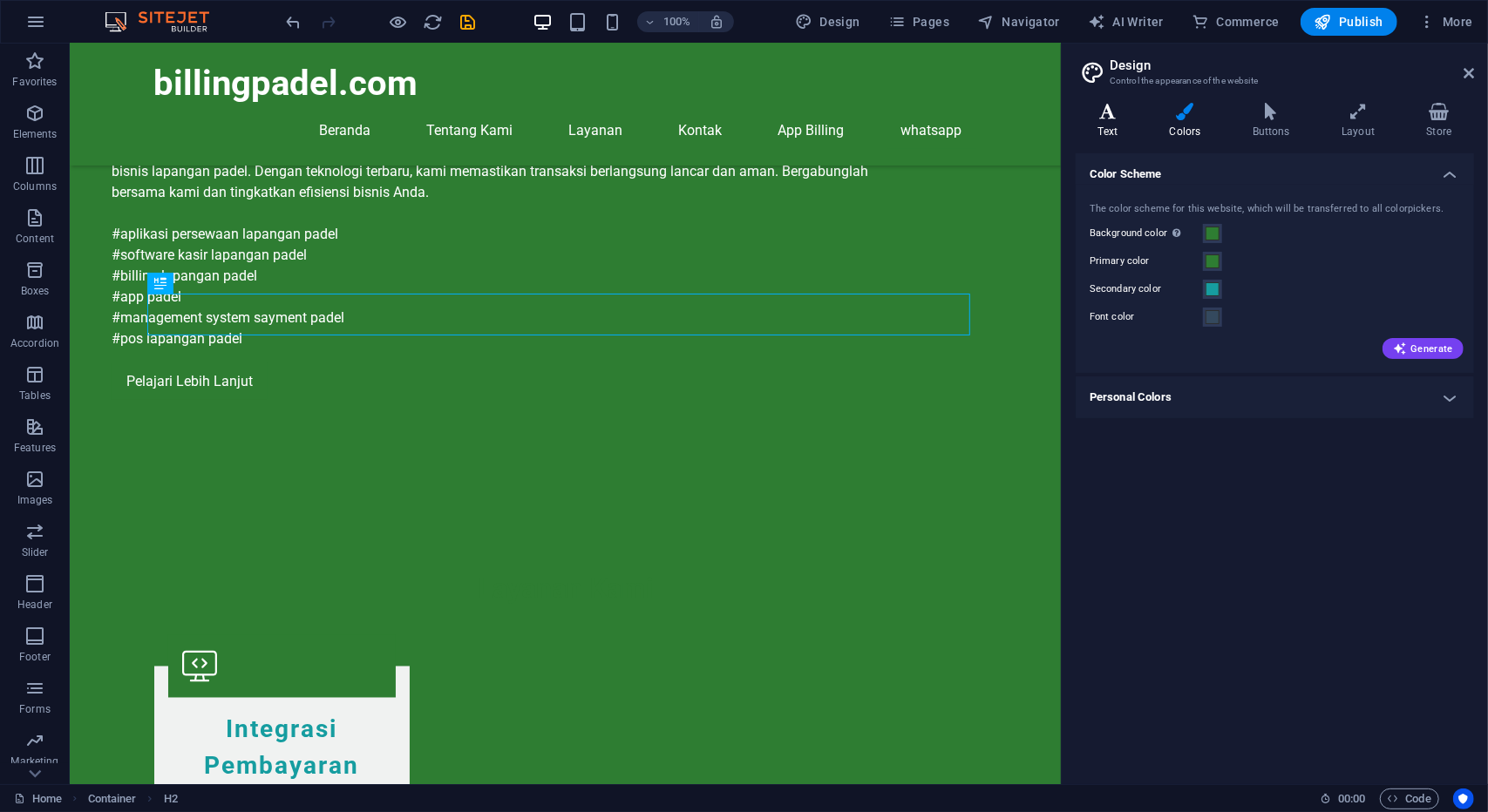 click on "Text" at bounding box center (1111, 121) 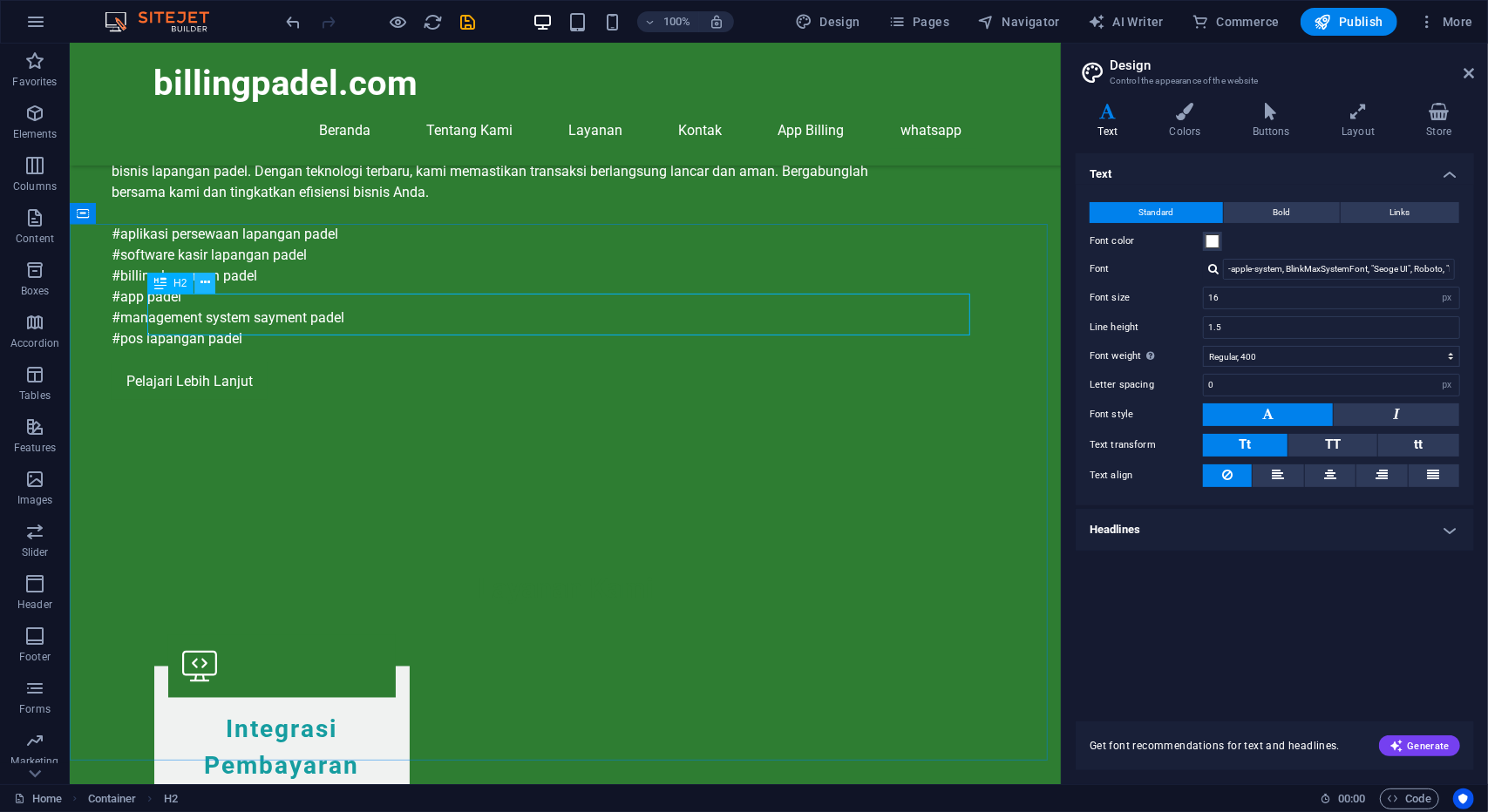 click at bounding box center [205, 282] 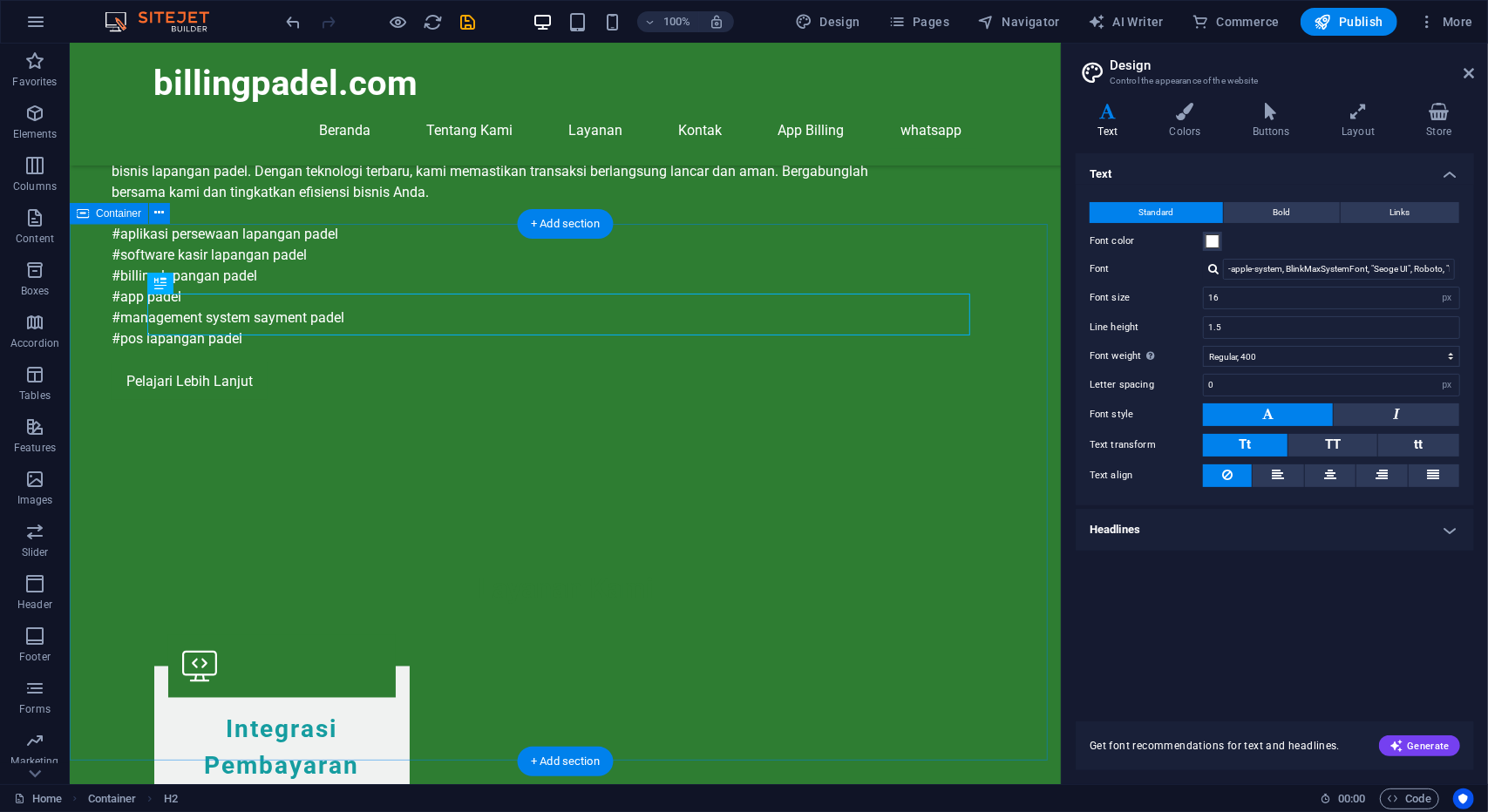 click on "Hubungi Kami Unreadable? Load new   I have read and understand the privacy policy. Kirim Pesan" at bounding box center [564, 2418] 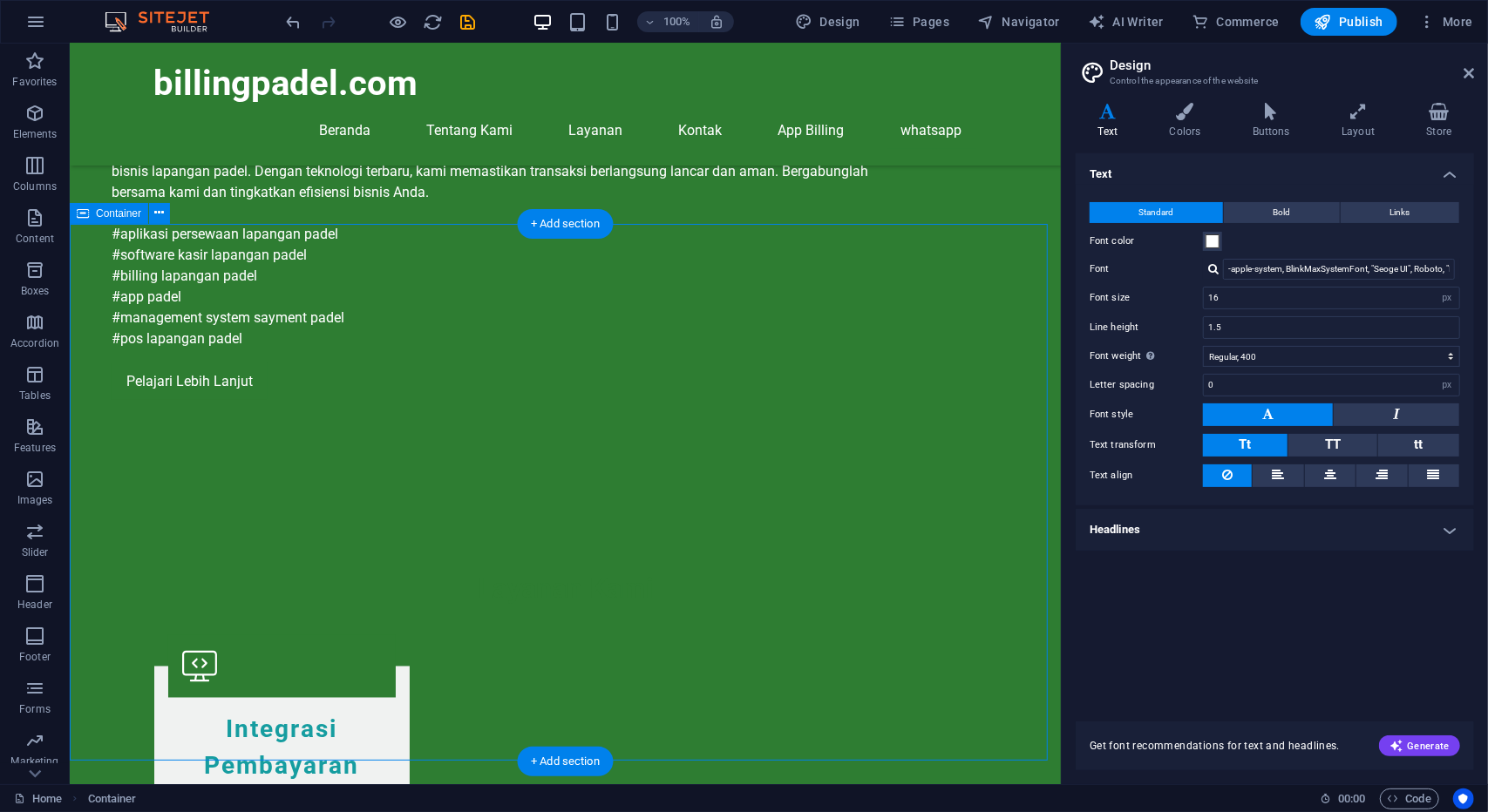 click on "Hubungi Kami Unreadable? Load new   I have read and understand the privacy policy. Kirim Pesan" at bounding box center [564, 2418] 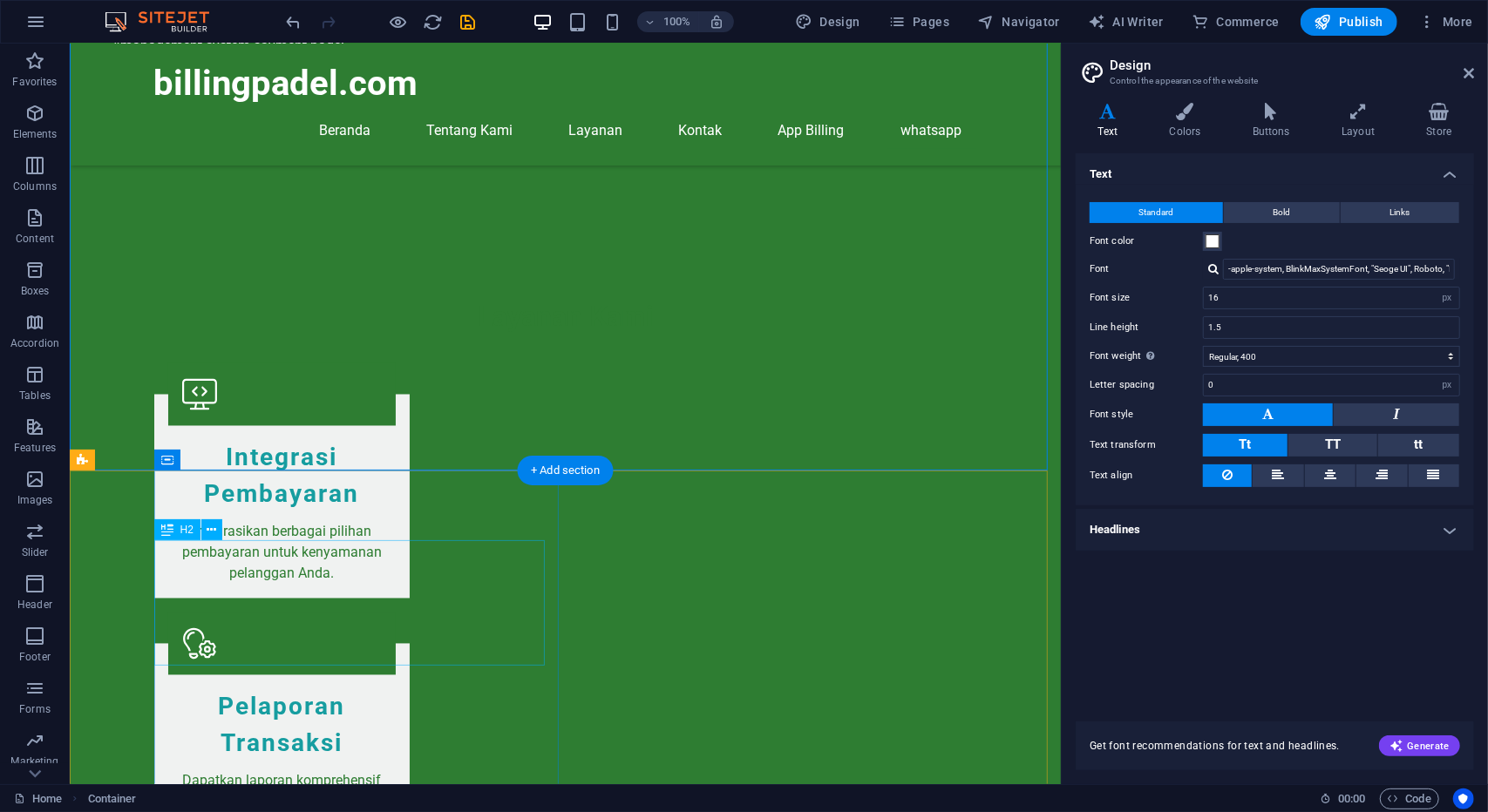 scroll, scrollTop: 1943, scrollLeft: 0, axis: vertical 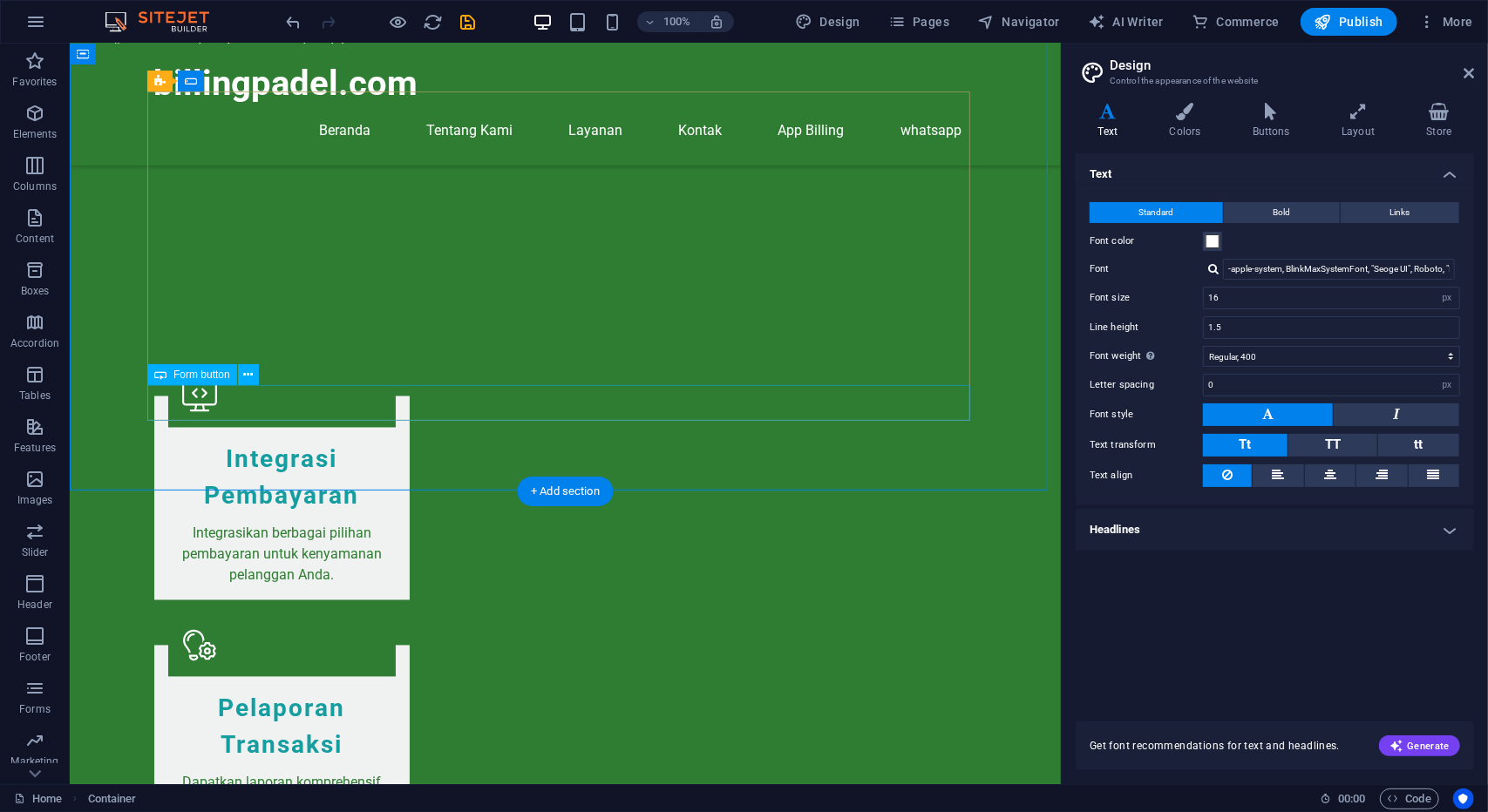 click on "Kirim Pesan" at bounding box center (565, 2335) 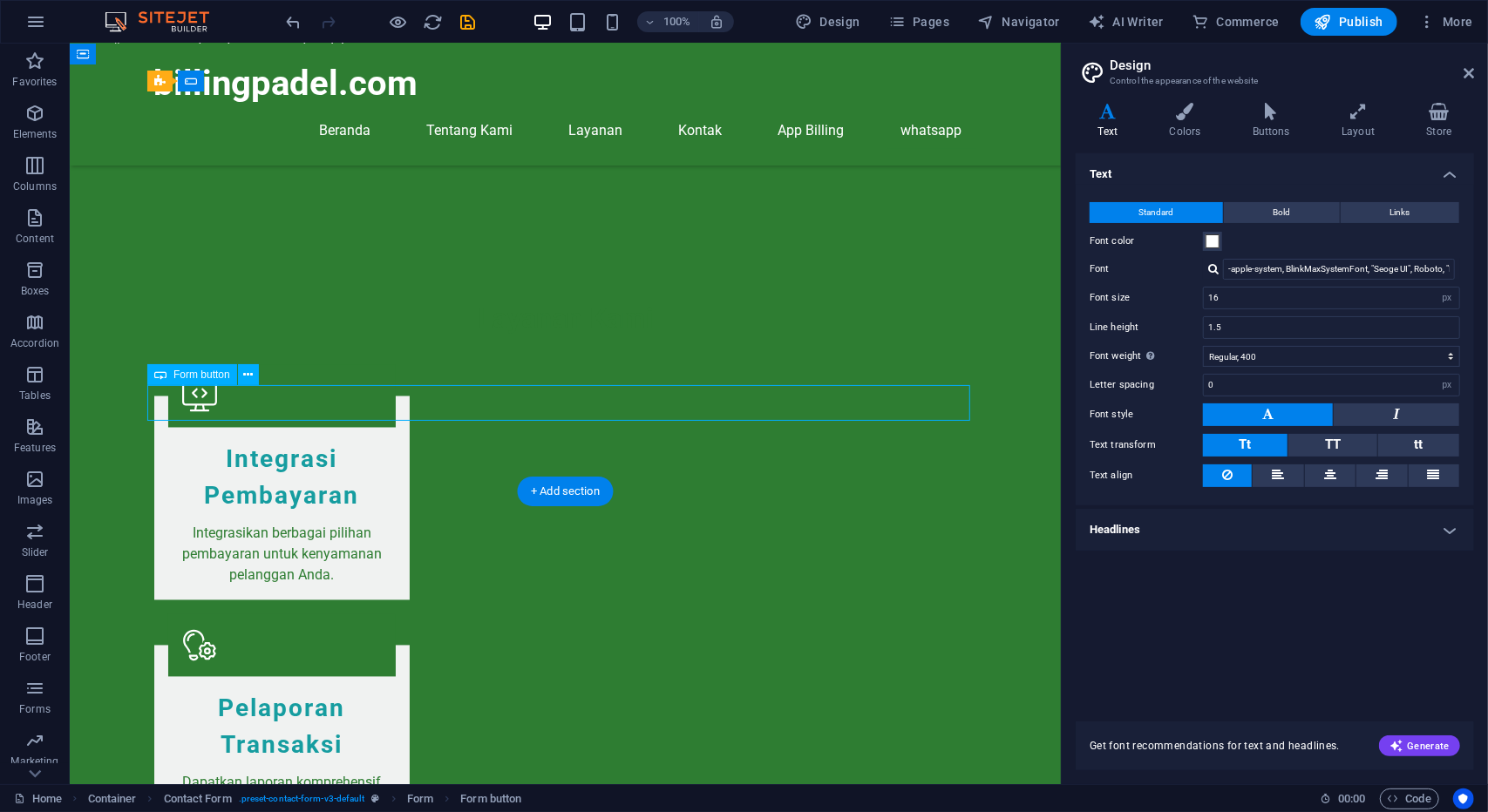 click on "Kirim Pesan" at bounding box center [565, 2335] 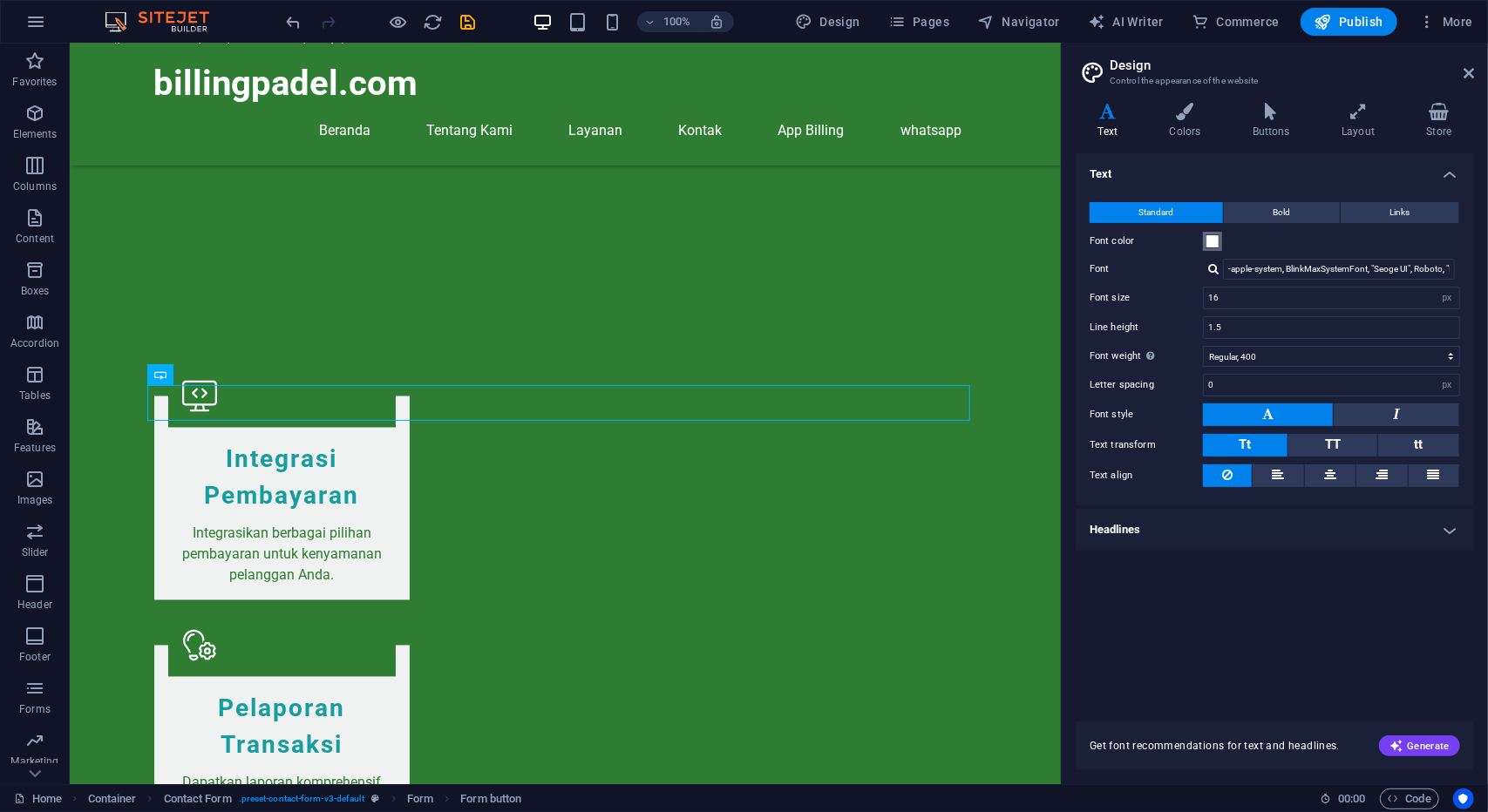 click at bounding box center (1213, 241) 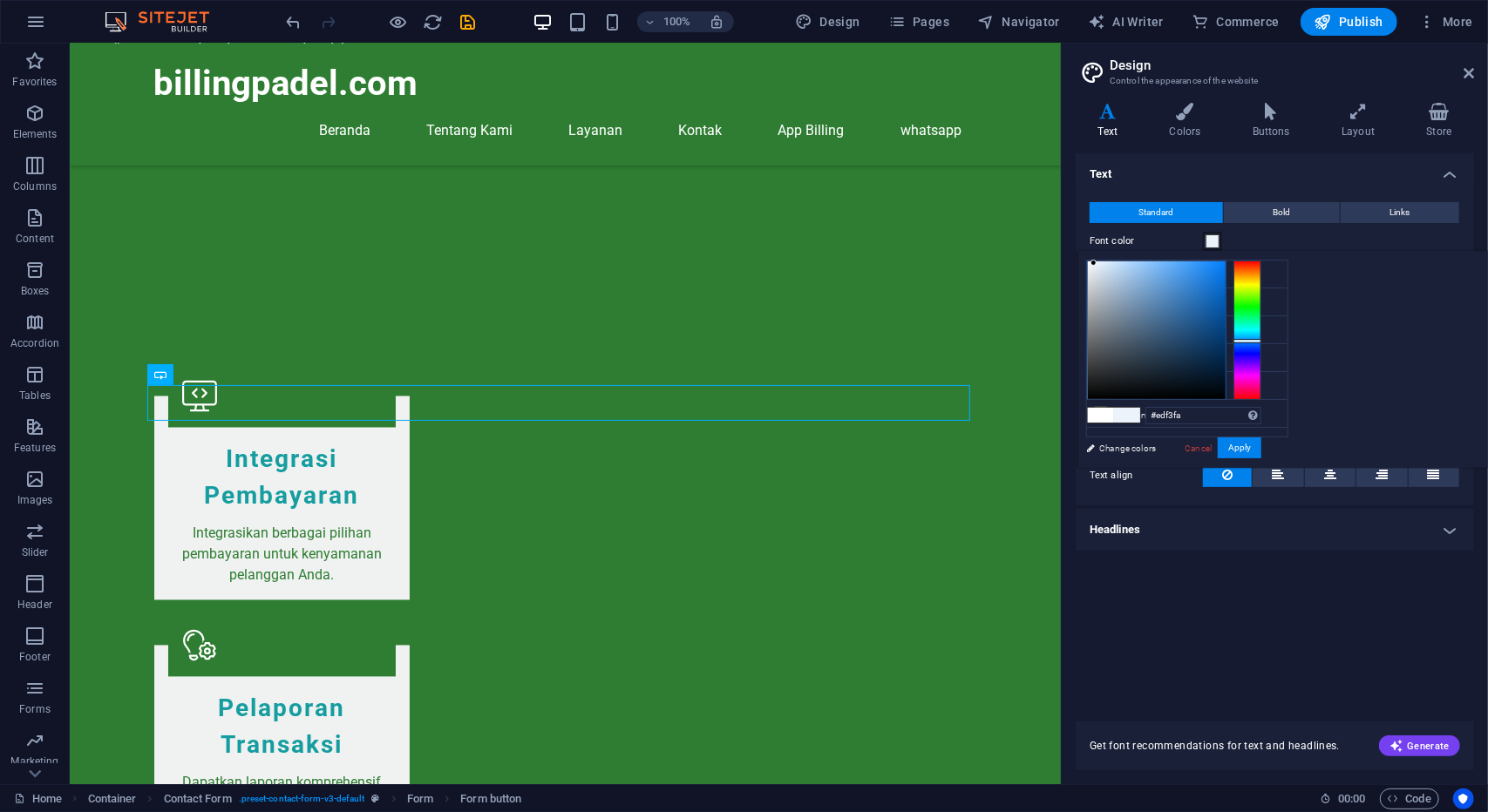 click at bounding box center [1157, 330] 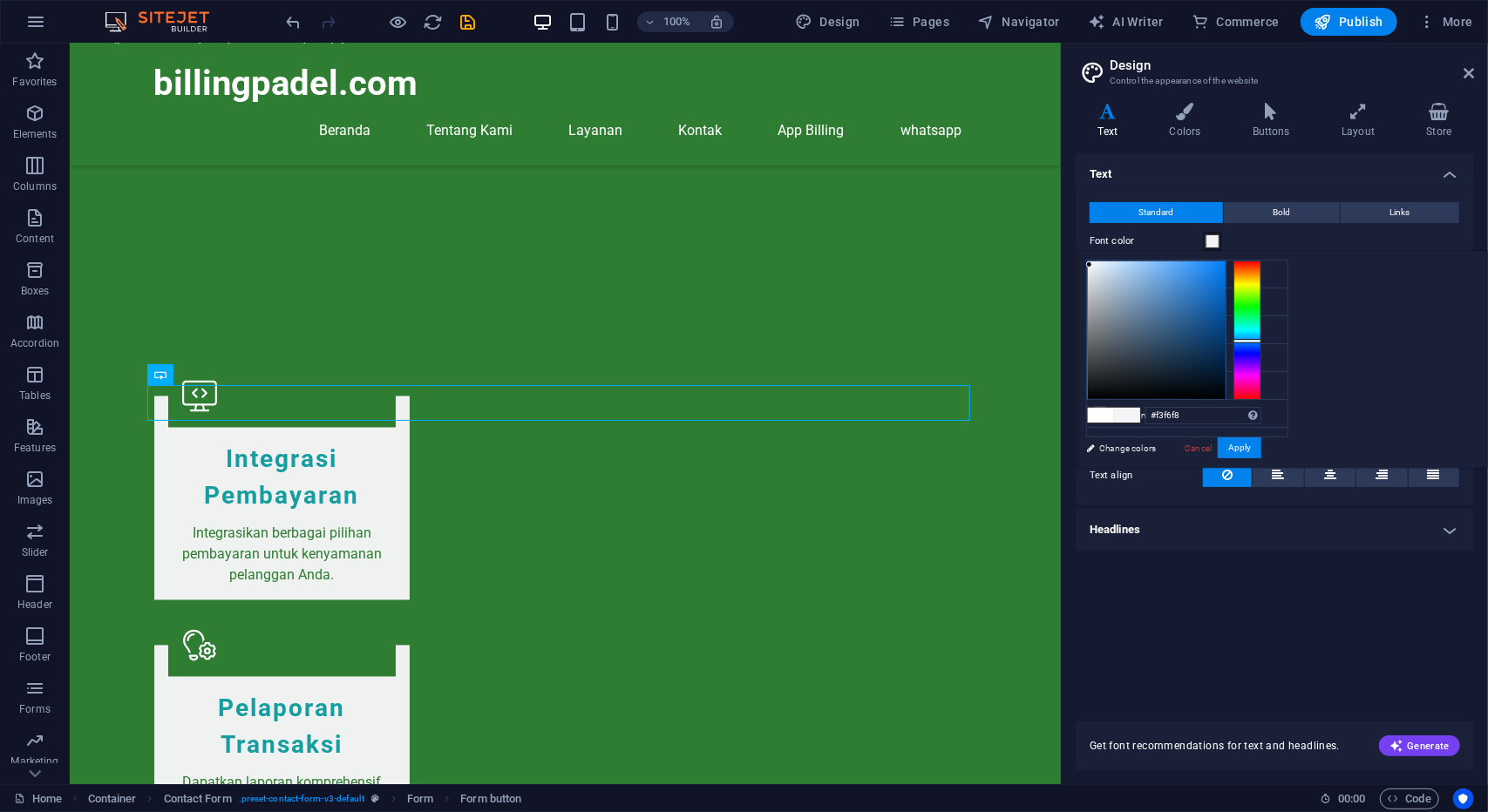 type on "#f5f7fa" 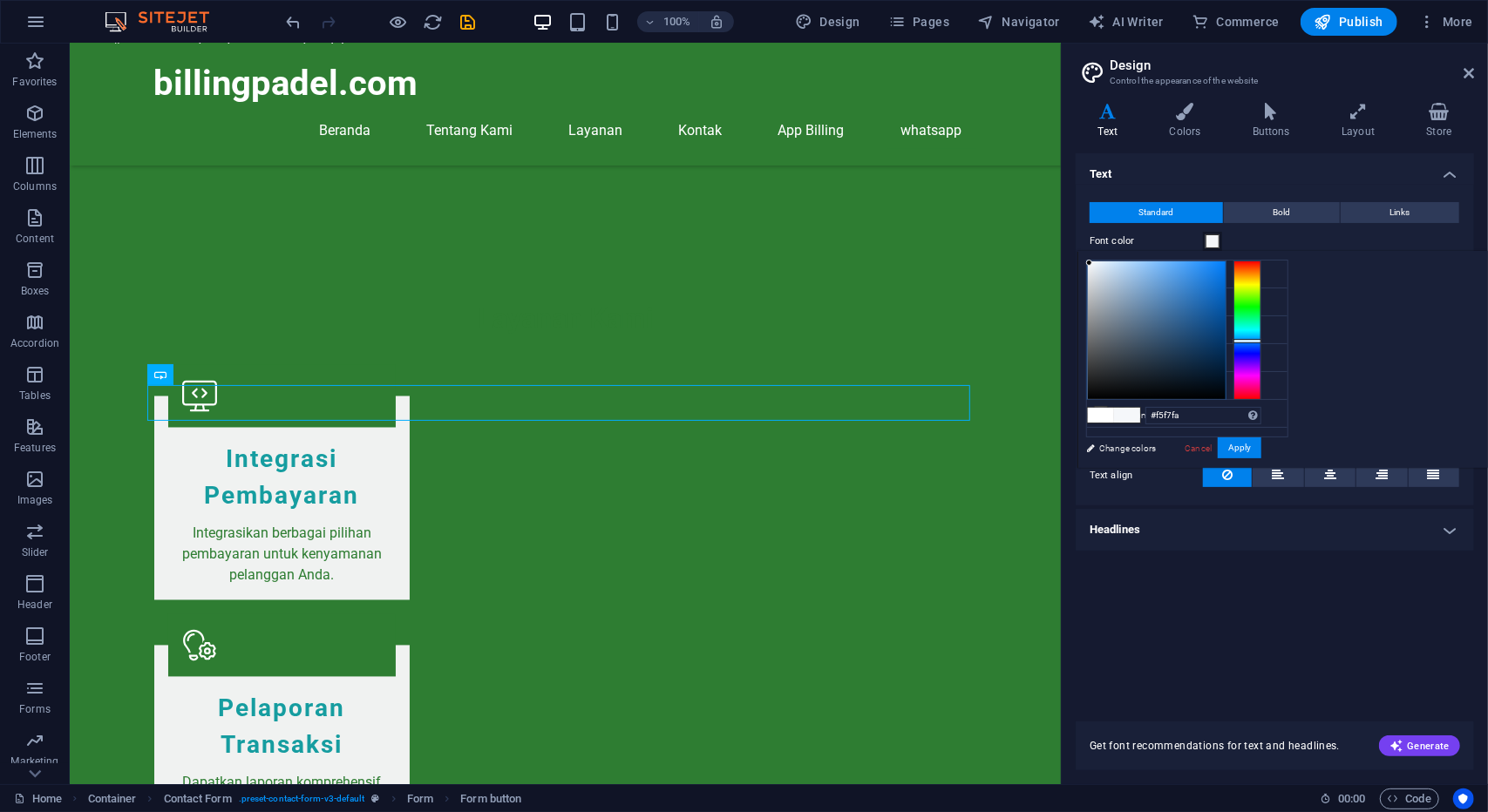 click at bounding box center (1089, 262) 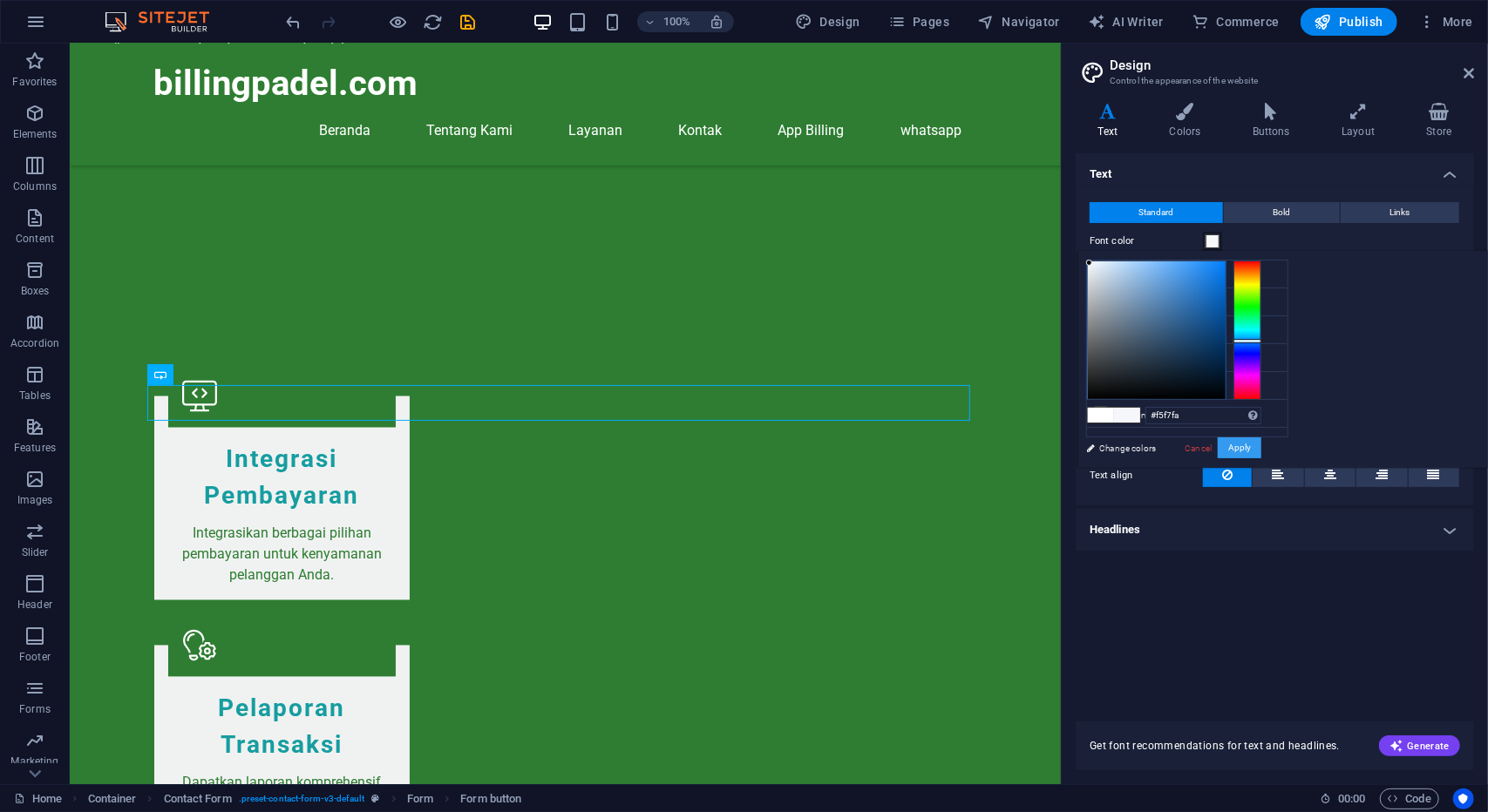 click on "Apply" at bounding box center [1240, 448] 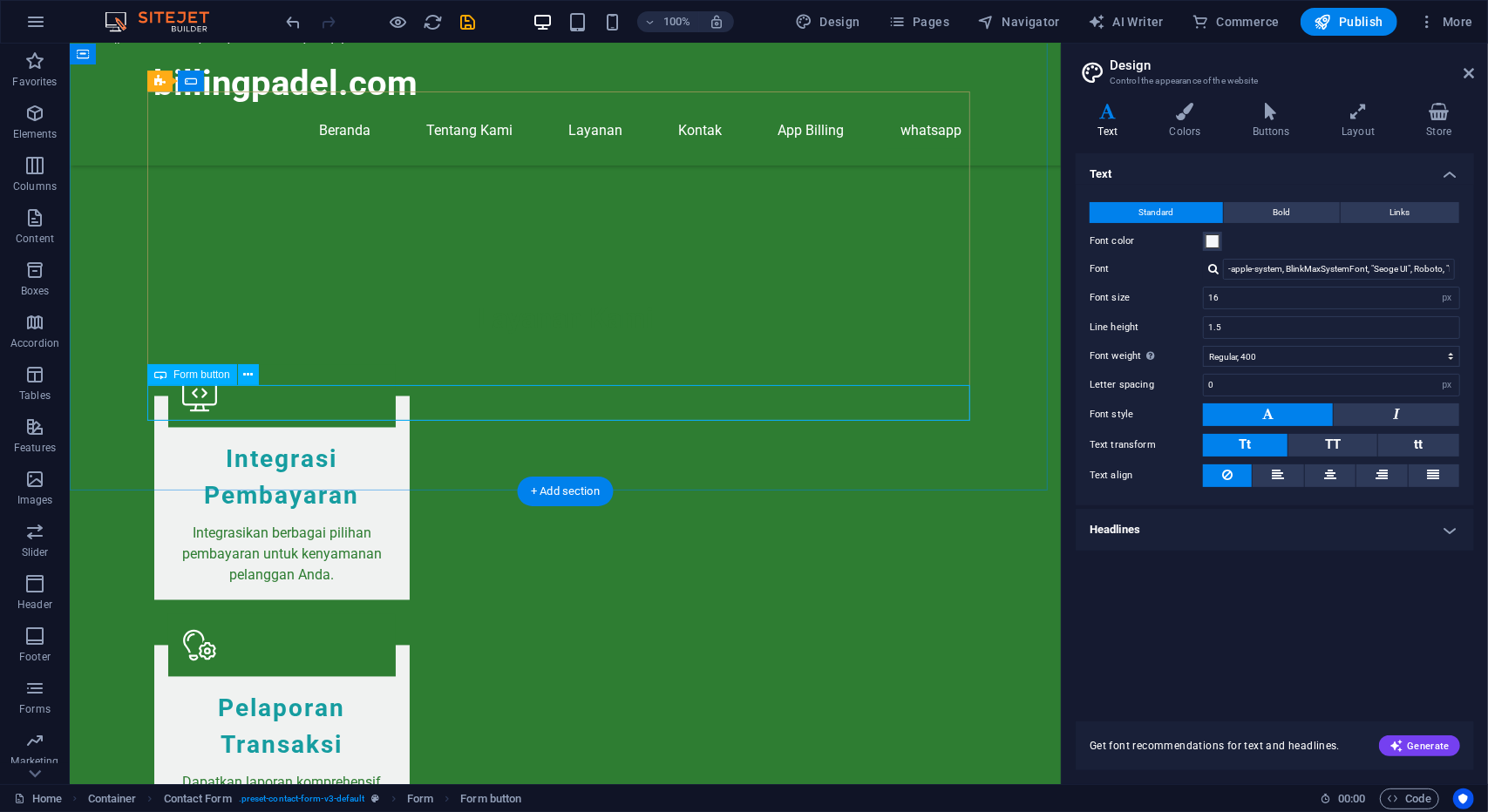 click on "Kirim Pesan" at bounding box center [565, 2335] 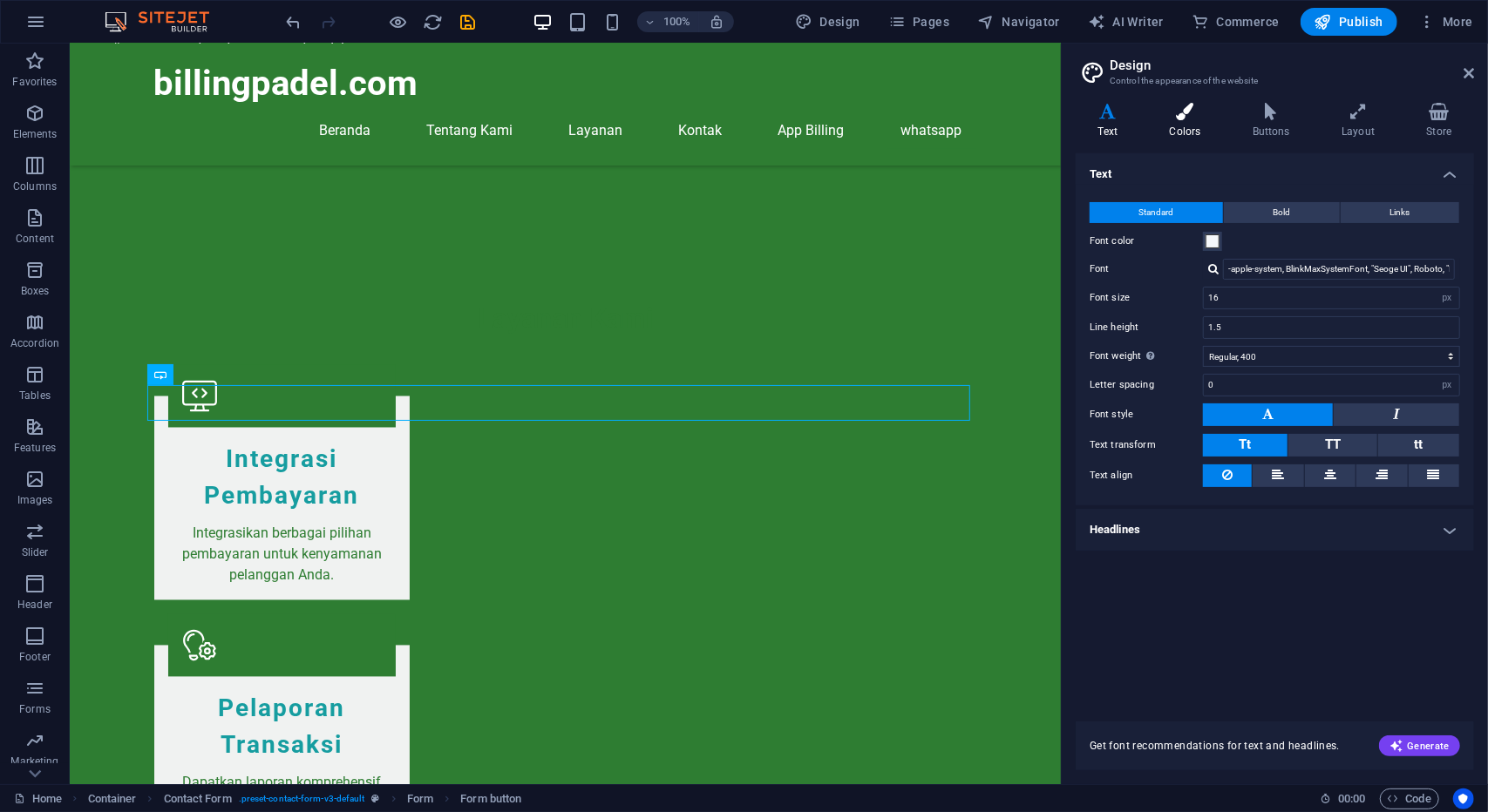 click on "Colors" at bounding box center (1188, 121) 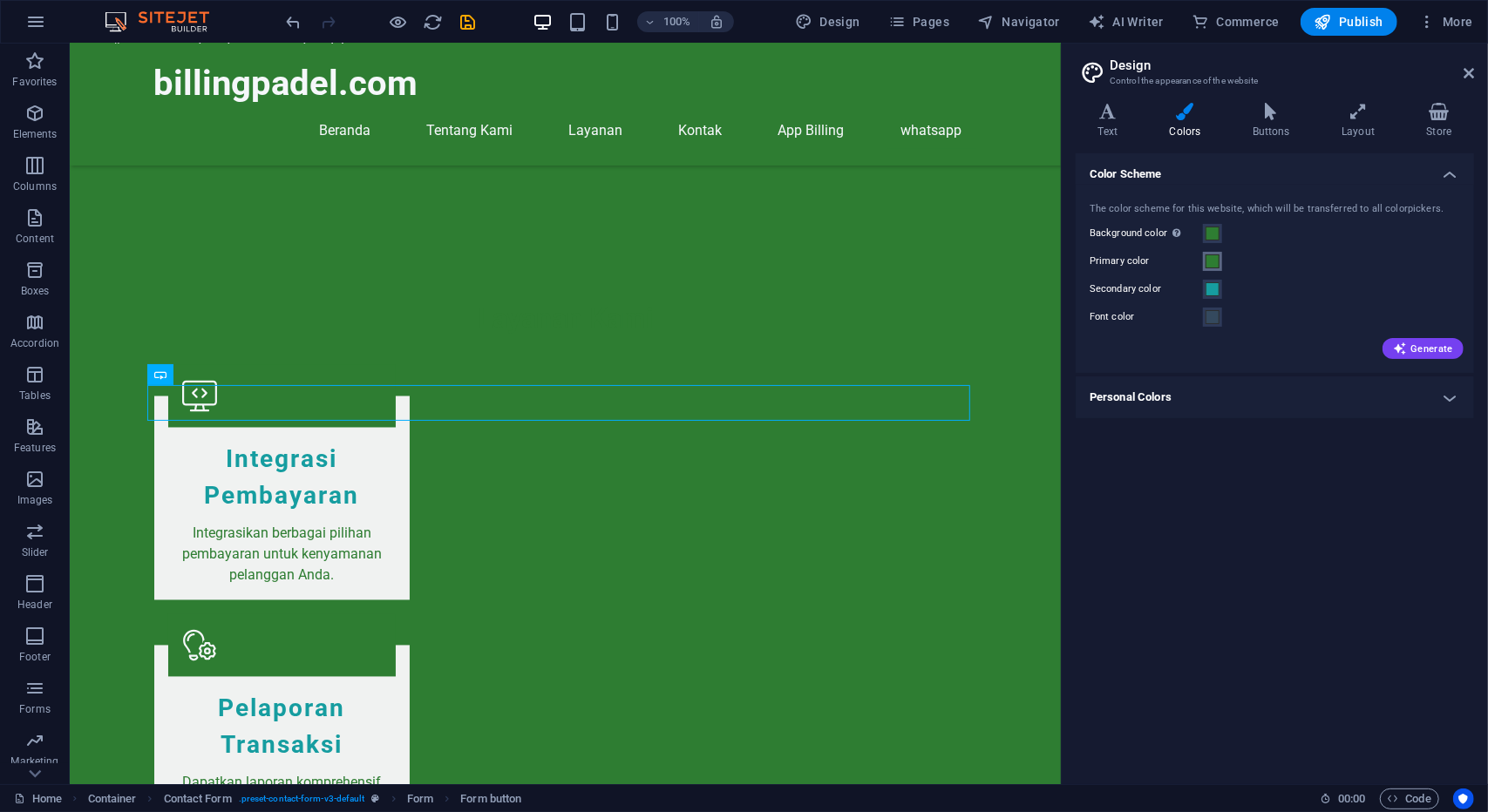 click at bounding box center [1213, 261] 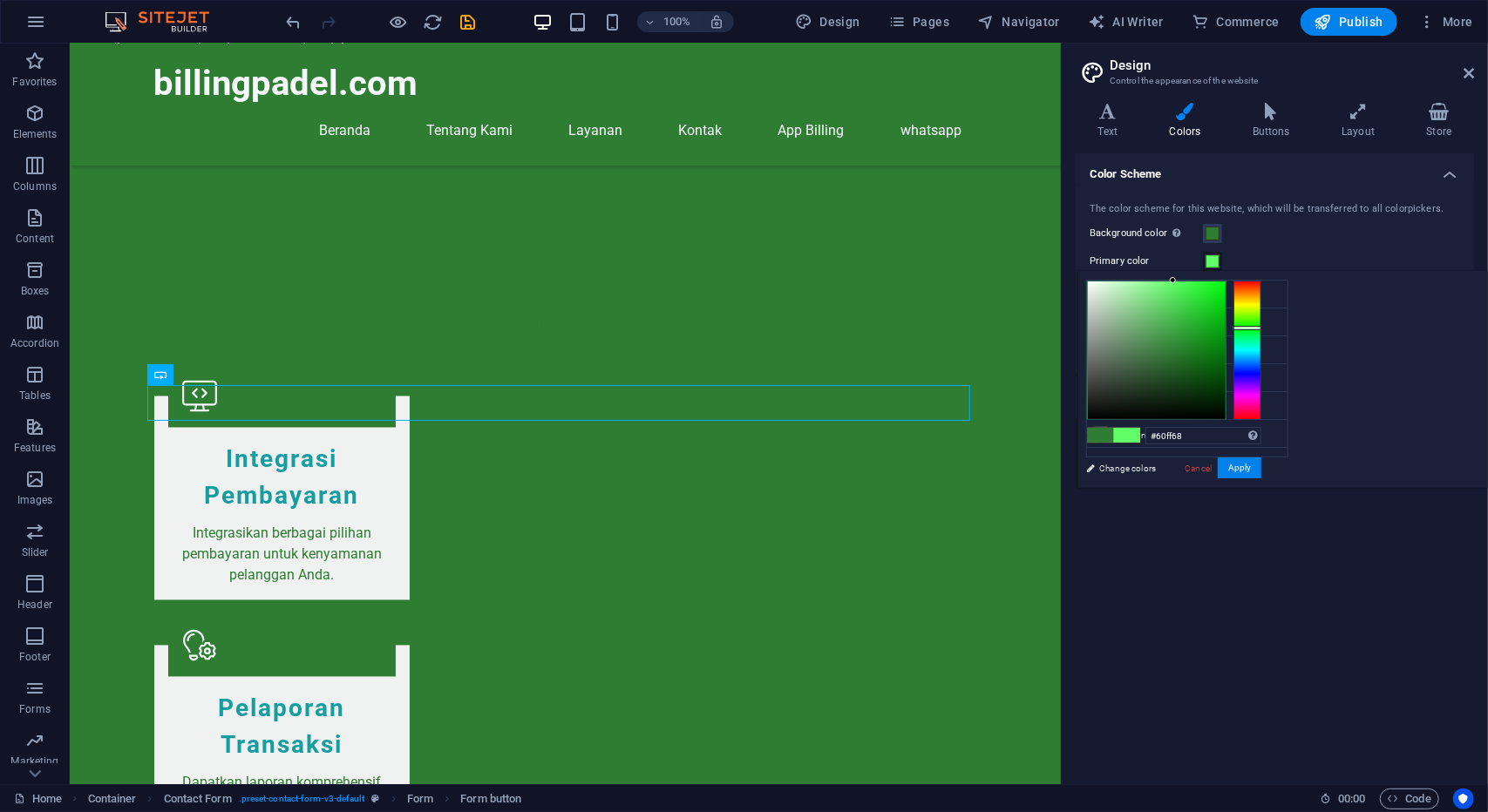 drag, startPoint x: 1391, startPoint y: 348, endPoint x: 1391, endPoint y: 280, distance: 68 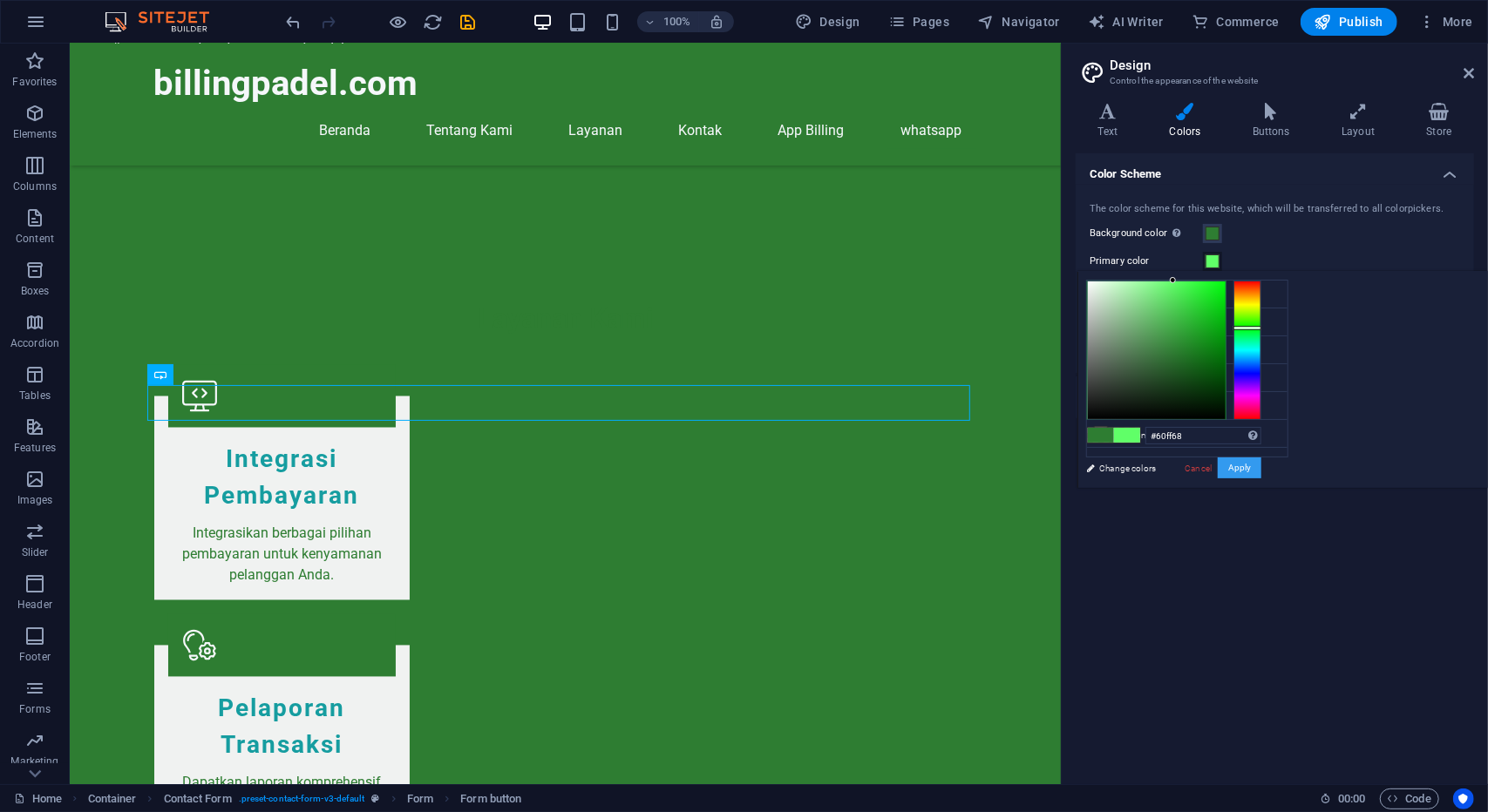 click on "Apply" at bounding box center (1240, 468) 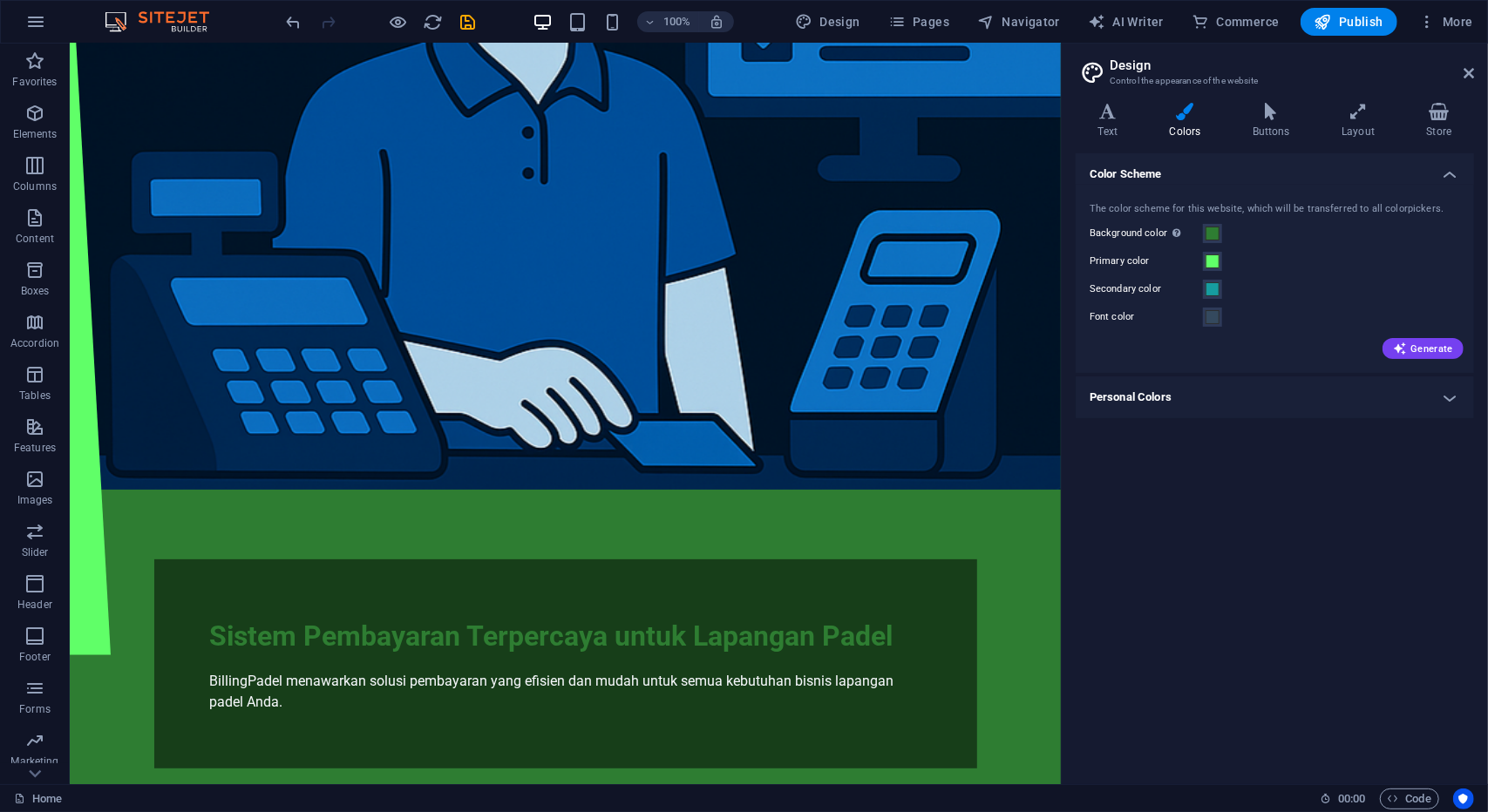 scroll, scrollTop: 0, scrollLeft: 0, axis: both 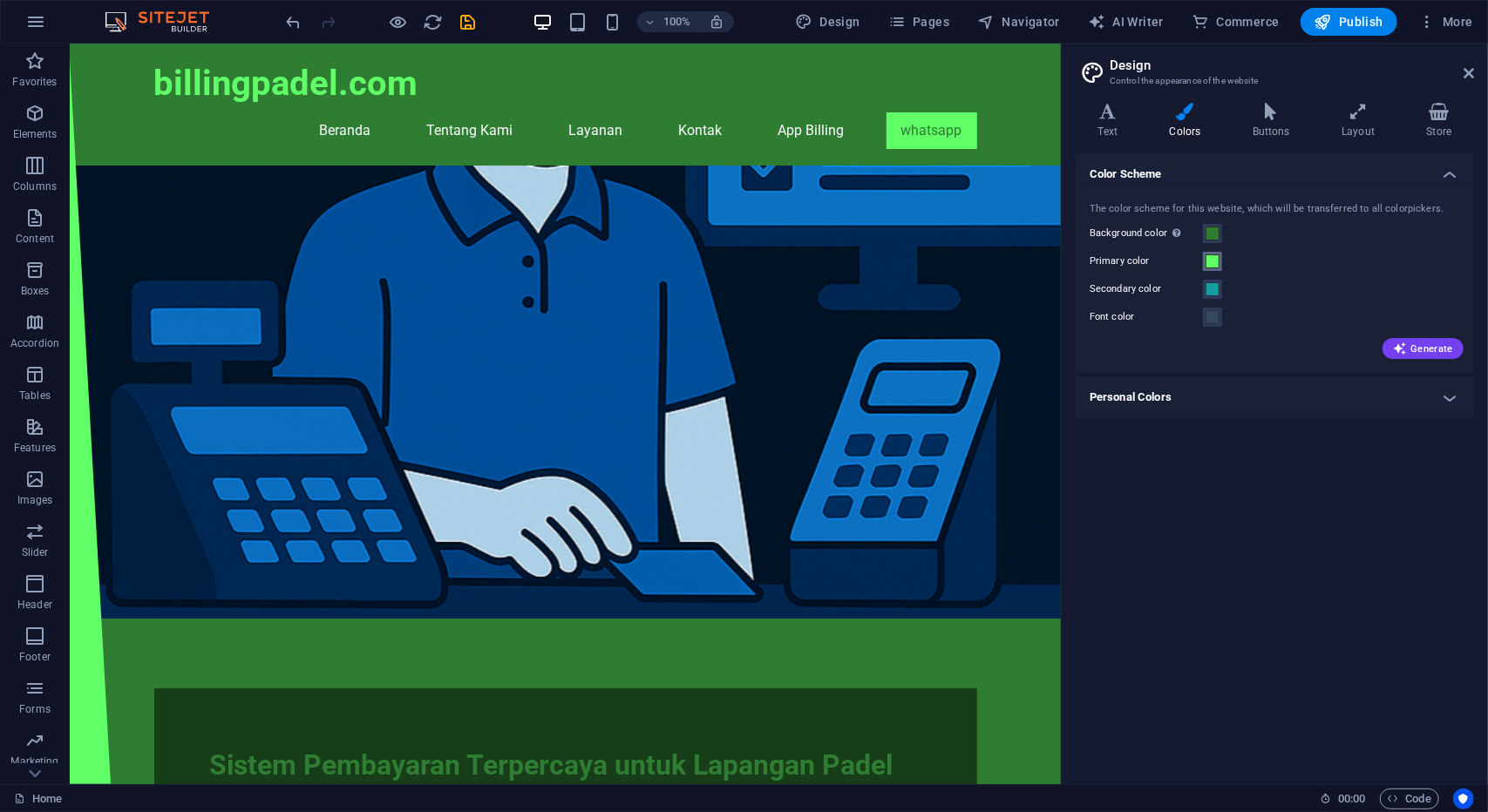 click at bounding box center [1213, 261] 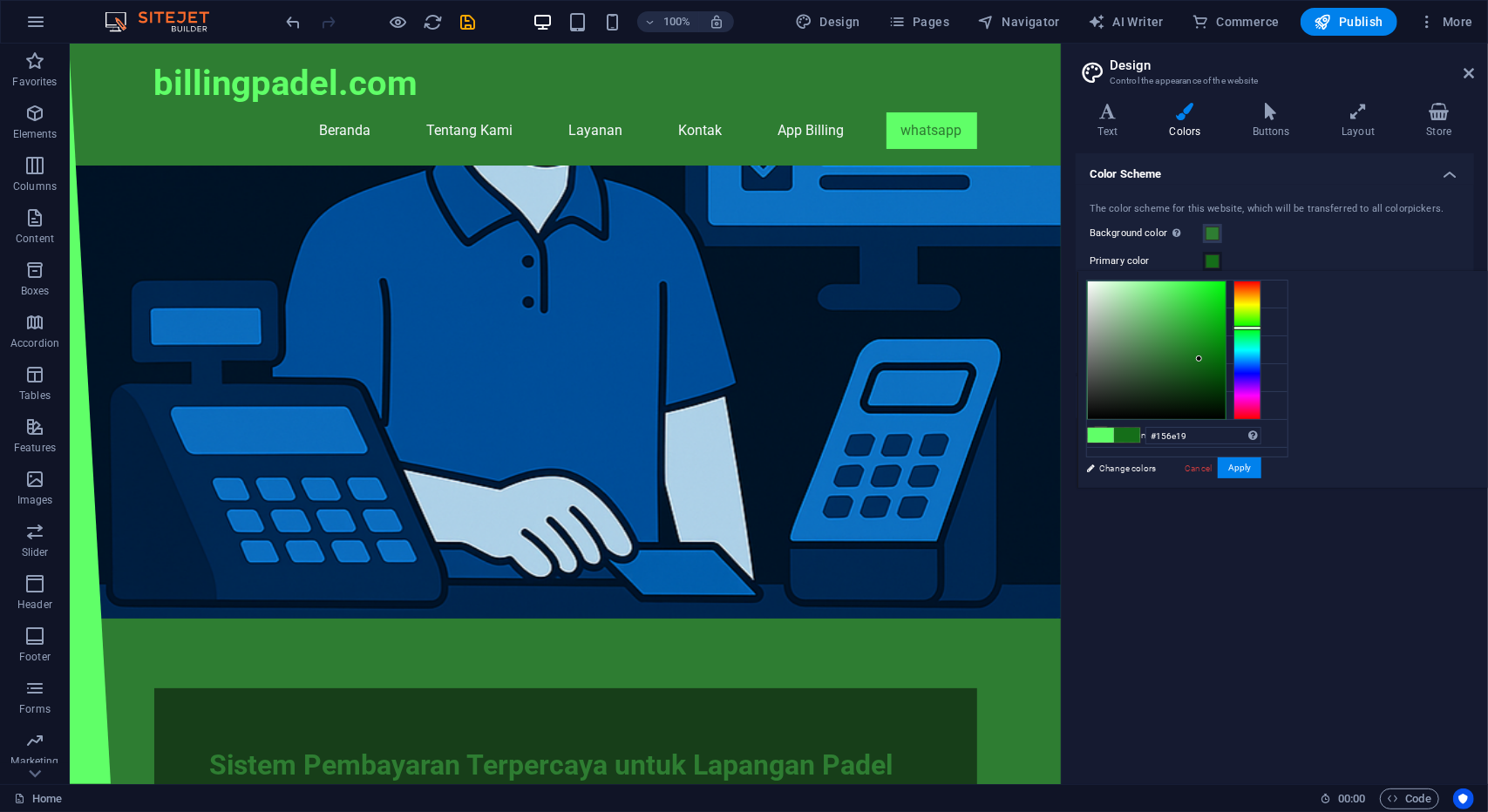 drag, startPoint x: 1390, startPoint y: 276, endPoint x: 1417, endPoint y: 358, distance: 86.3308 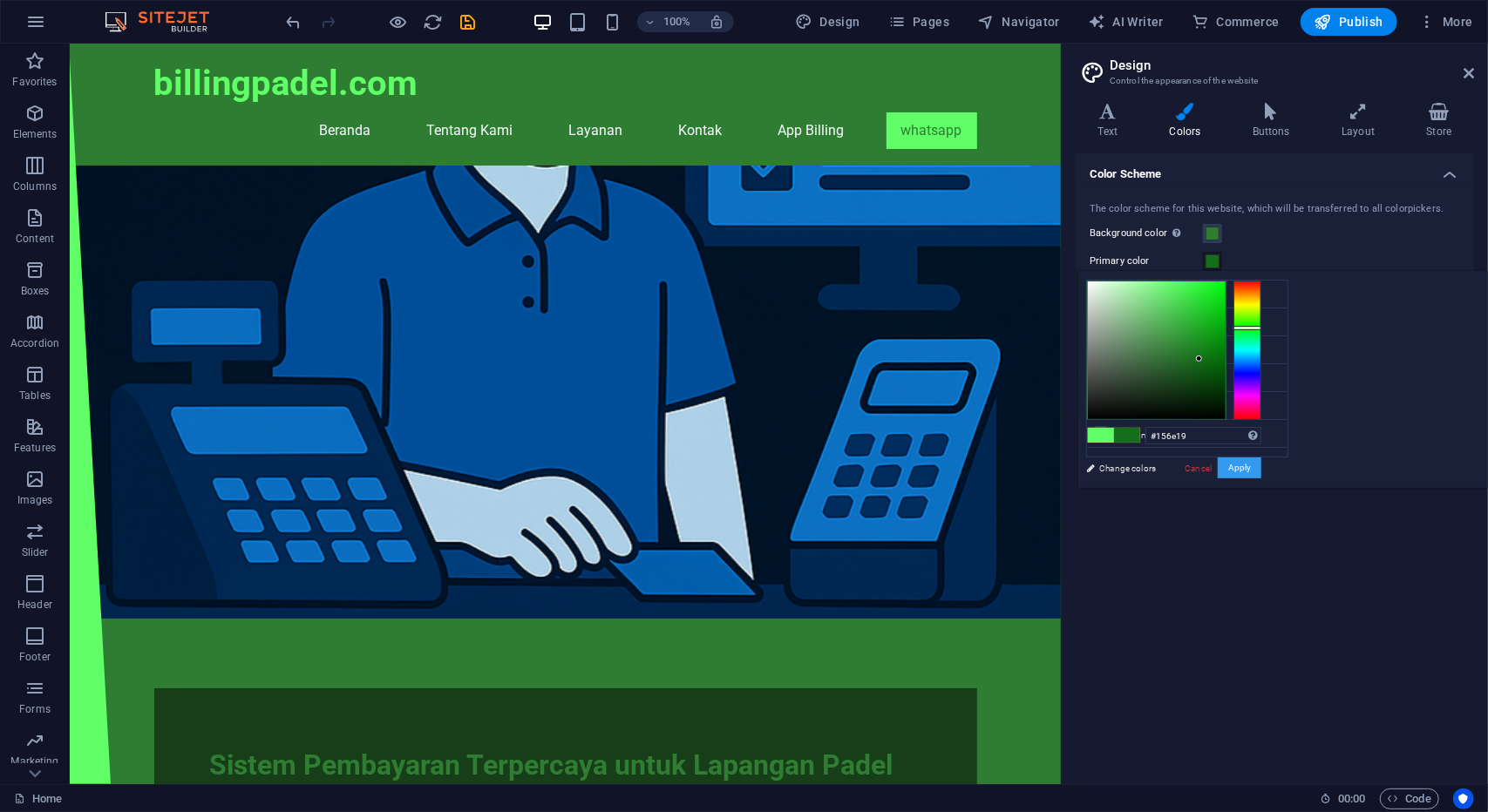 click on "Apply" at bounding box center [1240, 468] 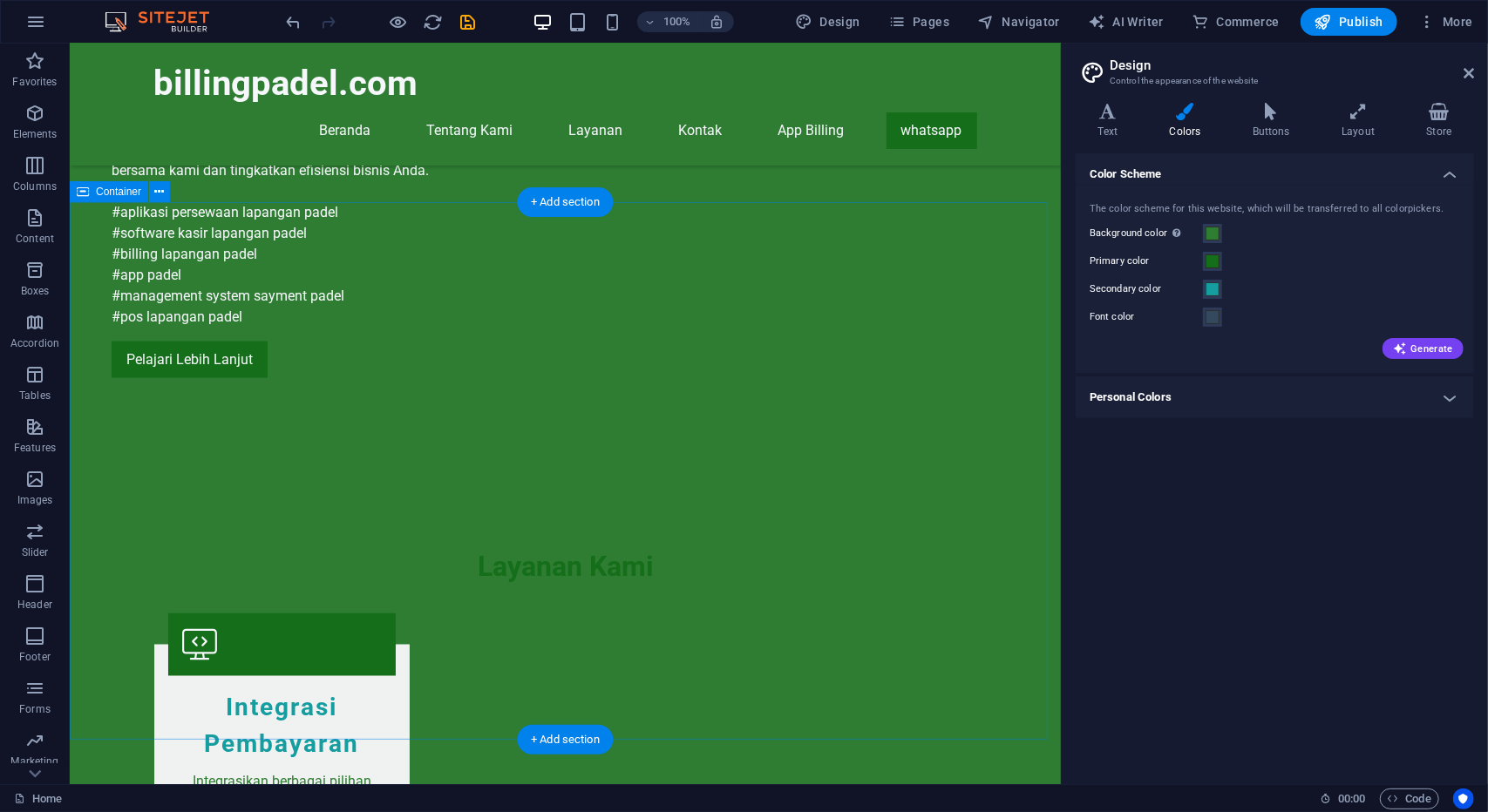 scroll, scrollTop: 1694, scrollLeft: 0, axis: vertical 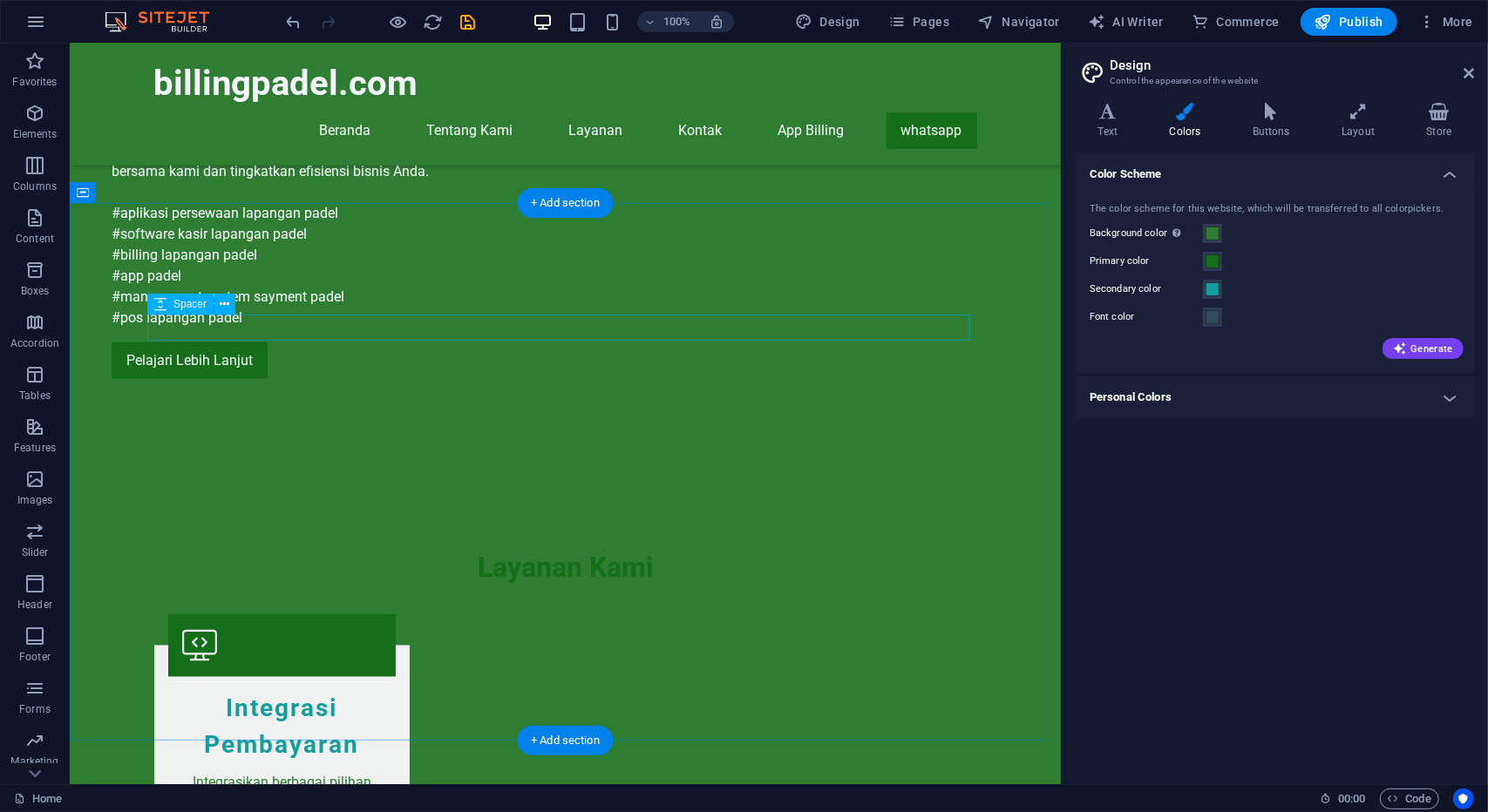 click at bounding box center (565, 2247) 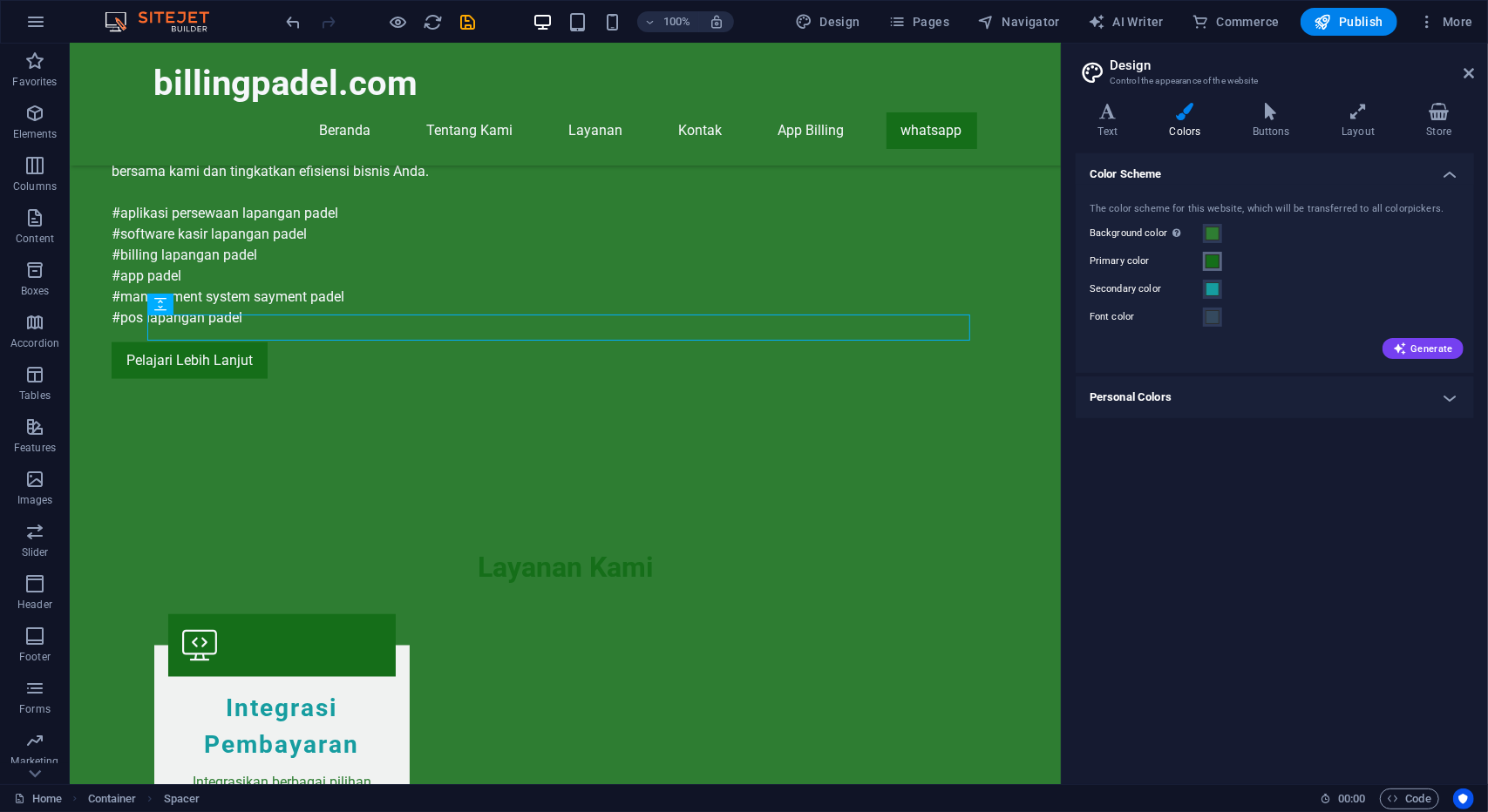 click at bounding box center (1213, 261) 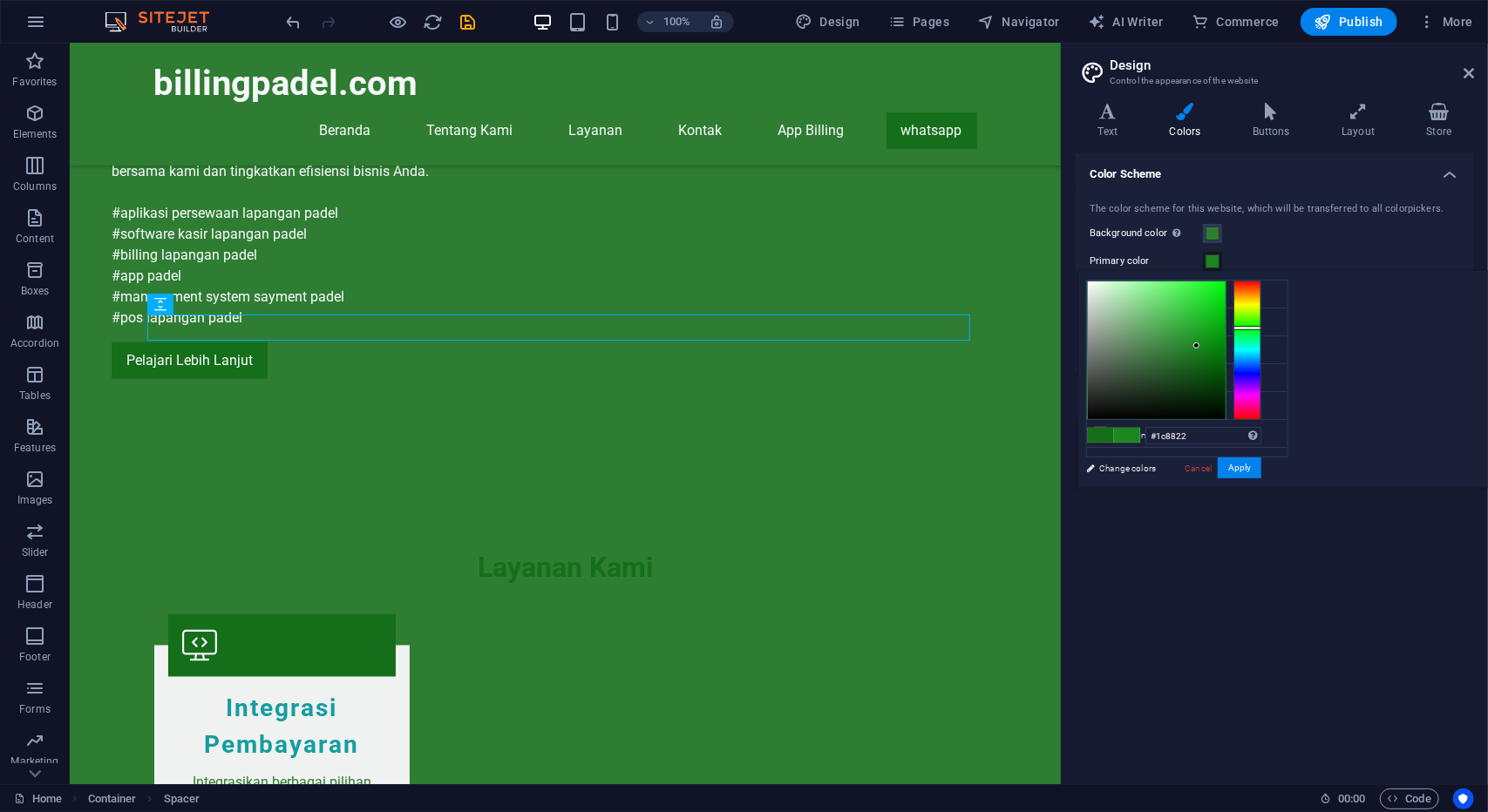 drag, startPoint x: 1415, startPoint y: 356, endPoint x: 1415, endPoint y: 344, distance: 12 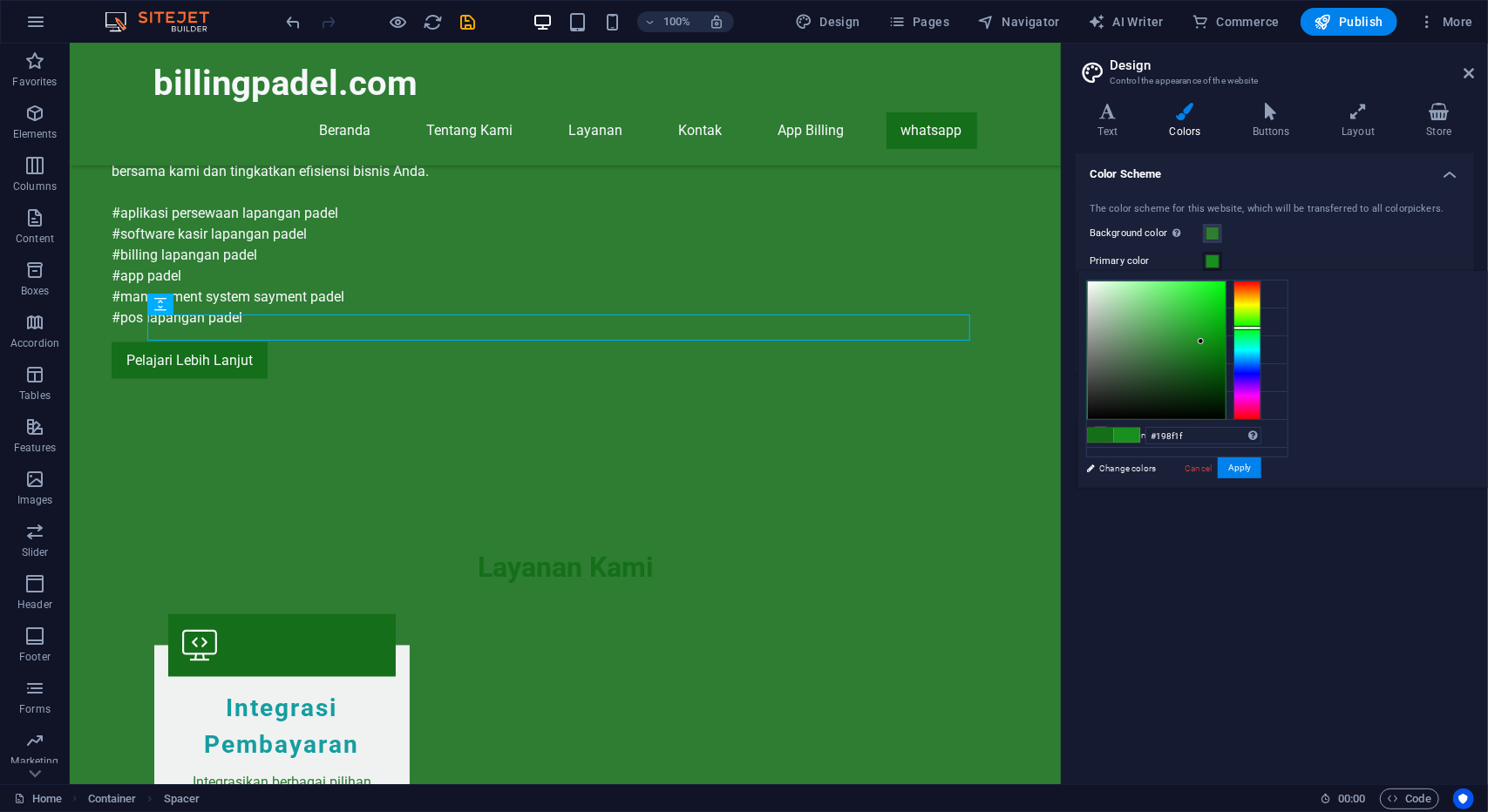 click at bounding box center [1200, 341] 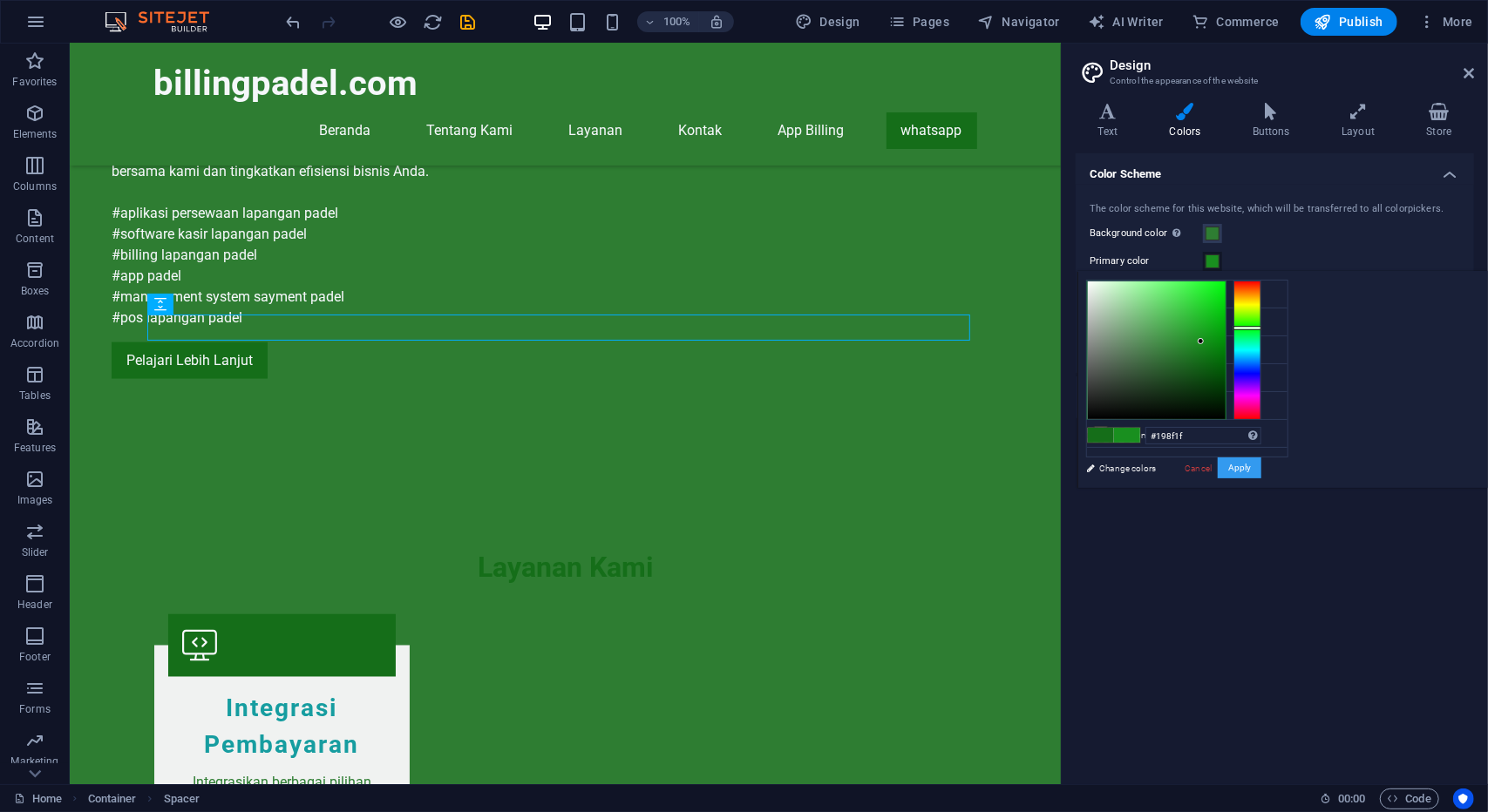 click on "Apply" at bounding box center [1240, 468] 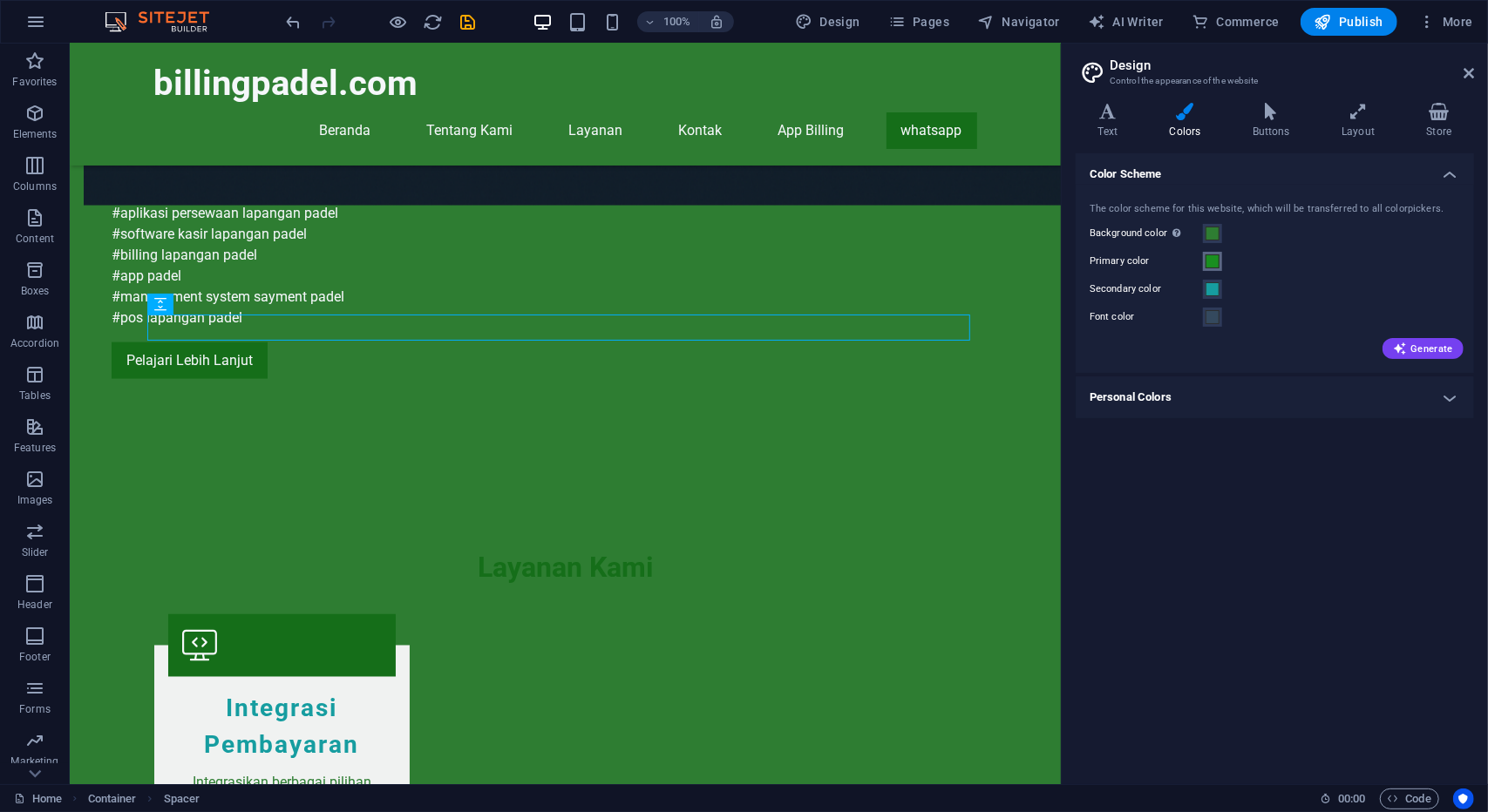 click at bounding box center (1213, 261) 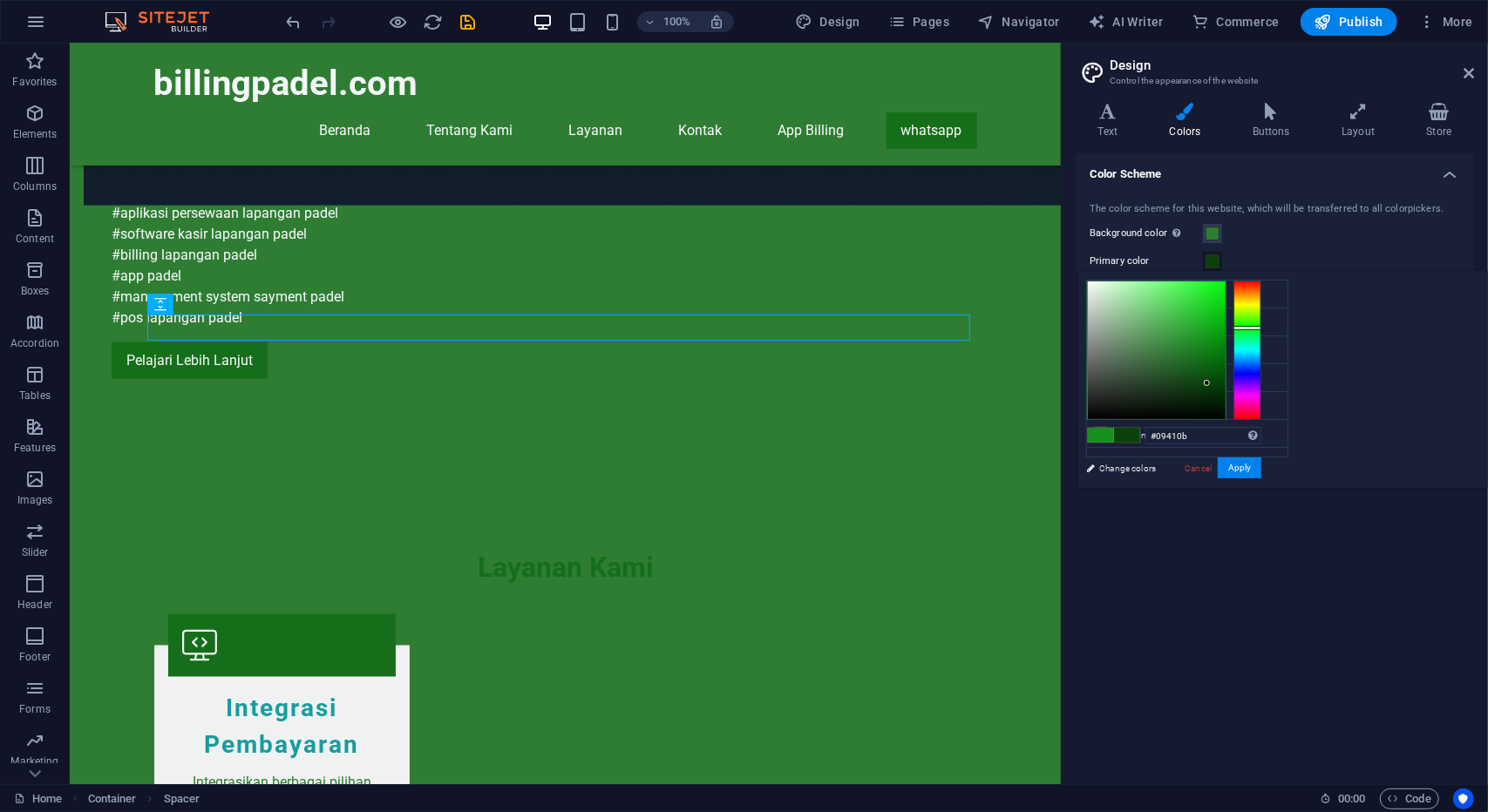 type on "#09430c" 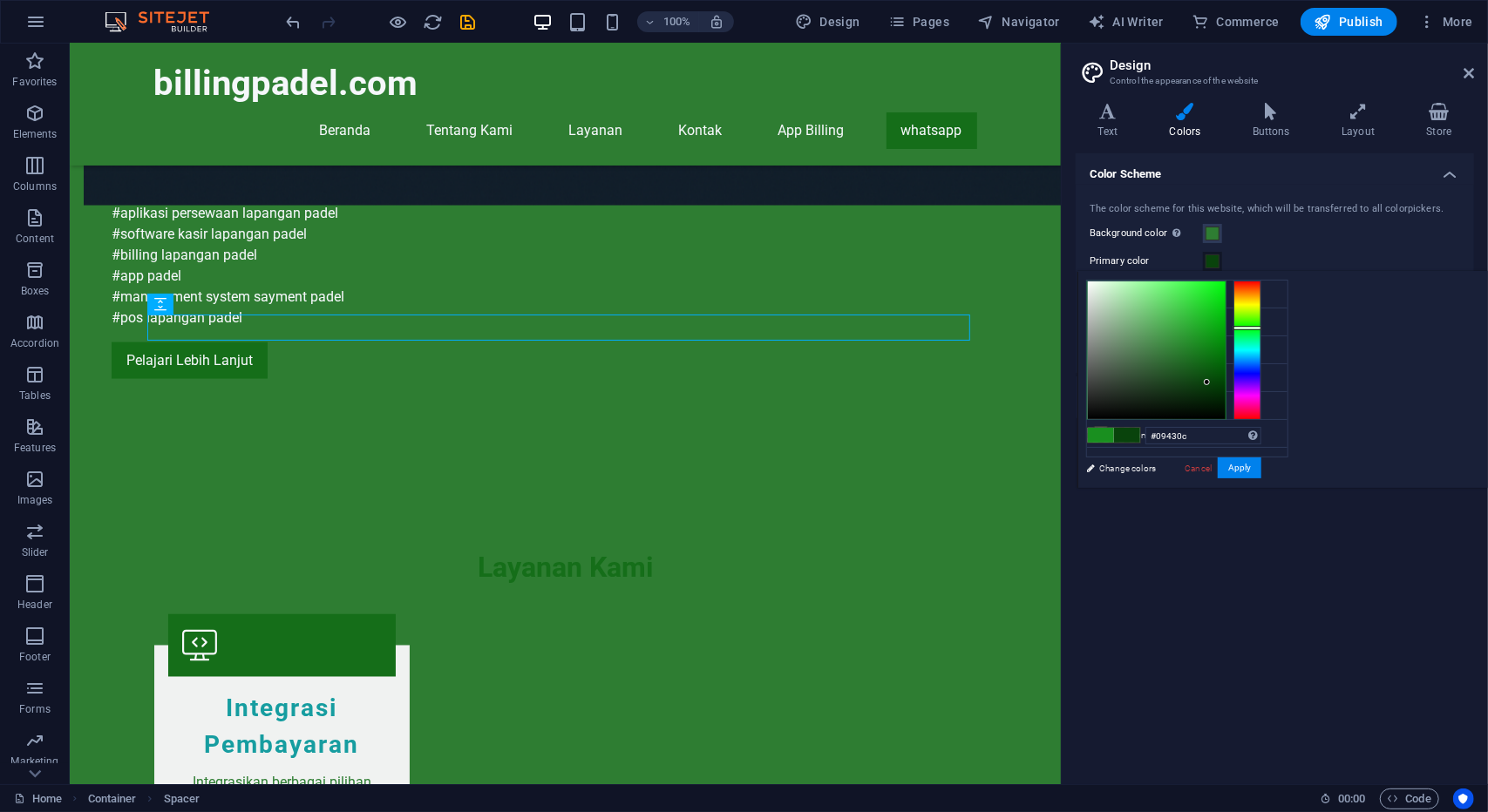 drag, startPoint x: 1416, startPoint y: 342, endPoint x: 1425, endPoint y: 382, distance: 41 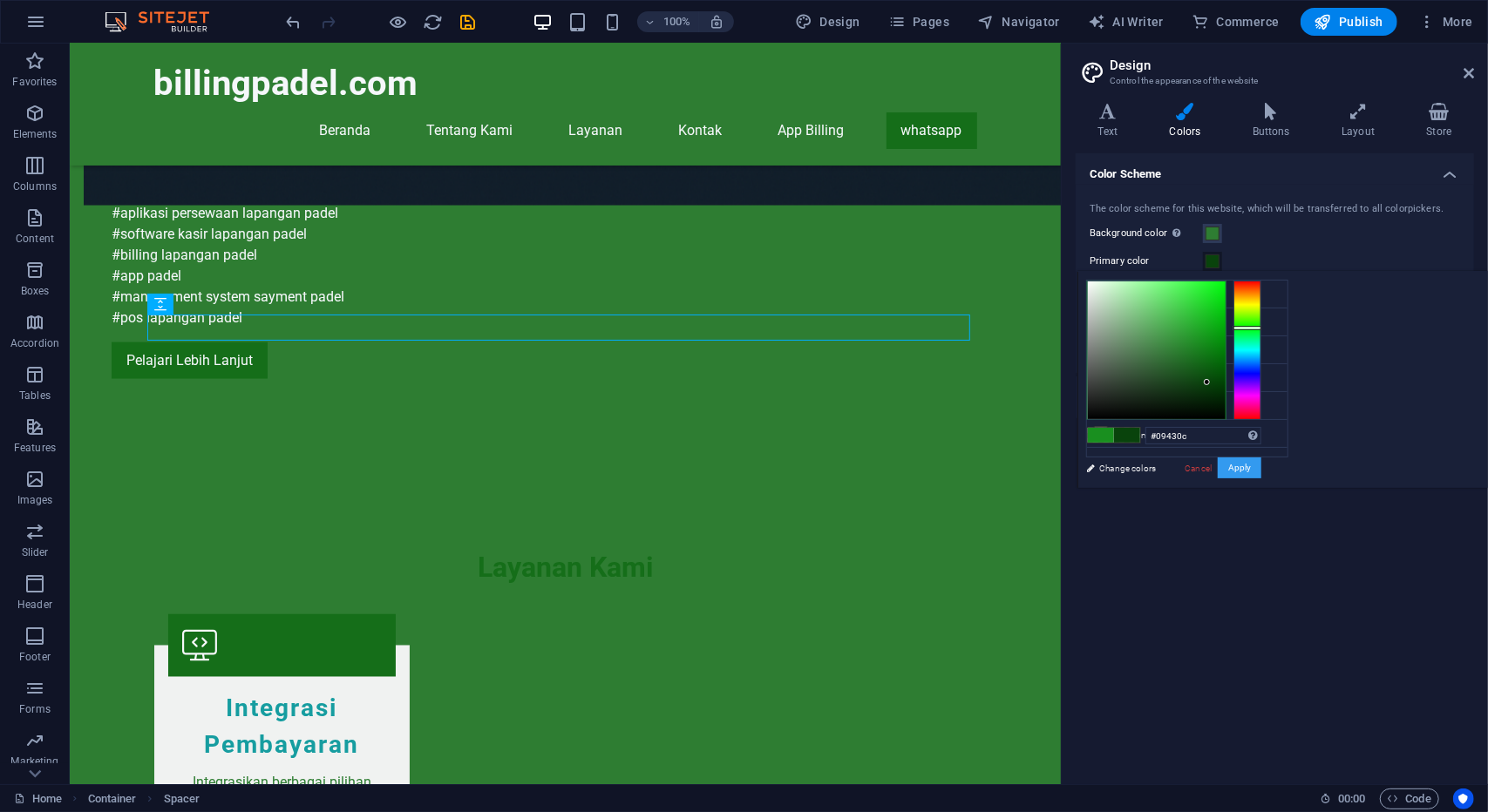 click on "Apply" at bounding box center [1240, 468] 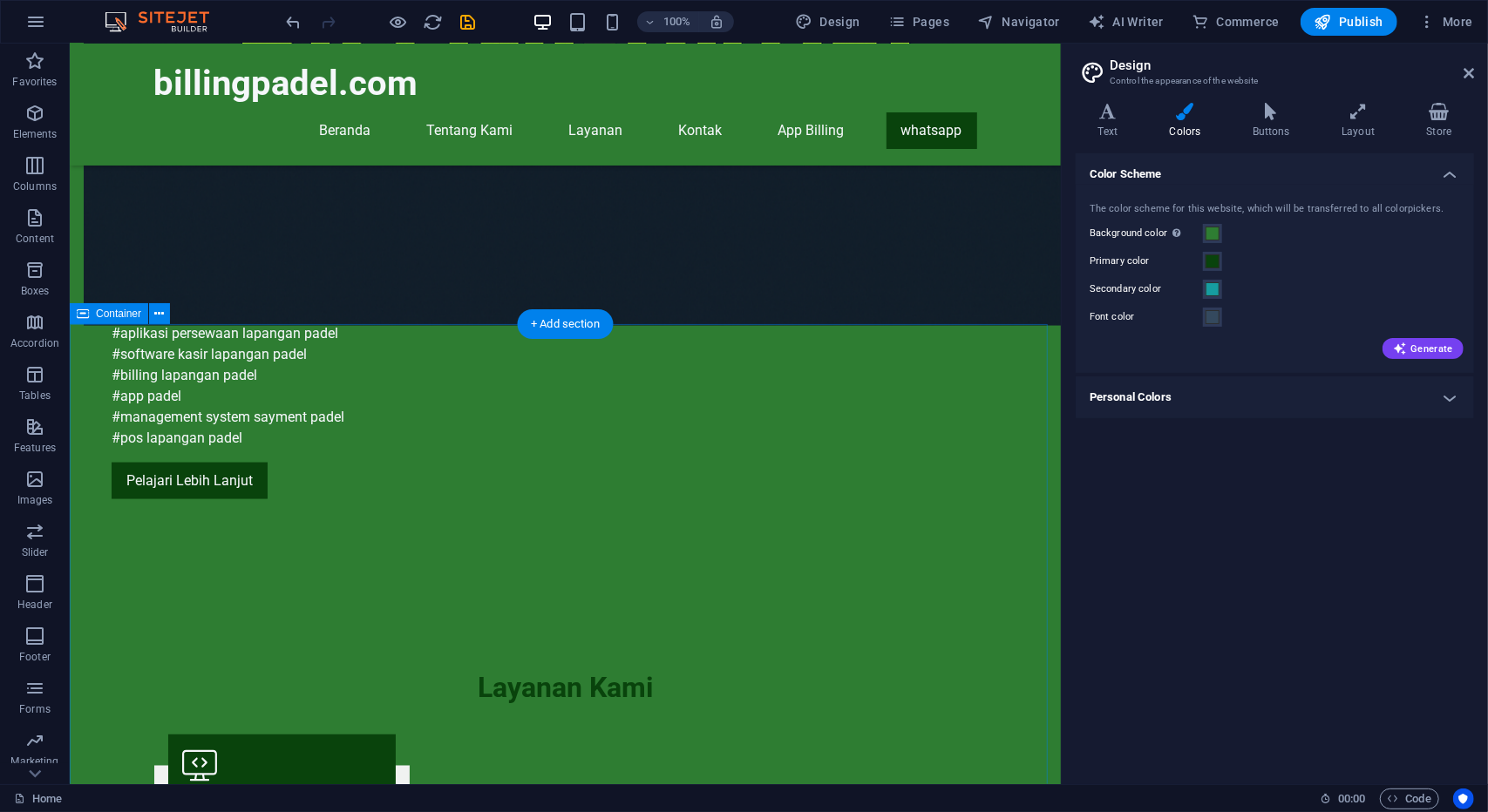 scroll, scrollTop: 1573, scrollLeft: 0, axis: vertical 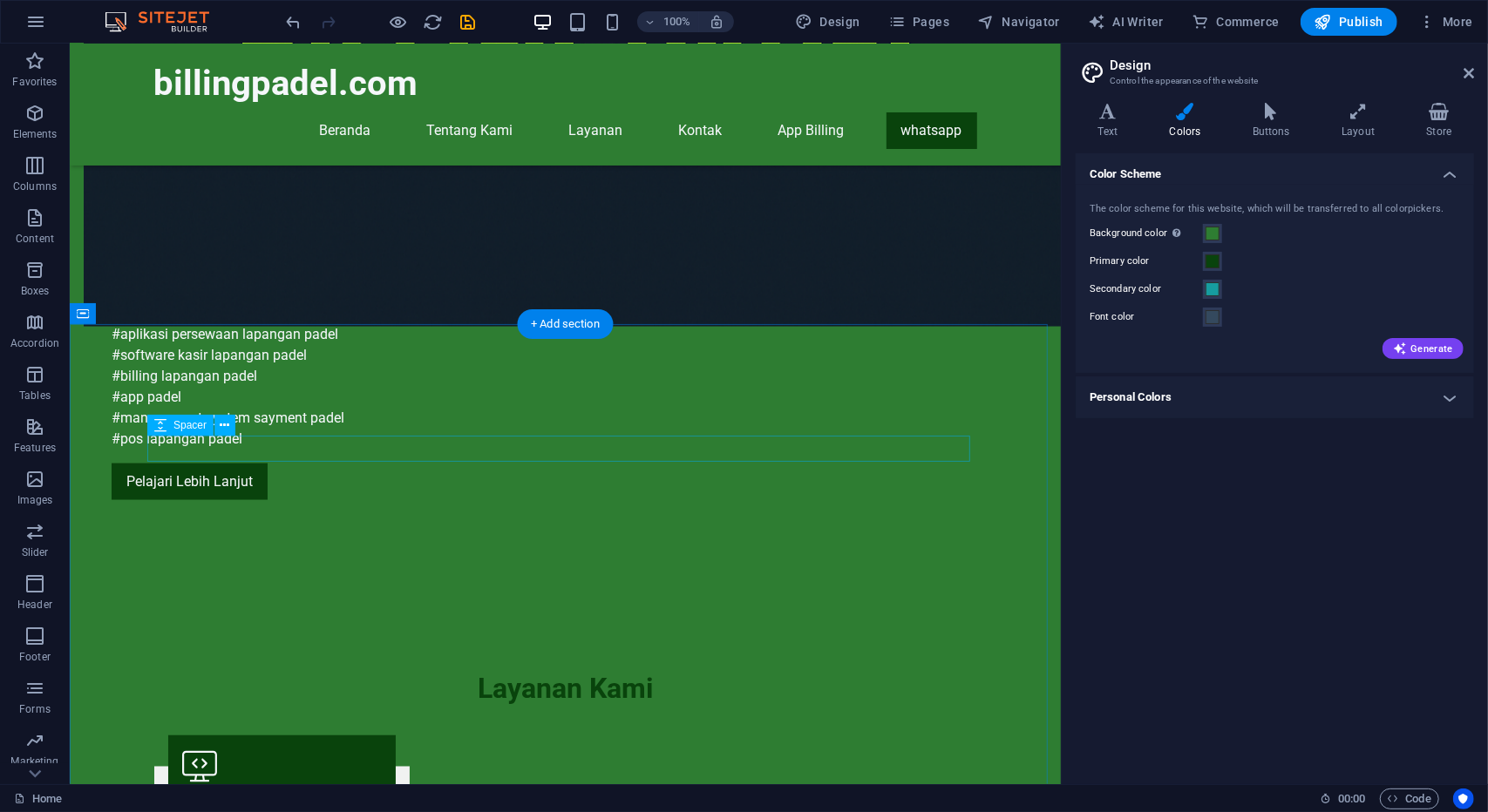 click at bounding box center [565, 2368] 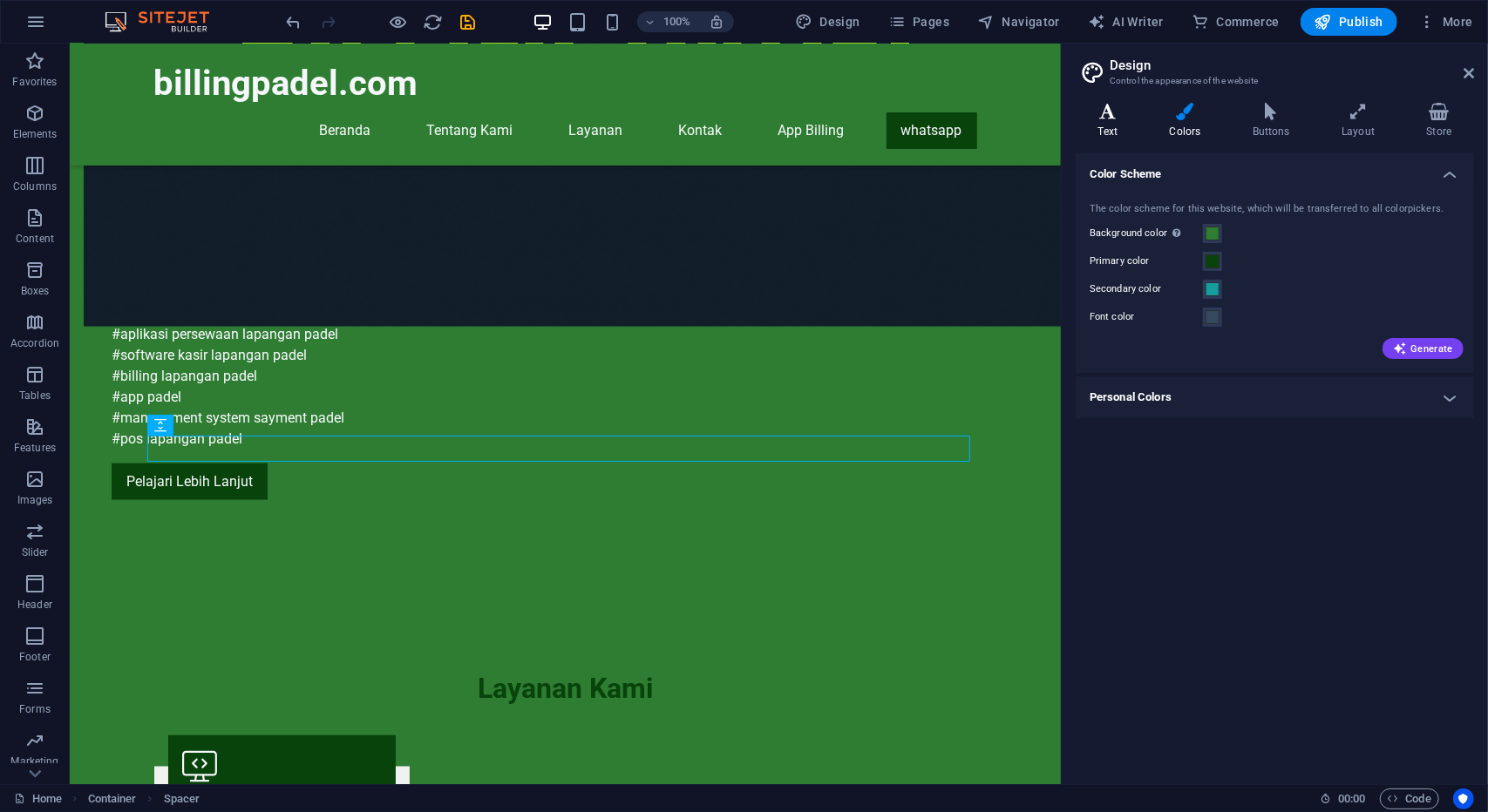 click at bounding box center [1108, 112] 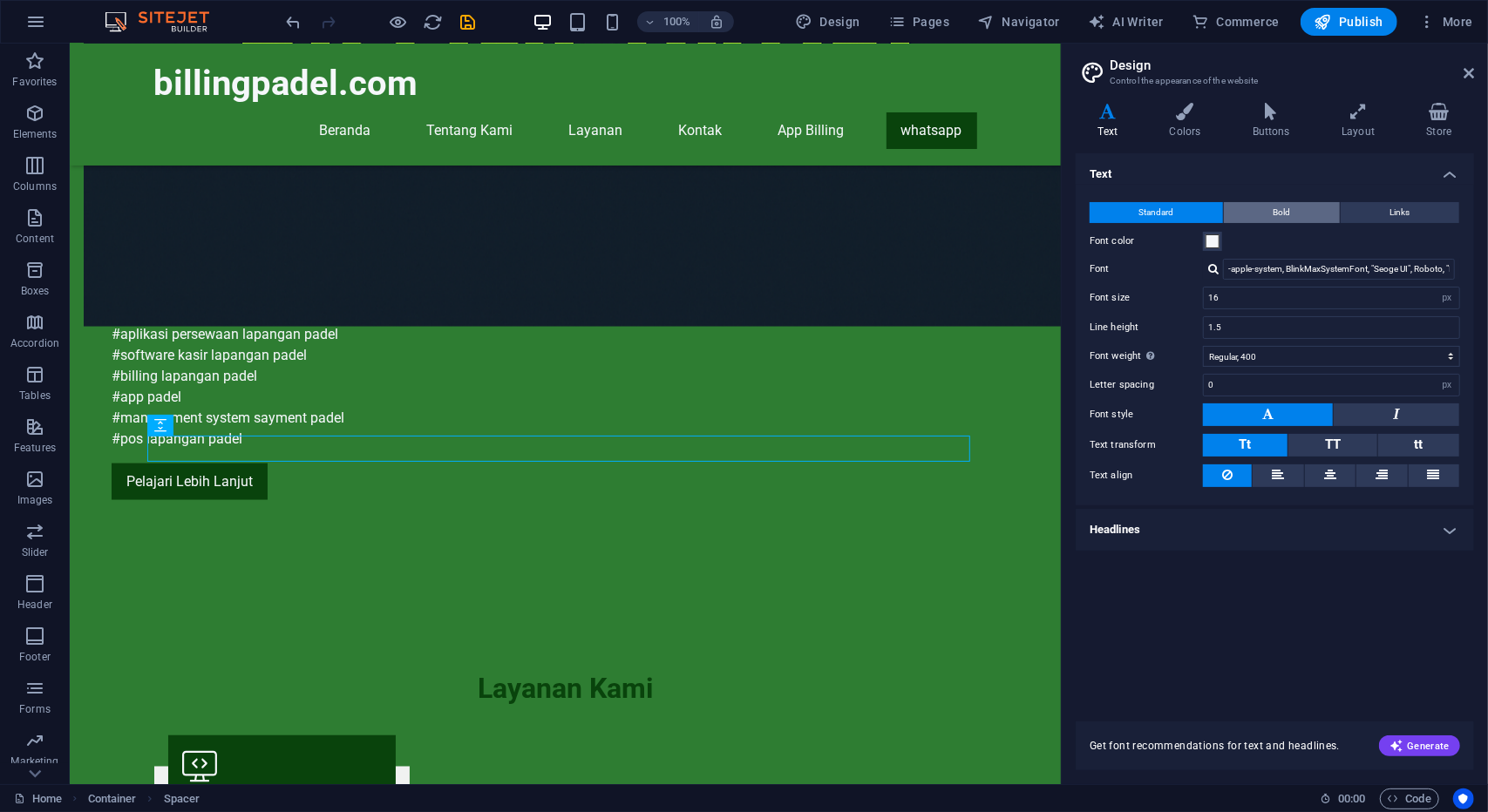 click on "Bold" at bounding box center [1281, 213] 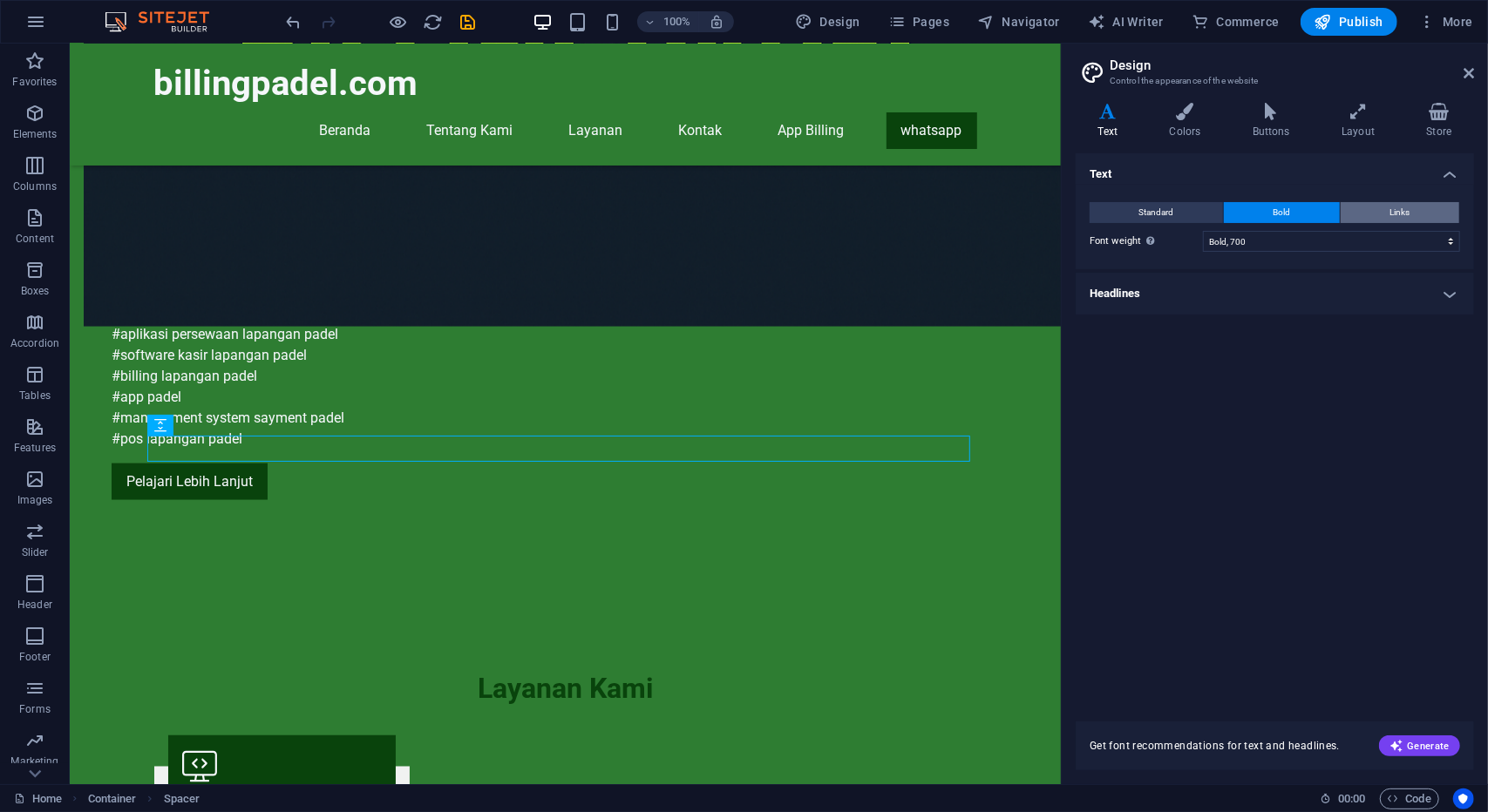 click on "Links" at bounding box center [1400, 213] 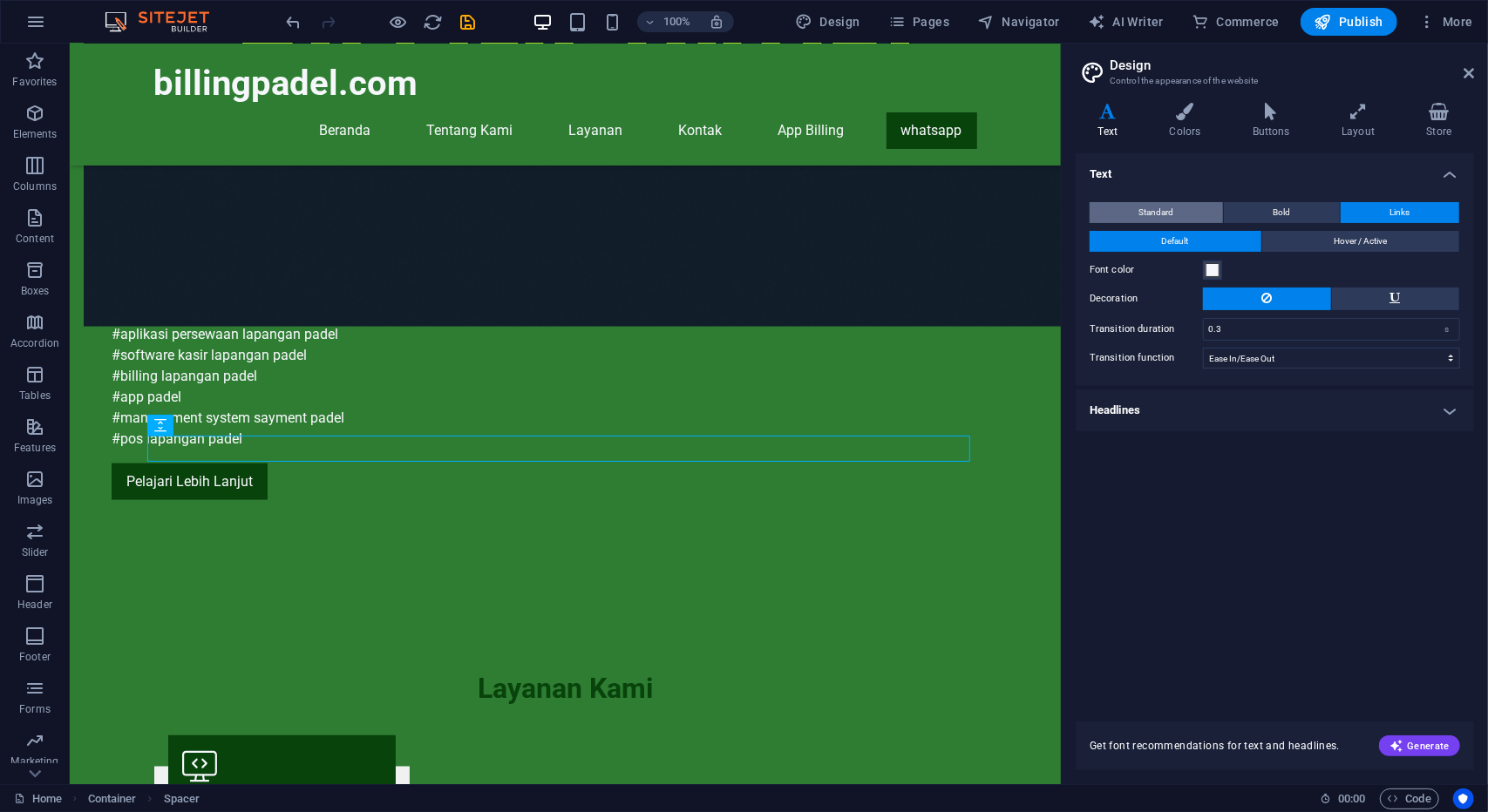 click on "Standard" at bounding box center [1157, 213] 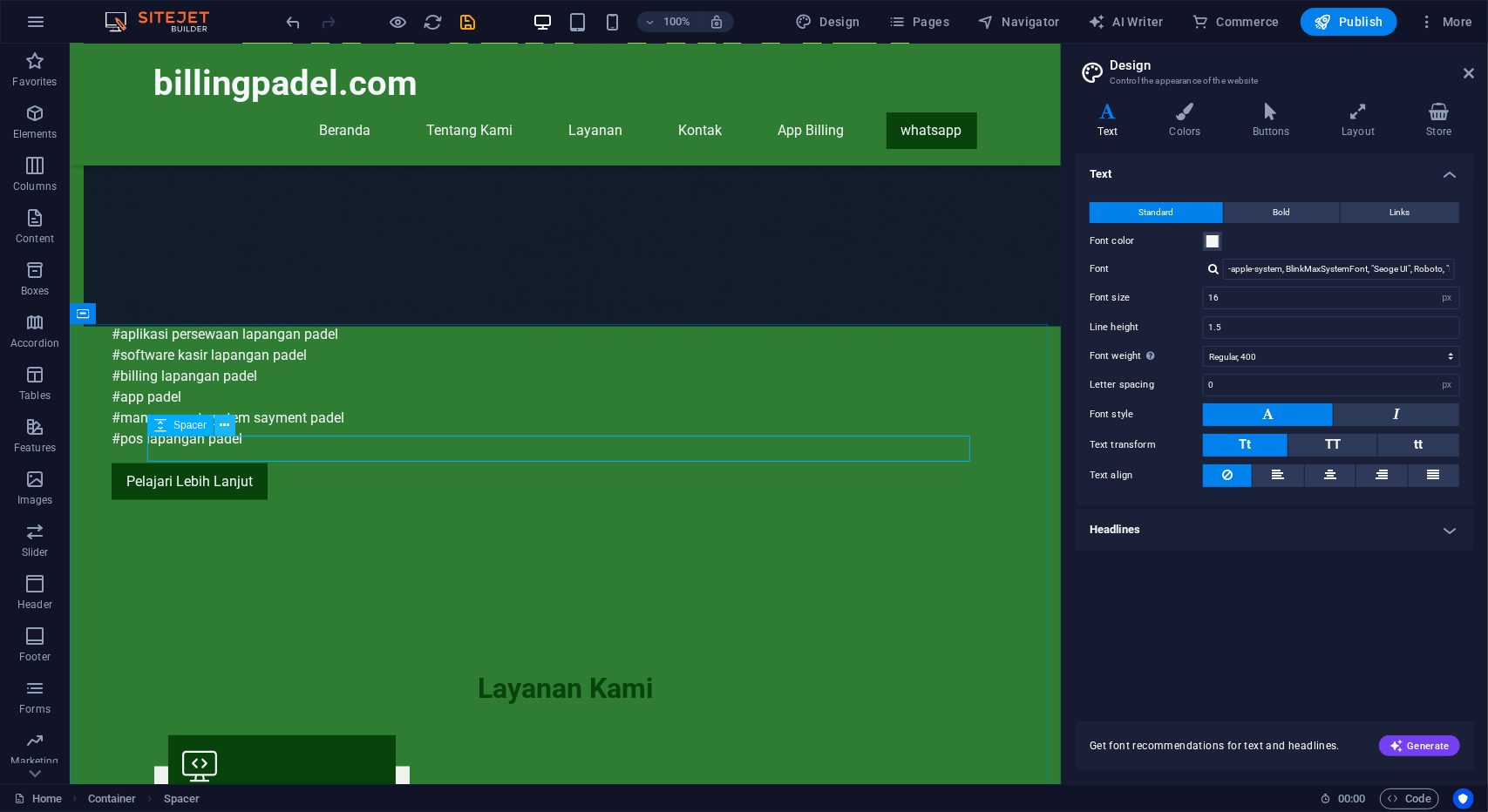 click at bounding box center [225, 425] 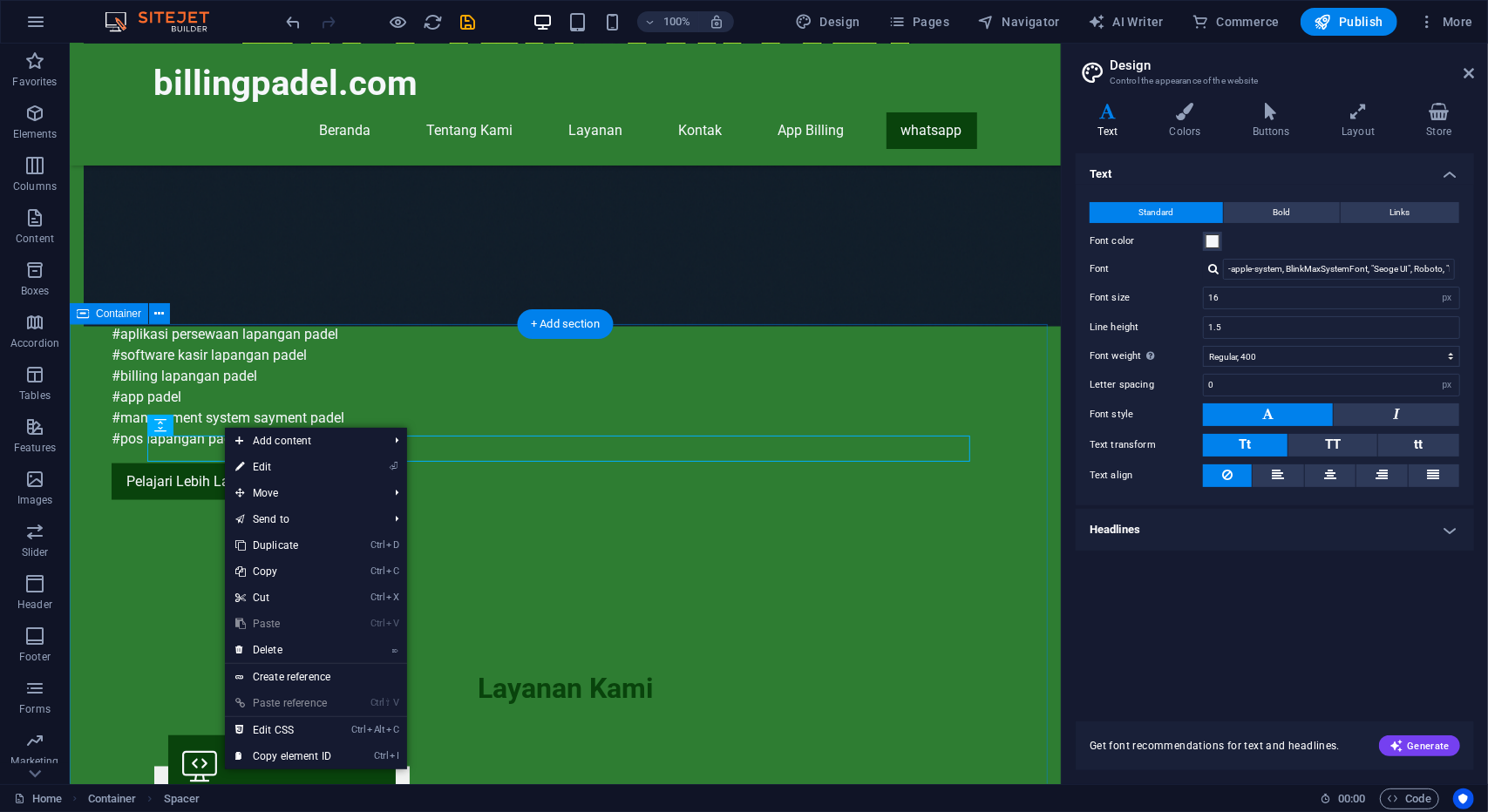 click on "Hubungi Kami Unreadable? Load new   I have read and understand the privacy policy. Kirim Pesan" at bounding box center (564, 2518) 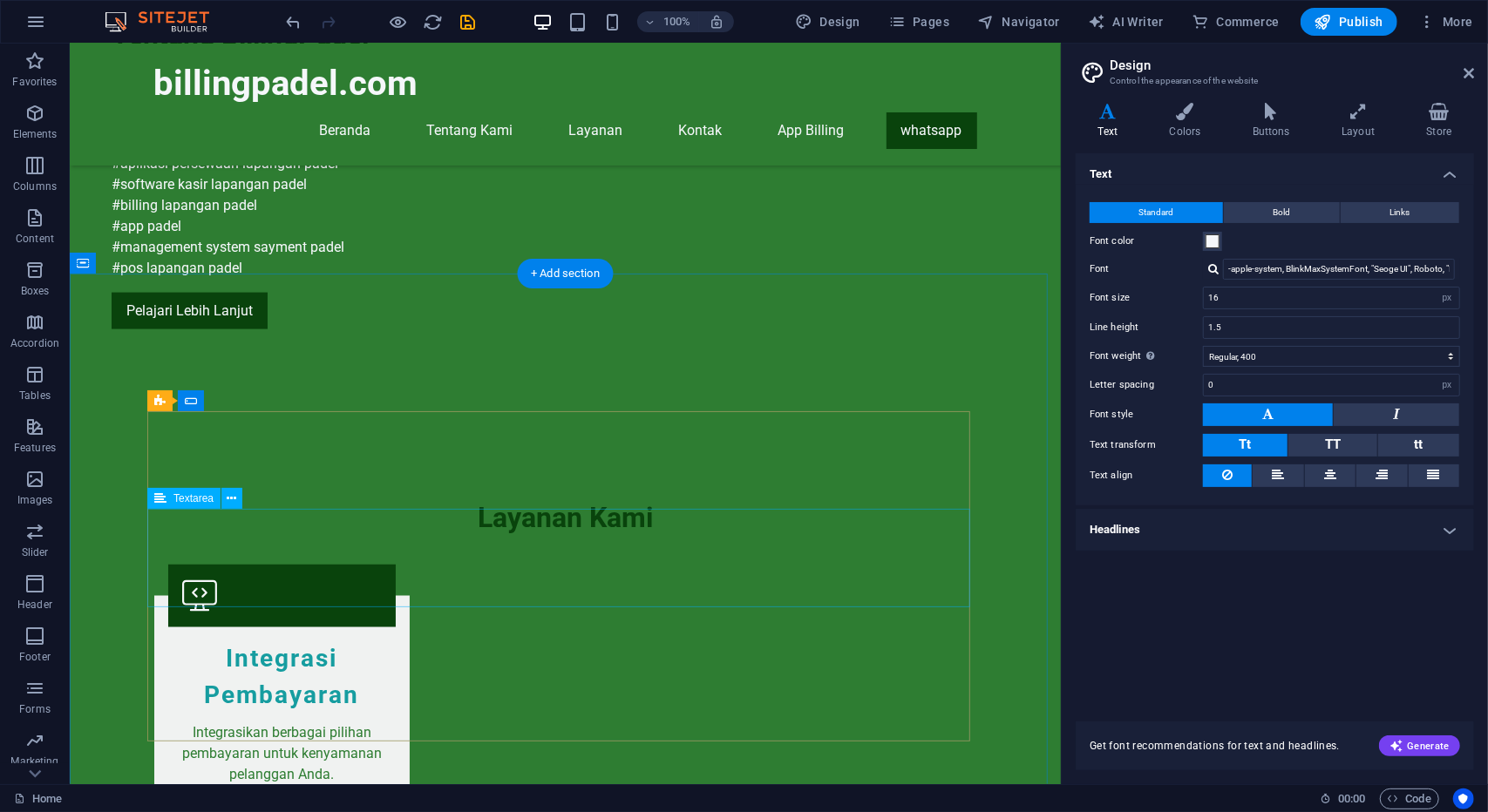 scroll, scrollTop: 1603, scrollLeft: 0, axis: vertical 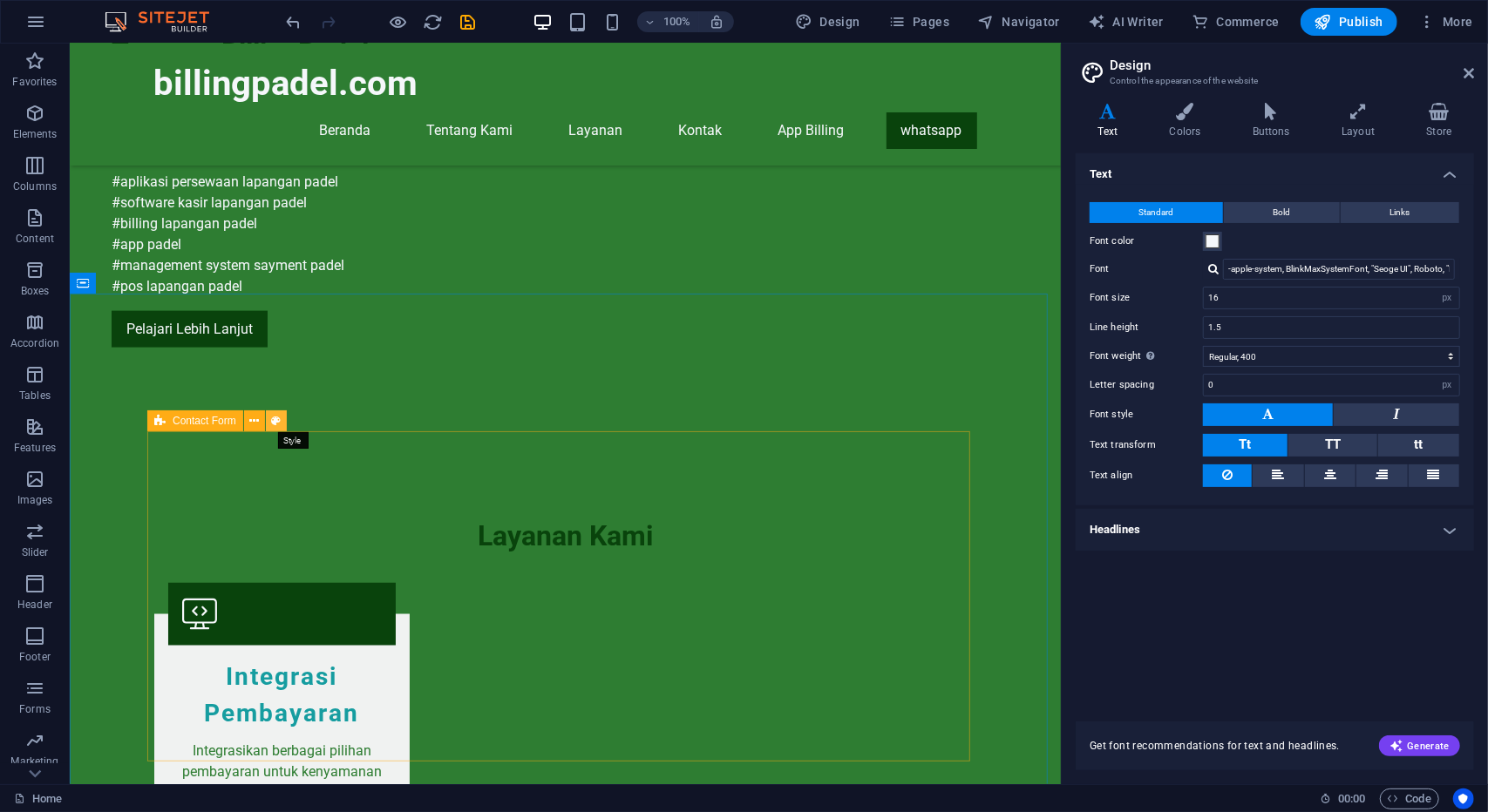 click at bounding box center (276, 421) 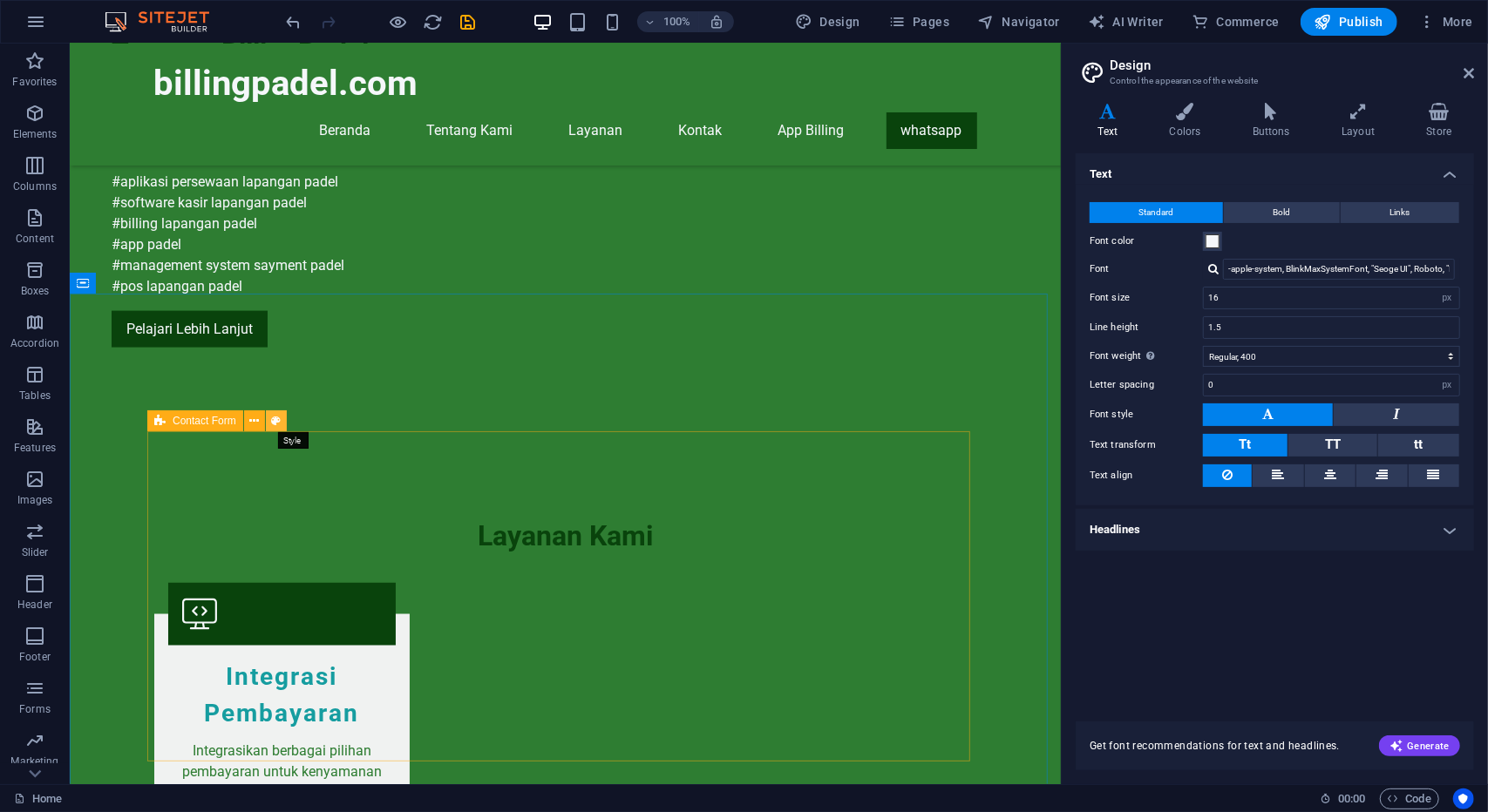 select on "rem" 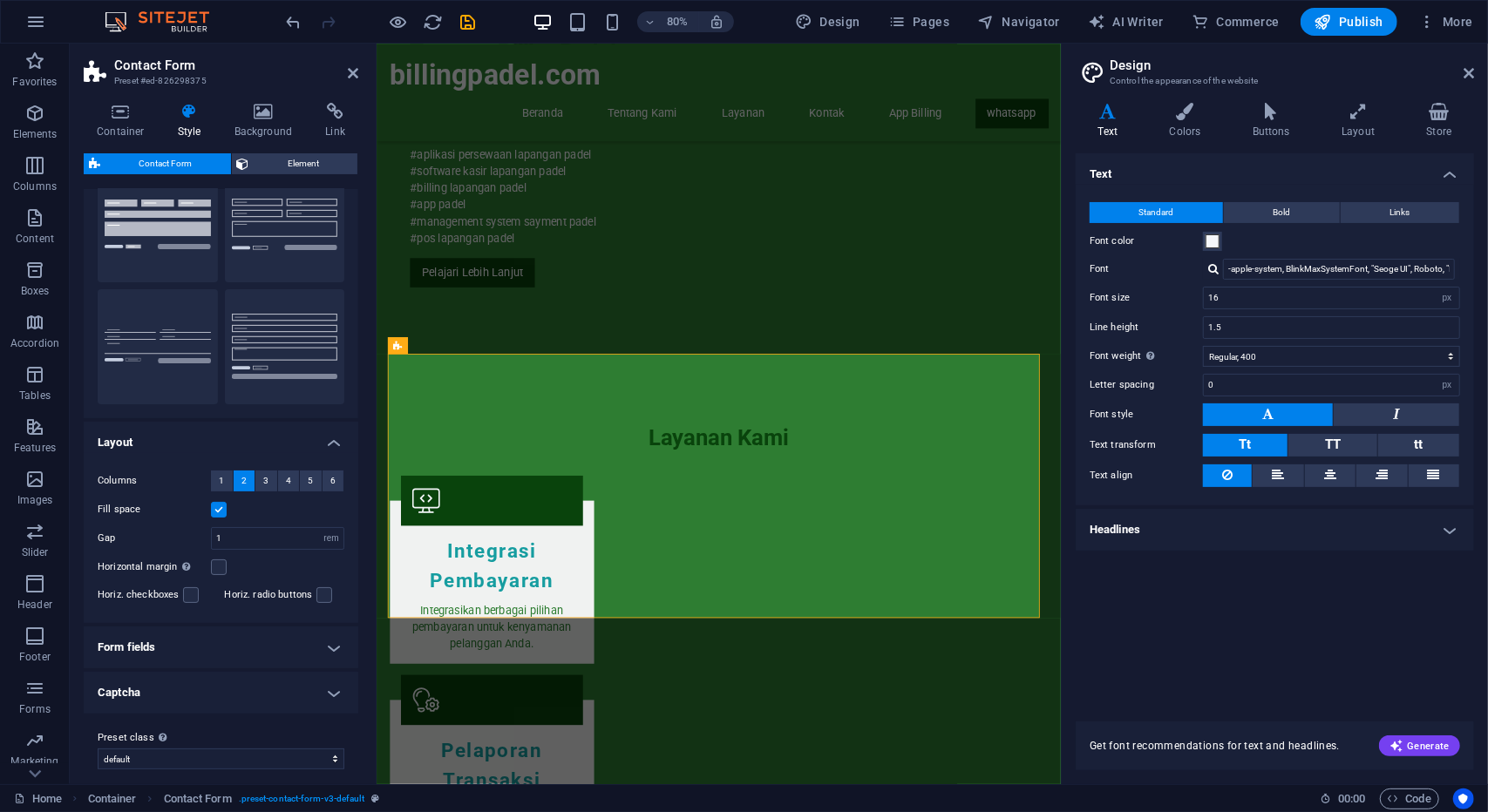 scroll, scrollTop: 78, scrollLeft: 0, axis: vertical 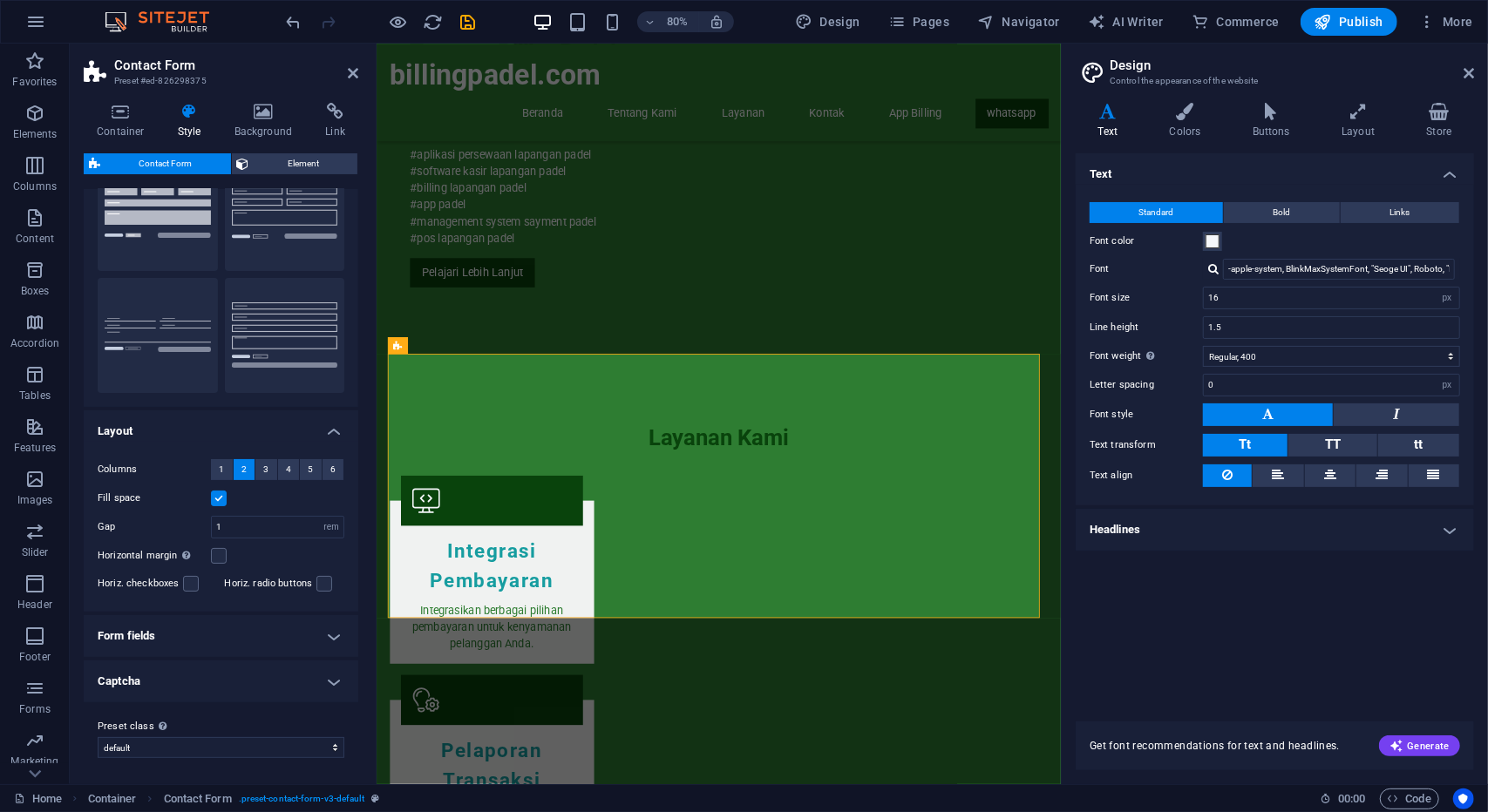 click on "Form fields" at bounding box center [221, 636] 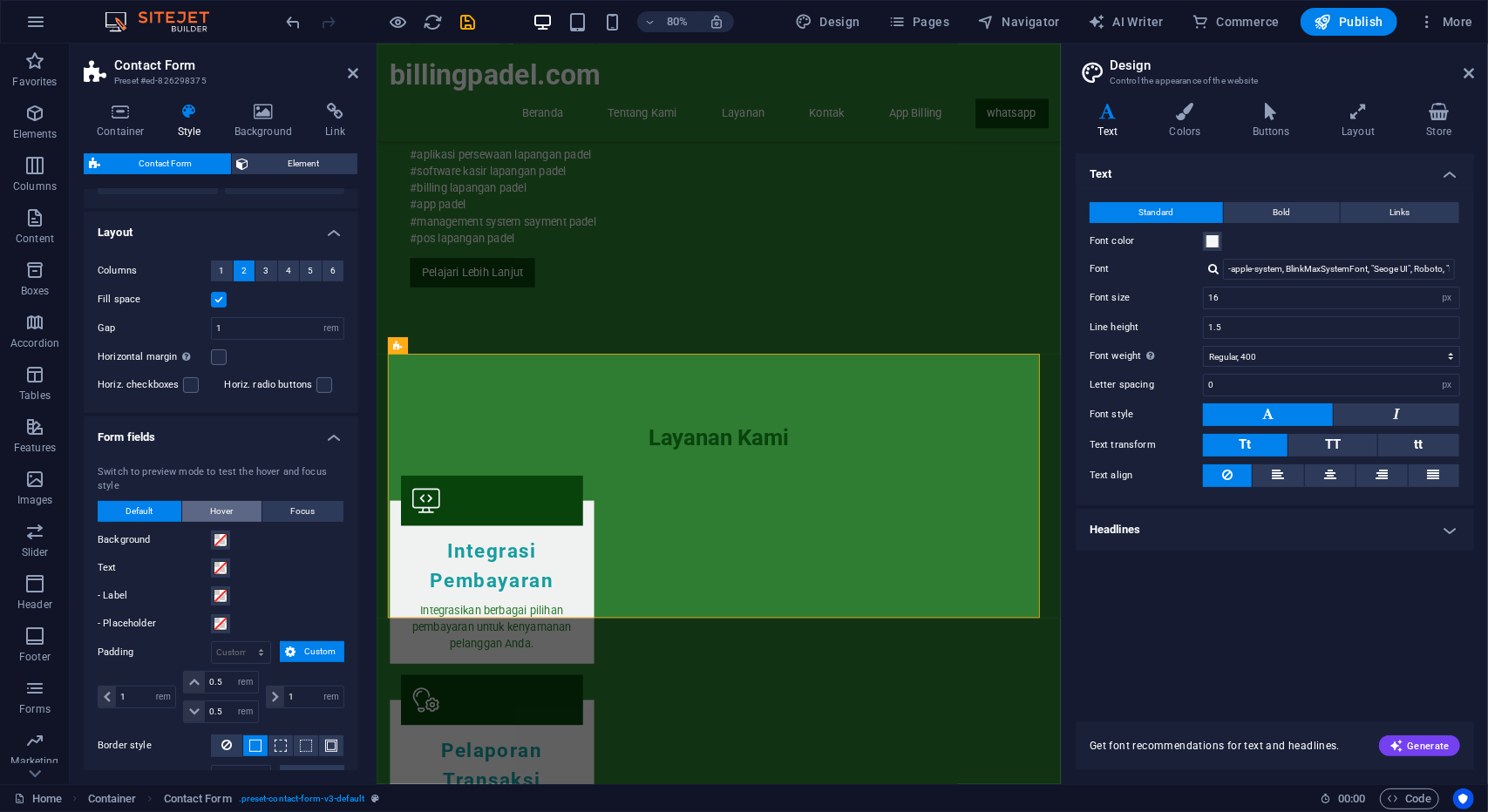 scroll, scrollTop: 301, scrollLeft: 0, axis: vertical 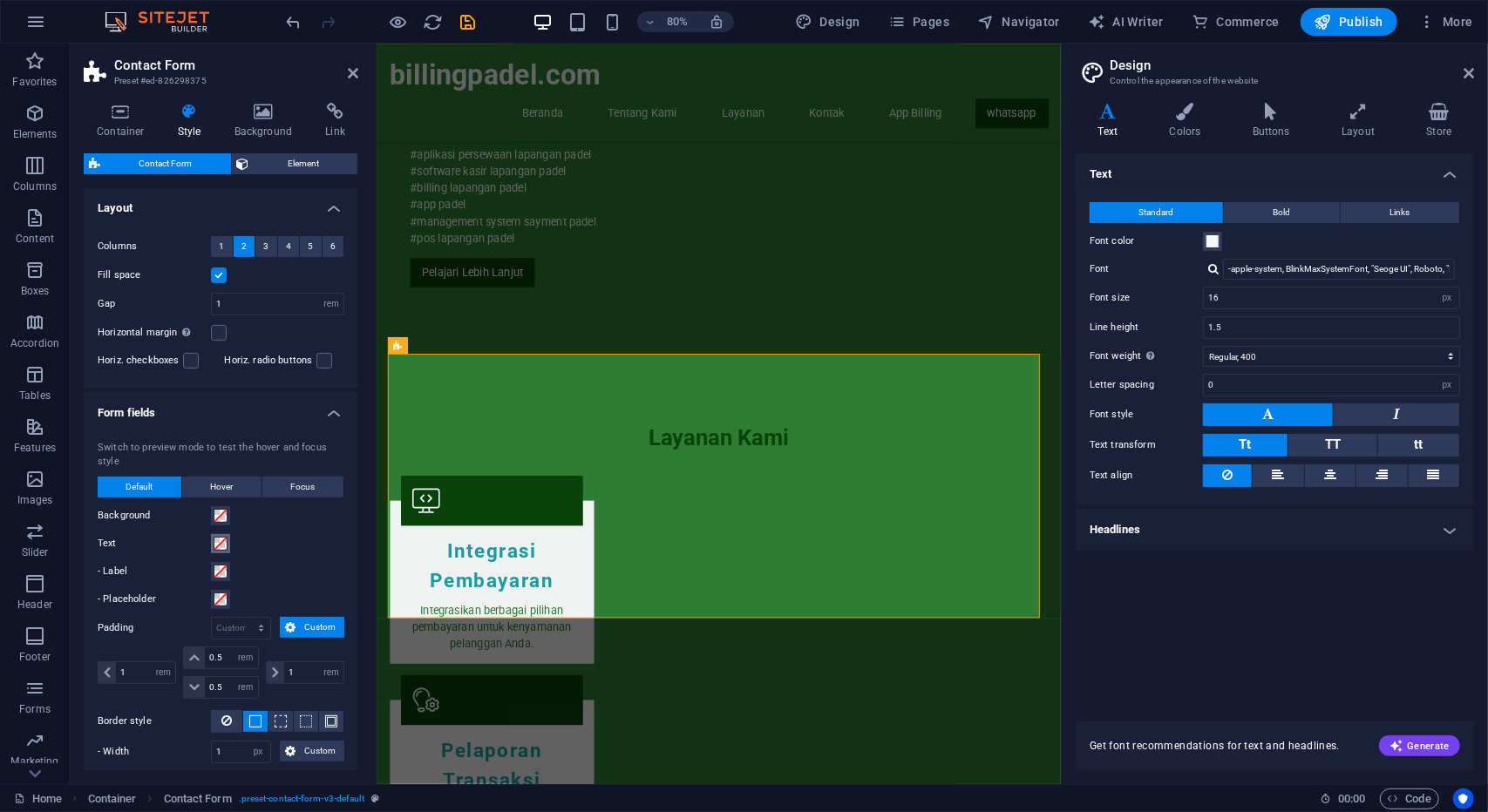 click at bounding box center (221, 544) 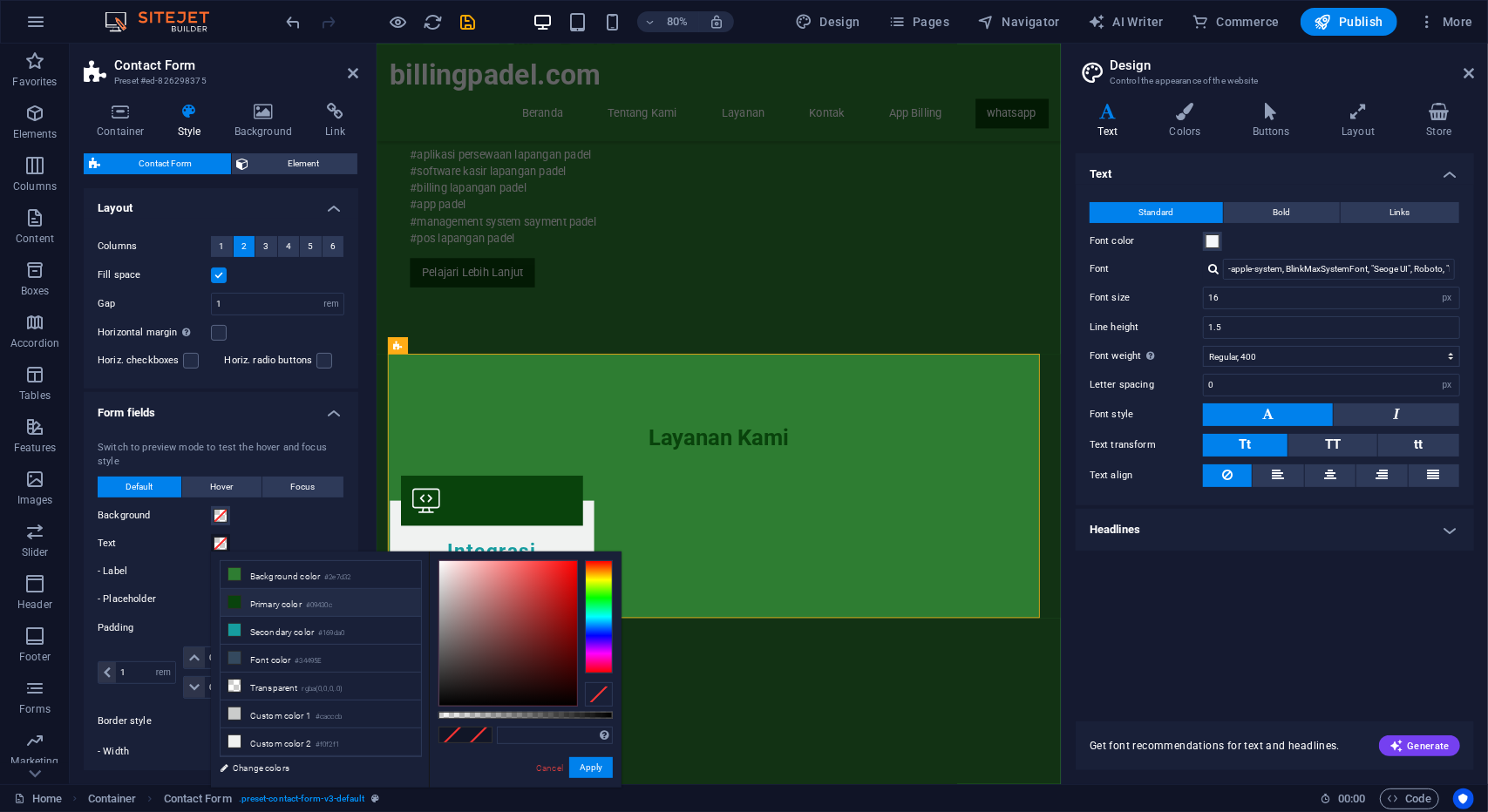 click on "Primary color
#09430c" at bounding box center [321, 603] 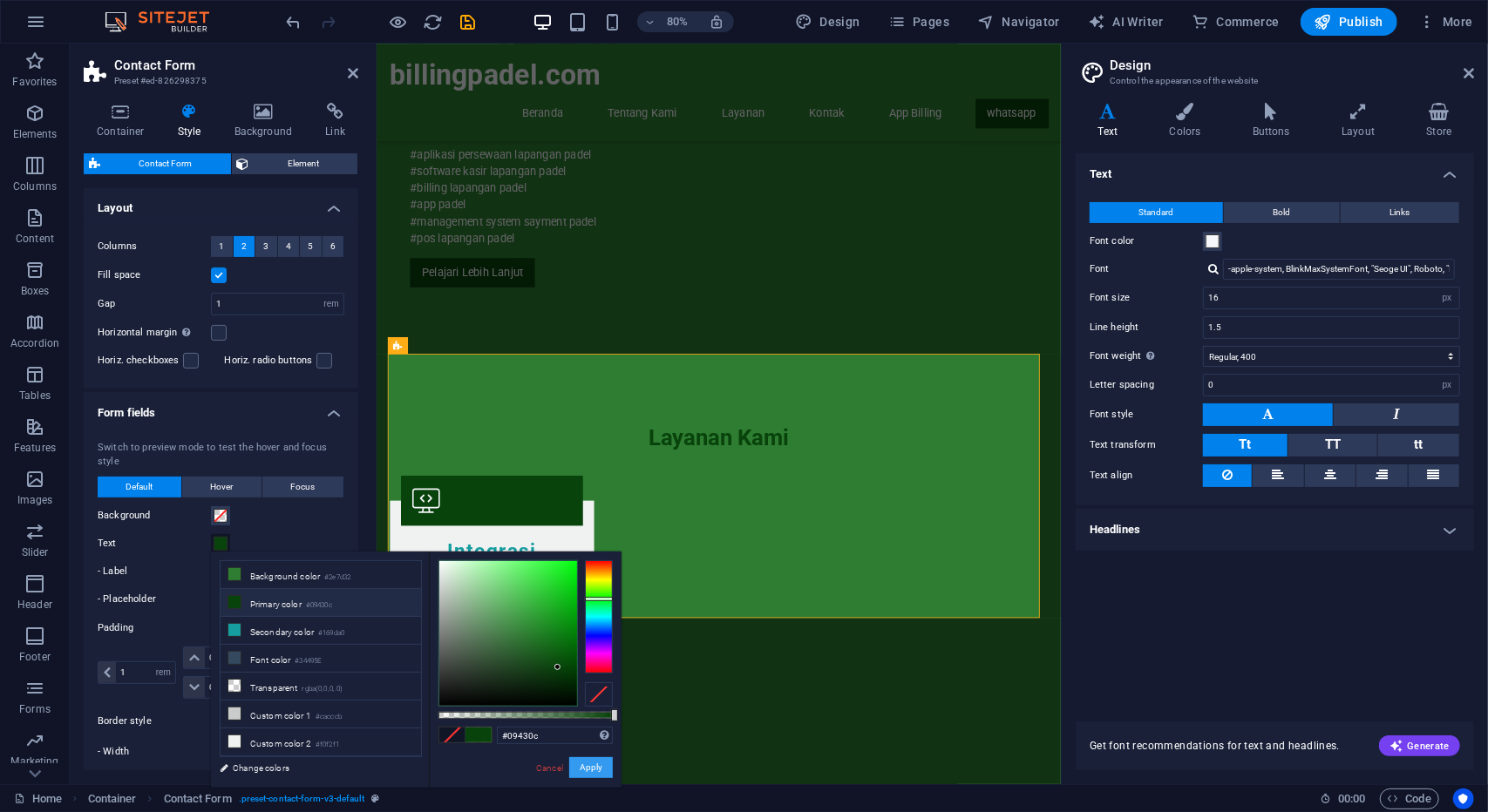 click on "Apply" at bounding box center (591, 768) 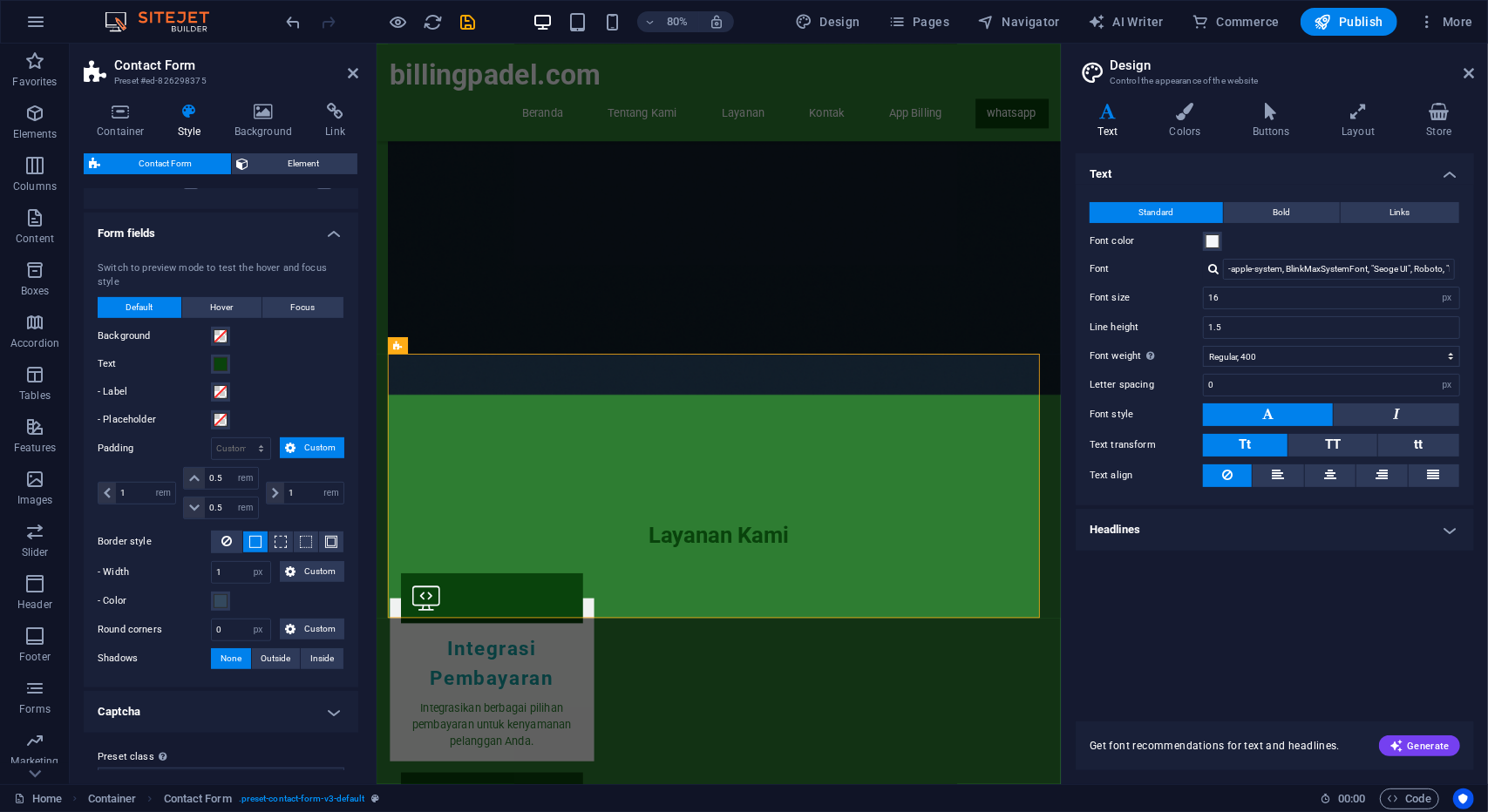 scroll, scrollTop: 509, scrollLeft: 0, axis: vertical 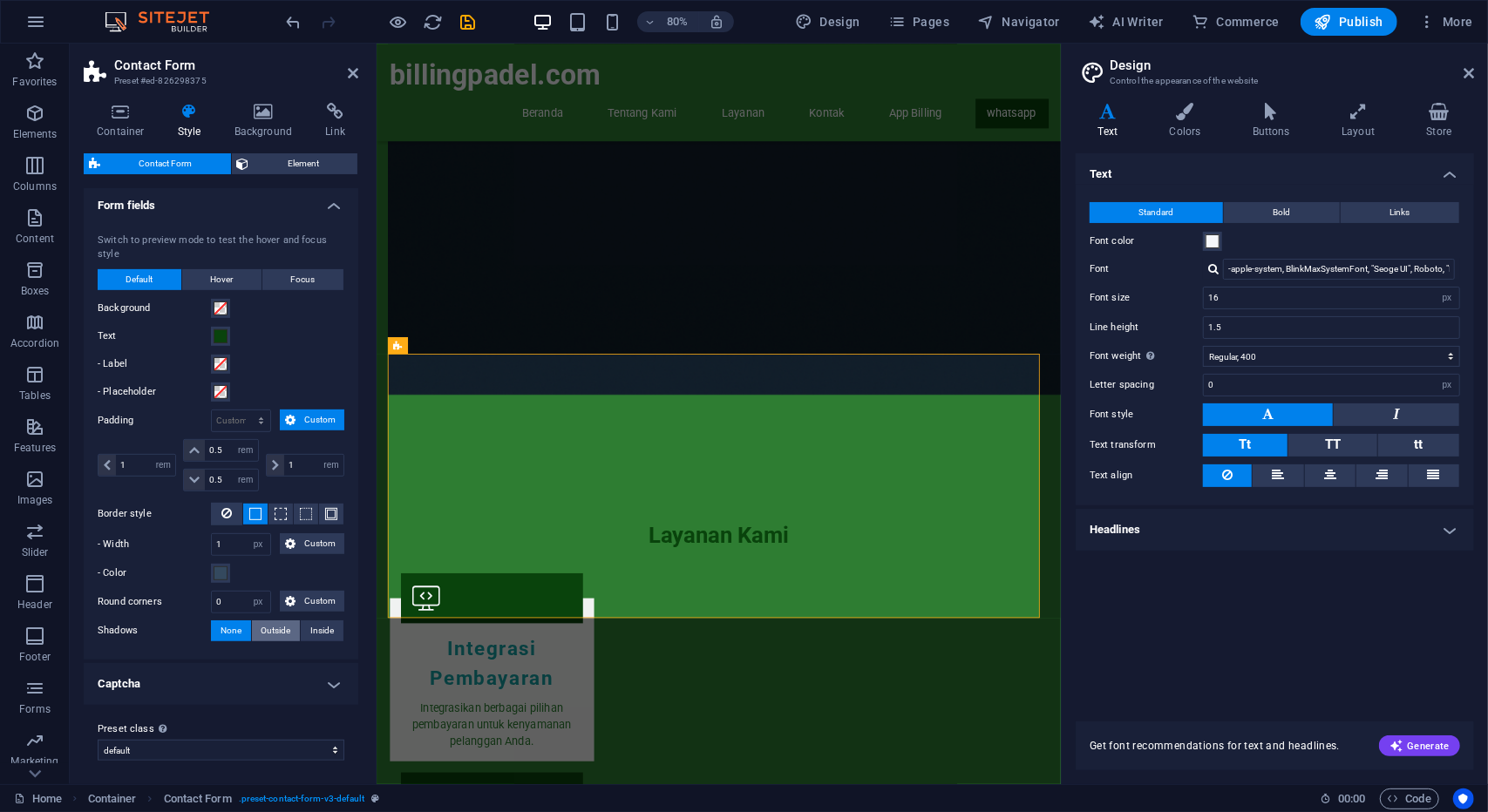 click on "Outside" at bounding box center [276, 631] 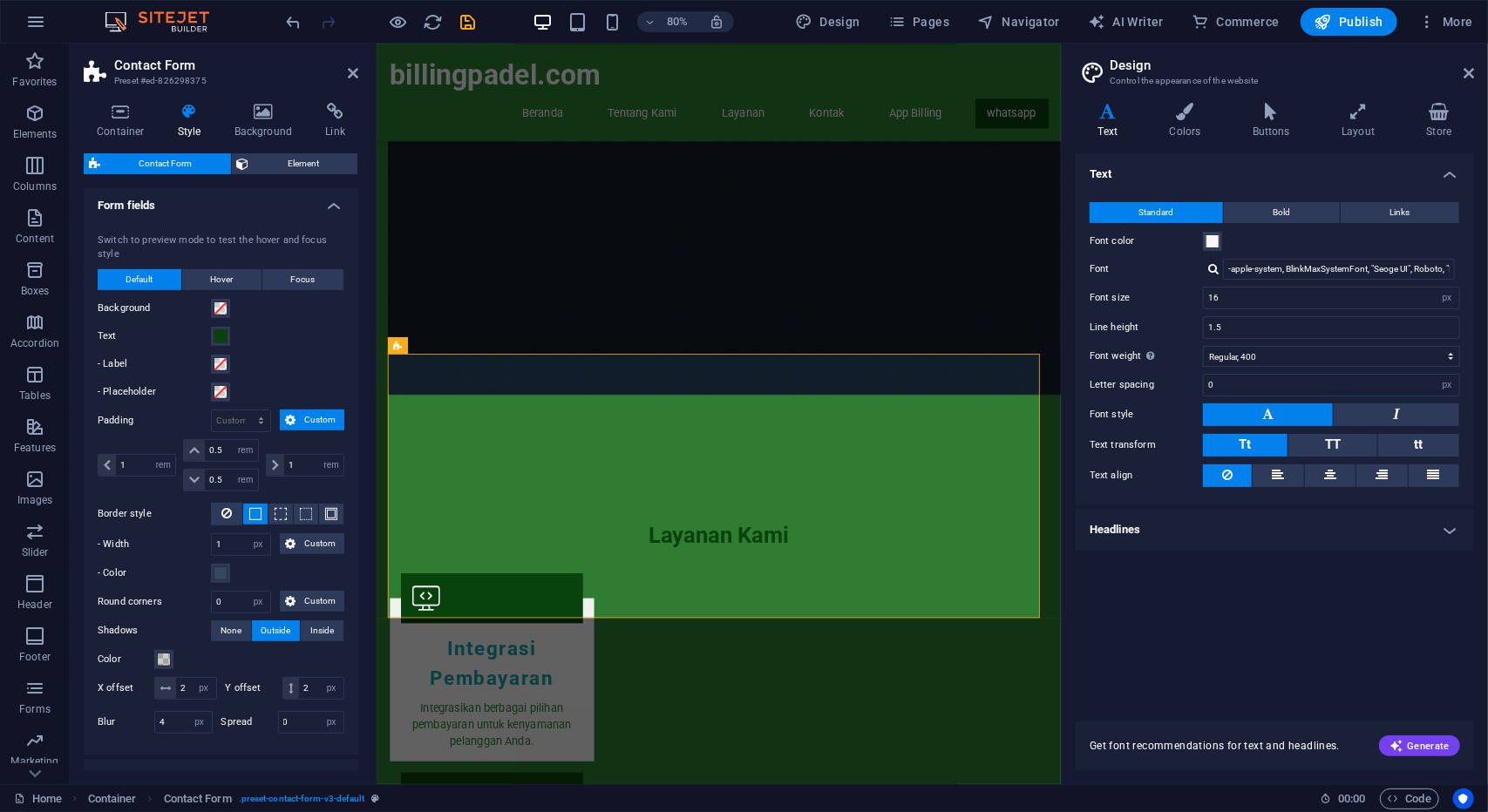 click on "Switch to preview mode to test the hover and focus style Default Hover Focus Background Text  - Label  - Placeholder Padding px rem % vh vw Custom Custom 1 px rem % vh vw 0.5 px rem % vh vw 0.5 px rem % vh vw 1 px rem % vh vw Border style              - Width 1 px rem vh vw Custom Custom 1 px rem vh vw 1 px rem vh vw 1 px rem vh vw 1 px rem vh vw  - Color Round corners 0 px rem % vh vw Custom Custom 0 px rem % vh vw 0 px rem % vh vw 0 px rem % vh vw 0 px rem % vh vw Shadows None Outside Inside Color X offset 2 px rem vh vw Y offset 2 px rem vh vw Blur 4 px rem % vh vw Spread 0 px rem vh vw Background Text  - Placeholder Padding auto px rem % vh vw Custom Custom 1 auto px rem % vh vw 0.5 auto px rem % vh vw 0.5 auto px rem % vh vw 1 auto px rem % vh vw Border style              - Width 1 auto px rem vh vw Custom Custom 1 auto px rem vh vw 1 auto px rem vh vw 1 auto px rem vh vw 1 auto px rem vh vw  - Color Round corners 0 px rem % vh vw Custom Custom 0 px rem % vh vw 0 px rem % vh vw 0 %" at bounding box center [221, 485] 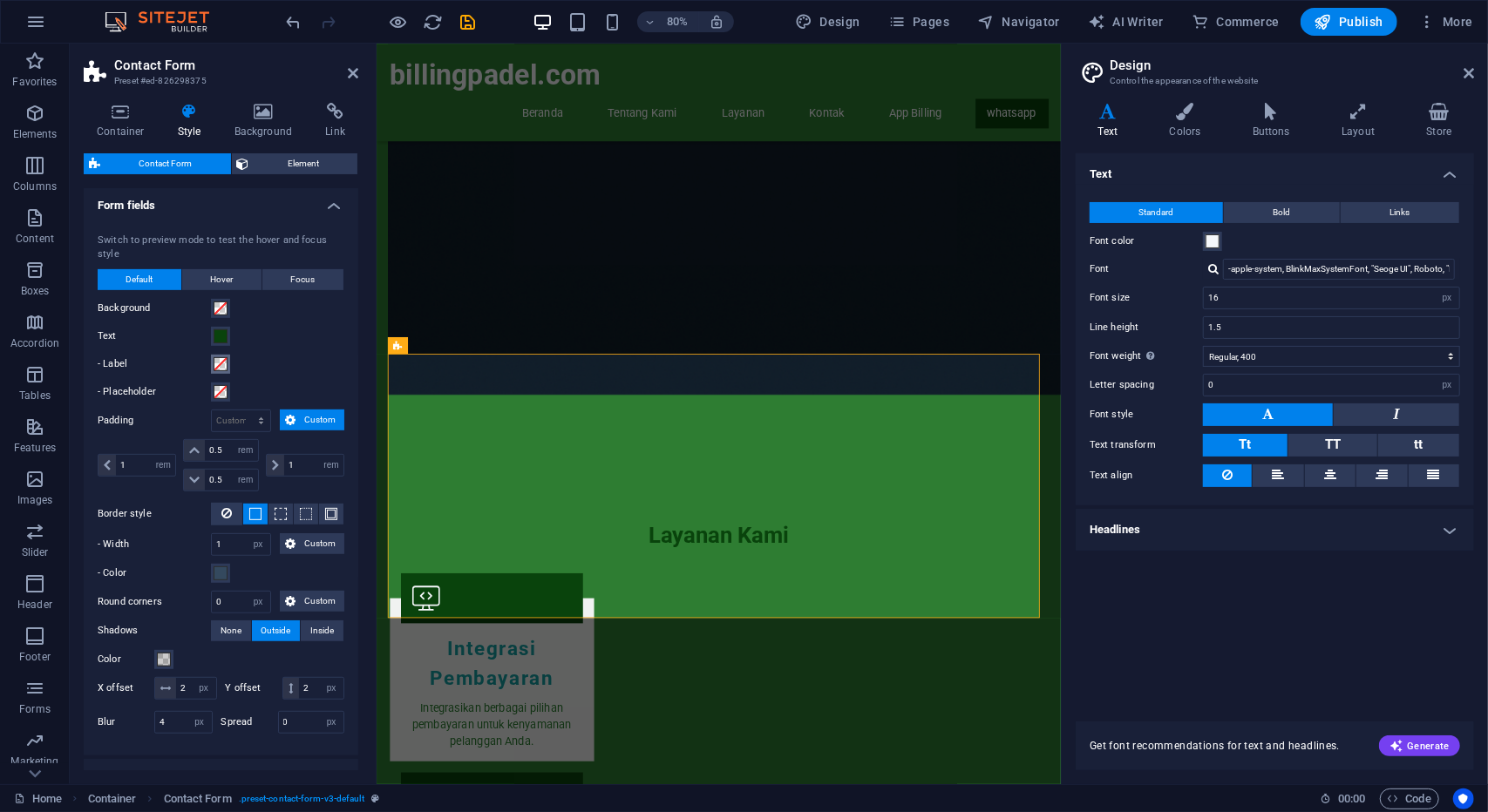 click at bounding box center [221, 364] 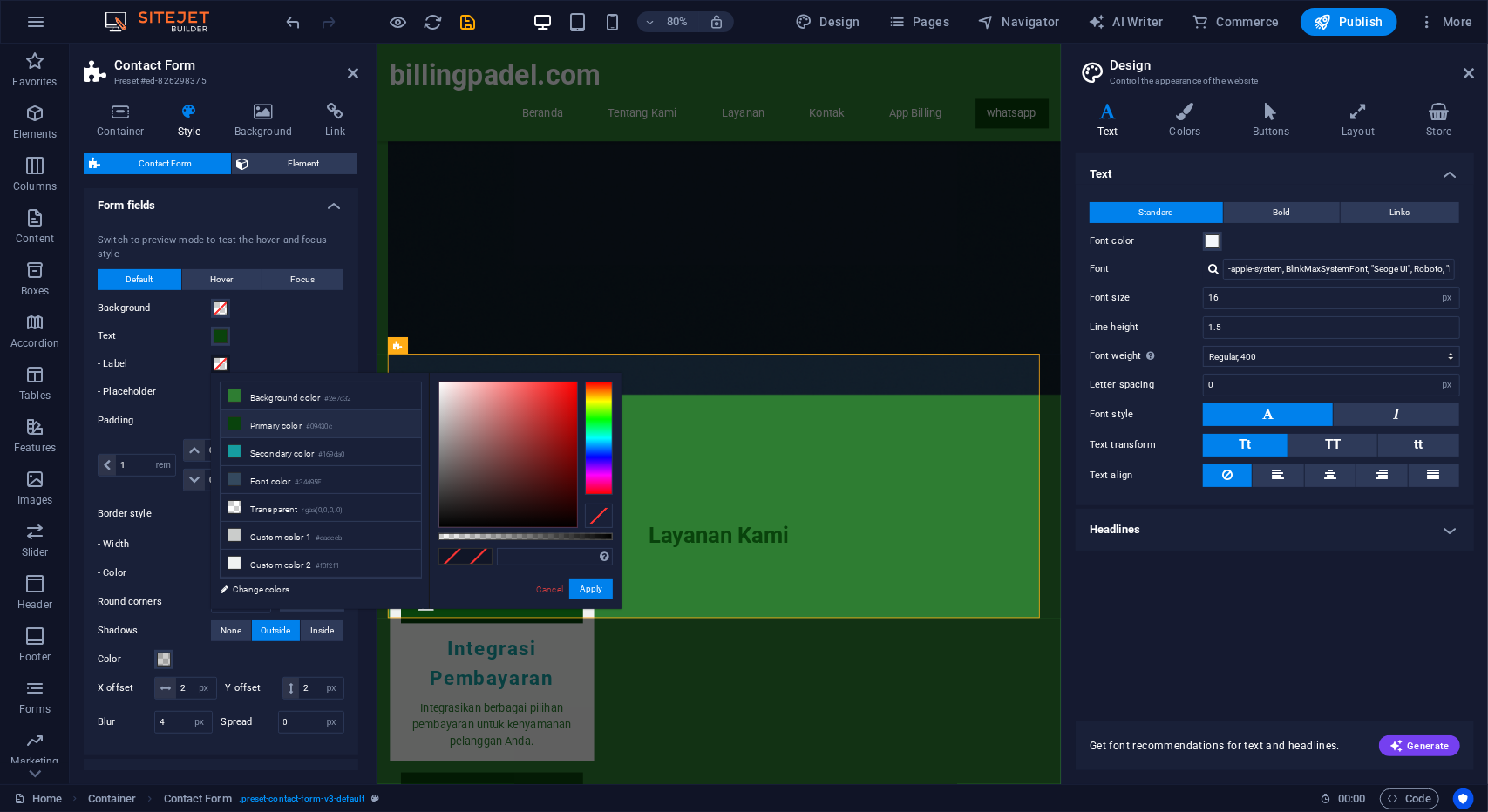 click on "Primary color
#09430c" at bounding box center (321, 424) 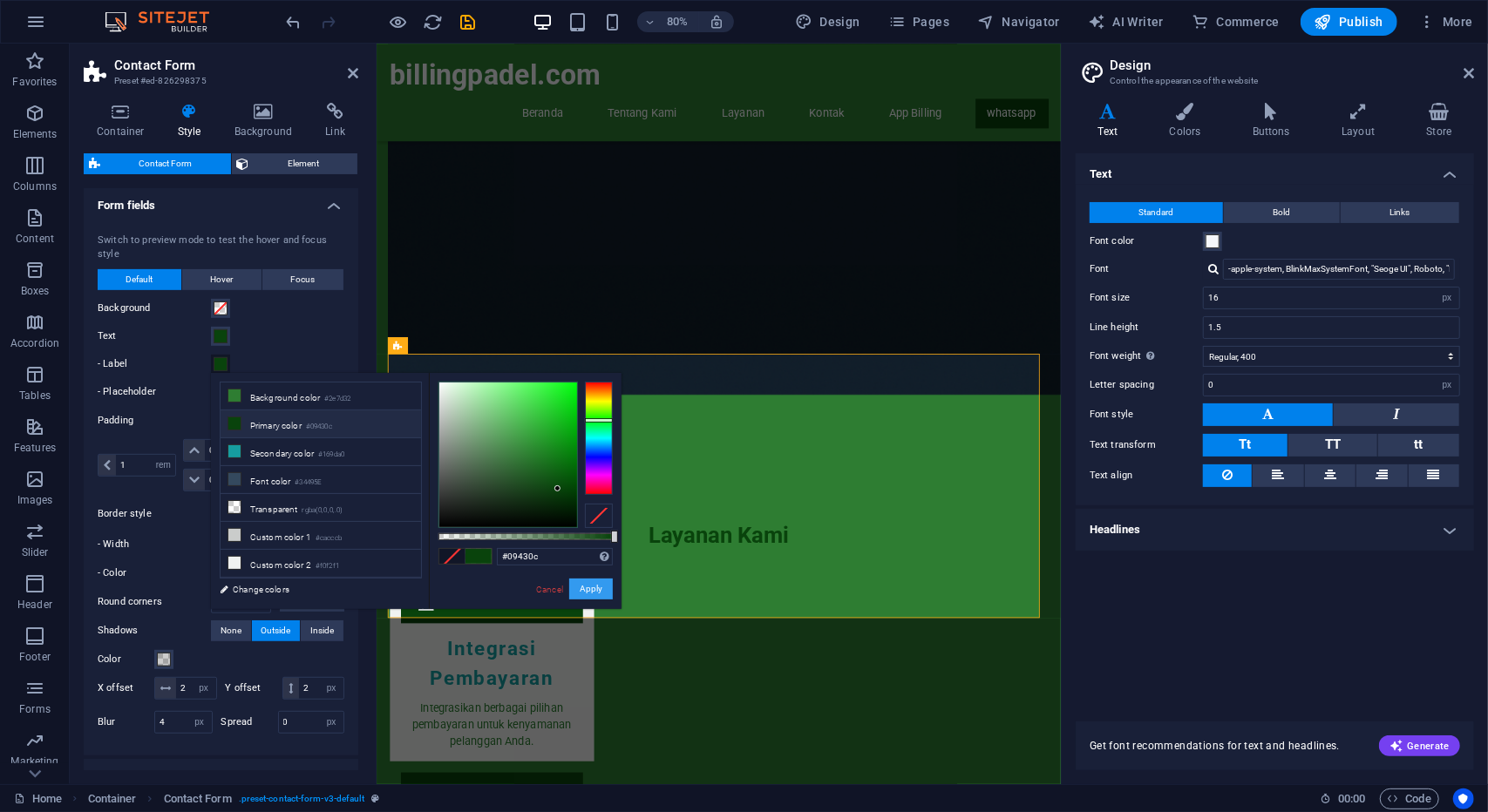 click on "Apply" at bounding box center [591, 589] 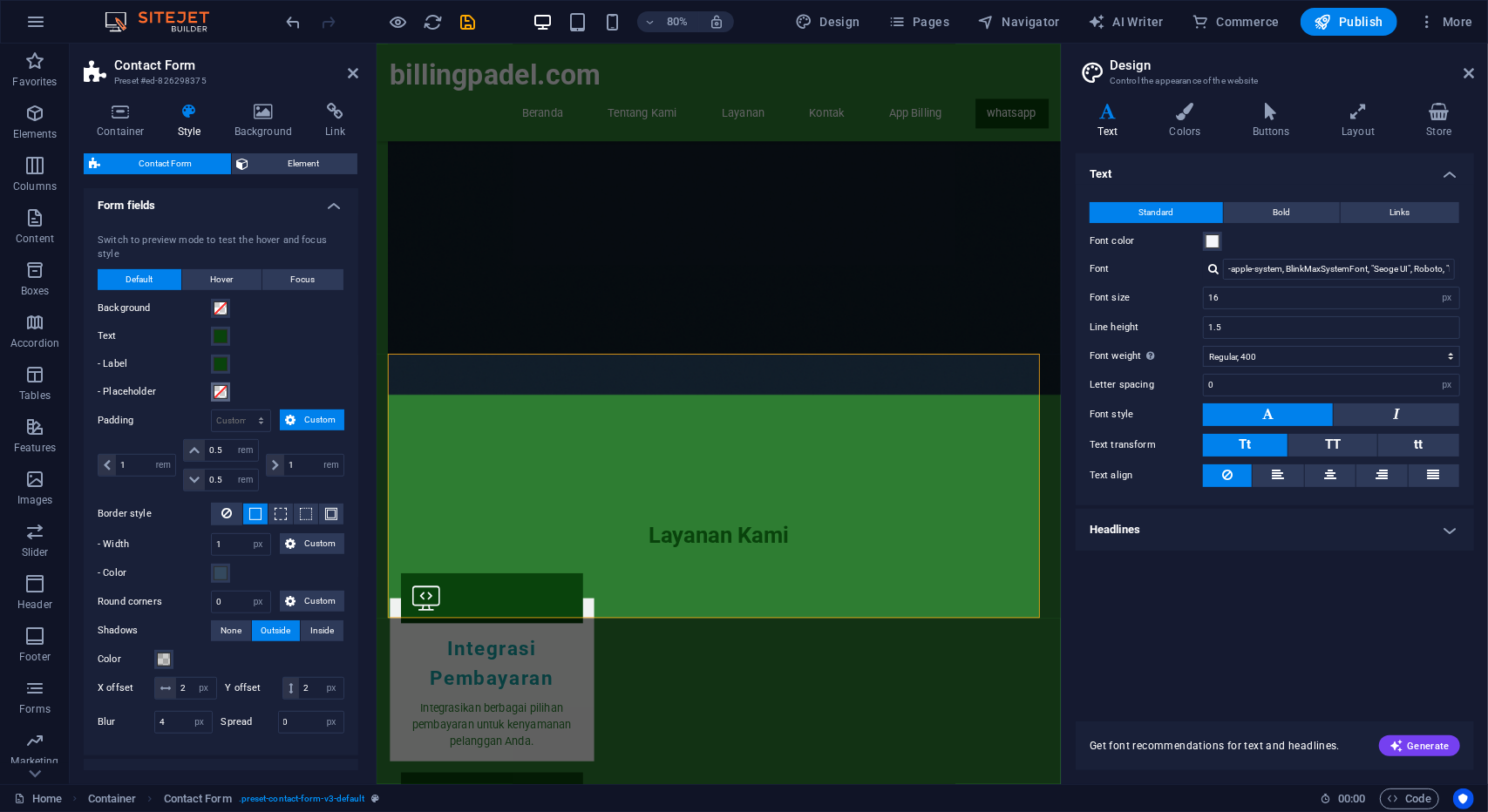 click at bounding box center [221, 392] 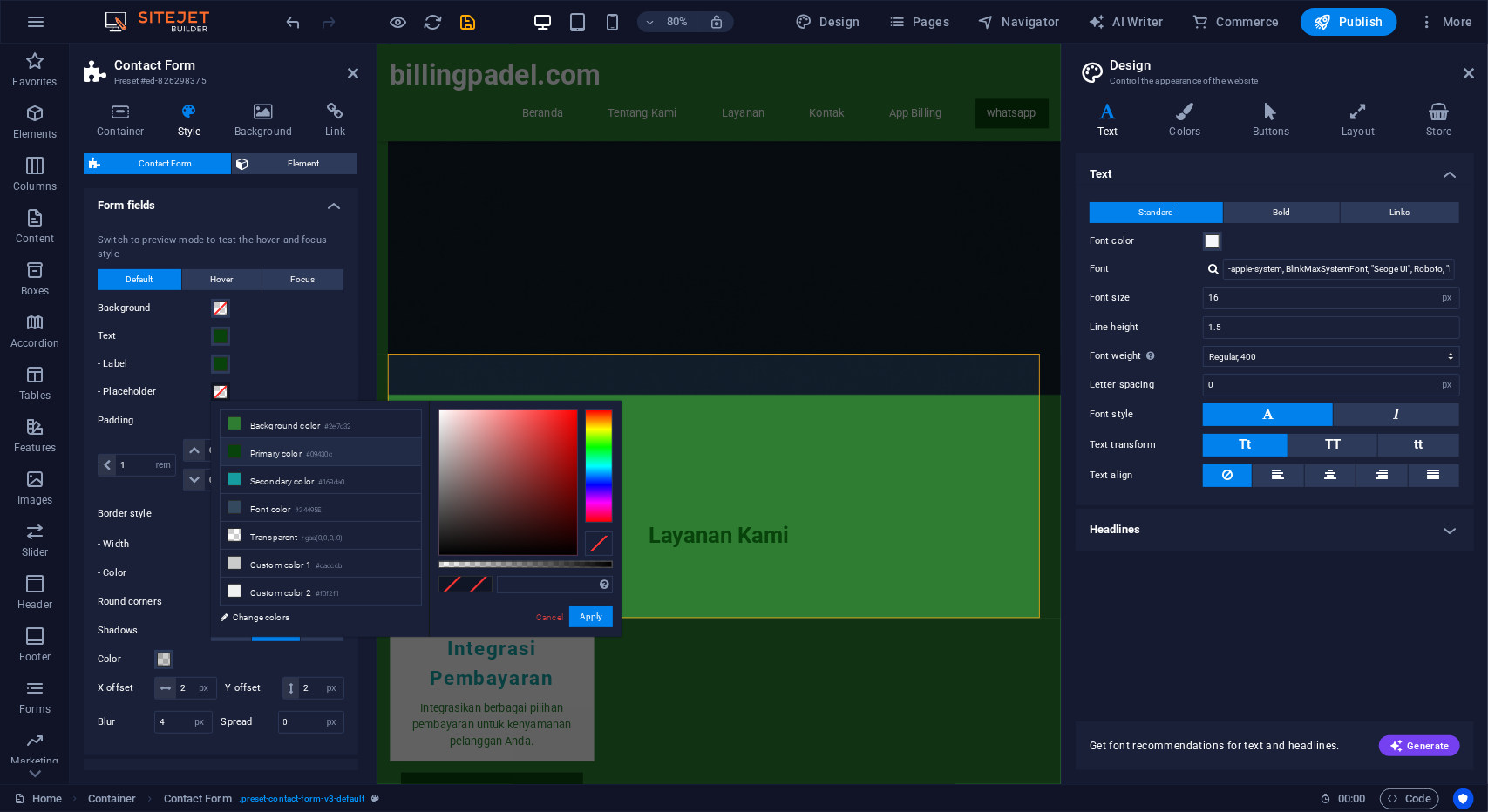click on "Primary color
#09430c" at bounding box center (321, 452) 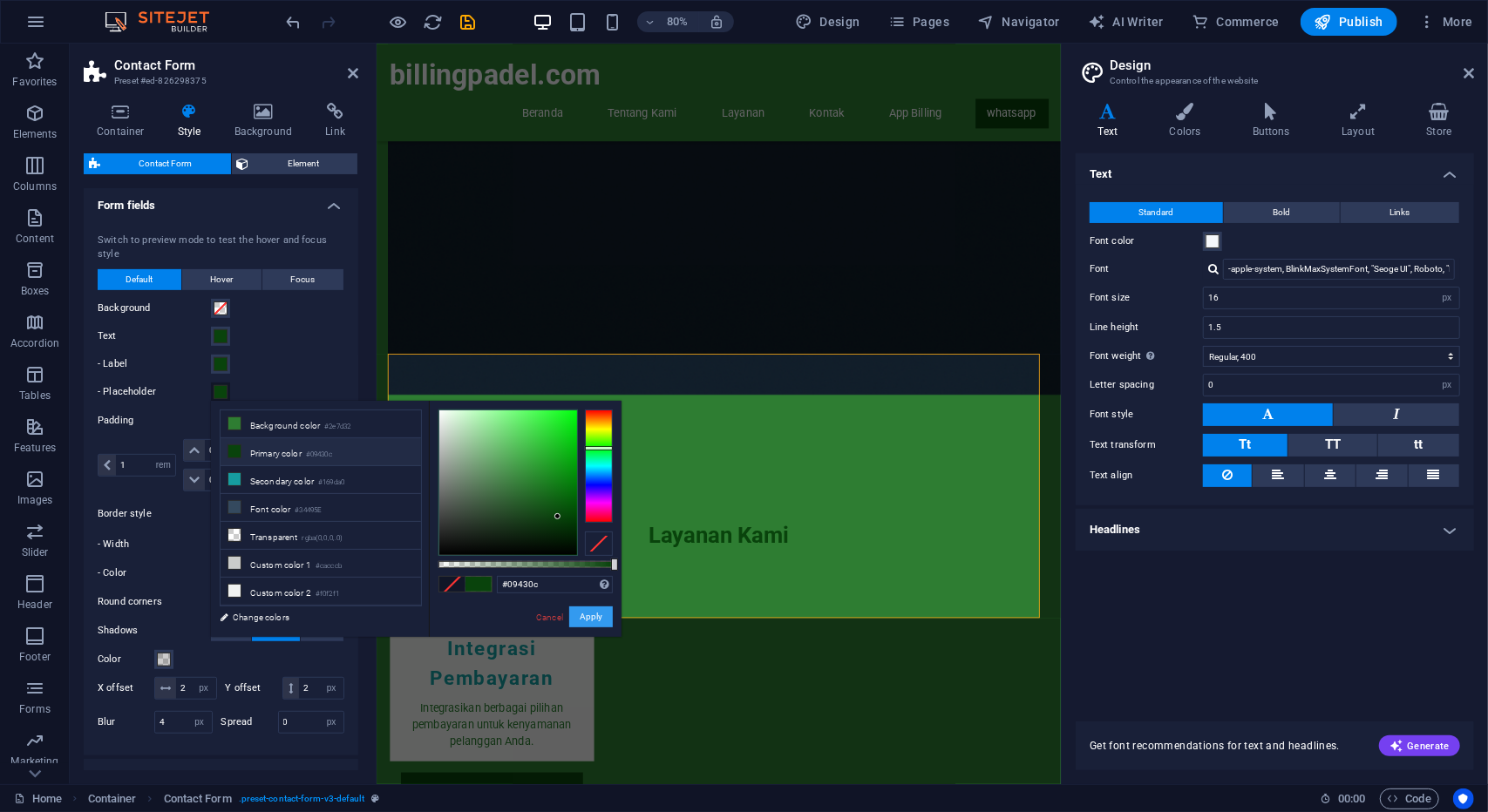 click on "Apply" at bounding box center [591, 617] 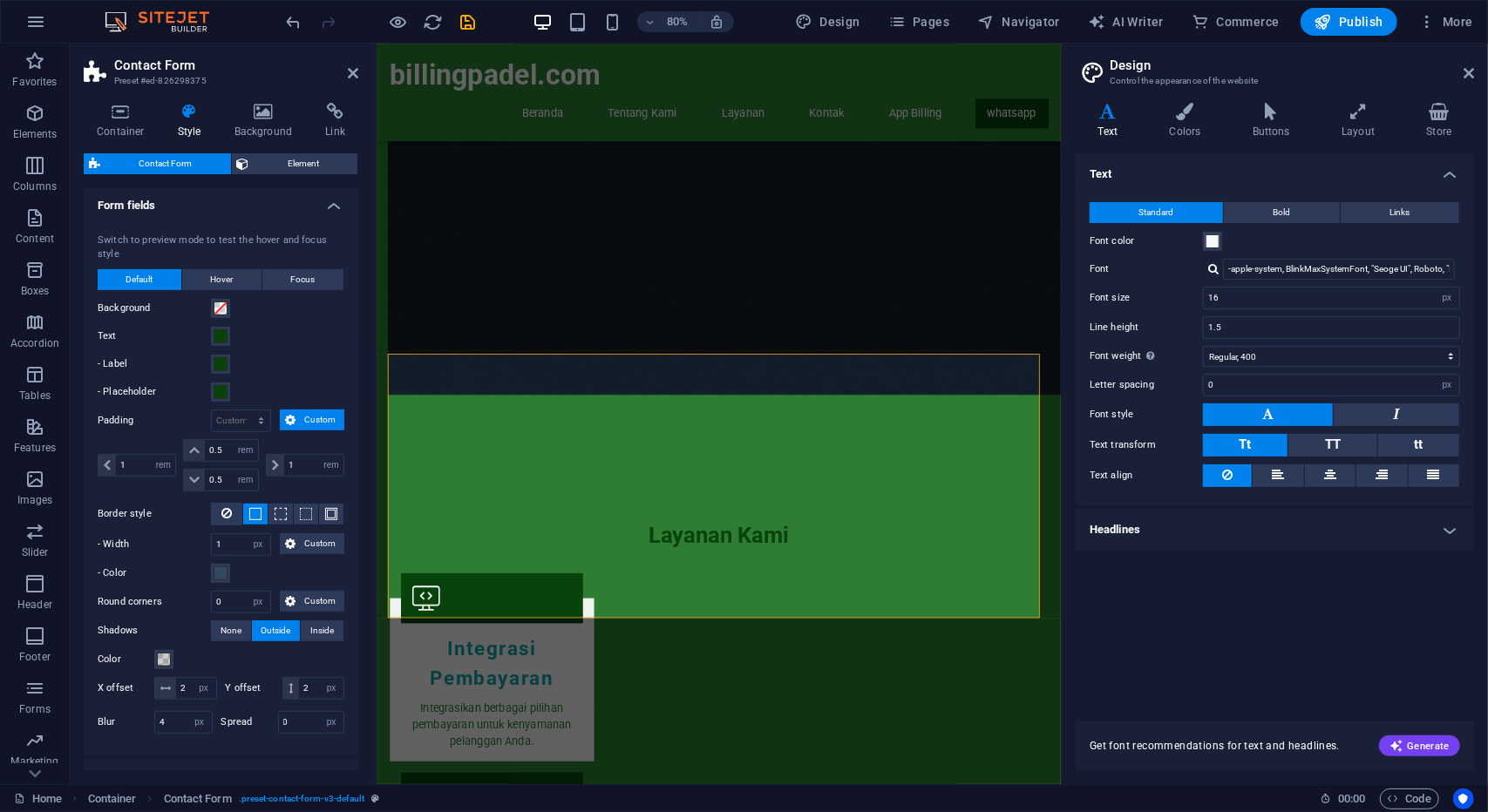 click on "Switch to preview mode to test the hover and focus style Default Hover Focus Background Text  - Label  - Placeholder Padding px rem % vh vw Custom Custom 1 px rem % vh vw 0.5 px rem % vh vw 0.5 px rem % vh vw 1 px rem % vh vw Border style              - Width 1 px rem vh vw Custom Custom 1 px rem vh vw 1 px rem vh vw 1 px rem vh vw 1 px rem vh vw  - Color Round corners 0 px rem % vh vw Custom Custom 0 px rem % vh vw 0 px rem % vh vw 0 px rem % vh vw 0 px rem % vh vw Shadows None Outside Inside Color X offset 2 px rem vh vw Y offset 2 px rem vh vw Blur 4 px rem % vh vw Spread 0 px rem vh vw Background Text  - Placeholder Padding auto px rem % vh vw Custom Custom 1 auto px rem % vh vw 0.5 auto px rem % vh vw 0.5 auto px rem % vh vw 1 auto px rem % vh vw Border style              - Width 1 auto px rem vh vw Custom Custom 1 auto px rem vh vw 1 auto px rem vh vw 1 auto px rem vh vw 1 auto px rem vh vw  - Color Round corners 0 px rem % vh vw Custom Custom 0 px rem % vh vw 0 px rem % vh vw 0 %" at bounding box center (221, 485) 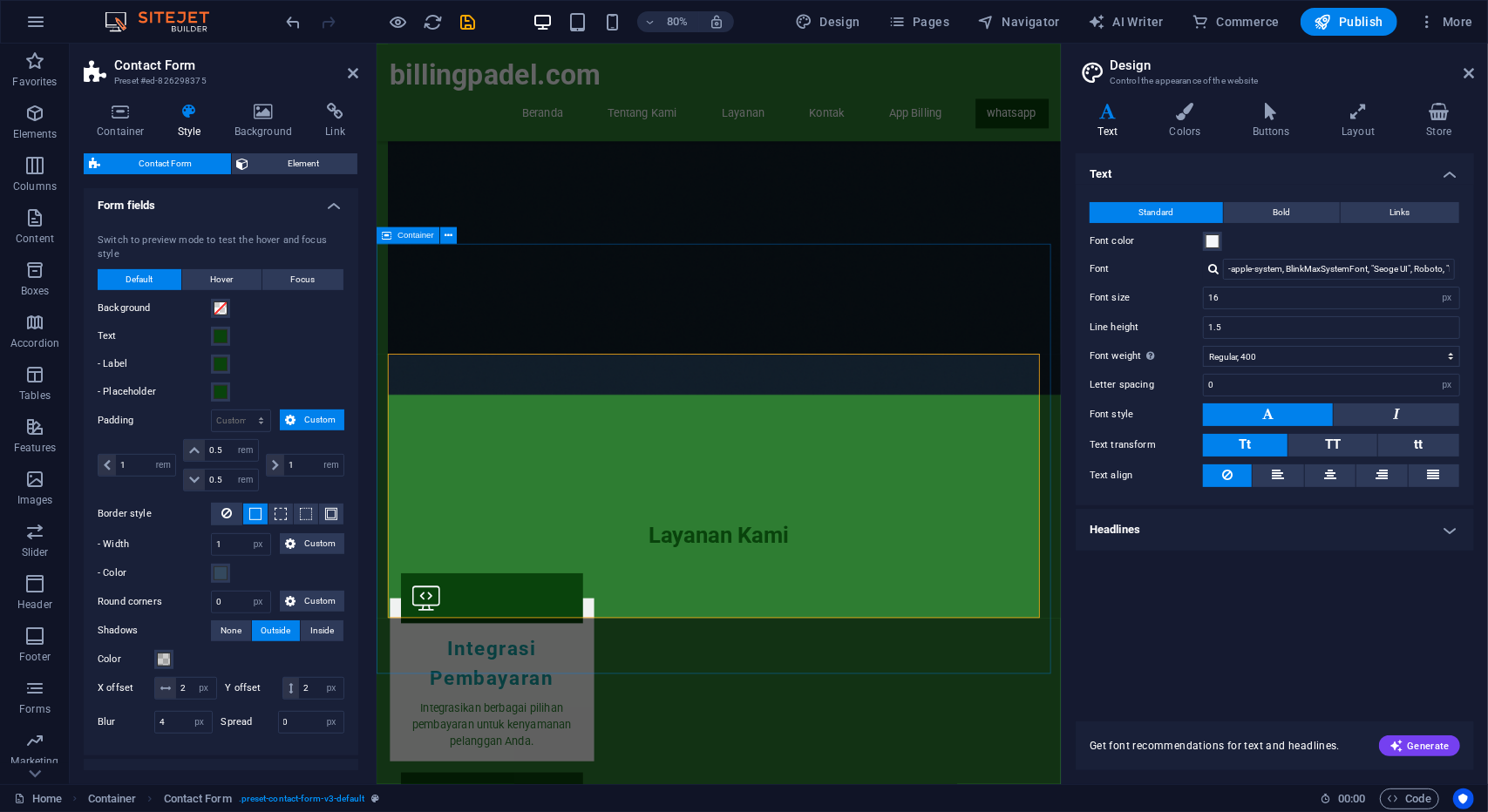 click on "Hubungi Kami Unreadable? Load new   I have read and understand the privacy policy. Kirim Pesan" at bounding box center (803, 2487) 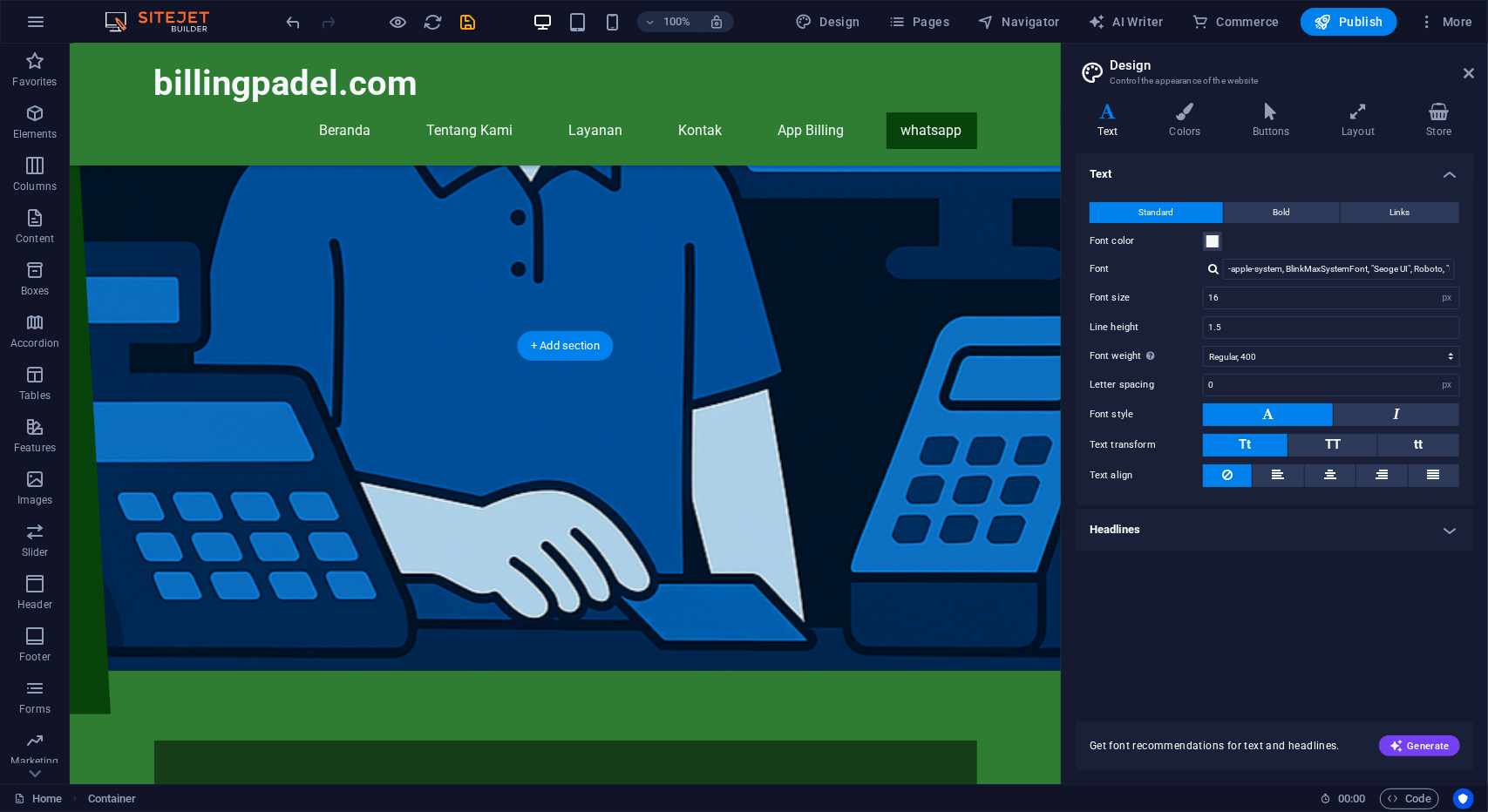 scroll, scrollTop: 0, scrollLeft: 0, axis: both 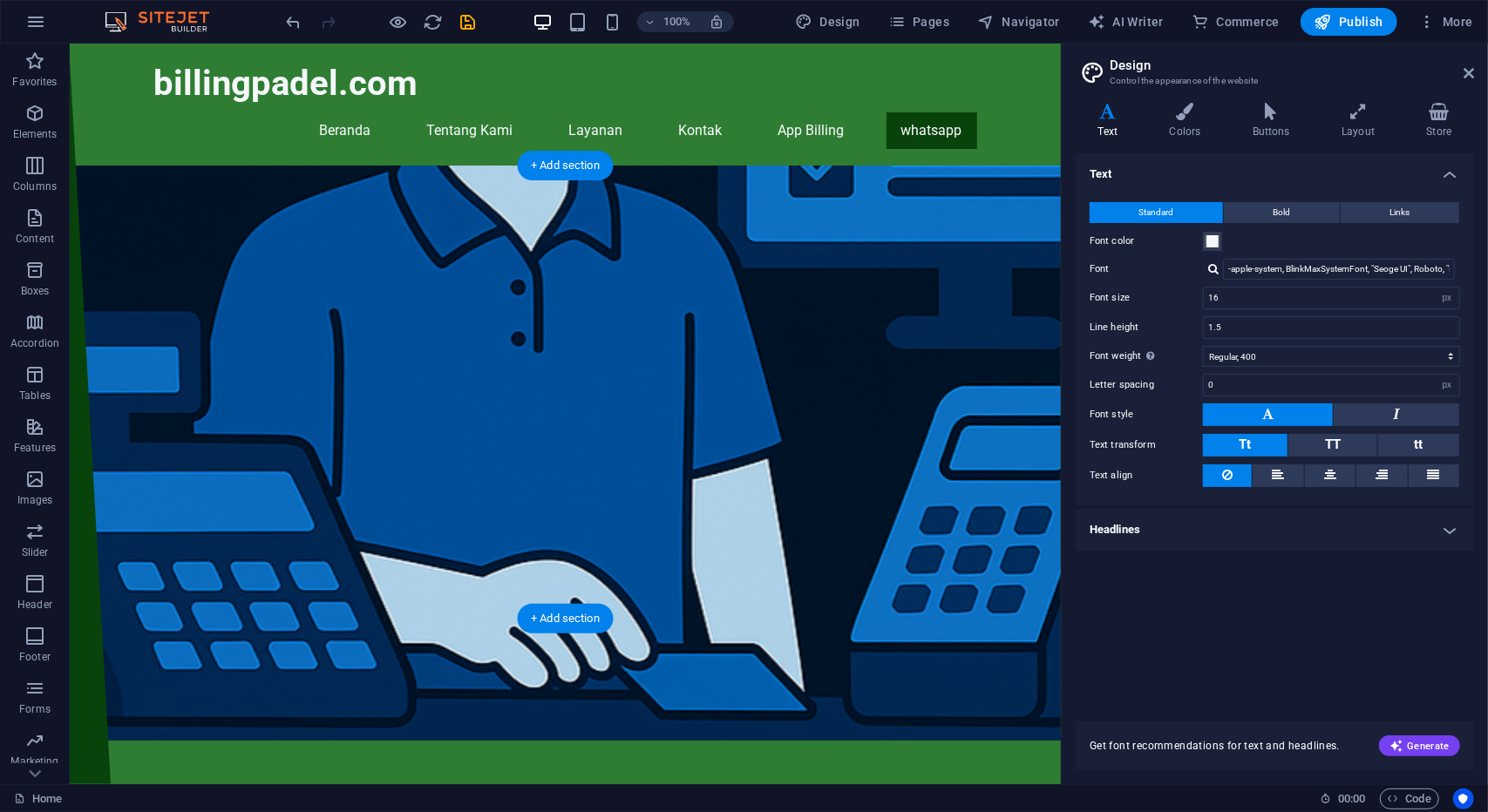 click at bounding box center (564, 452) 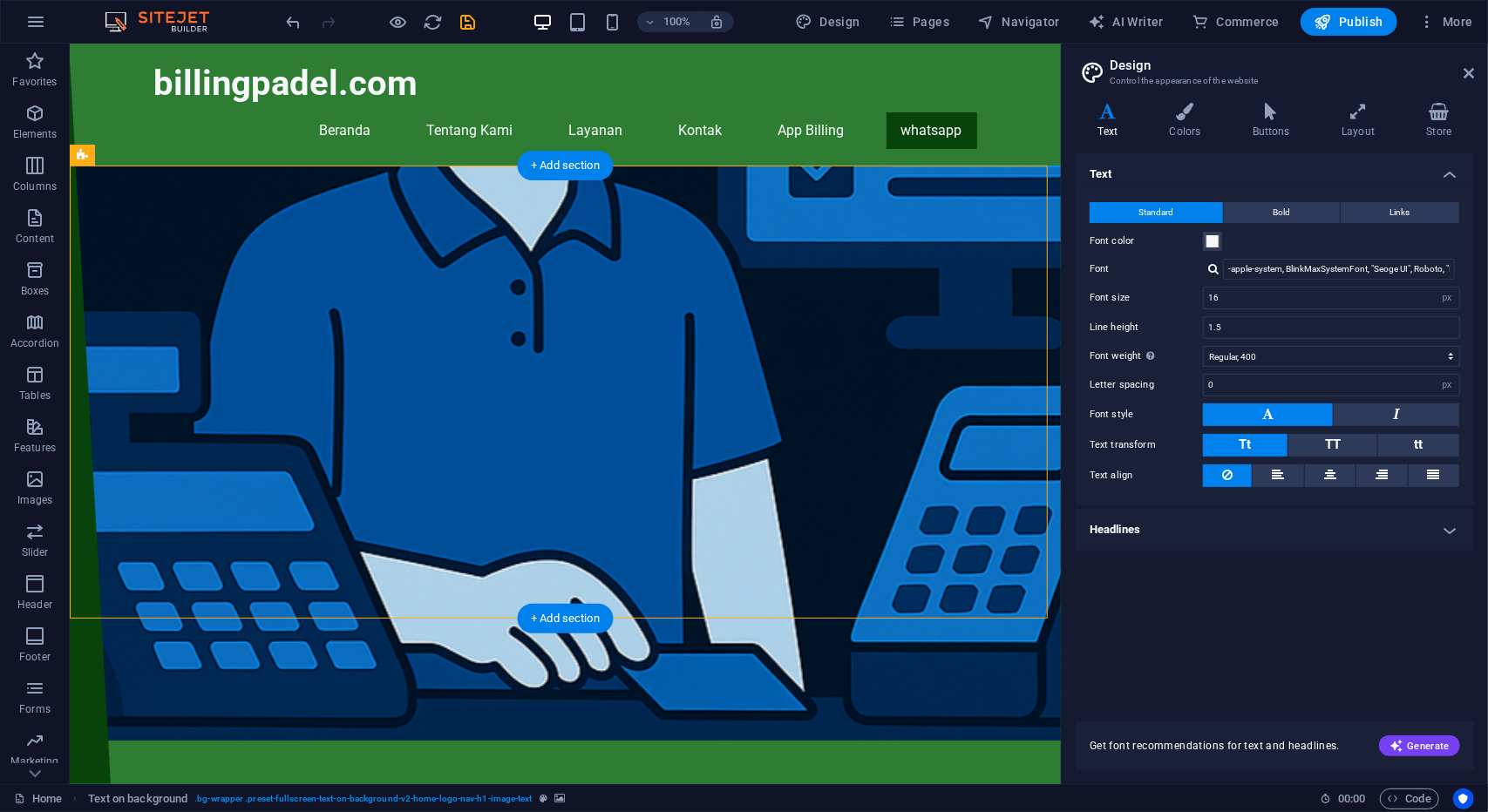 click at bounding box center (564, 452) 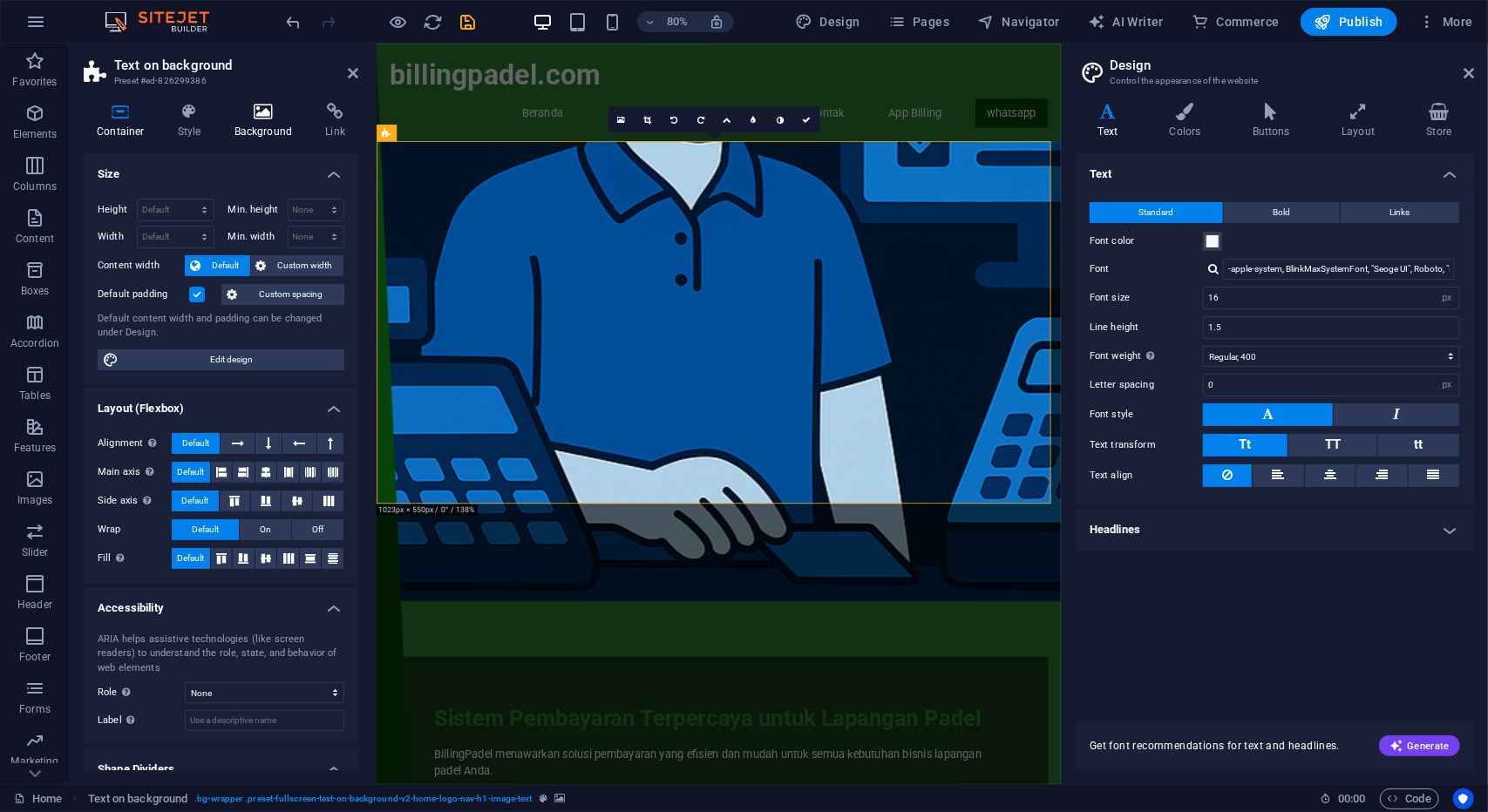 click at bounding box center [263, 112] 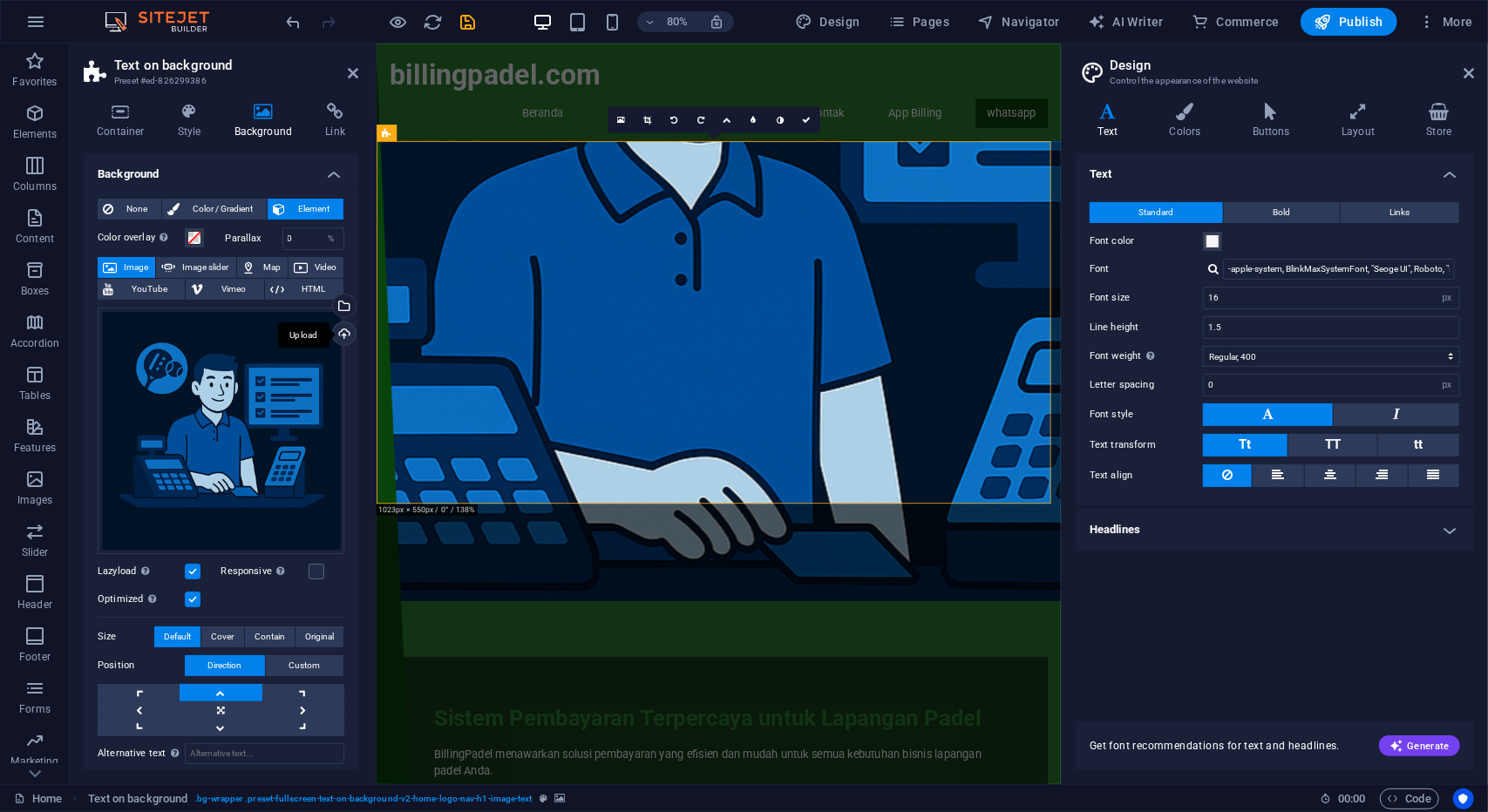 click on "Upload" at bounding box center (343, 335) 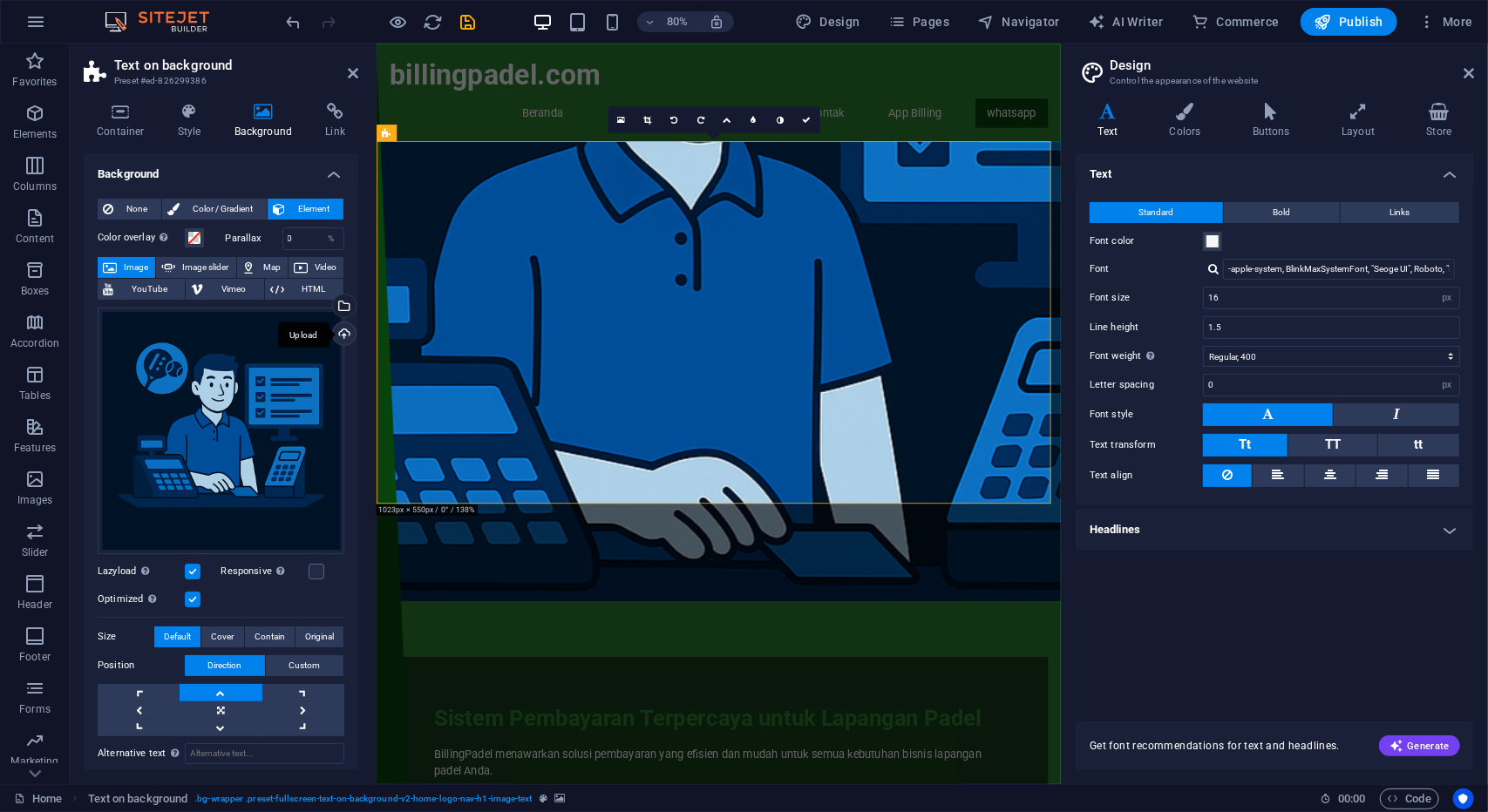 scroll, scrollTop: 0, scrollLeft: 0, axis: both 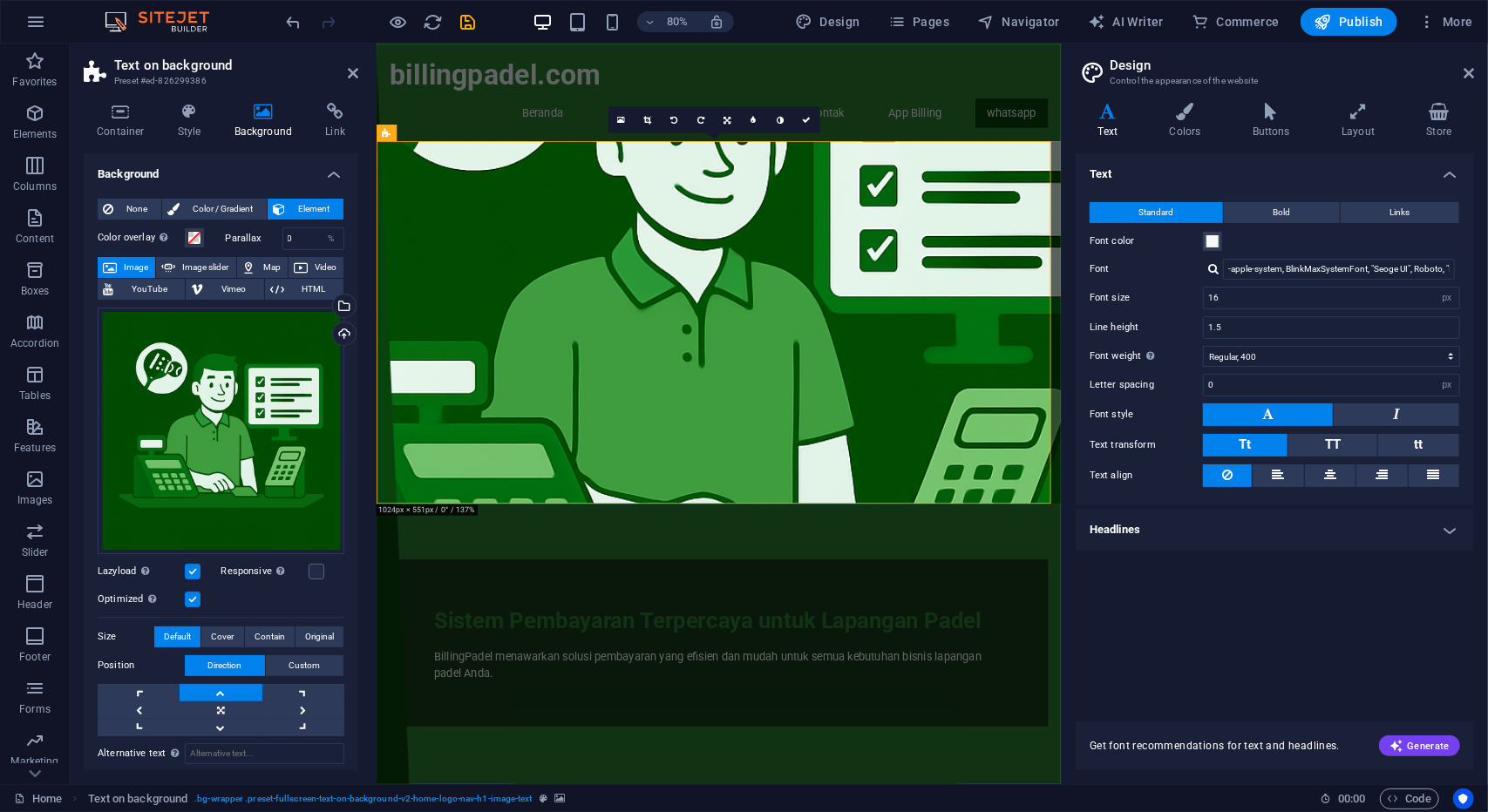 click at bounding box center (803, 391) 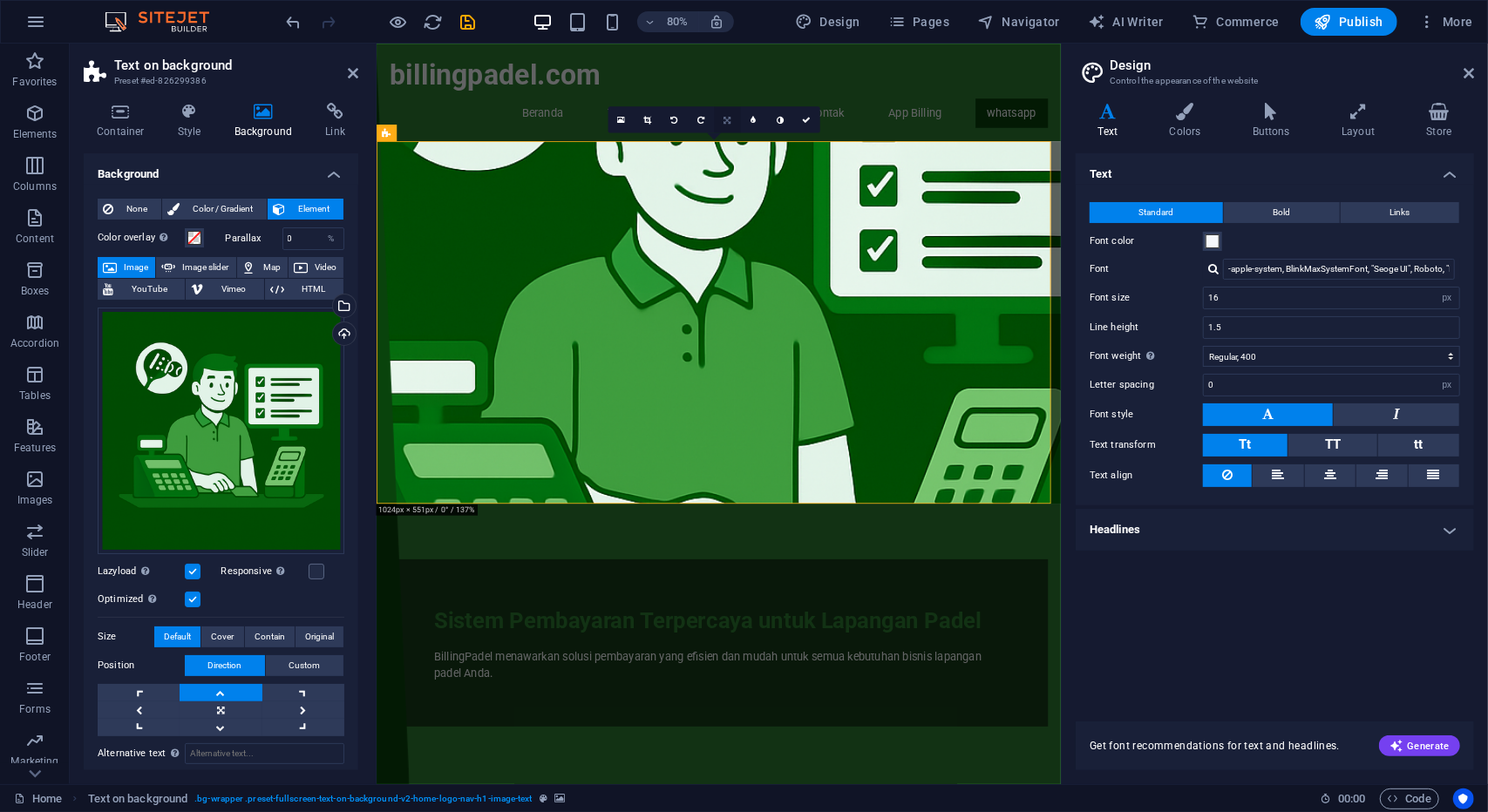 click at bounding box center [727, 119] 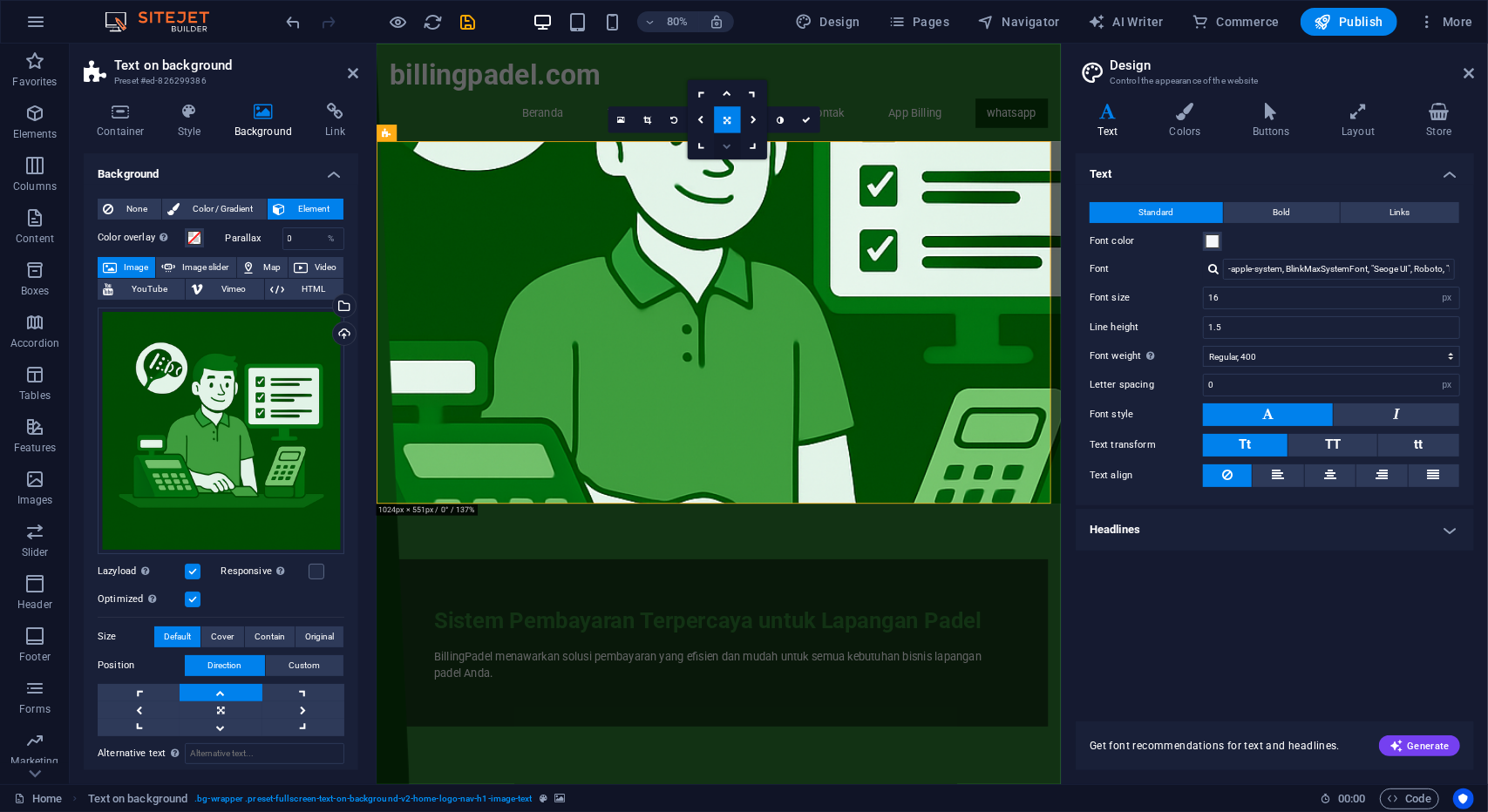 click at bounding box center (727, 145) 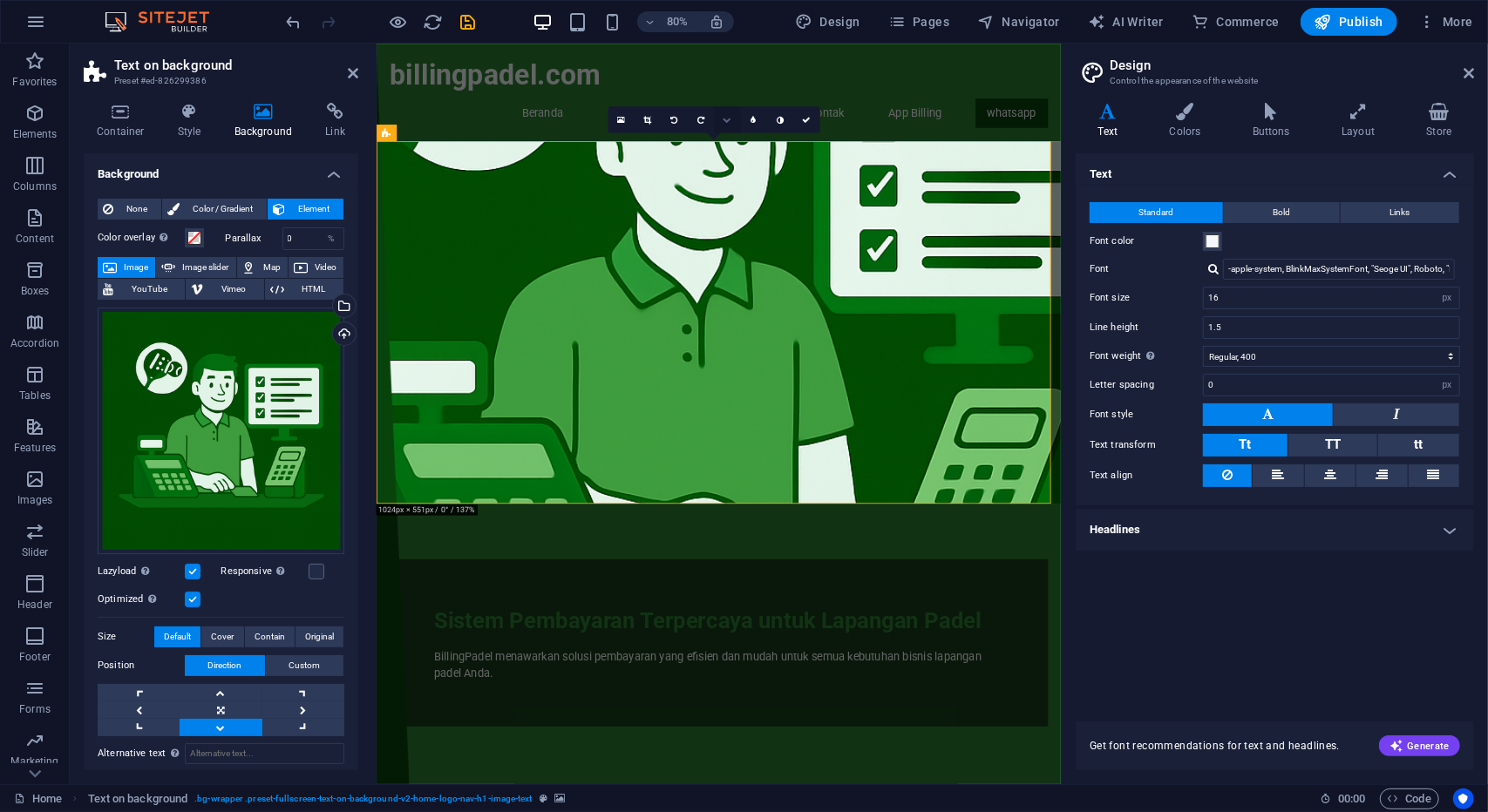 click at bounding box center [727, 119] 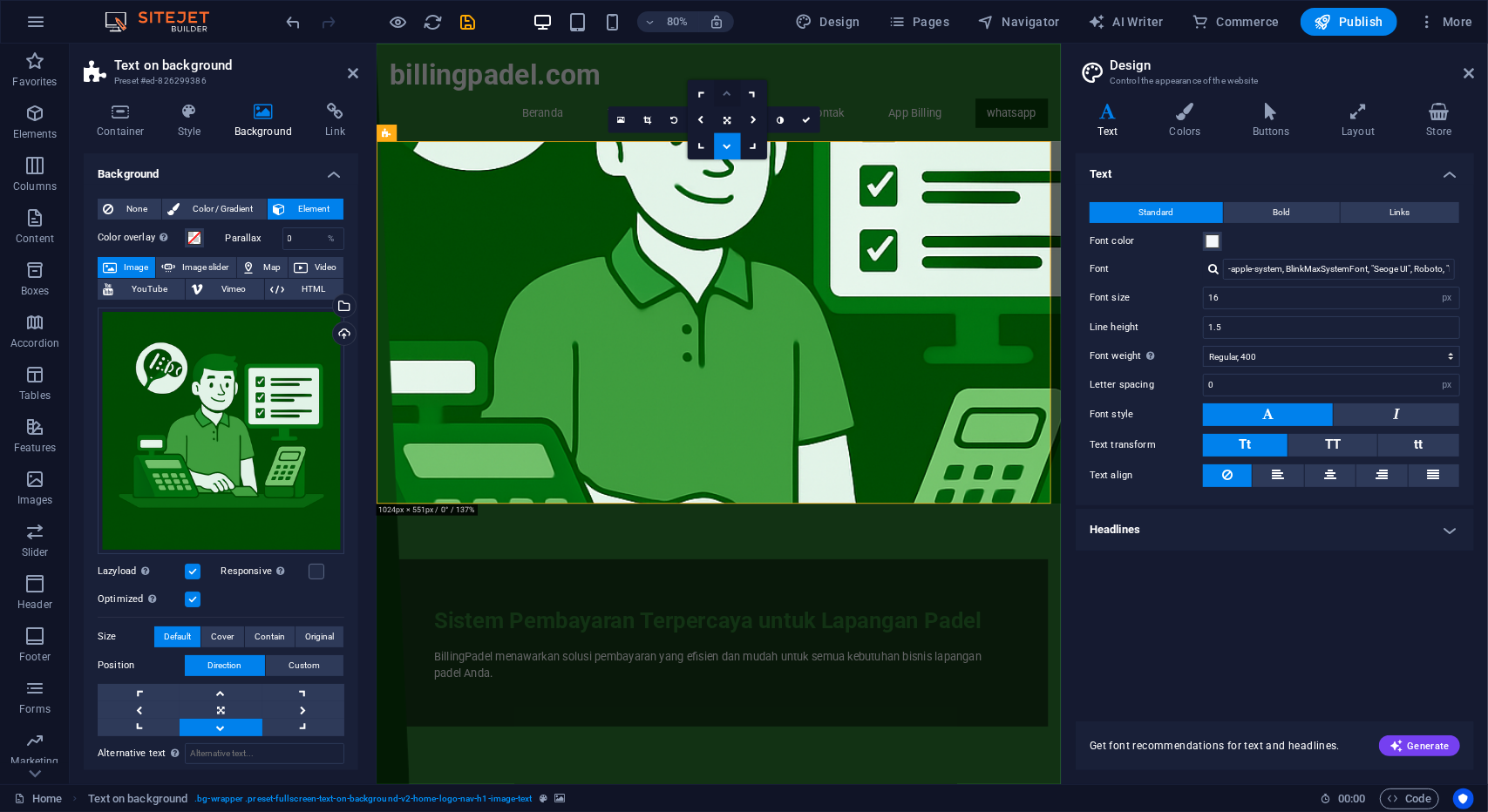 click at bounding box center [727, 93] 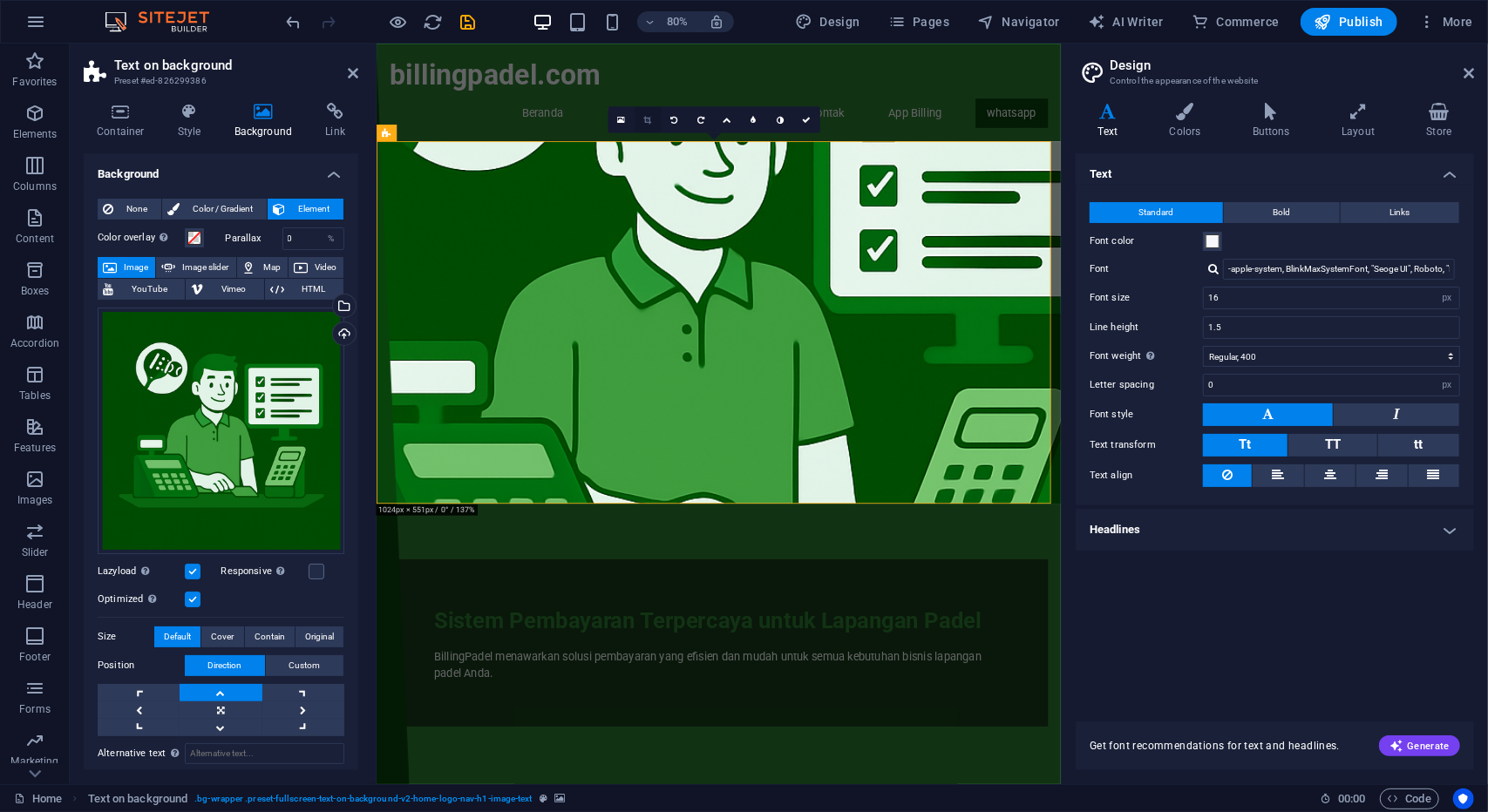 click at bounding box center [647, 119] 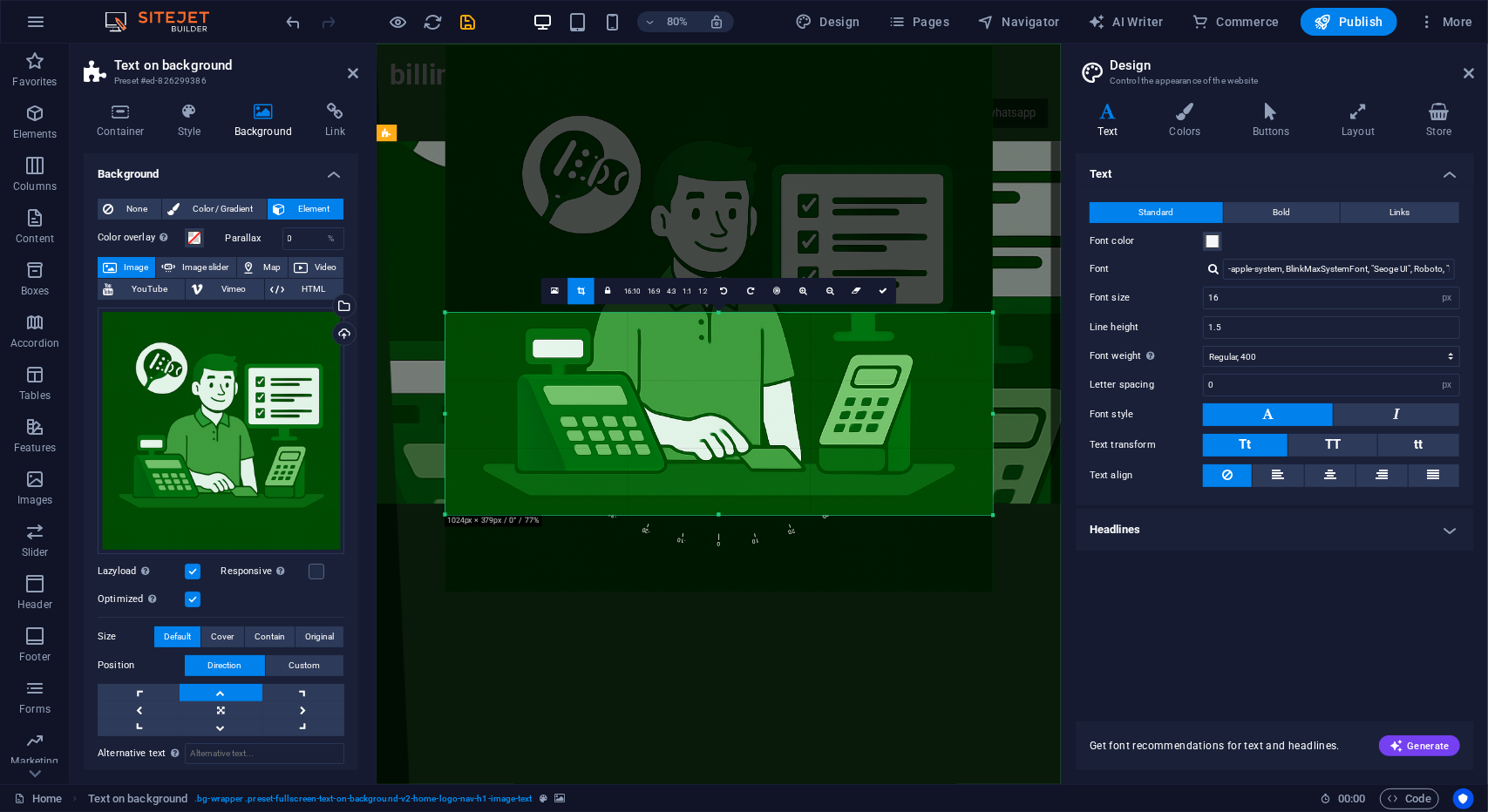 drag, startPoint x: 692, startPoint y: 436, endPoint x: 693, endPoint y: 274, distance: 162.00309 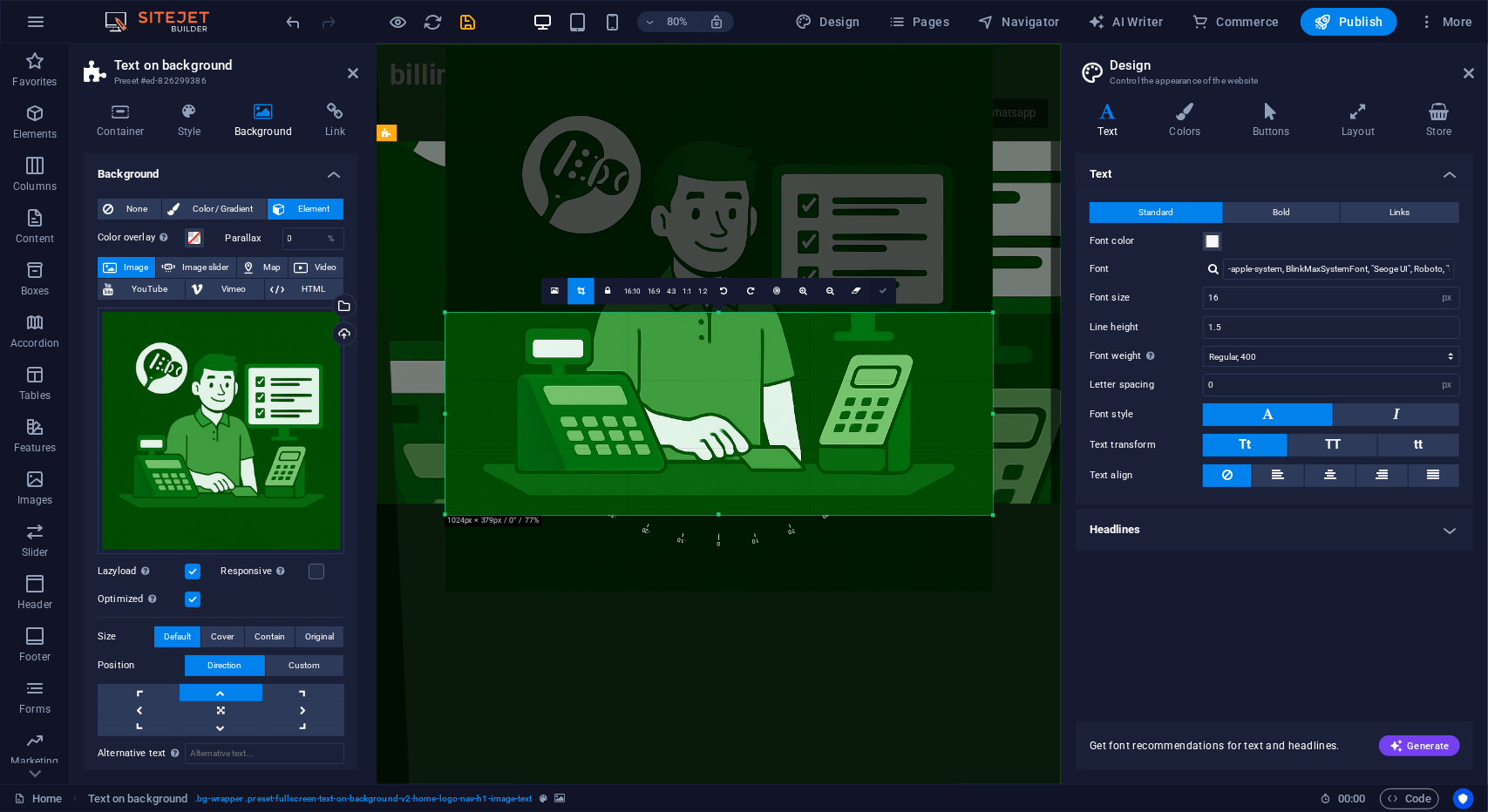 click at bounding box center [883, 291] 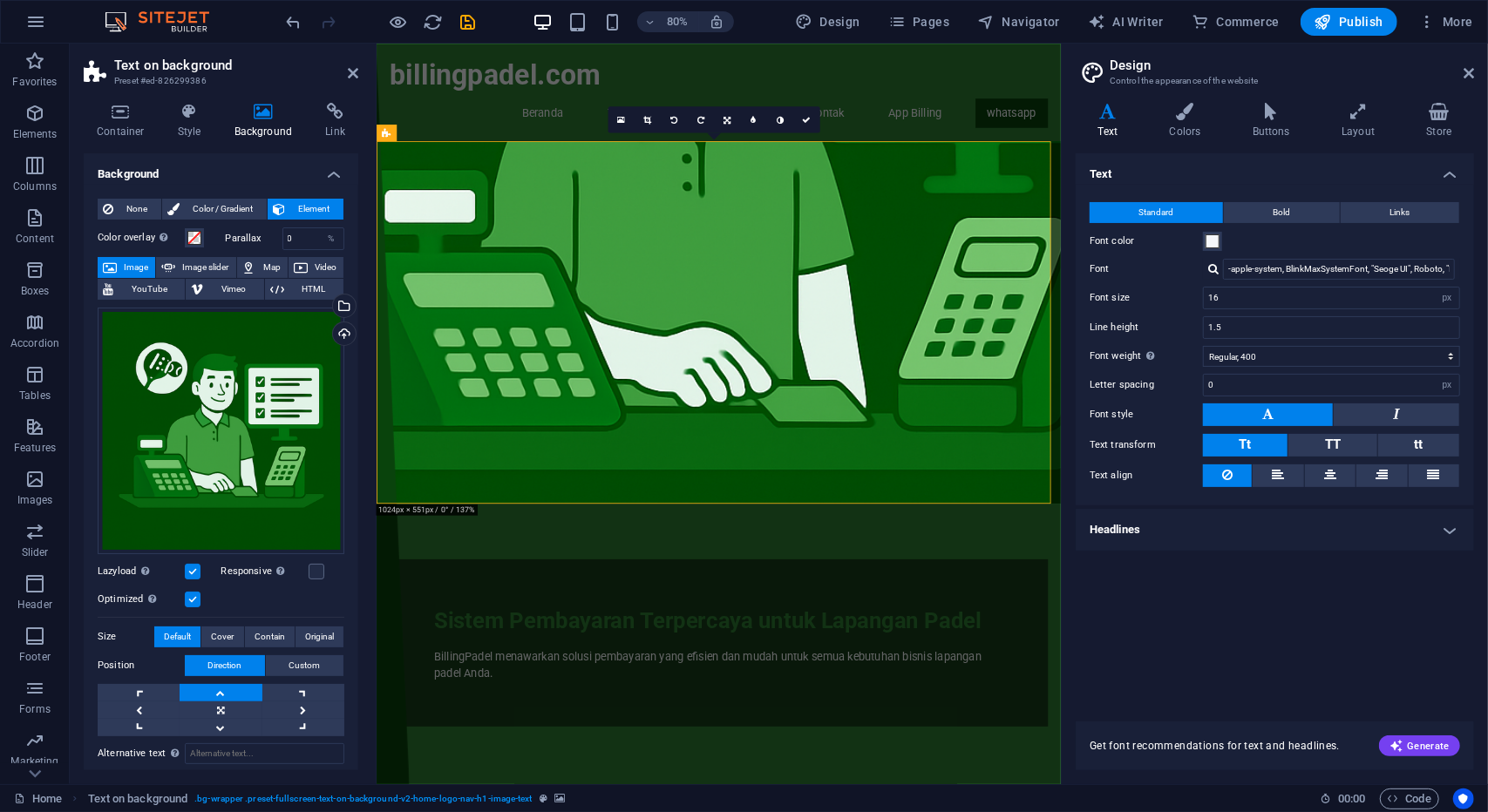 click at bounding box center [803, 391] 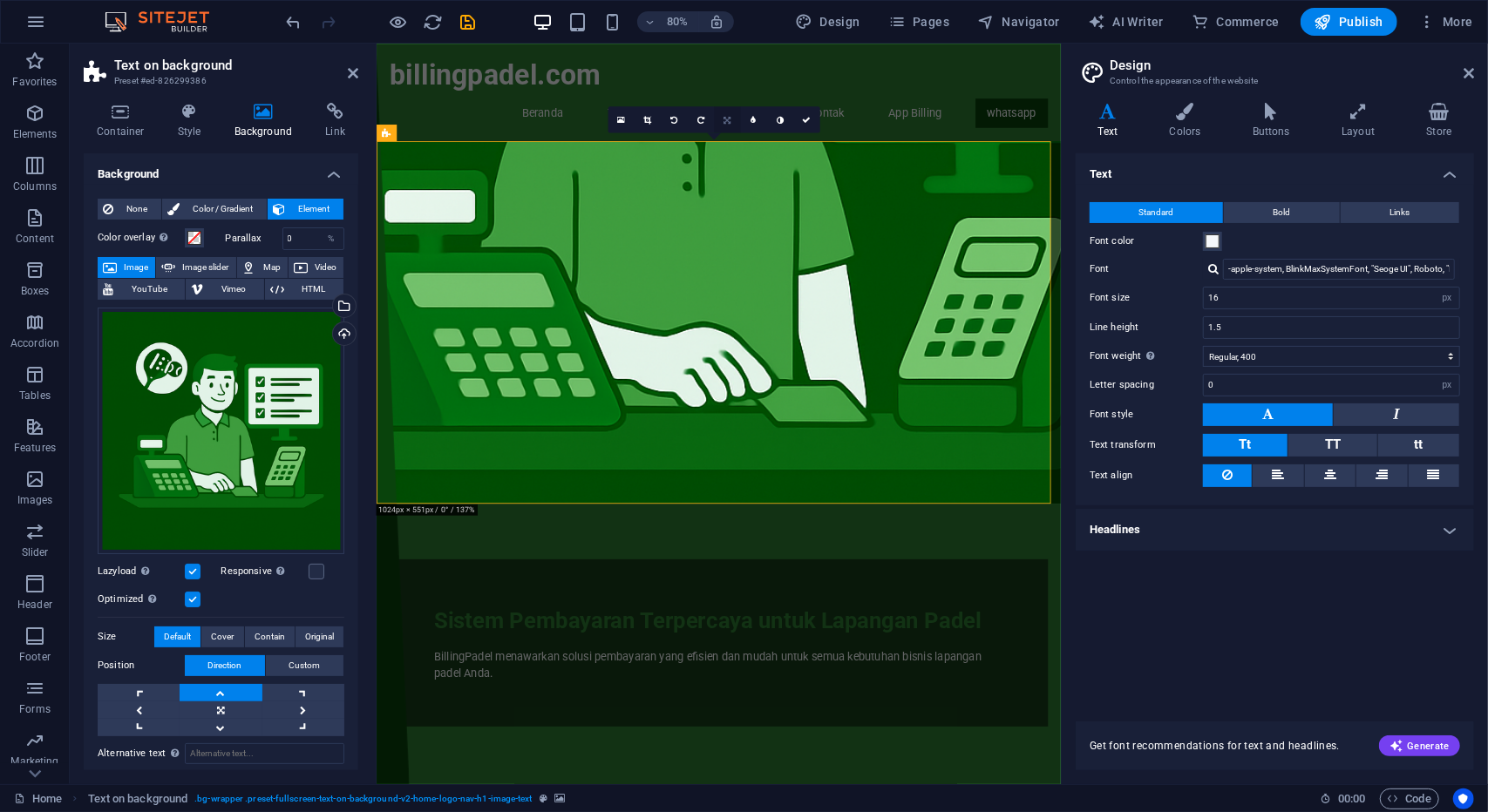 click at bounding box center (727, 119) 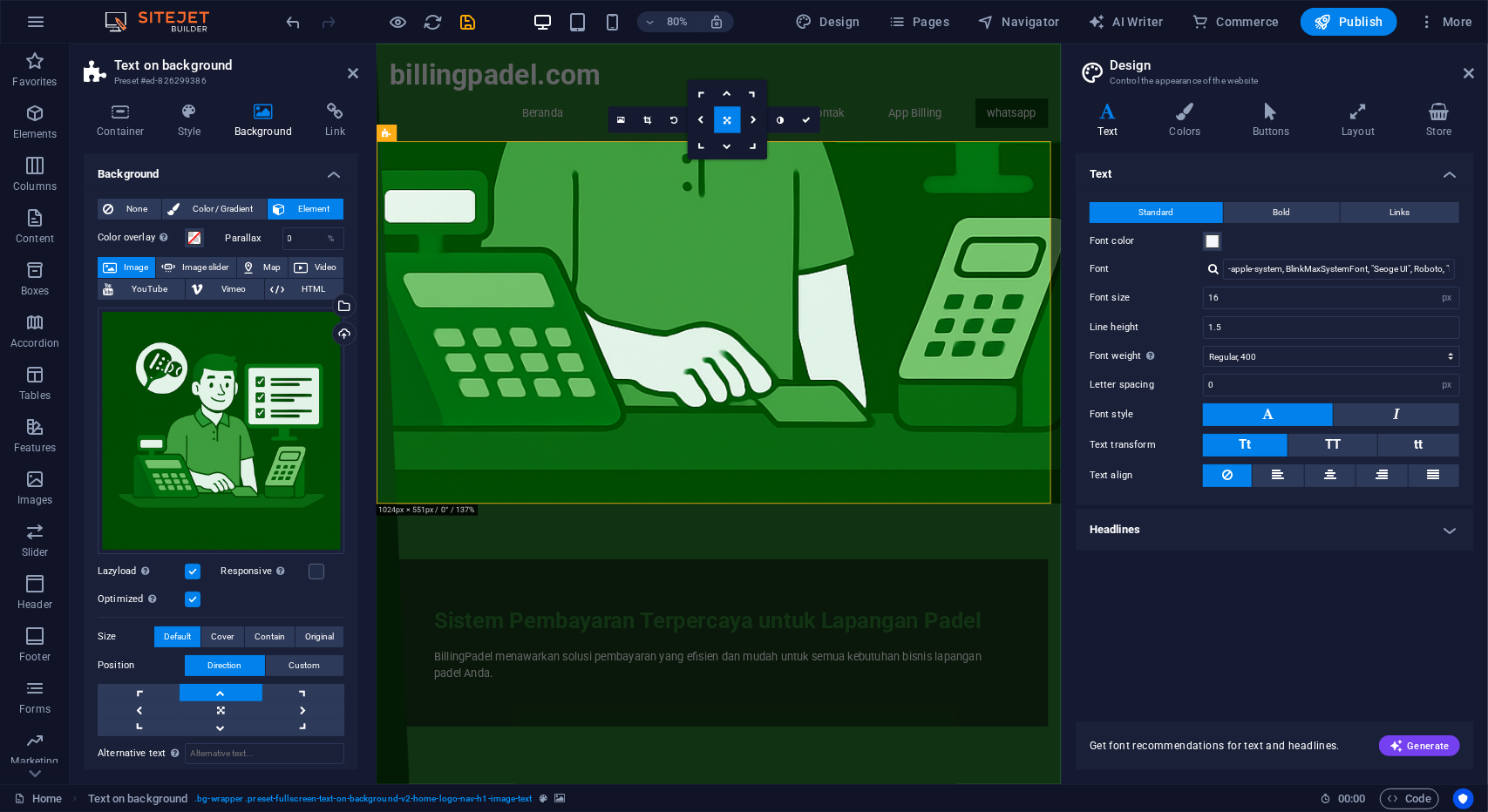 click at bounding box center [803, 391] 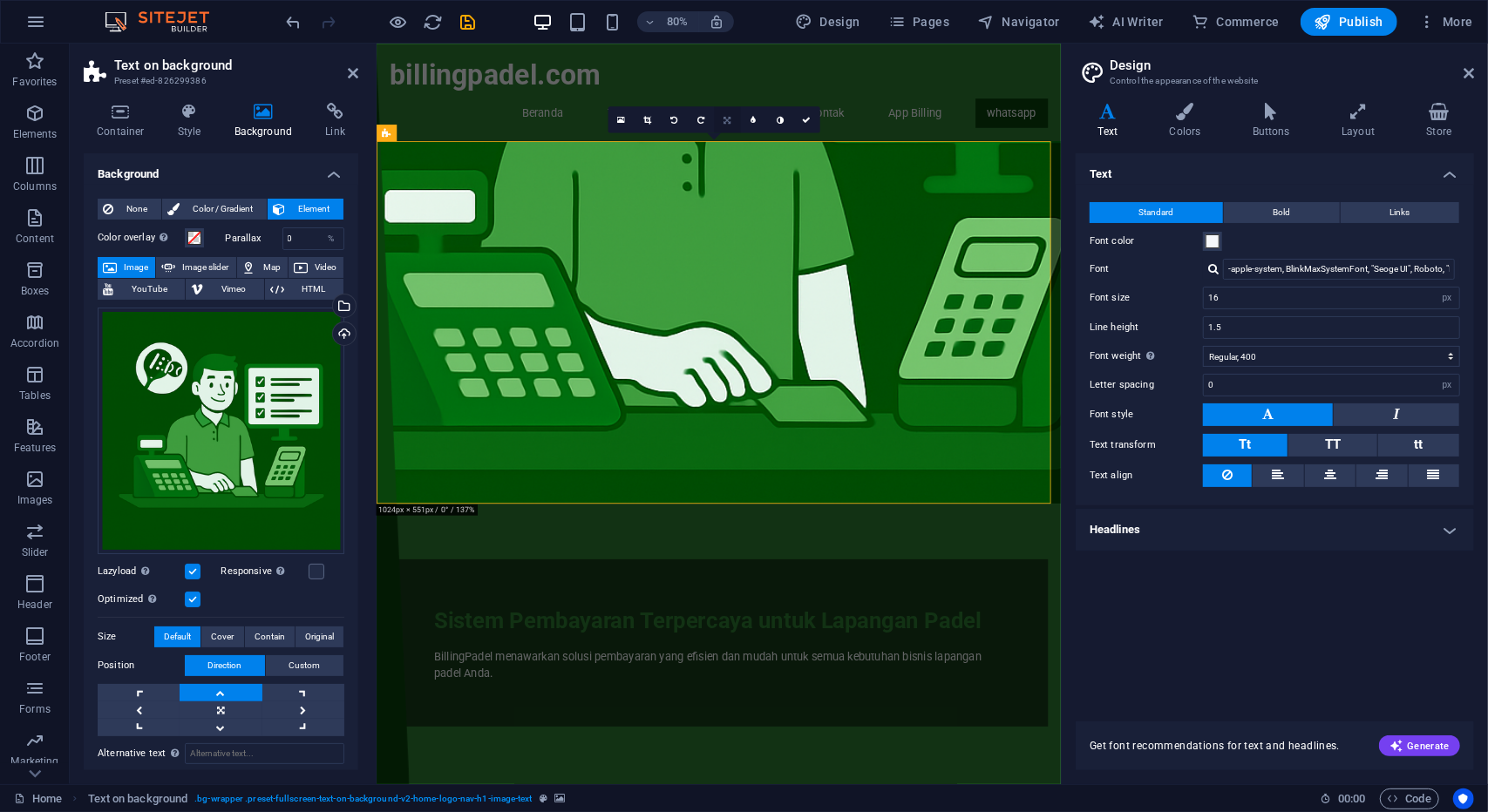 click at bounding box center (727, 119) 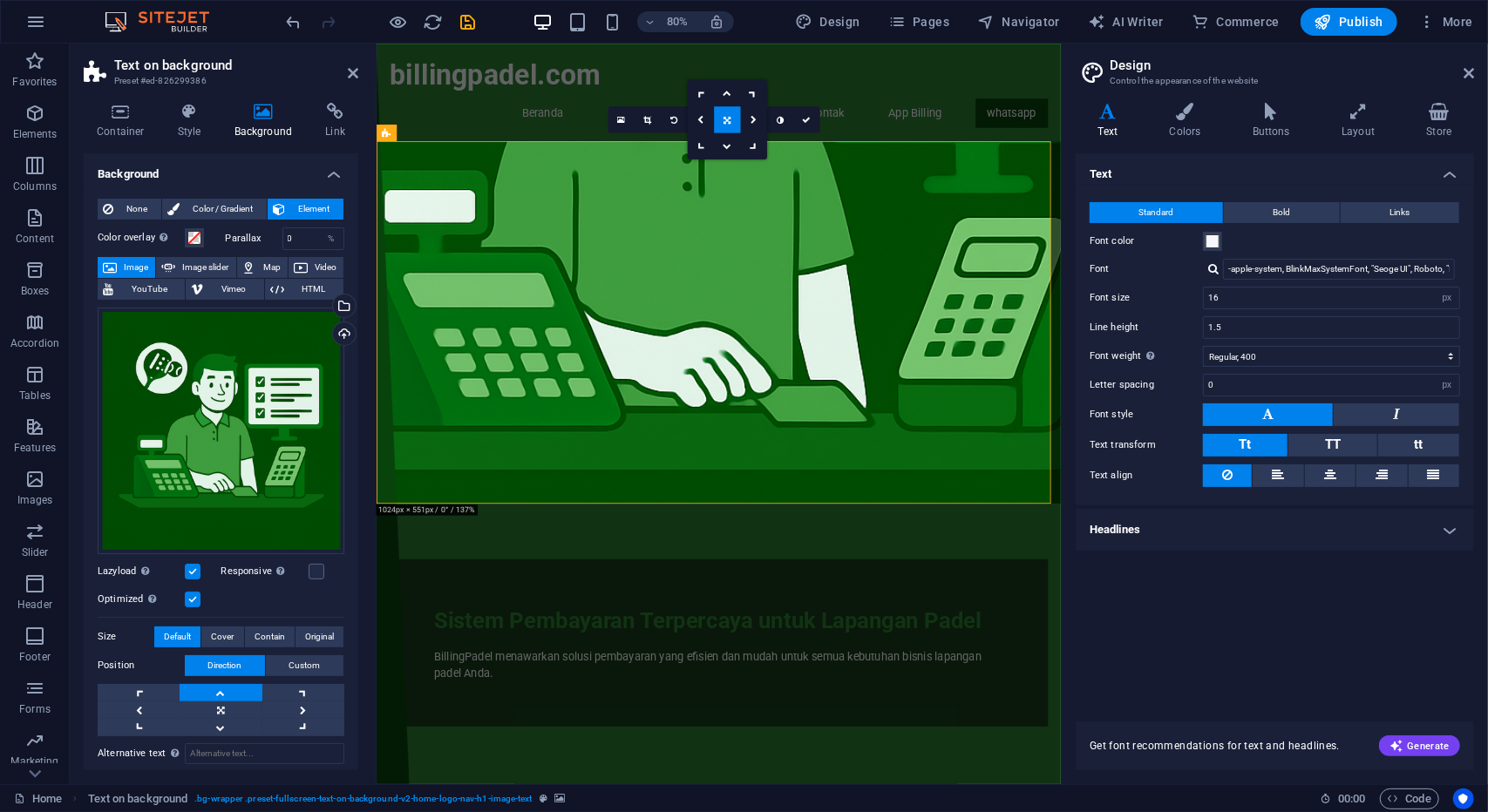 click at bounding box center [727, 119] 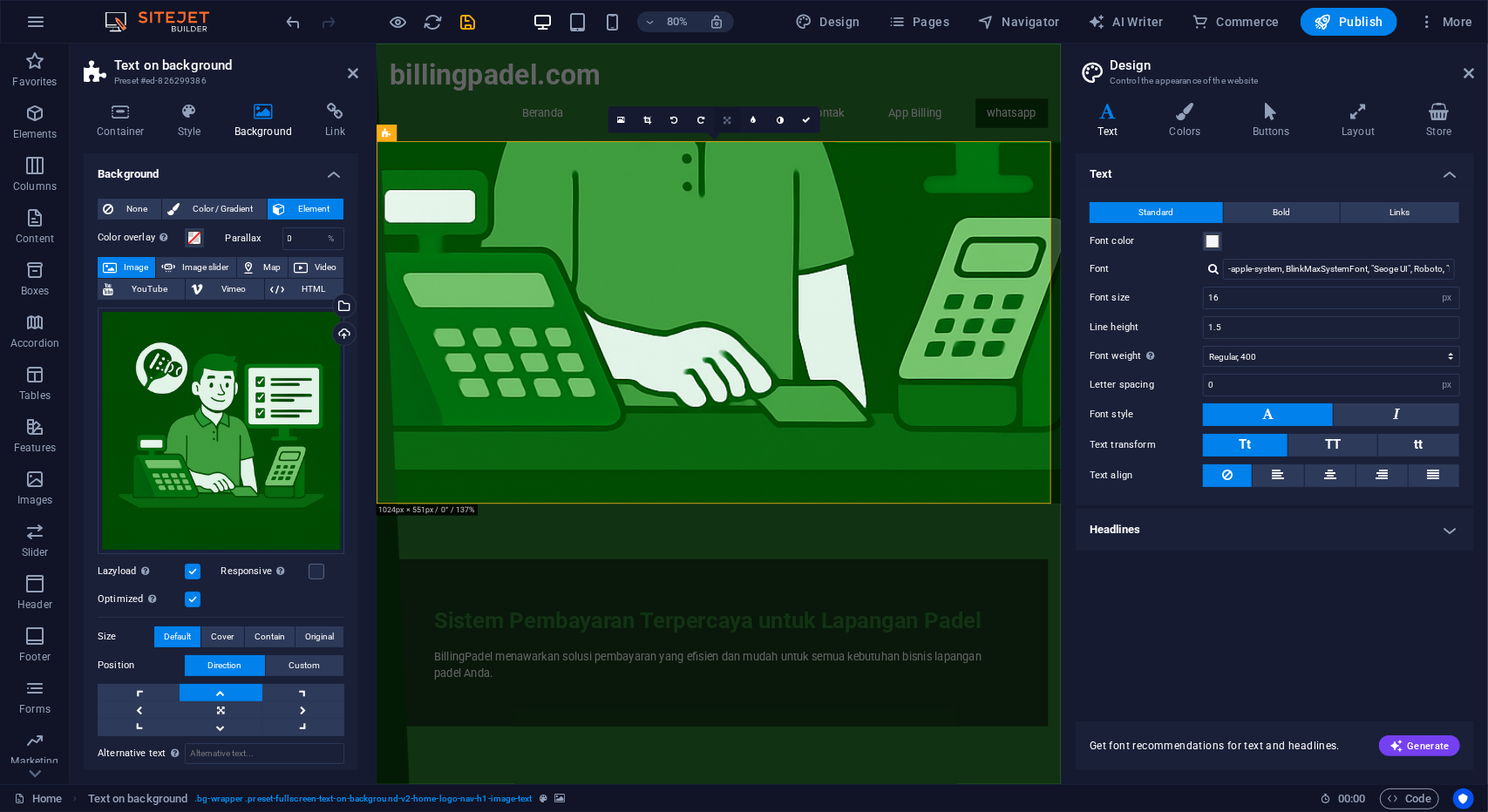 click at bounding box center (727, 119) 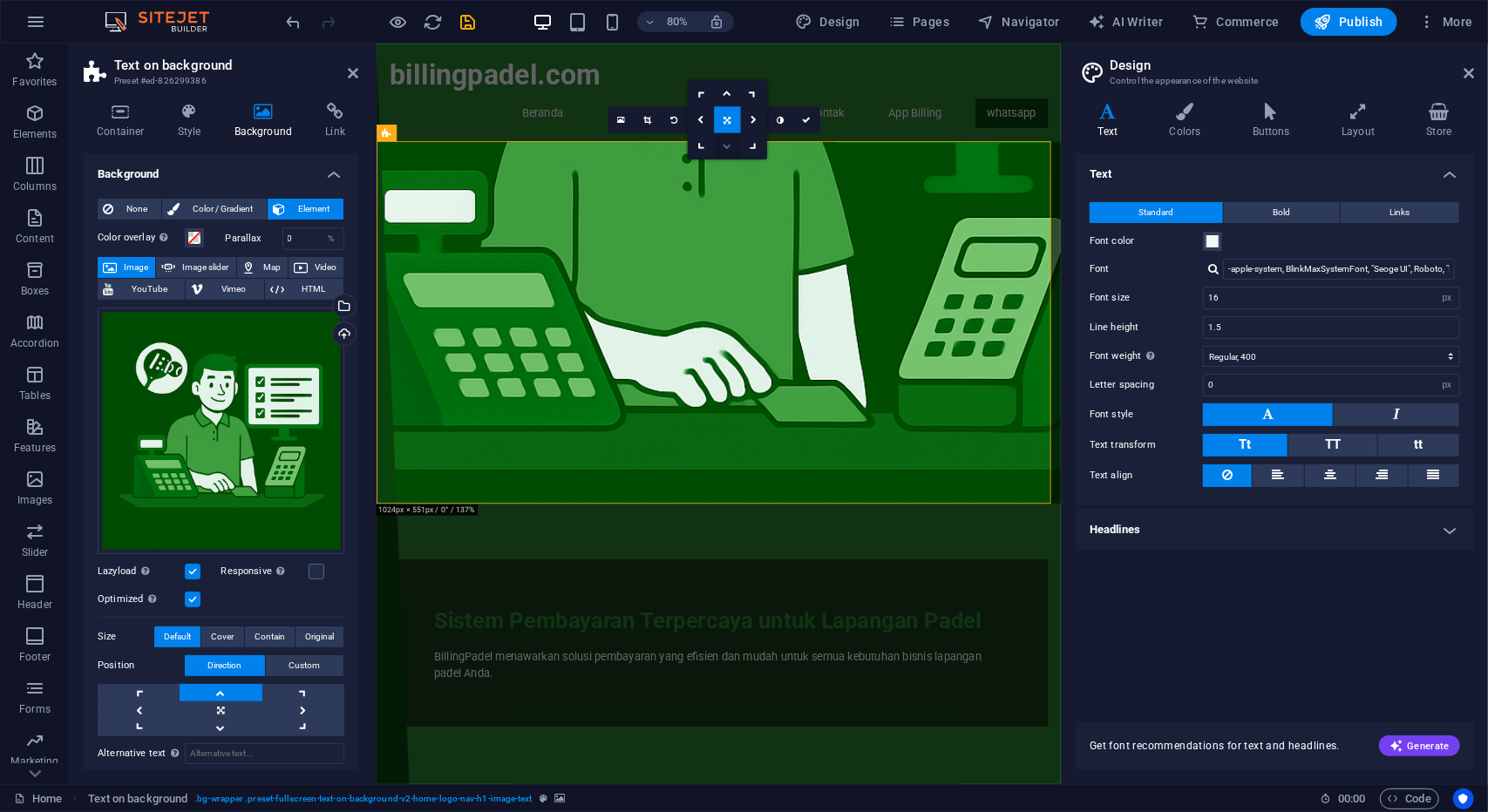 click at bounding box center (727, 146) 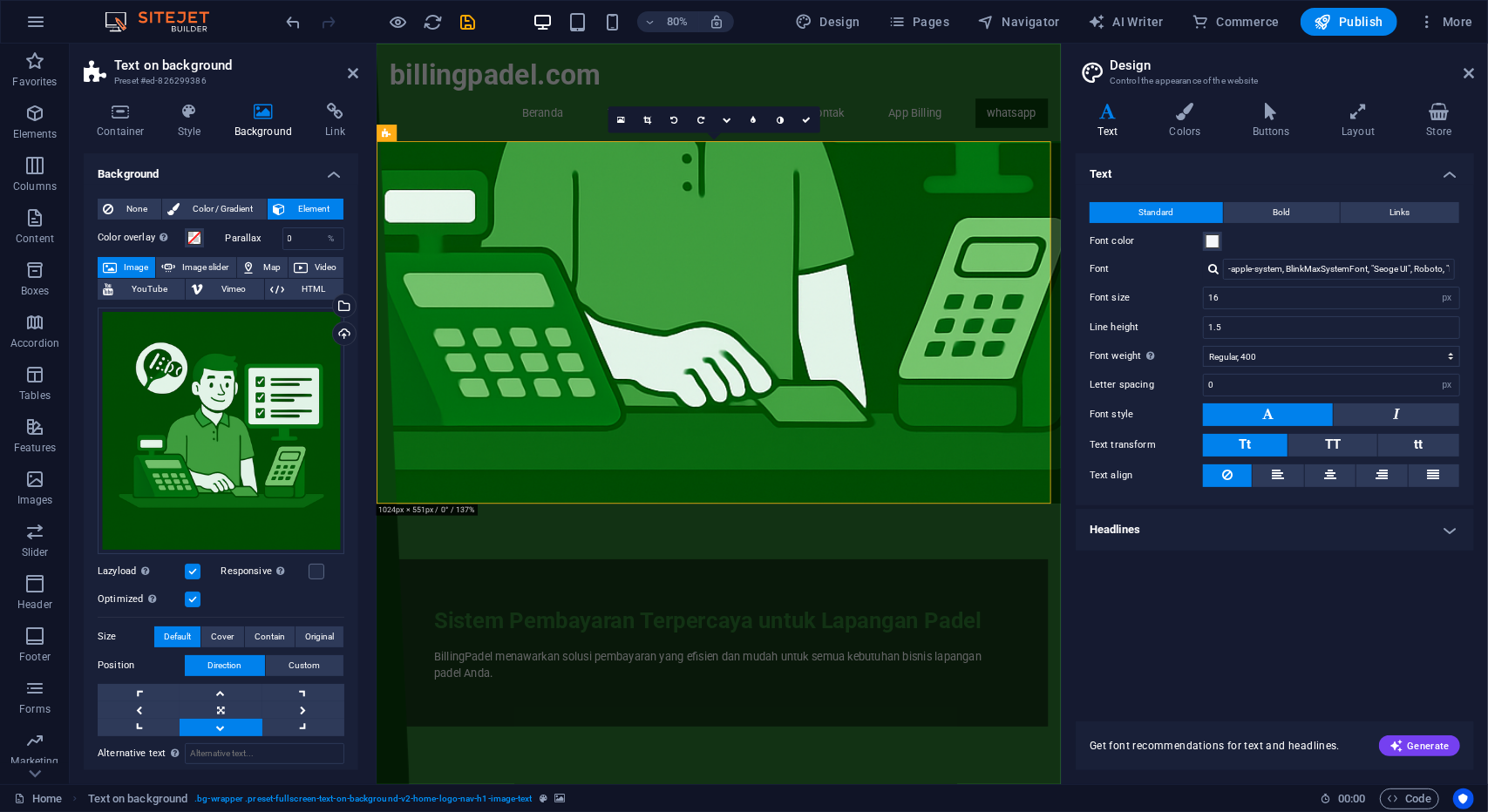 click at bounding box center [803, 391] 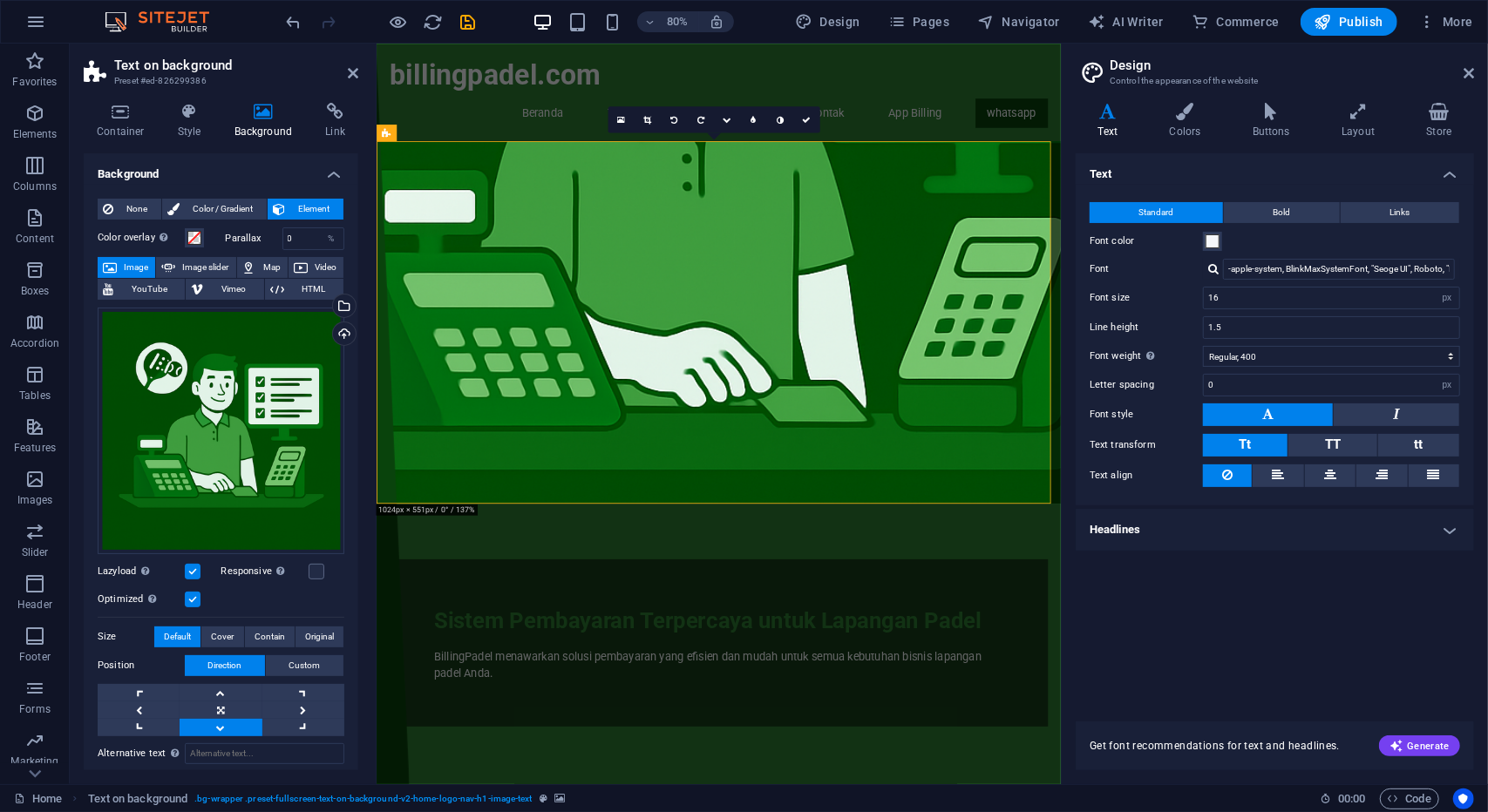 click at bounding box center (803, 391) 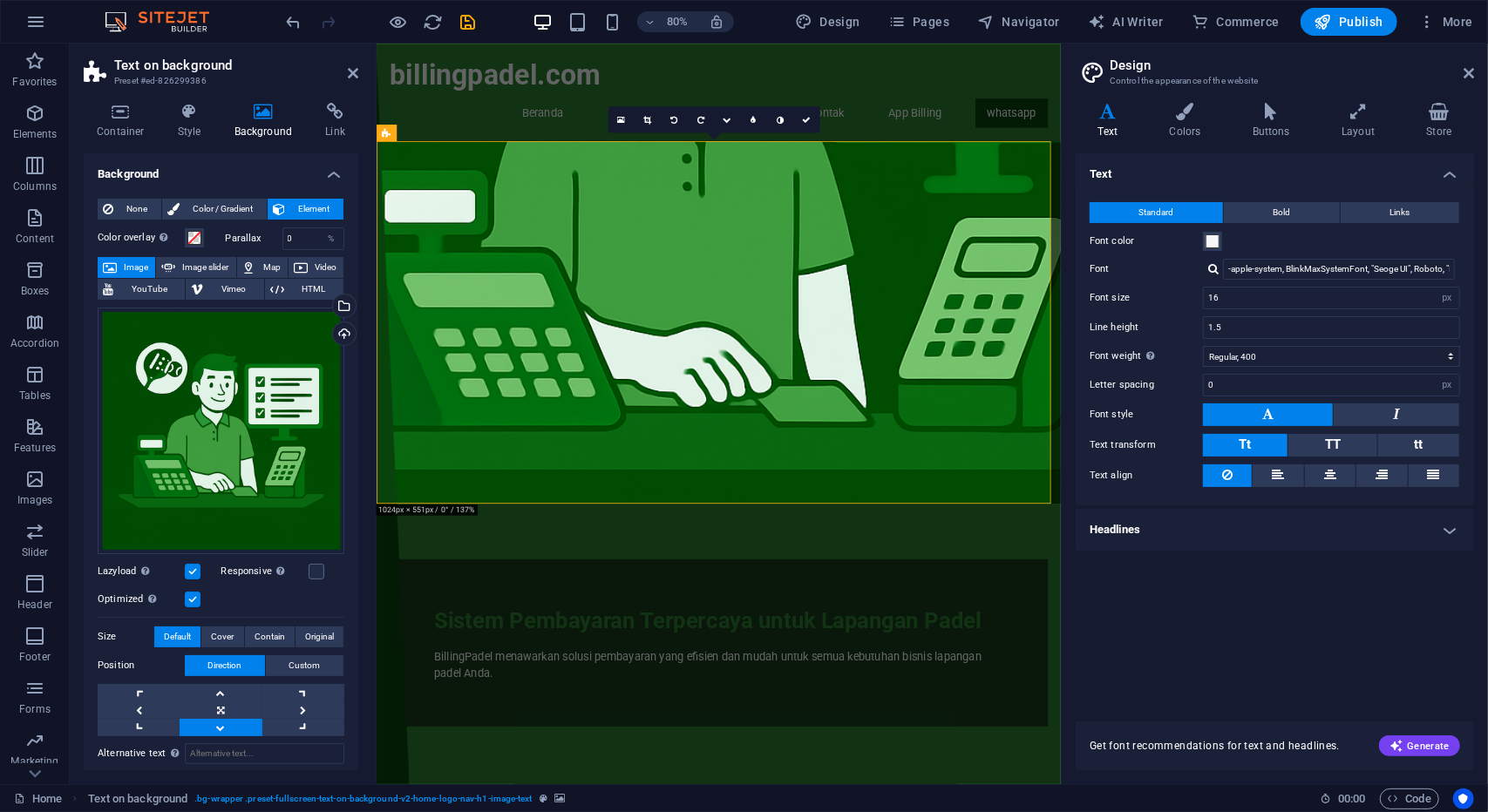 click at bounding box center [803, 391] 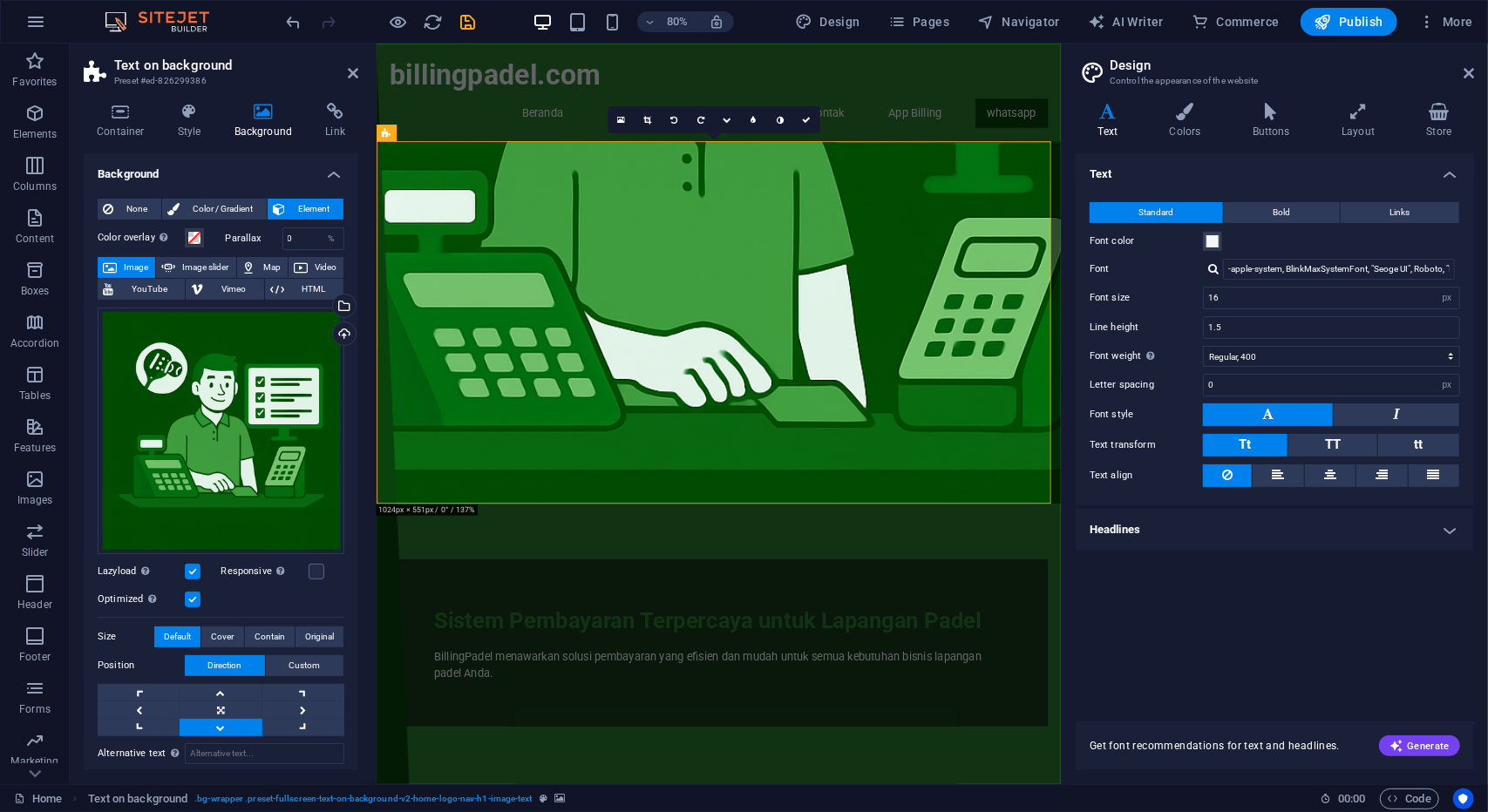 click at bounding box center [803, 391] 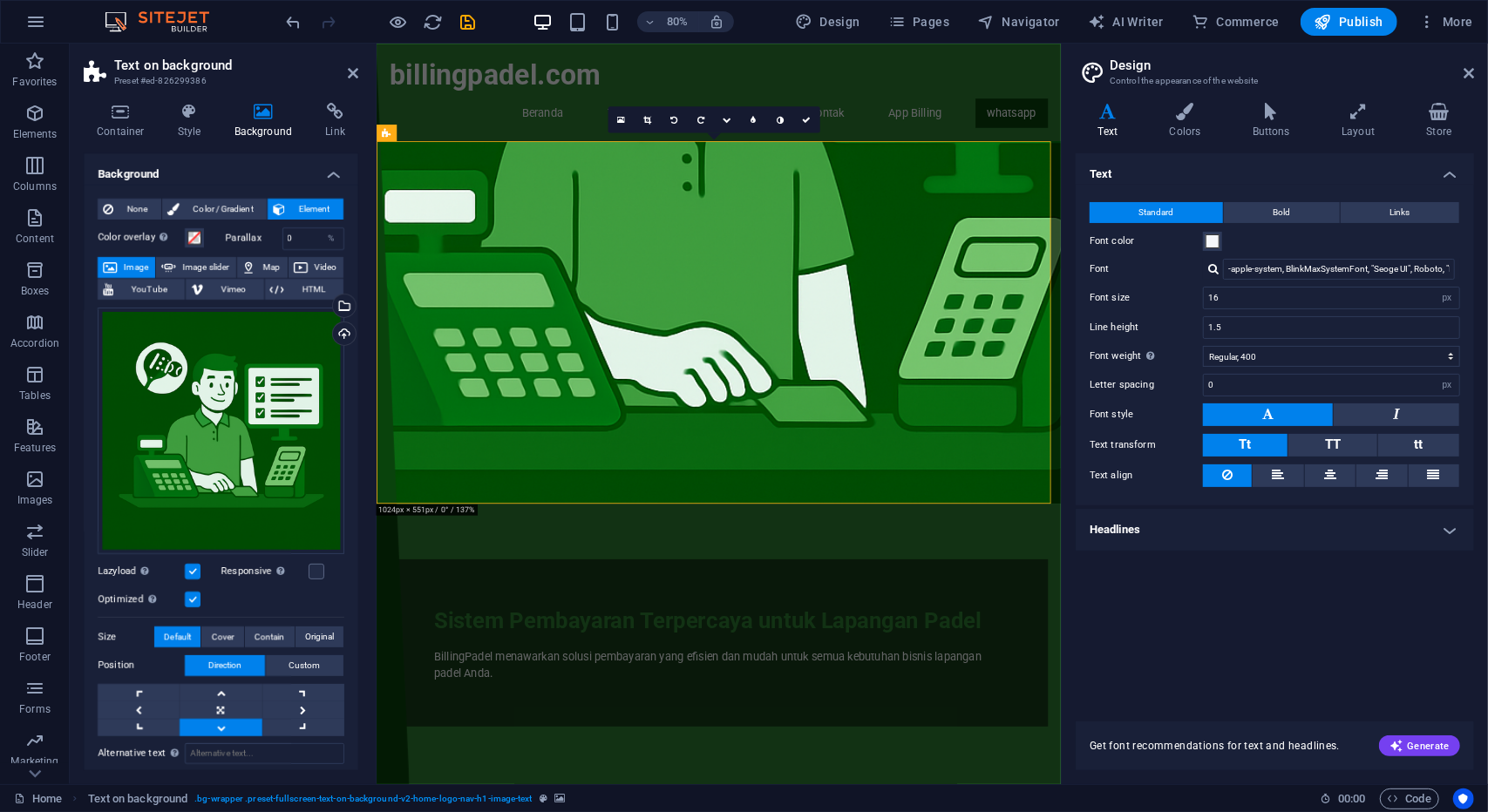 click at bounding box center (803, 391) 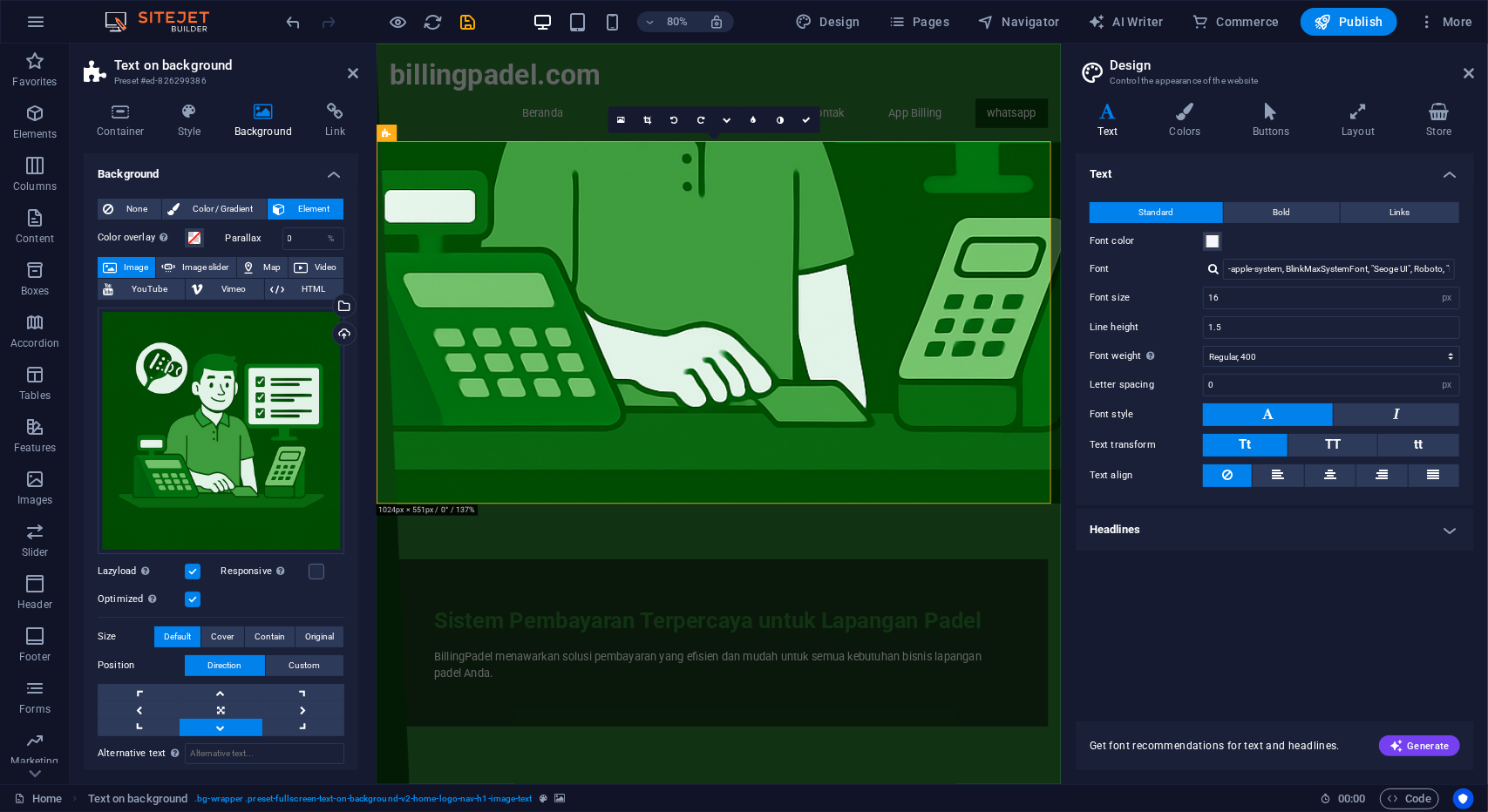 click at bounding box center [803, 391] 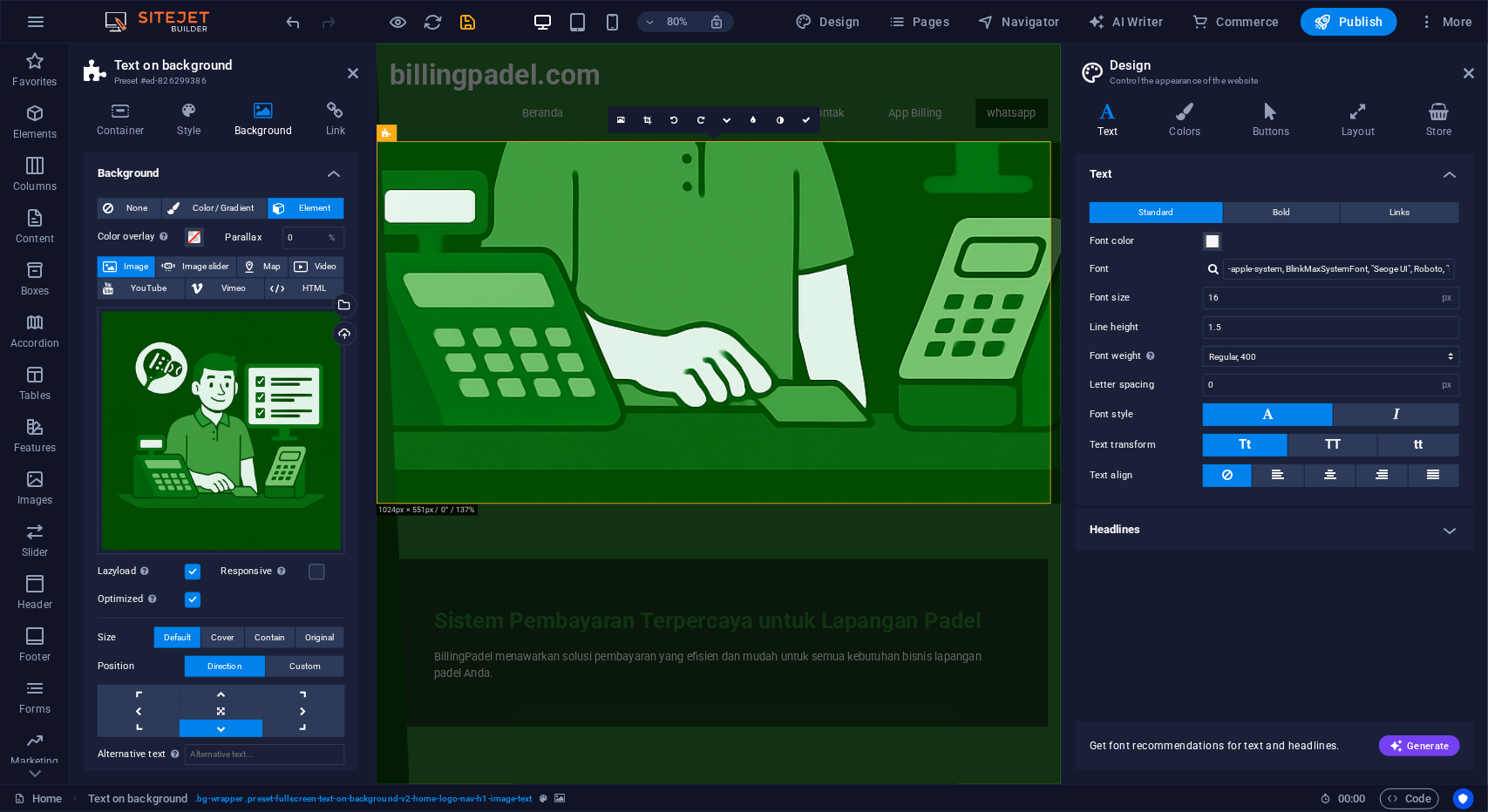 click at bounding box center [803, 391] 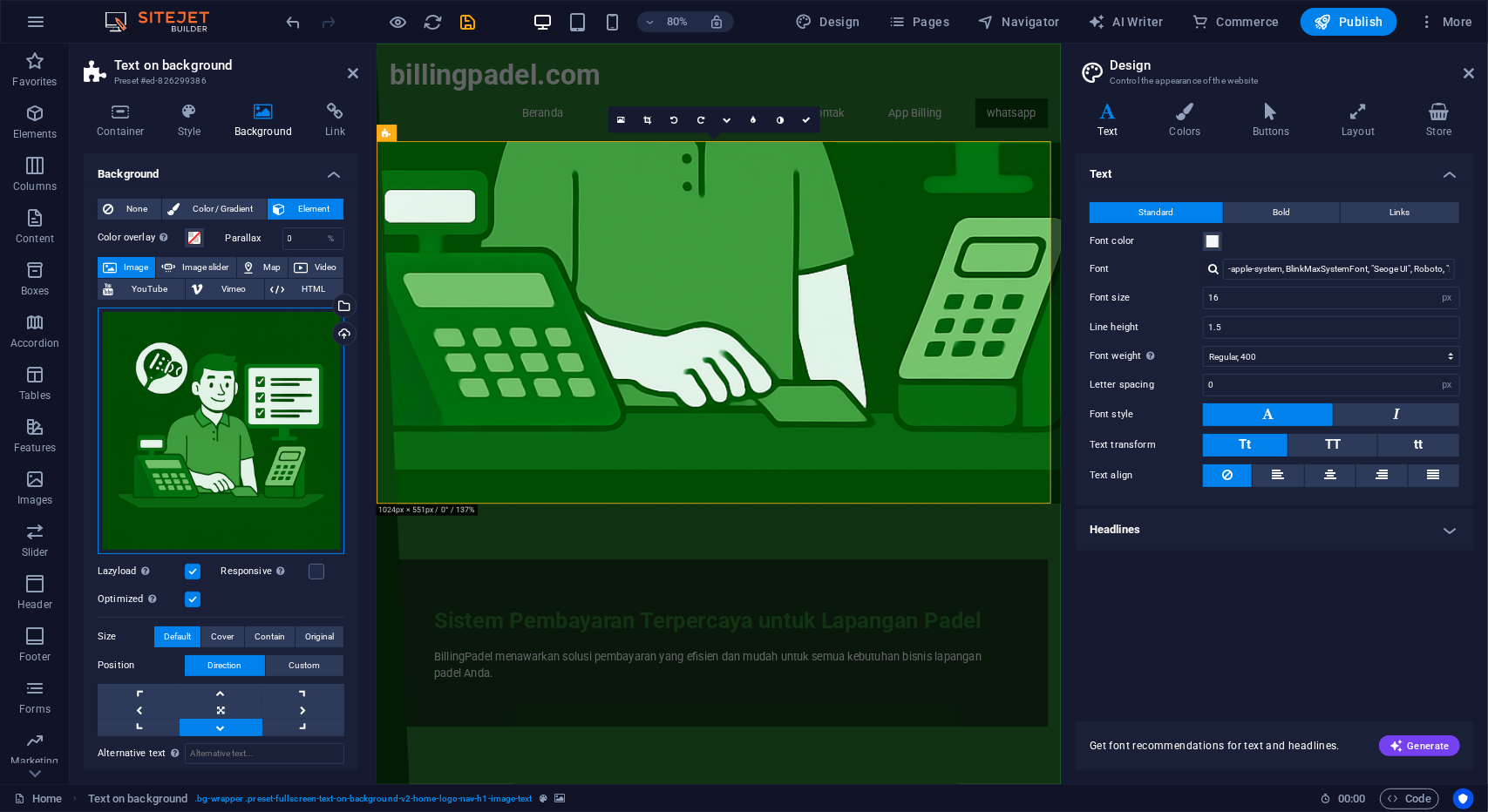 click on "Drag files here, click to choose files or select files from Files or our free stock photos & videos" at bounding box center [221, 430] 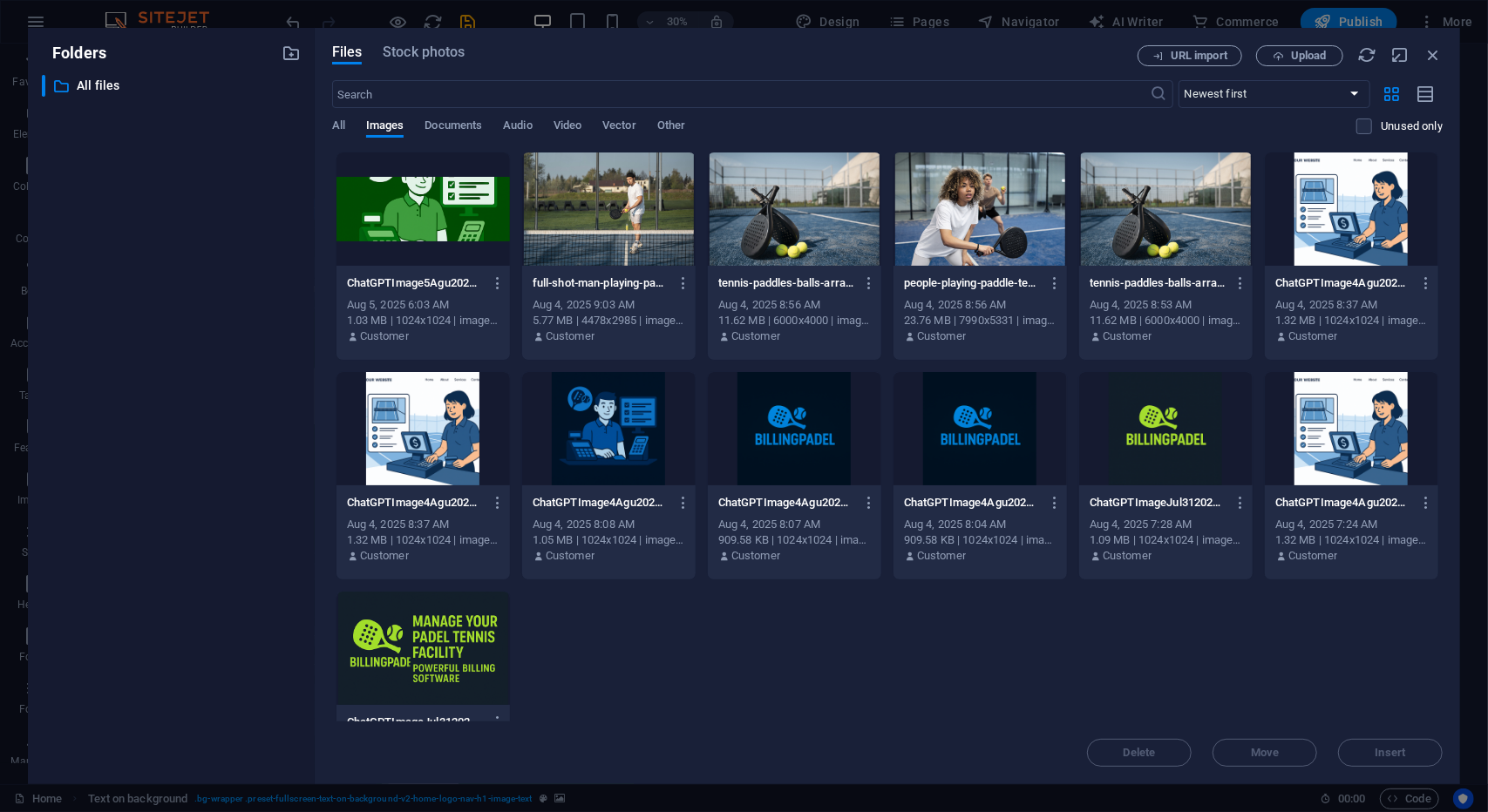 click on "​ All files All files" at bounding box center (171, 423) 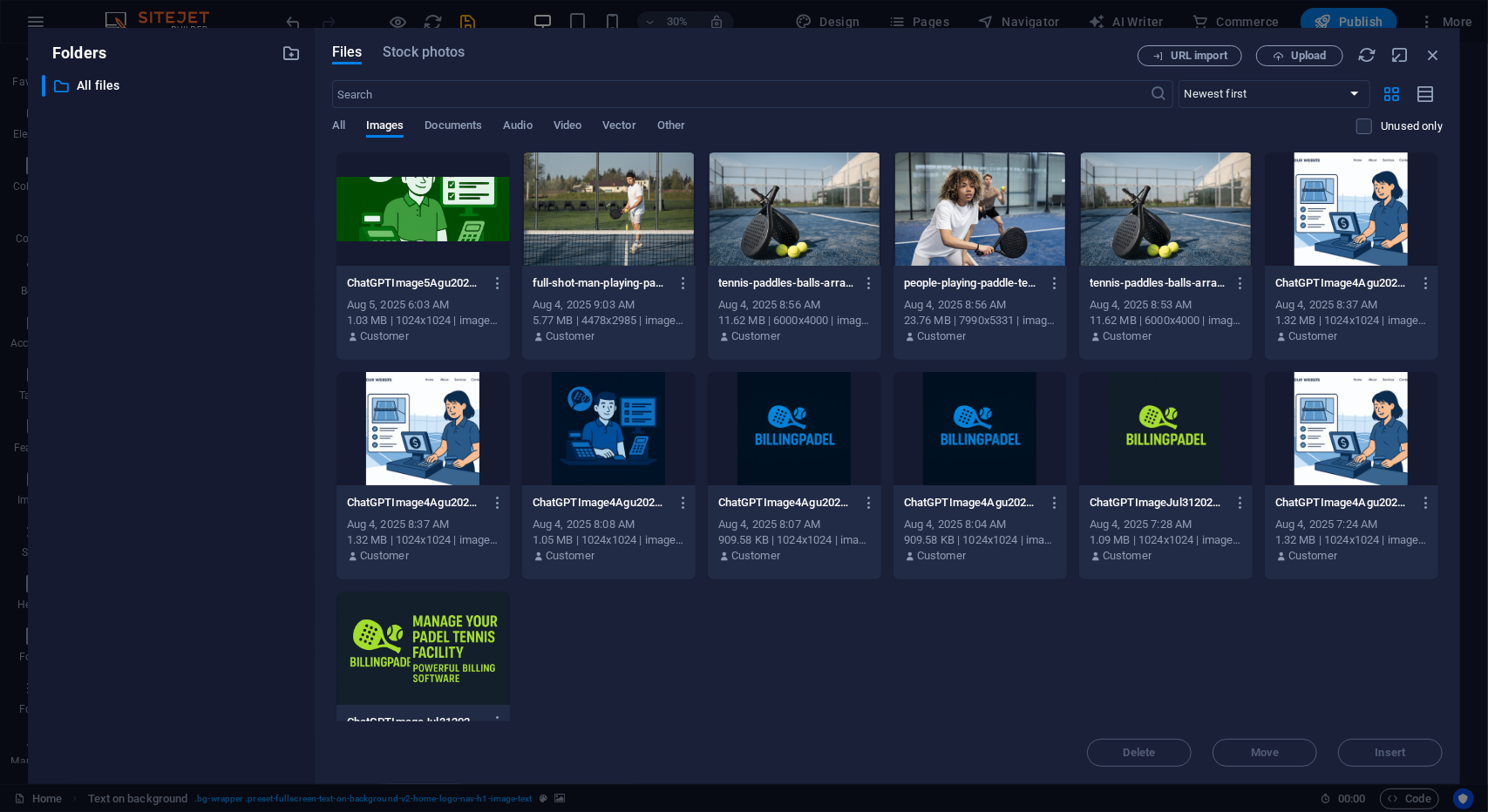 click at bounding box center [423, 209] 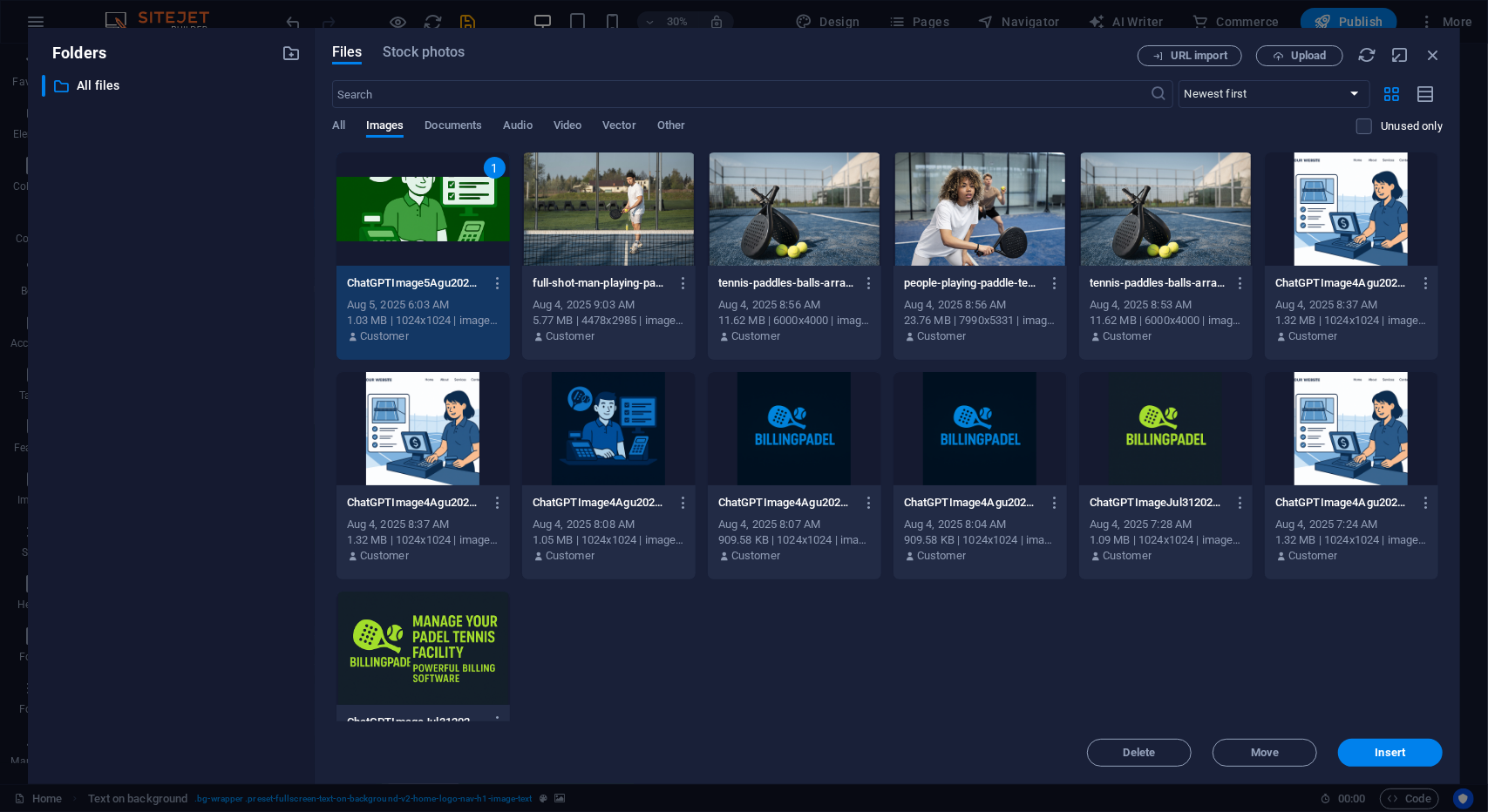click on "1" at bounding box center [423, 209] 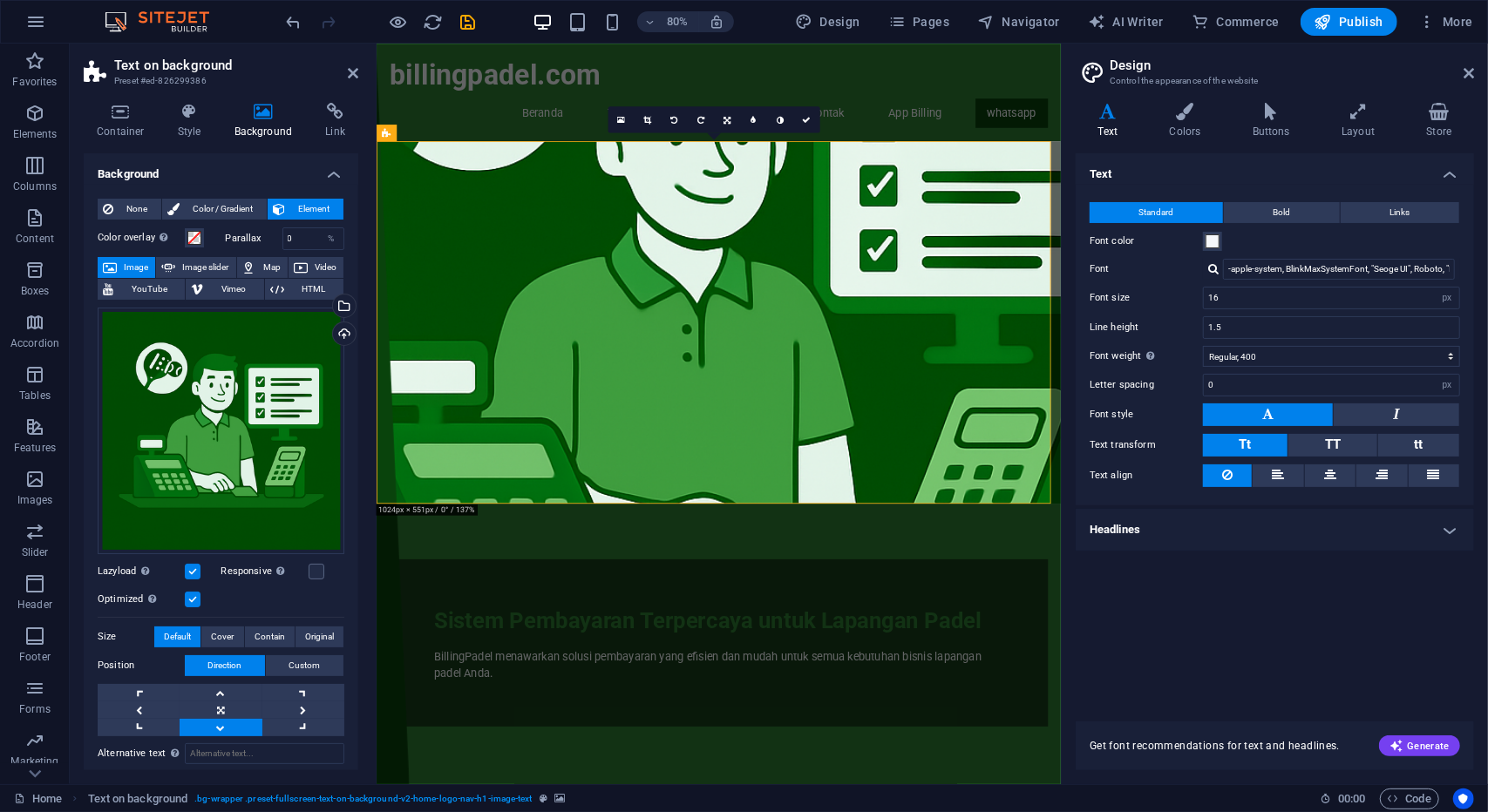 click at bounding box center (803, 391) 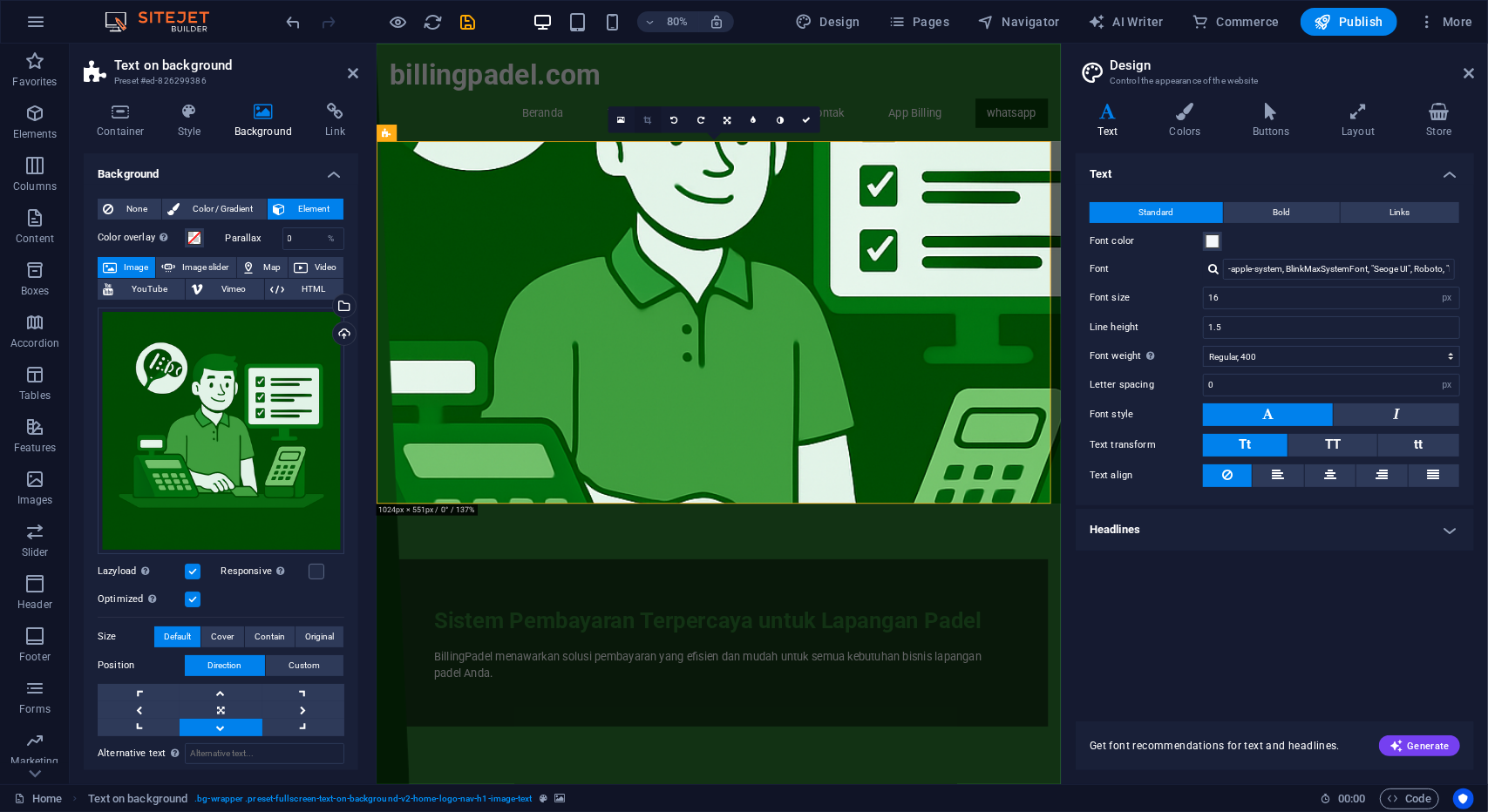 click at bounding box center [648, 119] 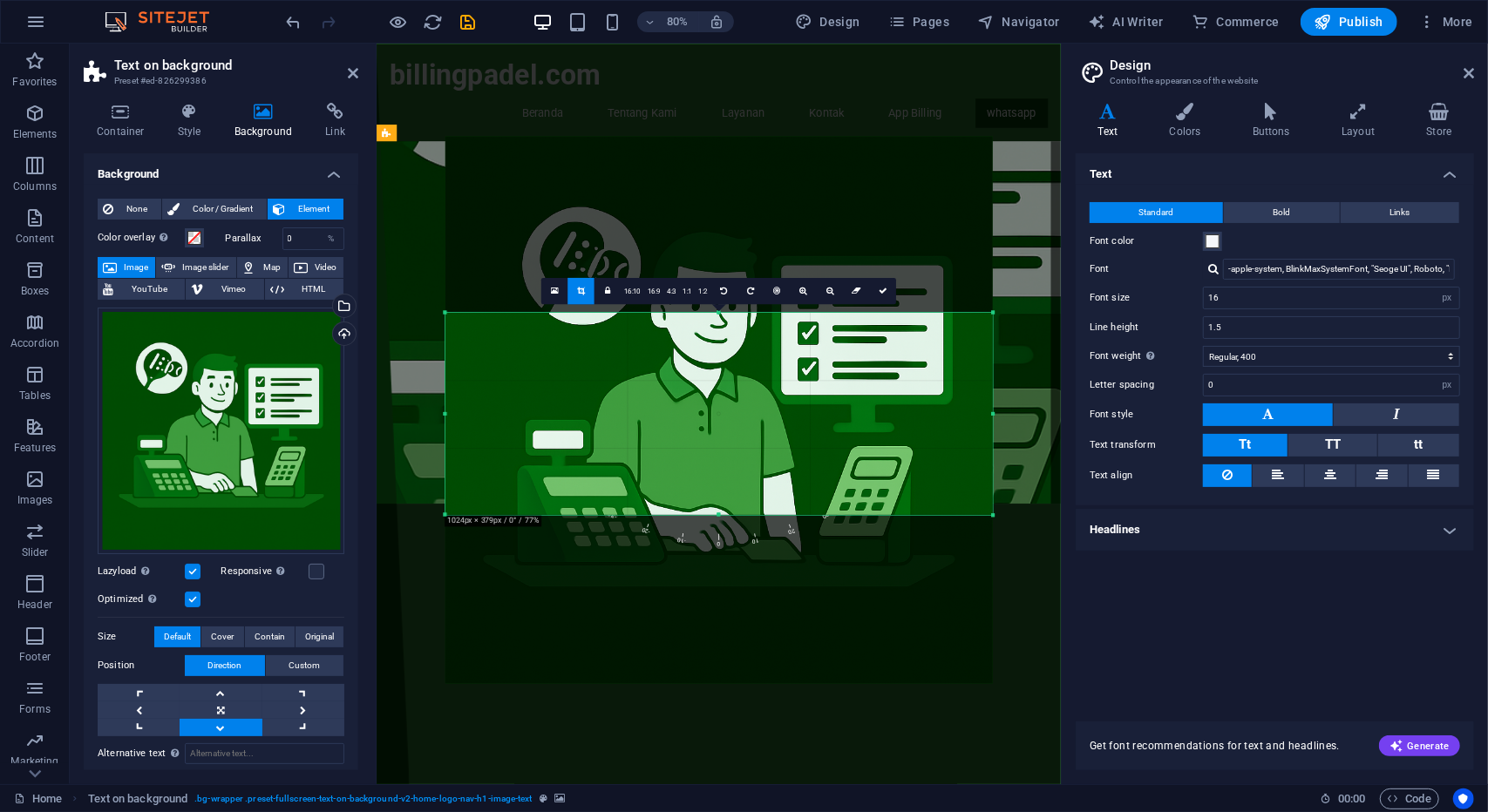 drag, startPoint x: 662, startPoint y: 401, endPoint x: 662, endPoint y: 353, distance: 48 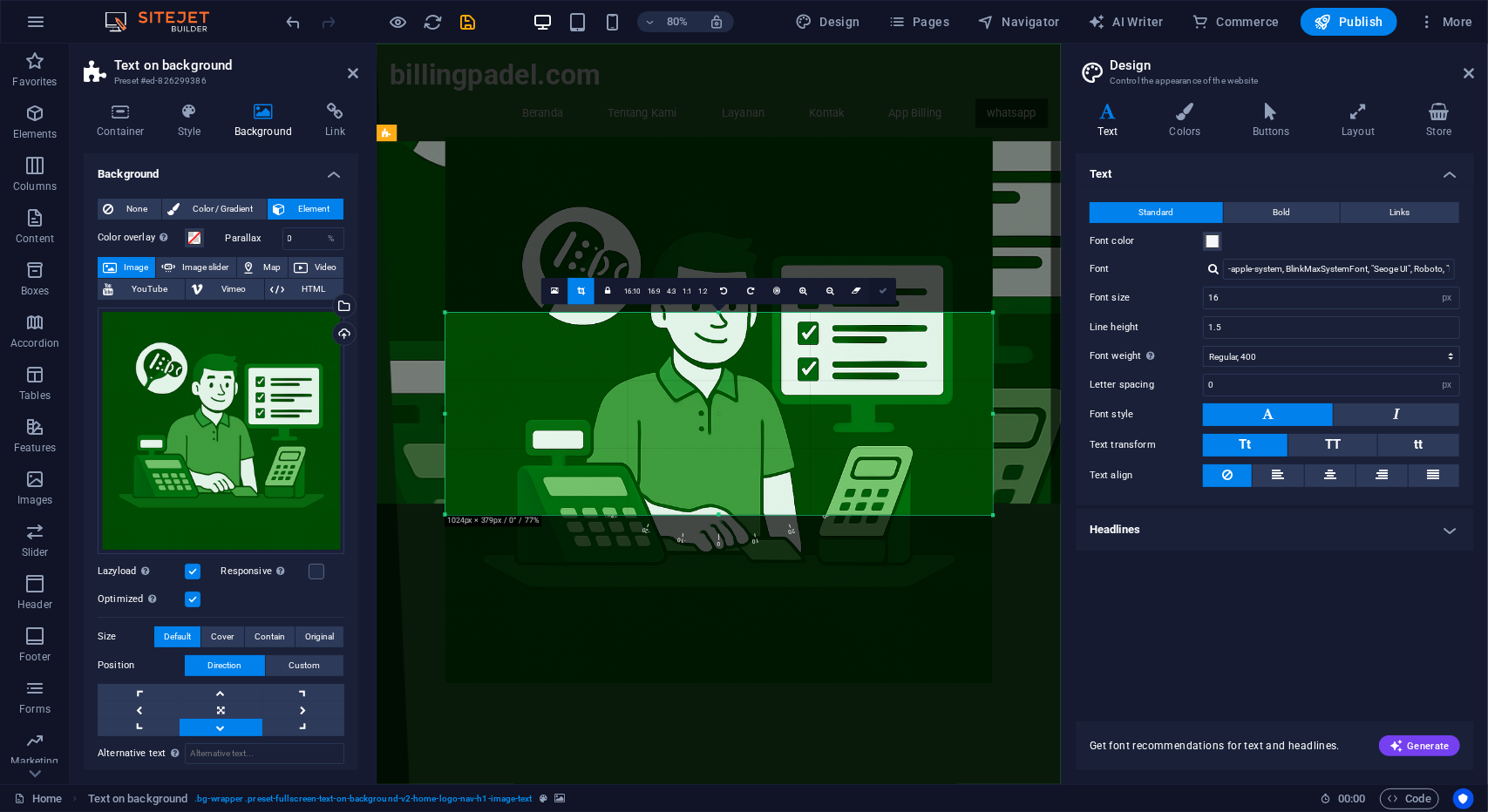 click at bounding box center [883, 291] 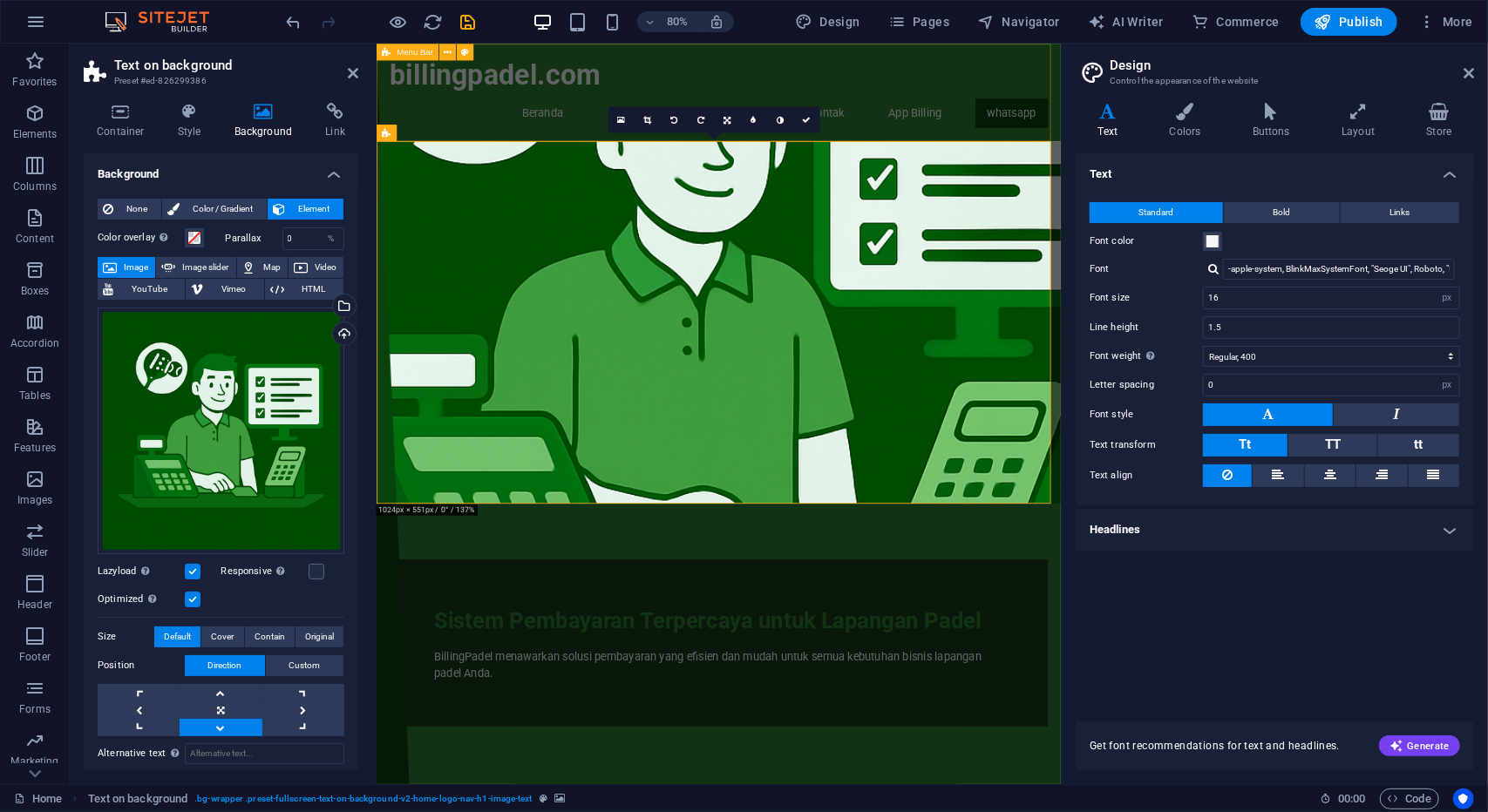 click on "billingpadel.com Beranda Tentang Kami Layanan Kontak App Billing  whatsapp" at bounding box center (803, 104) 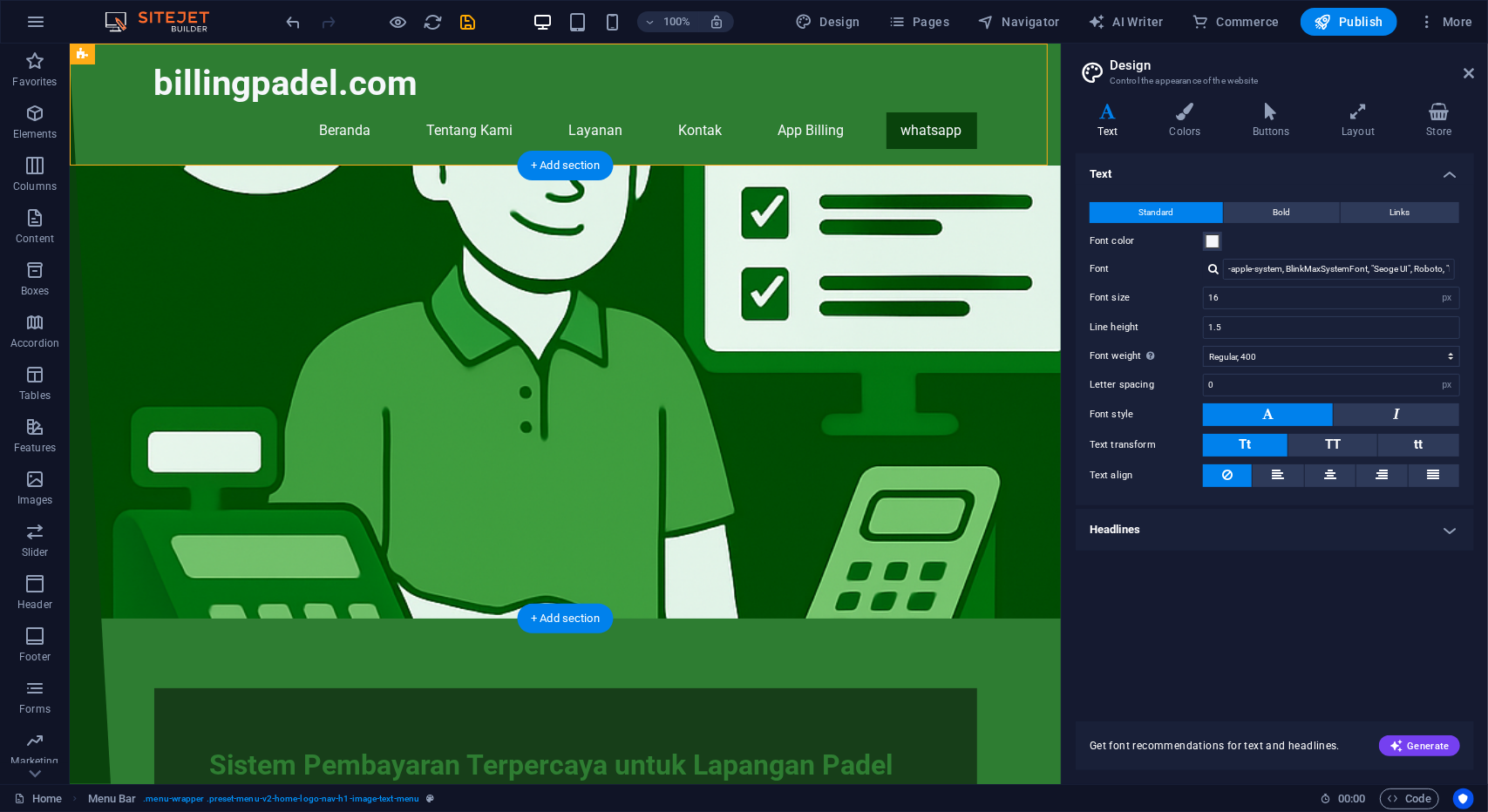 click at bounding box center [564, 391] 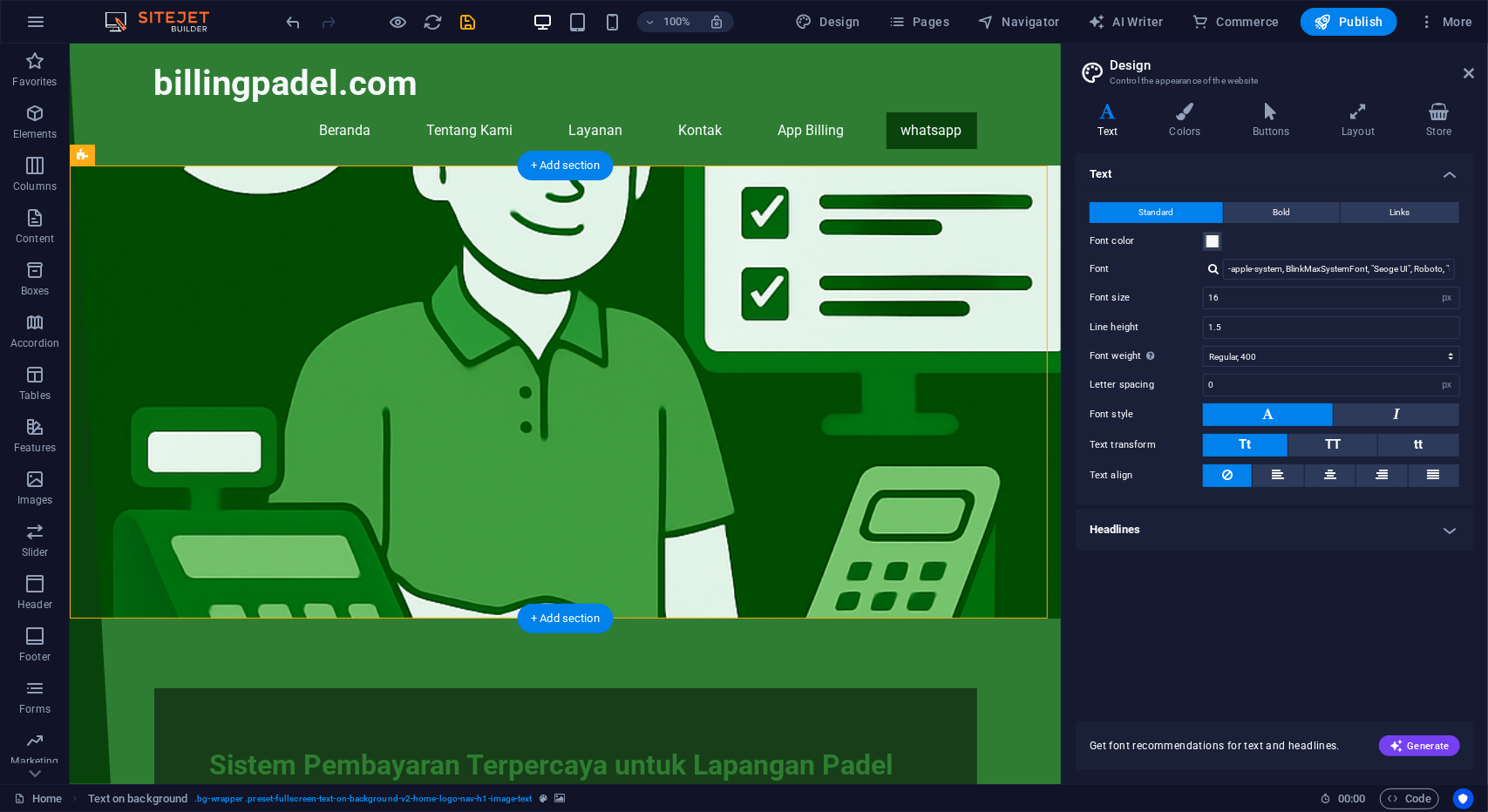 click at bounding box center (564, 391) 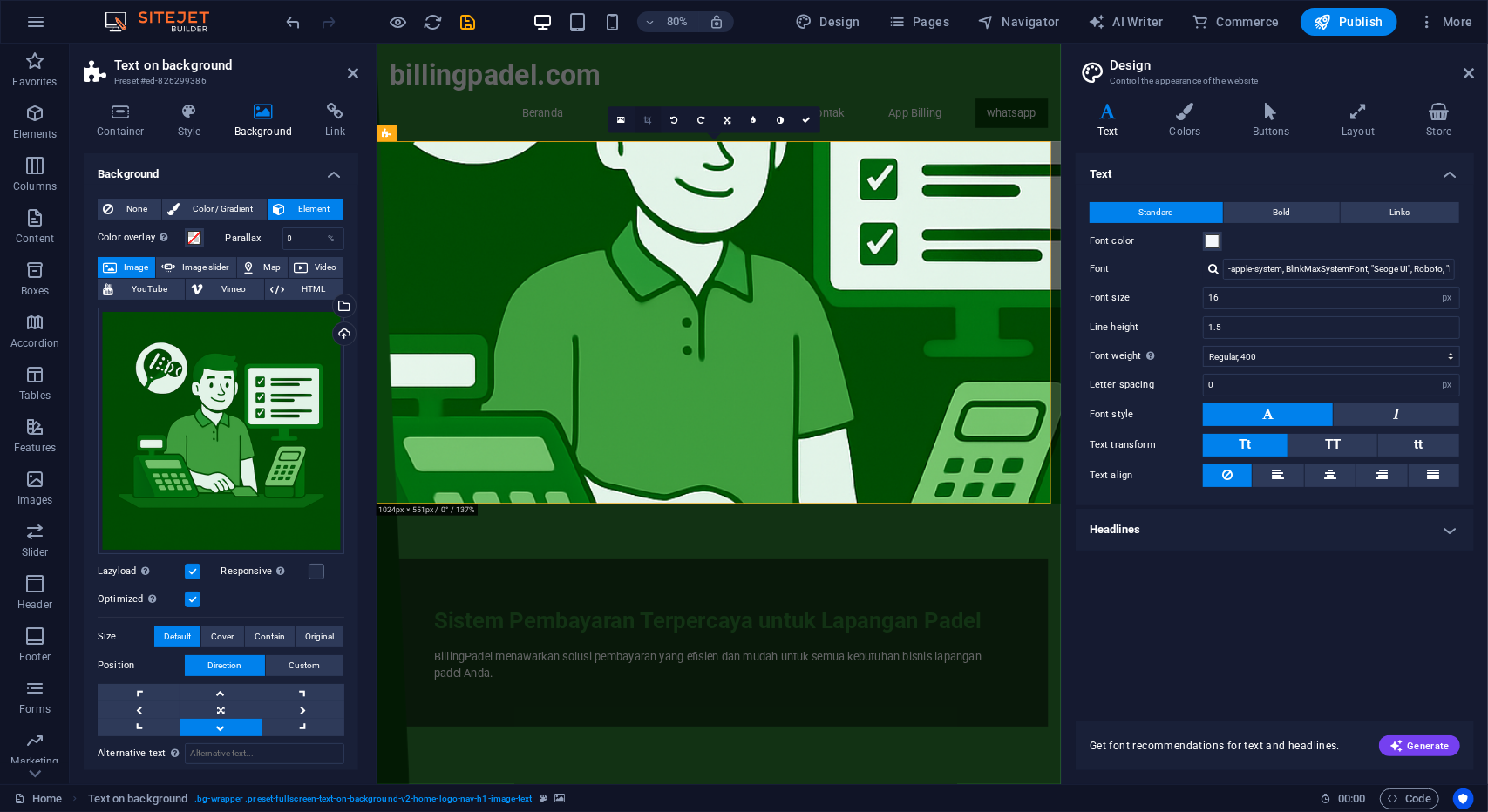 click at bounding box center [647, 119] 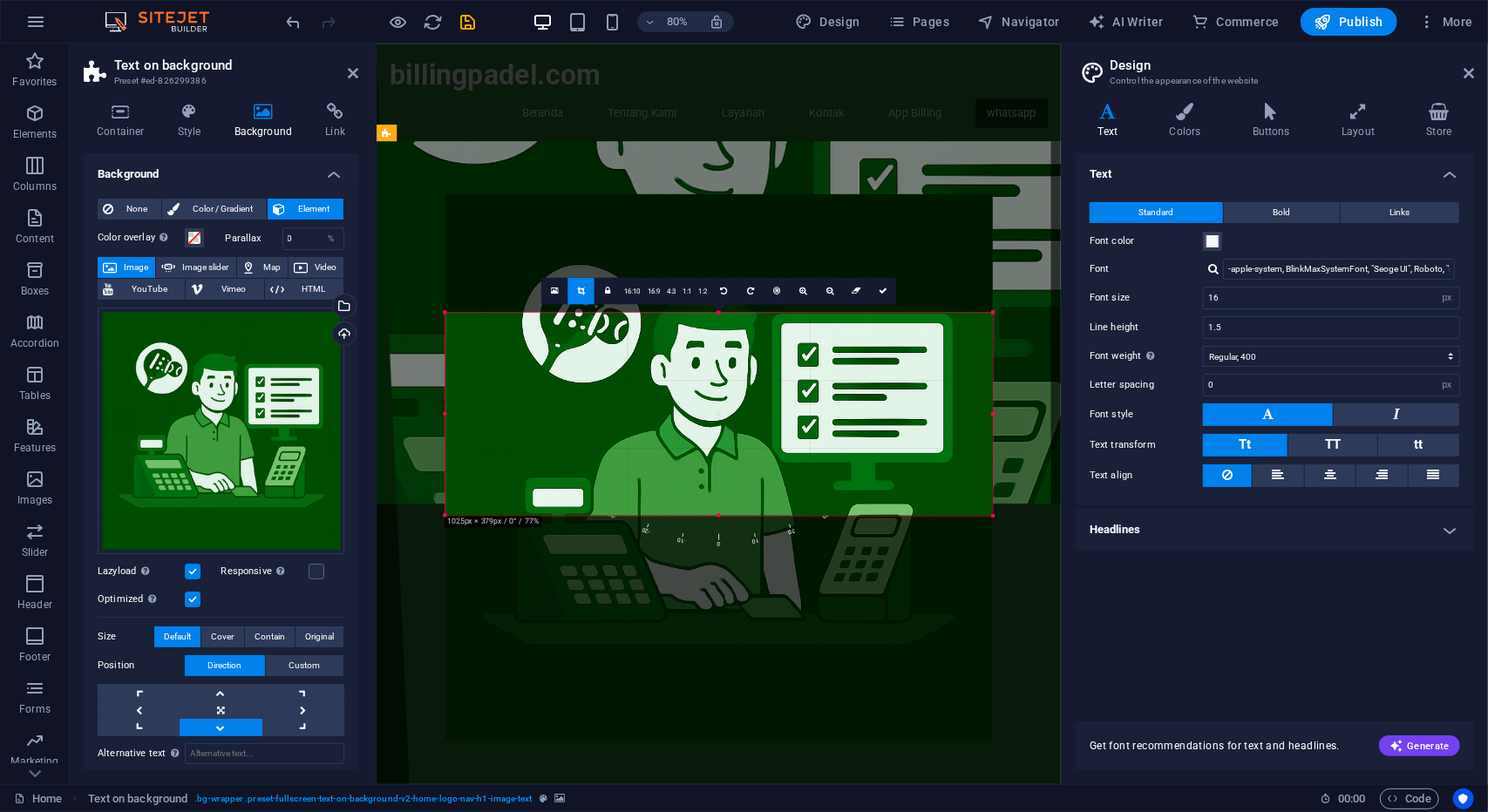 drag, startPoint x: 671, startPoint y: 389, endPoint x: 668, endPoint y: 417, distance: 28.16026 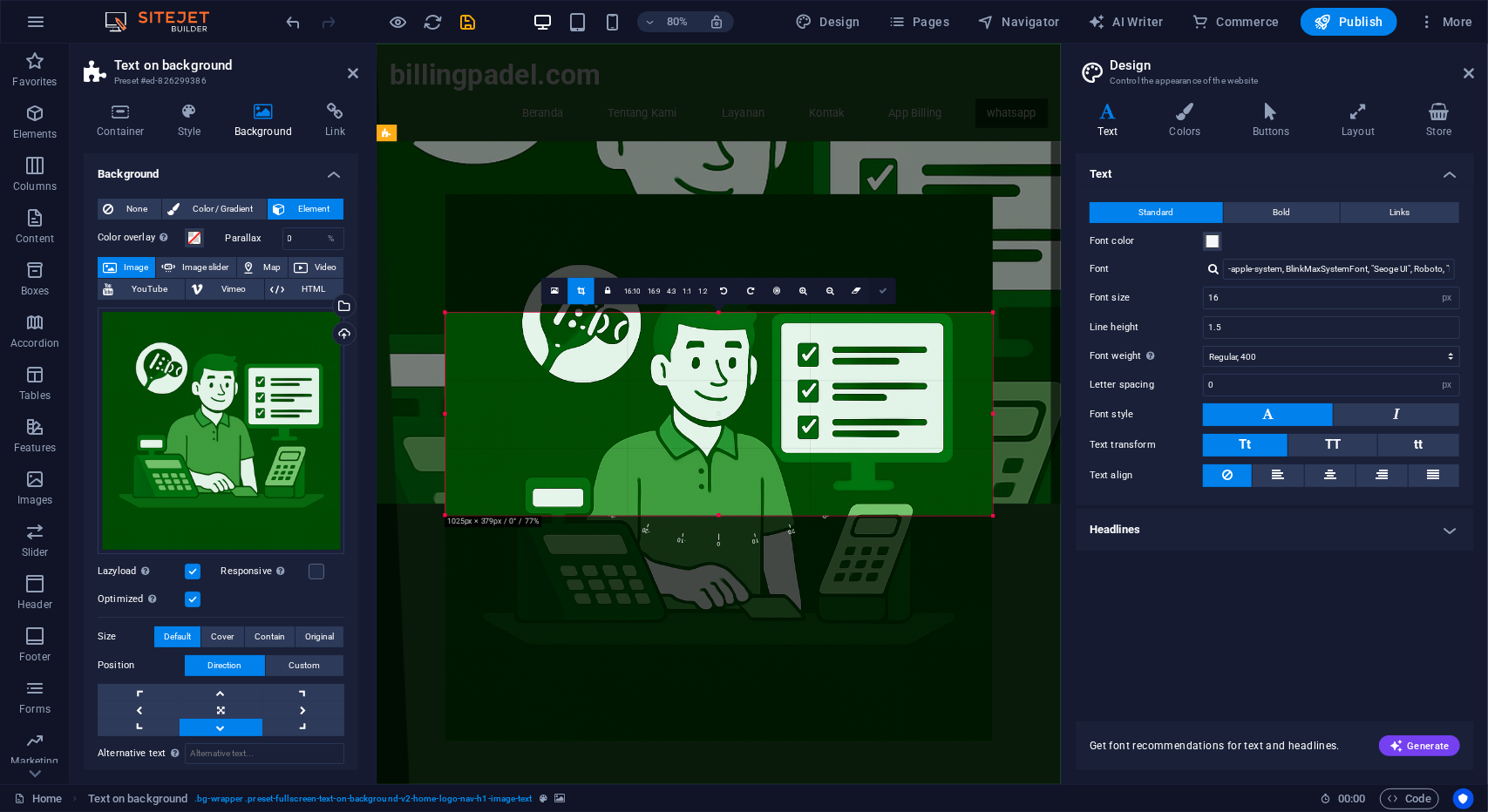click at bounding box center [883, 291] 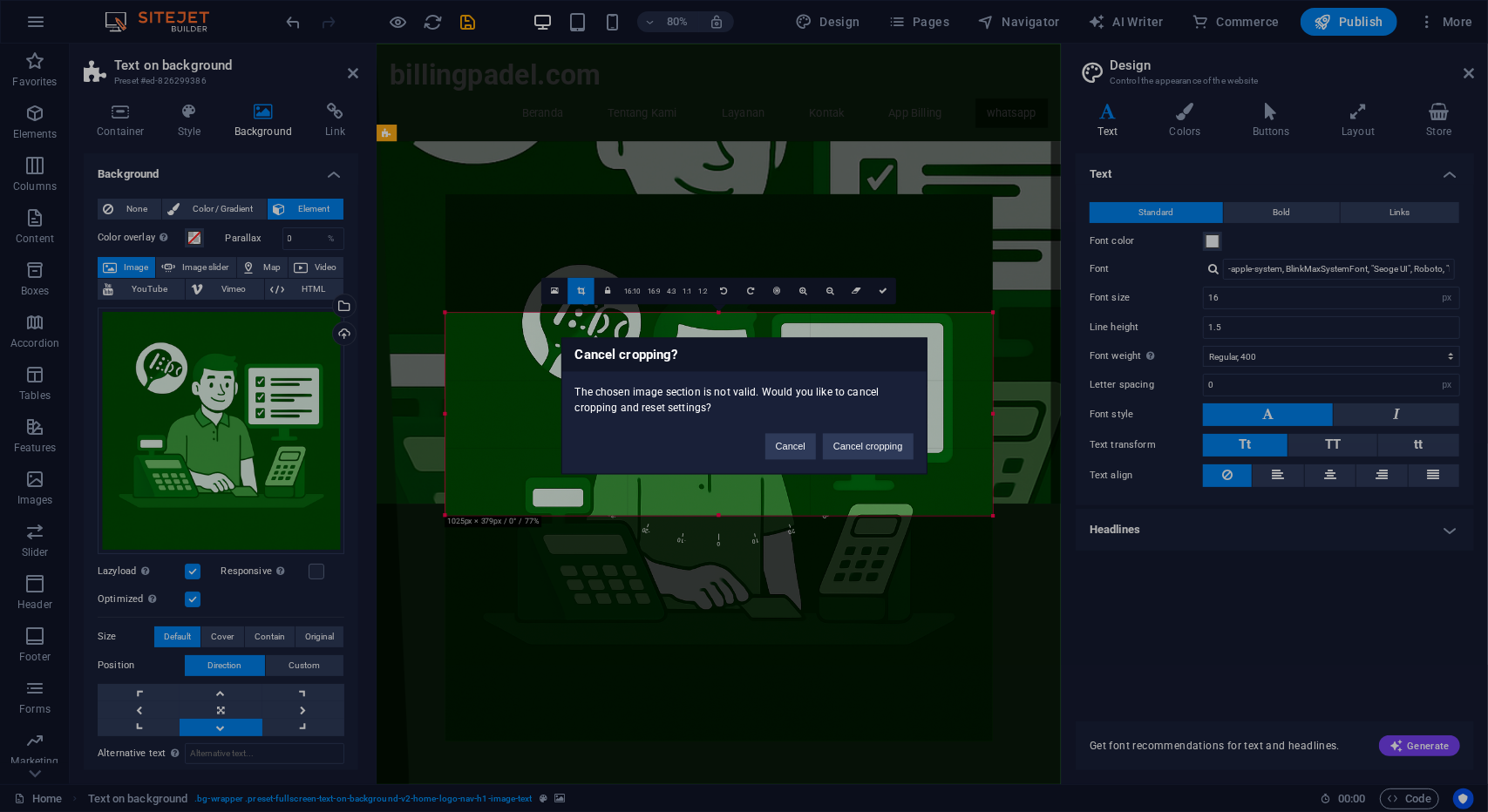 click on "Cancel cropping? The chosen image section is not valid. Would you like to cancel cropping and reset settings? Cancel Cancel cropping" at bounding box center [744, 406] 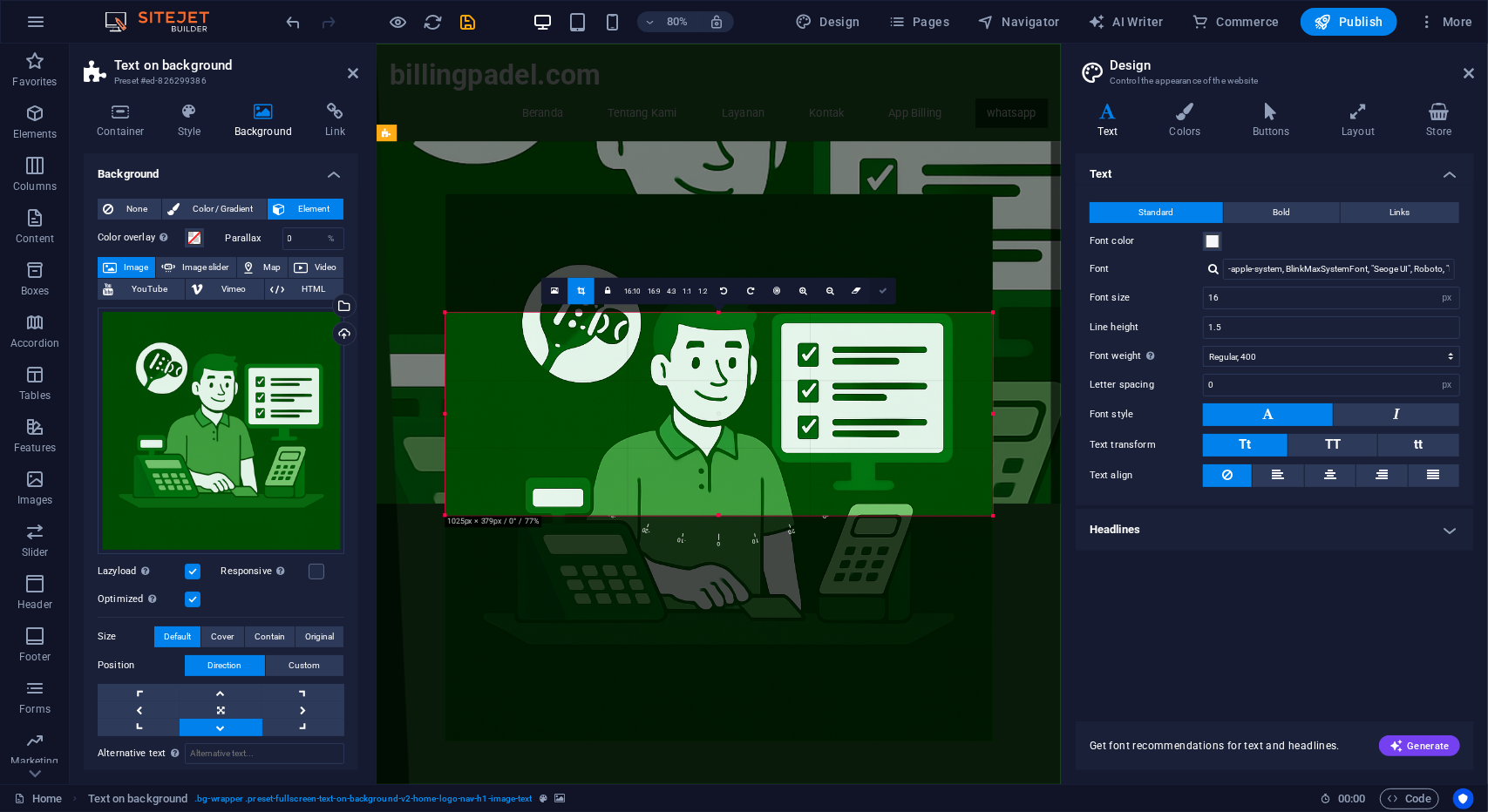 click at bounding box center [883, 291] 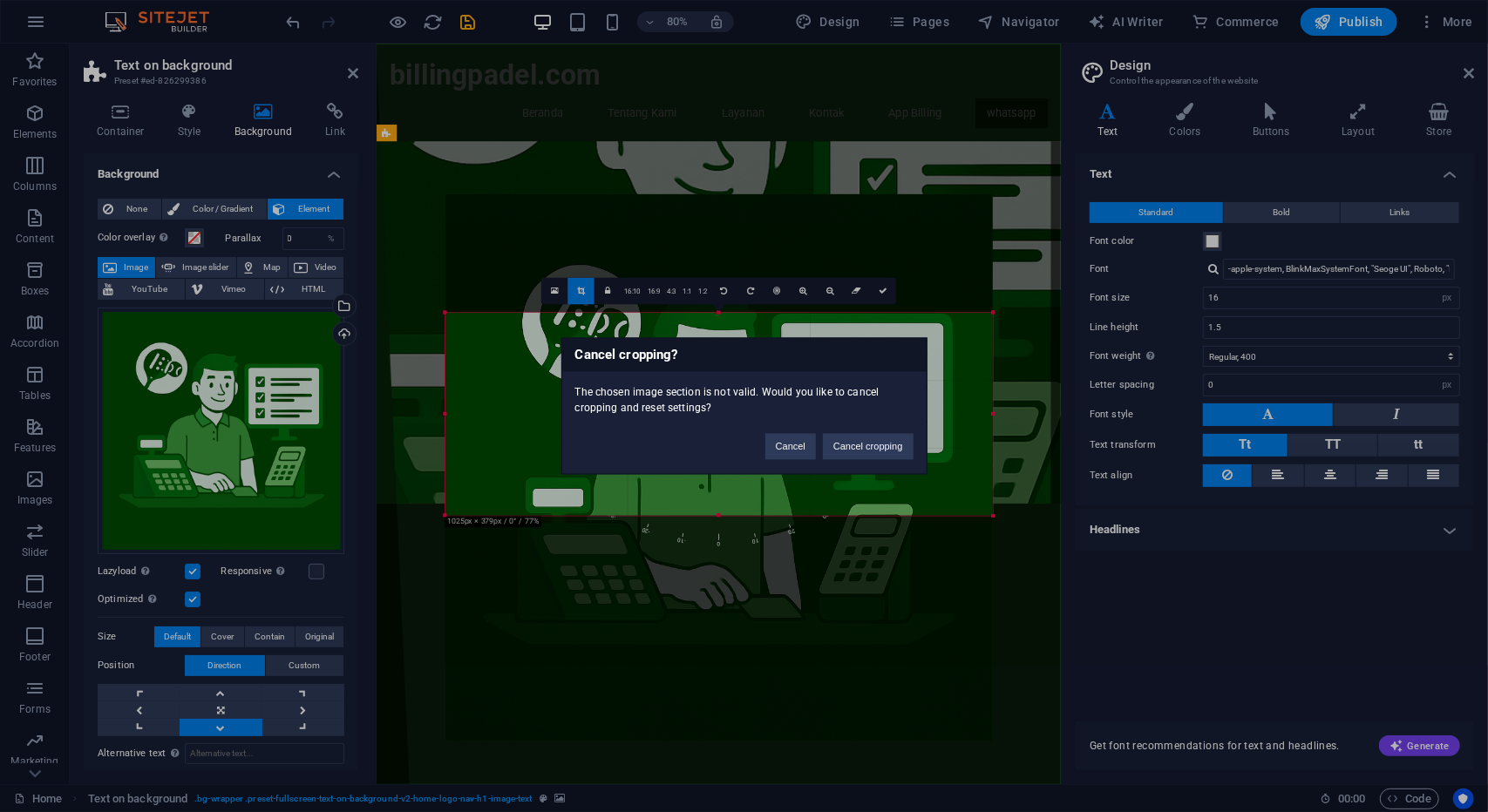 click on "Cancel cropping? The chosen image section is not valid. Would you like to cancel cropping and reset settings? Cancel Cancel cropping" at bounding box center (744, 406) 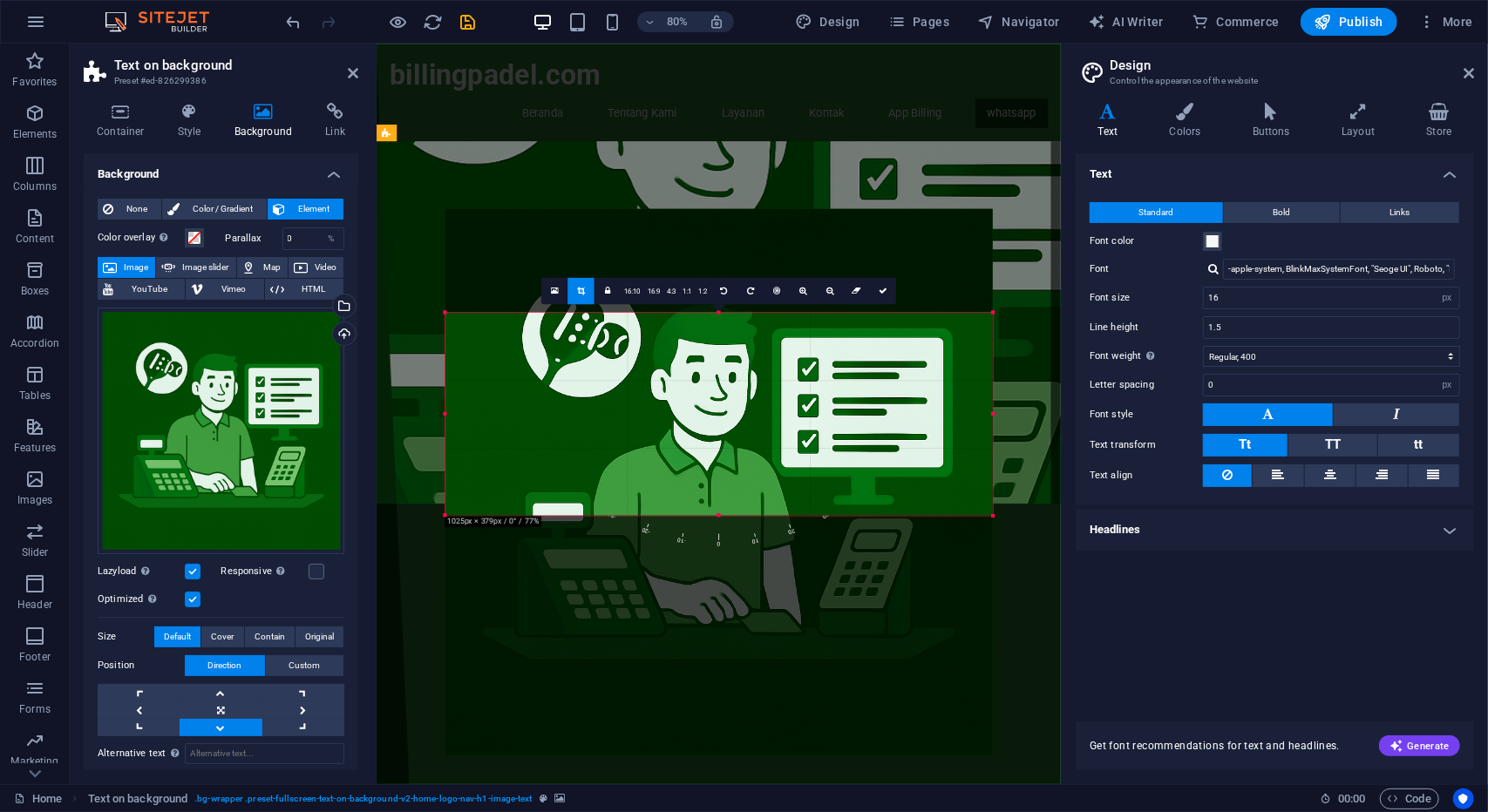 drag, startPoint x: 690, startPoint y: 380, endPoint x: 693, endPoint y: 369, distance: 11.401754 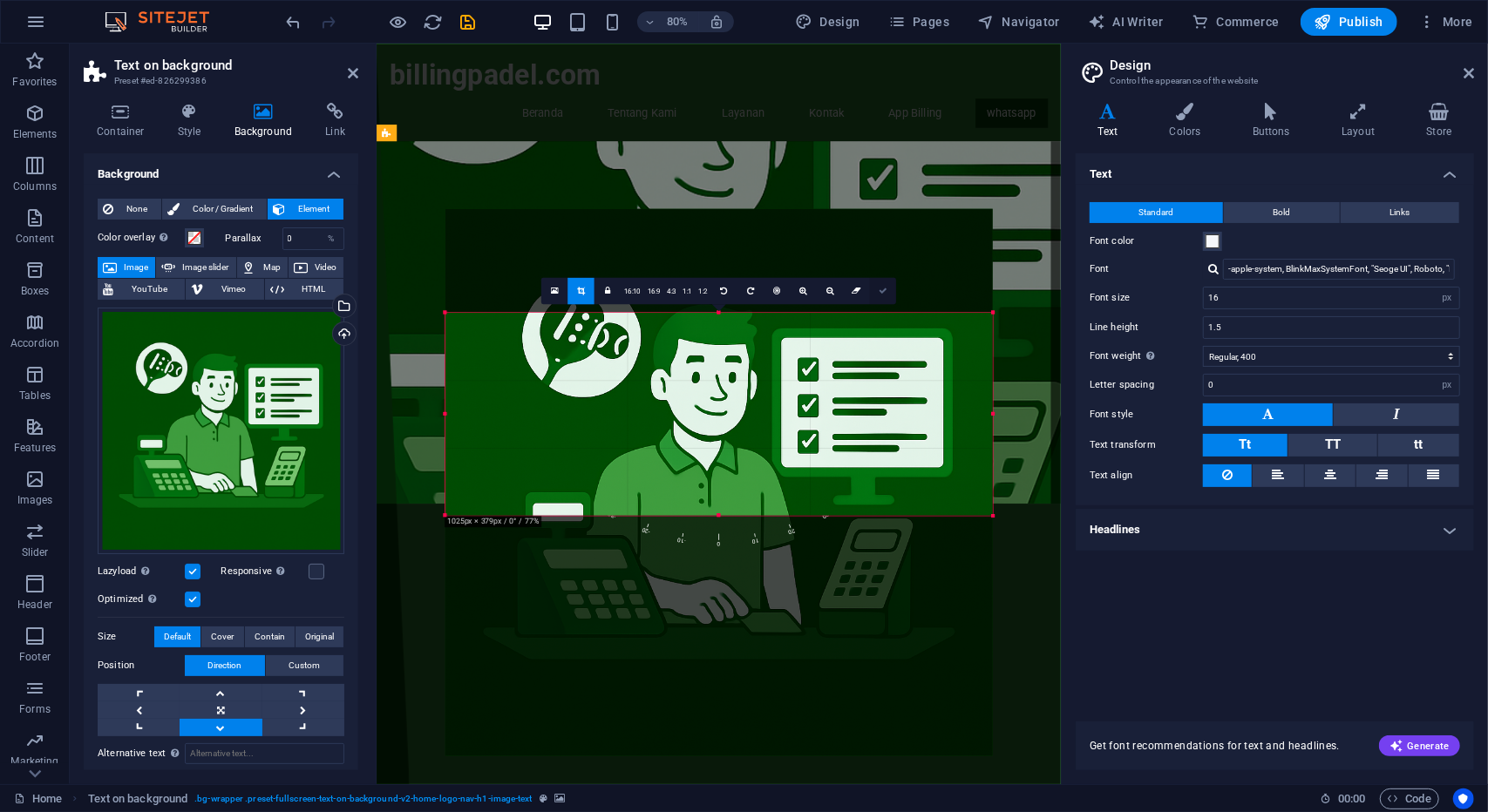 click at bounding box center (883, 291) 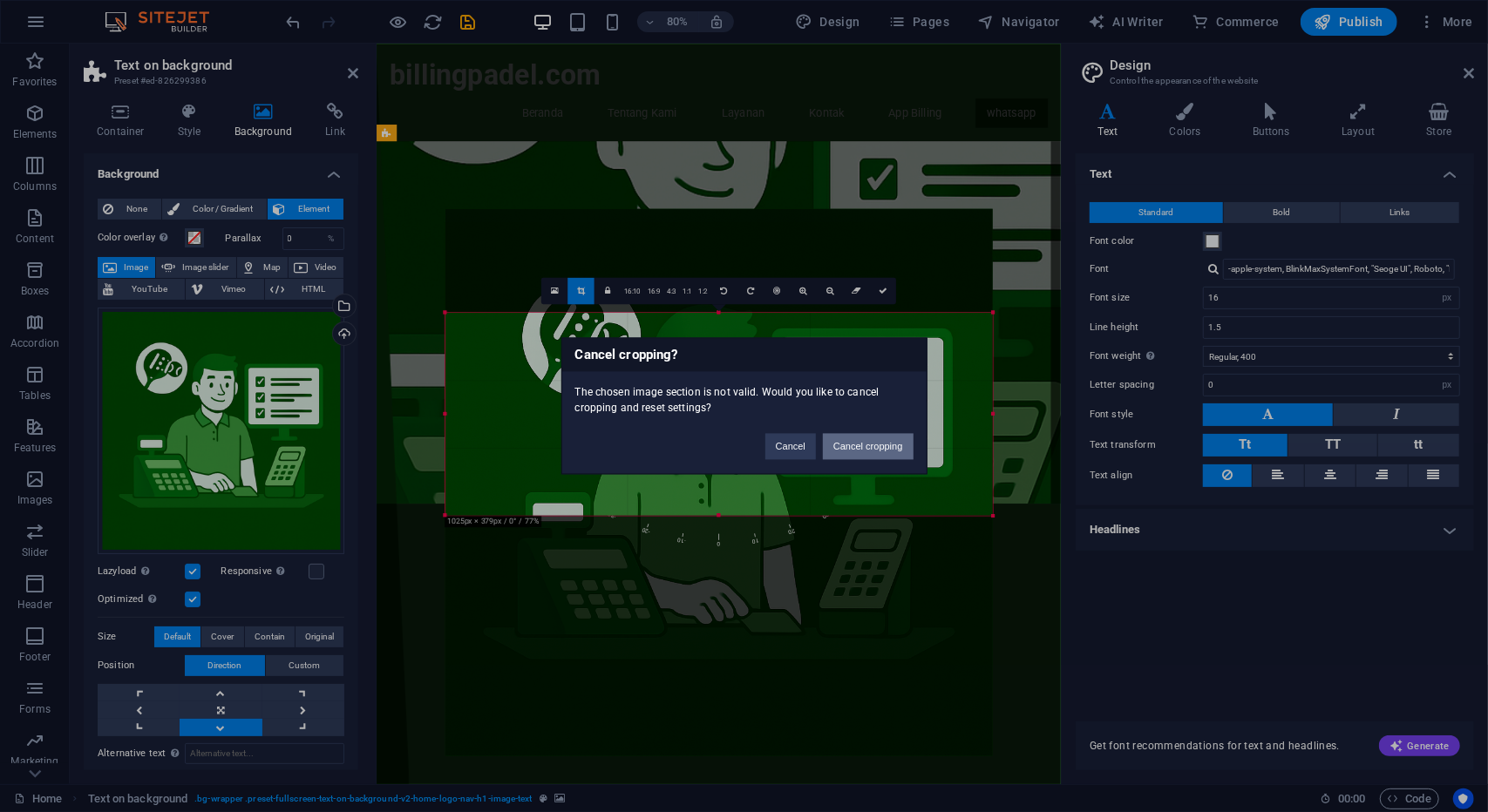 click on "Cancel cropping" at bounding box center (868, 447) 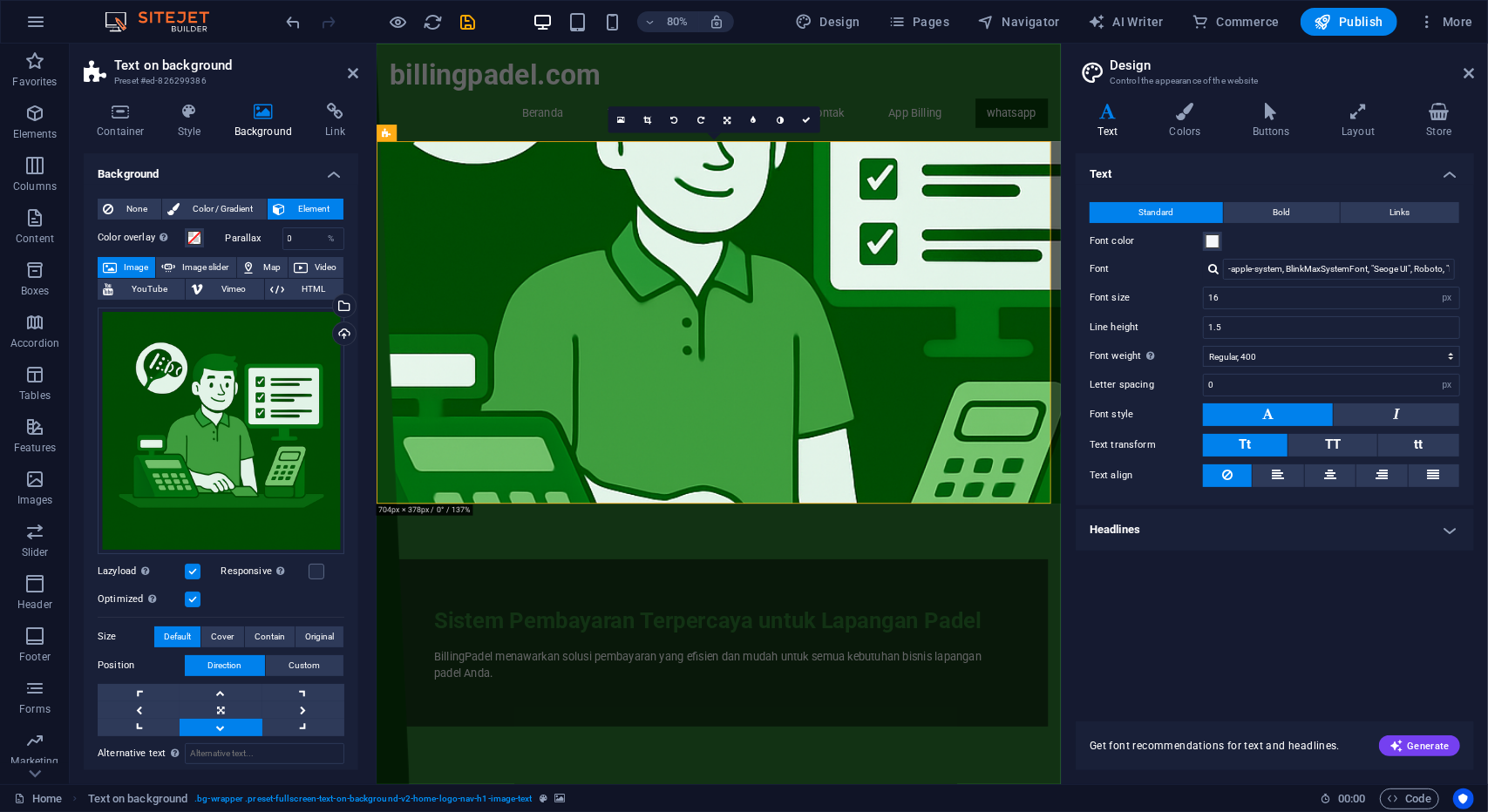 click at bounding box center [803, 391] 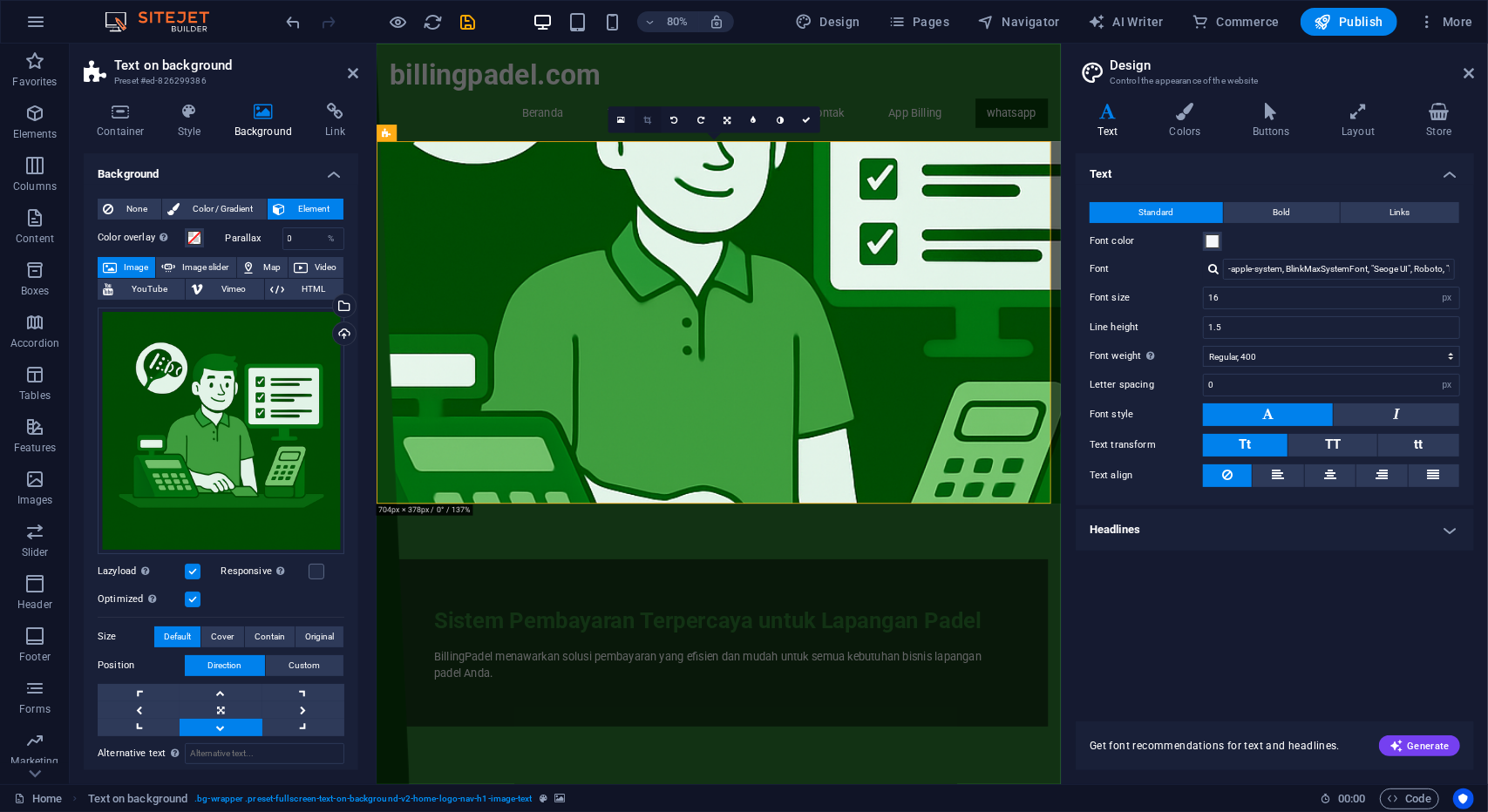 click at bounding box center (647, 119) 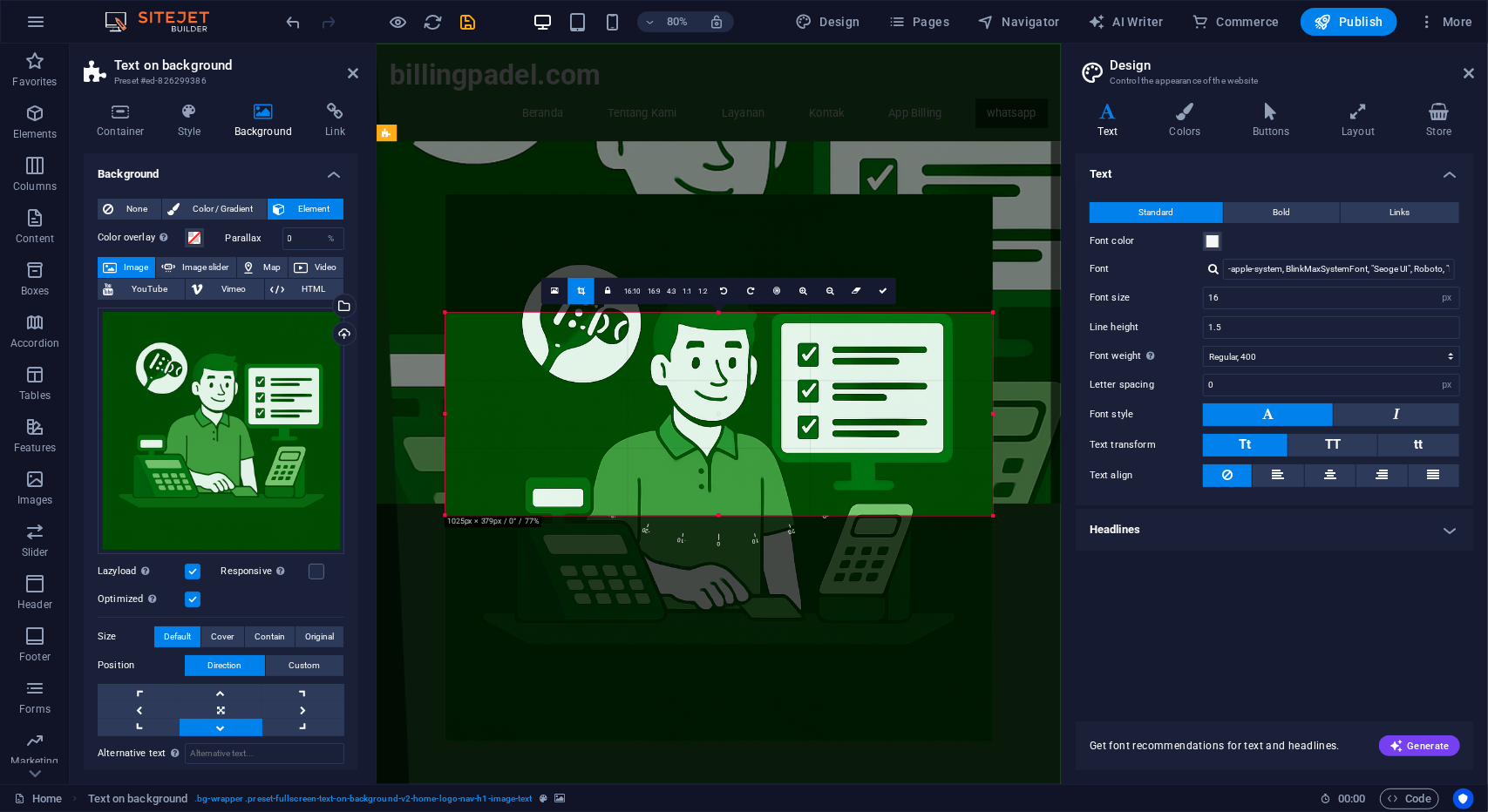 drag, startPoint x: 664, startPoint y: 377, endPoint x: 668, endPoint y: 405, distance: 28.28427 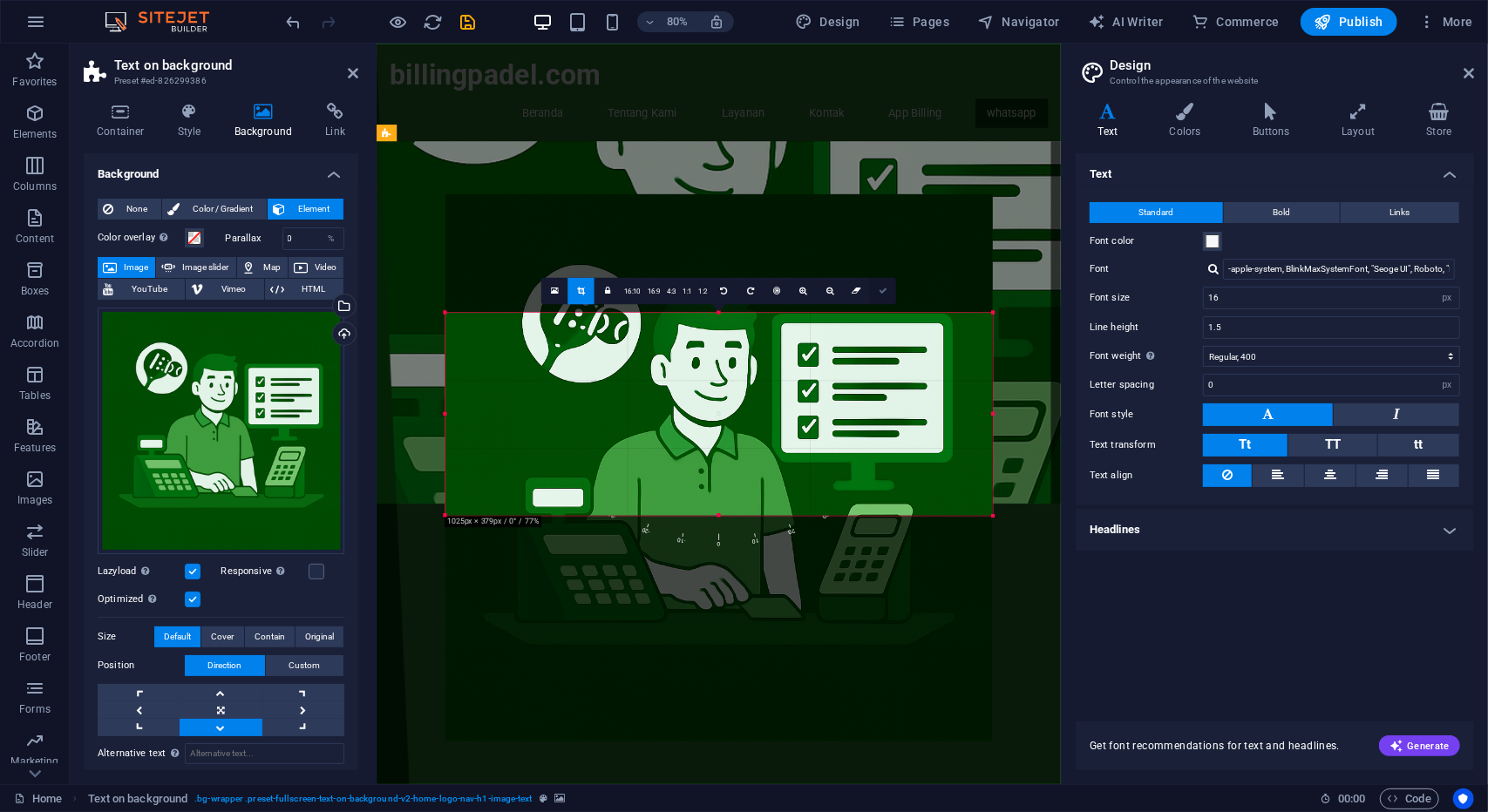 click at bounding box center (883, 291) 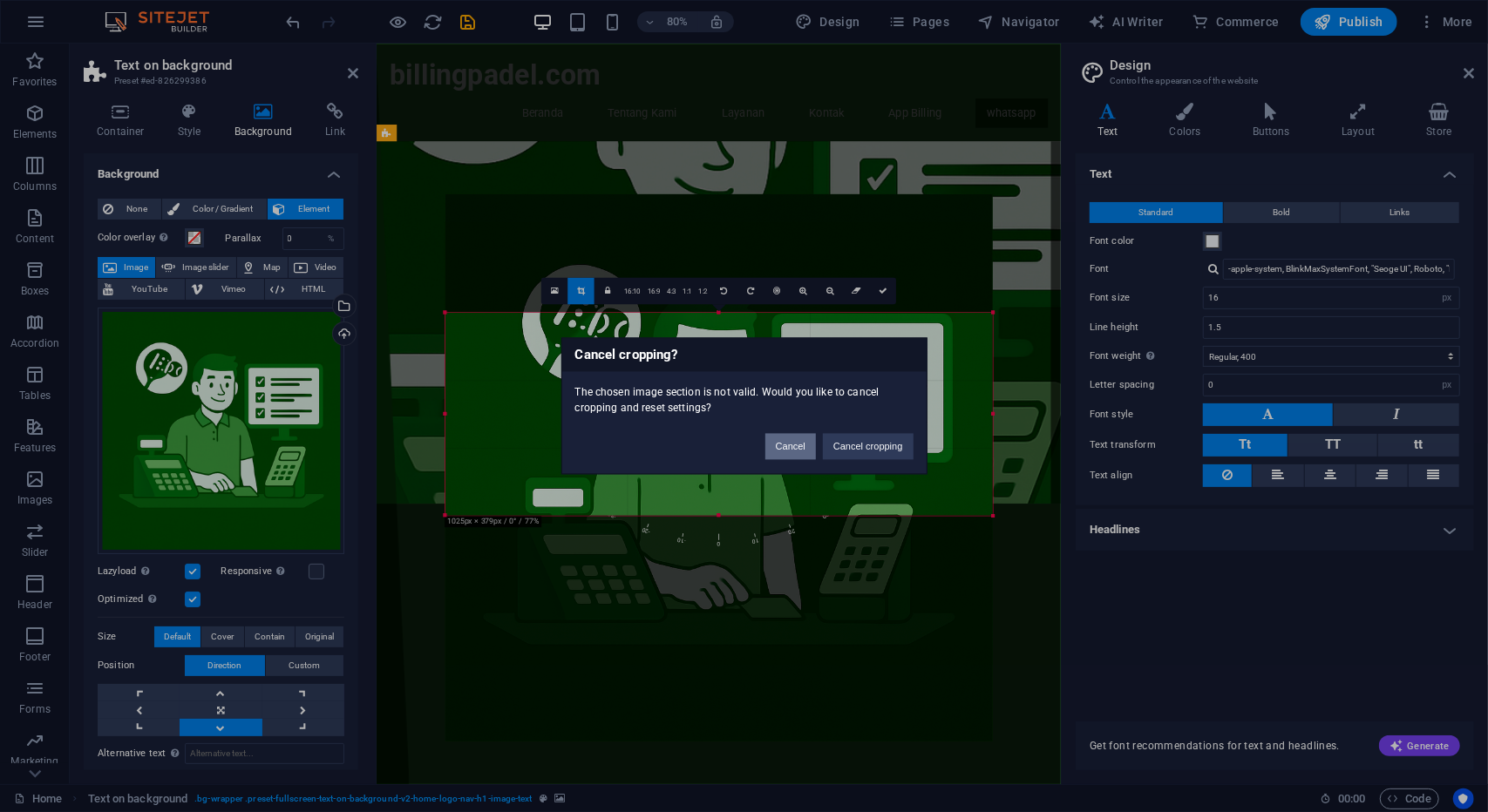 click on "Cancel" at bounding box center [791, 447] 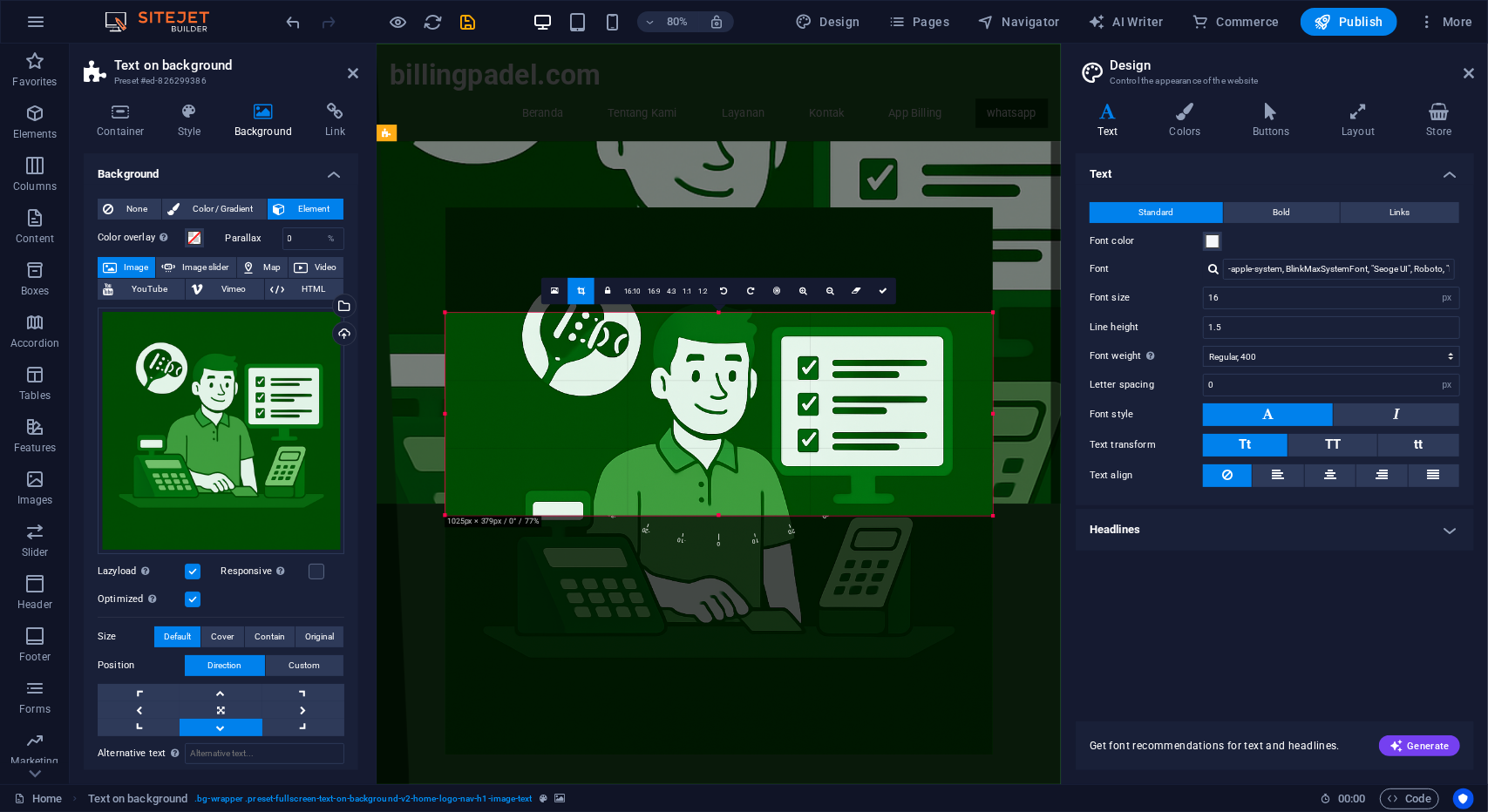 drag, startPoint x: 636, startPoint y: 403, endPoint x: 633, endPoint y: 390, distance: 13.341664 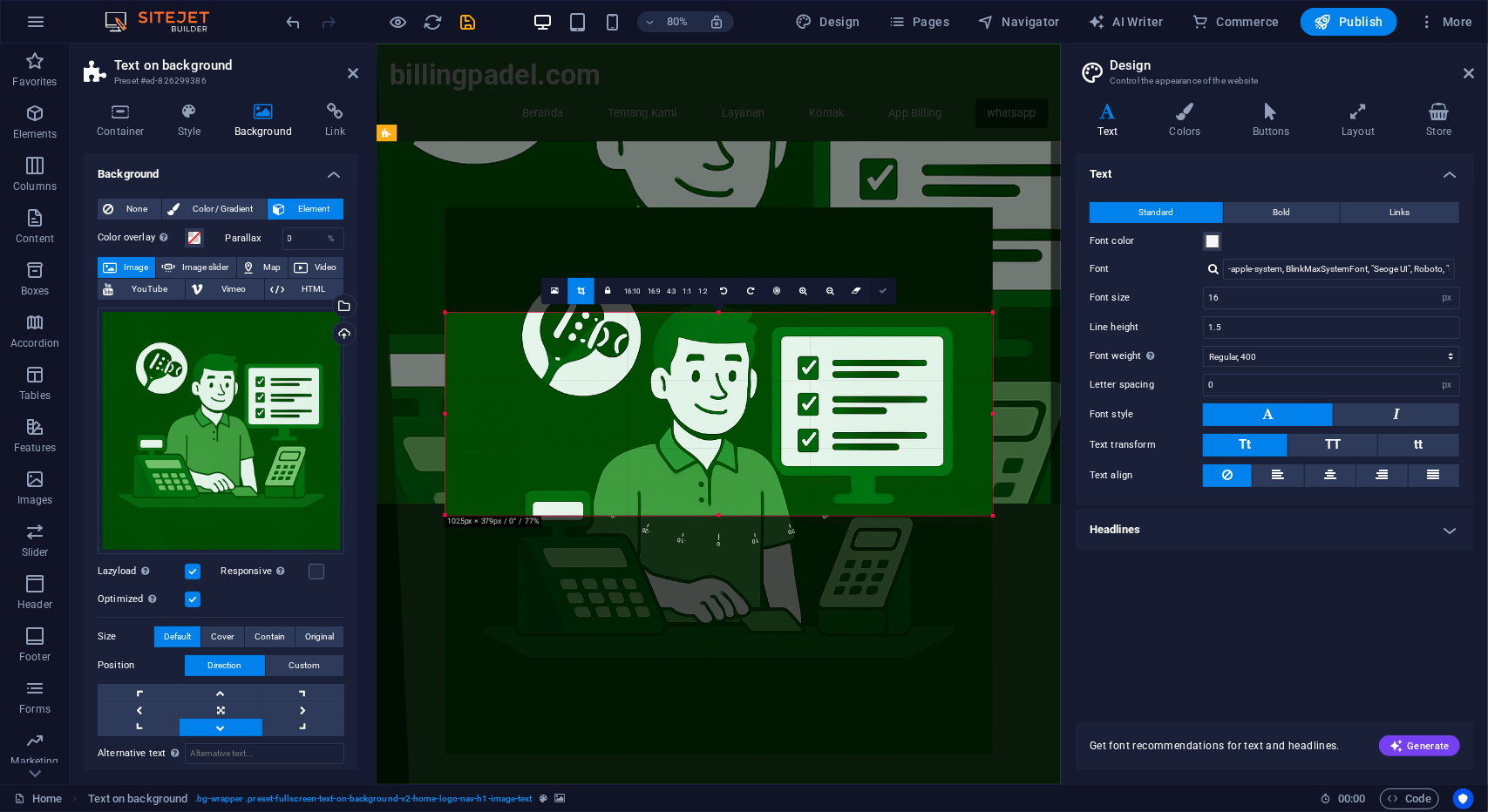 click at bounding box center [883, 291] 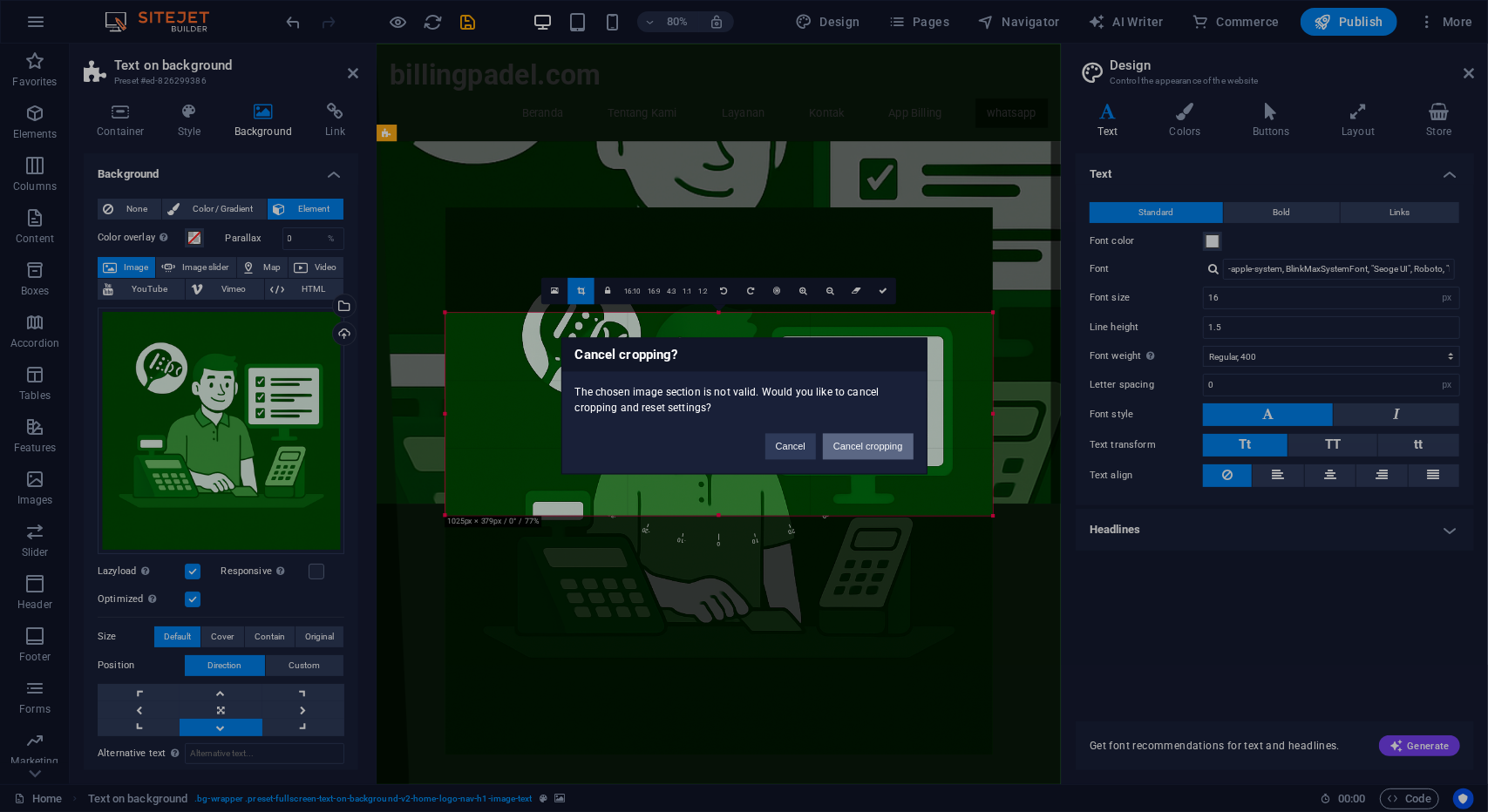 click on "Cancel cropping" at bounding box center [868, 447] 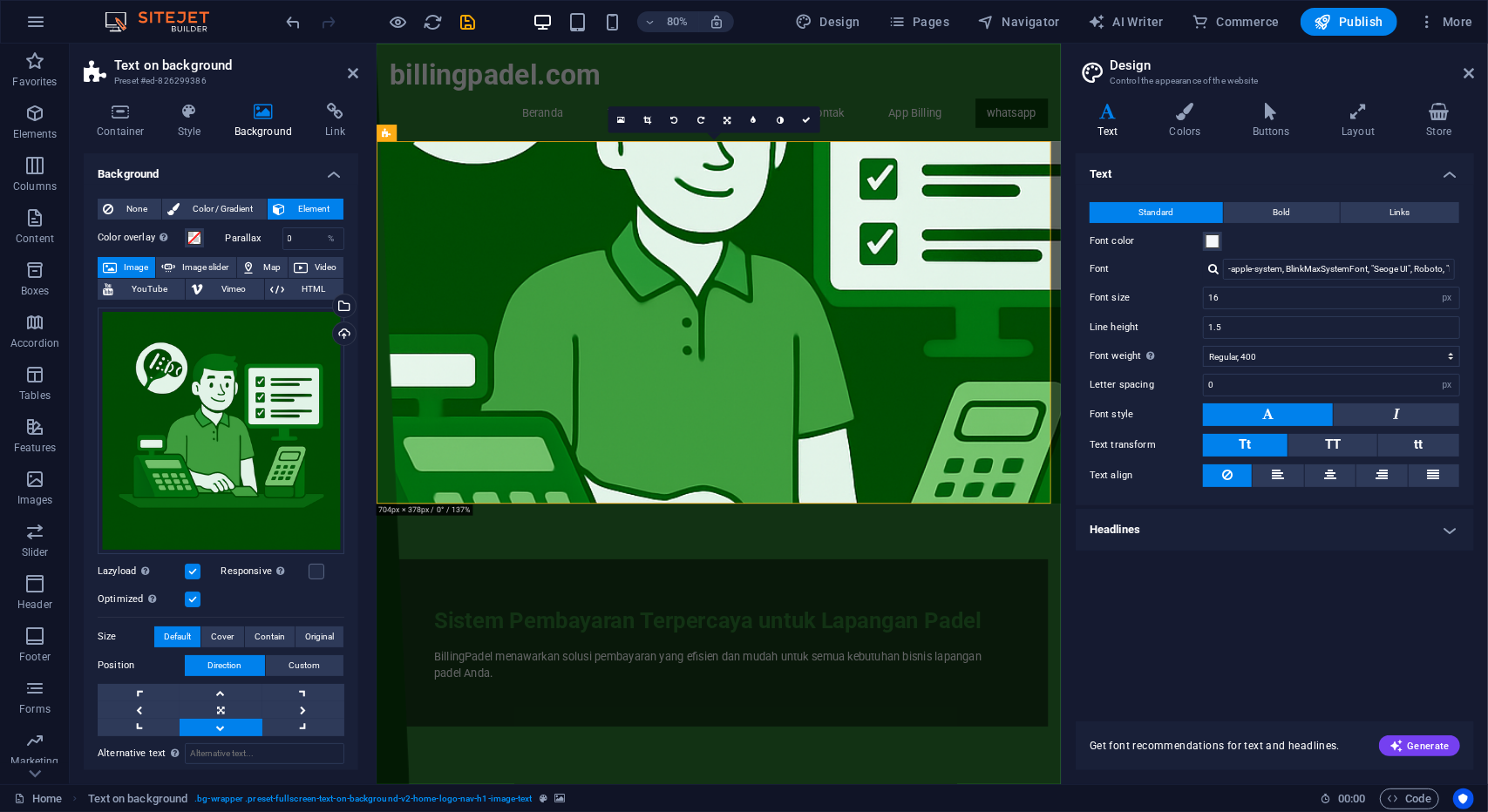 click at bounding box center (803, 391) 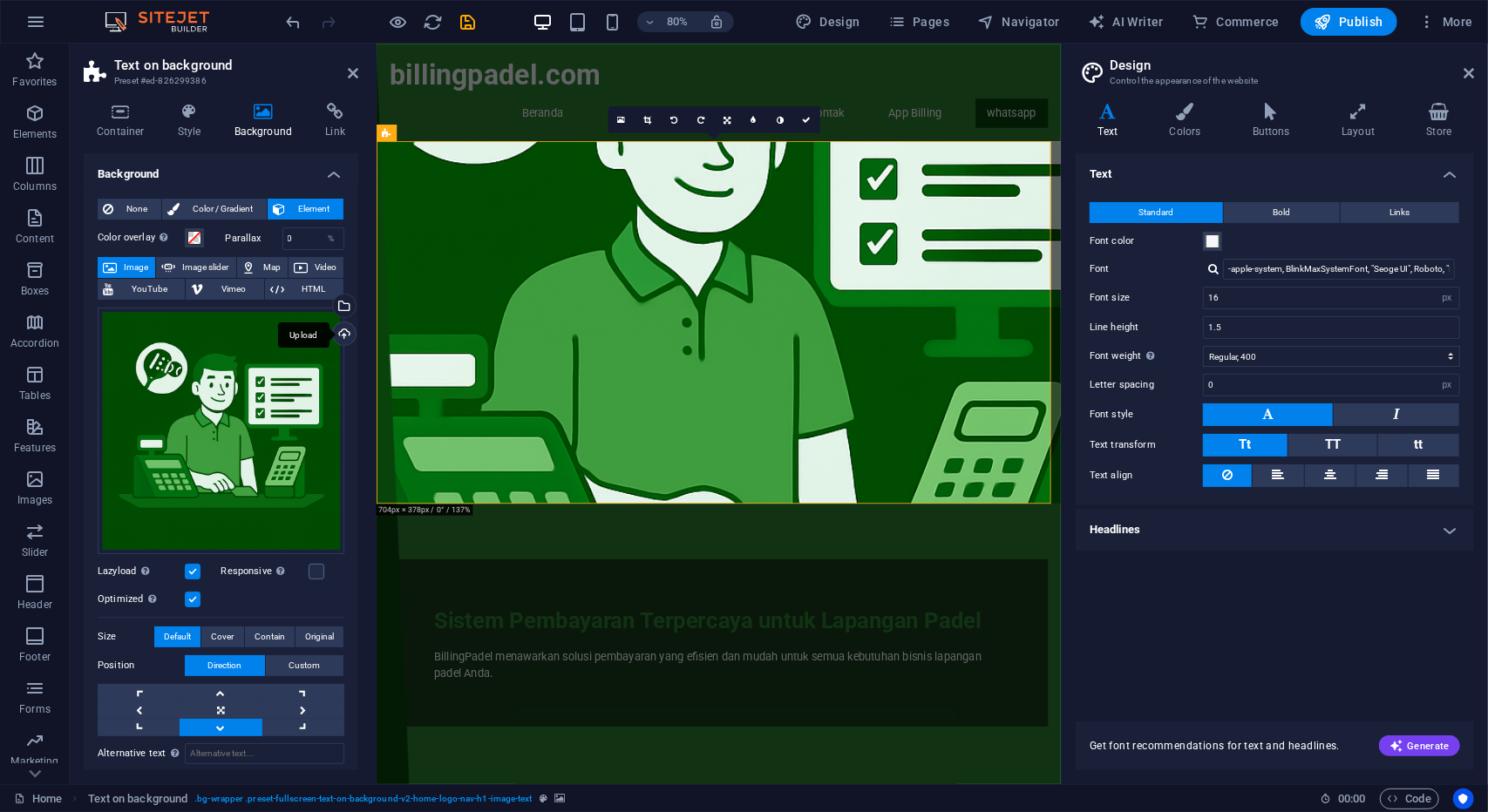 click on "Upload" at bounding box center (343, 335) 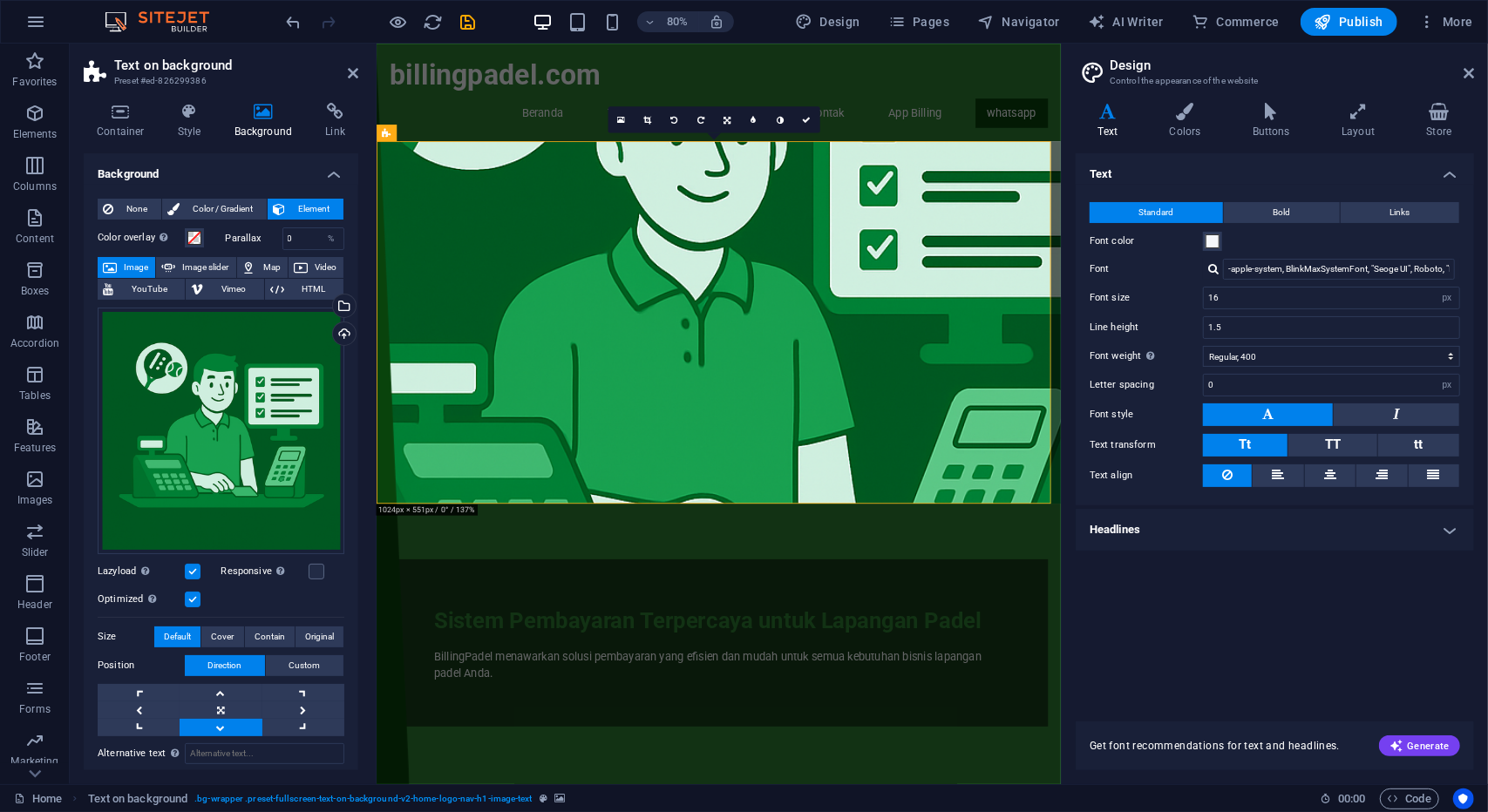 click at bounding box center (803, 391) 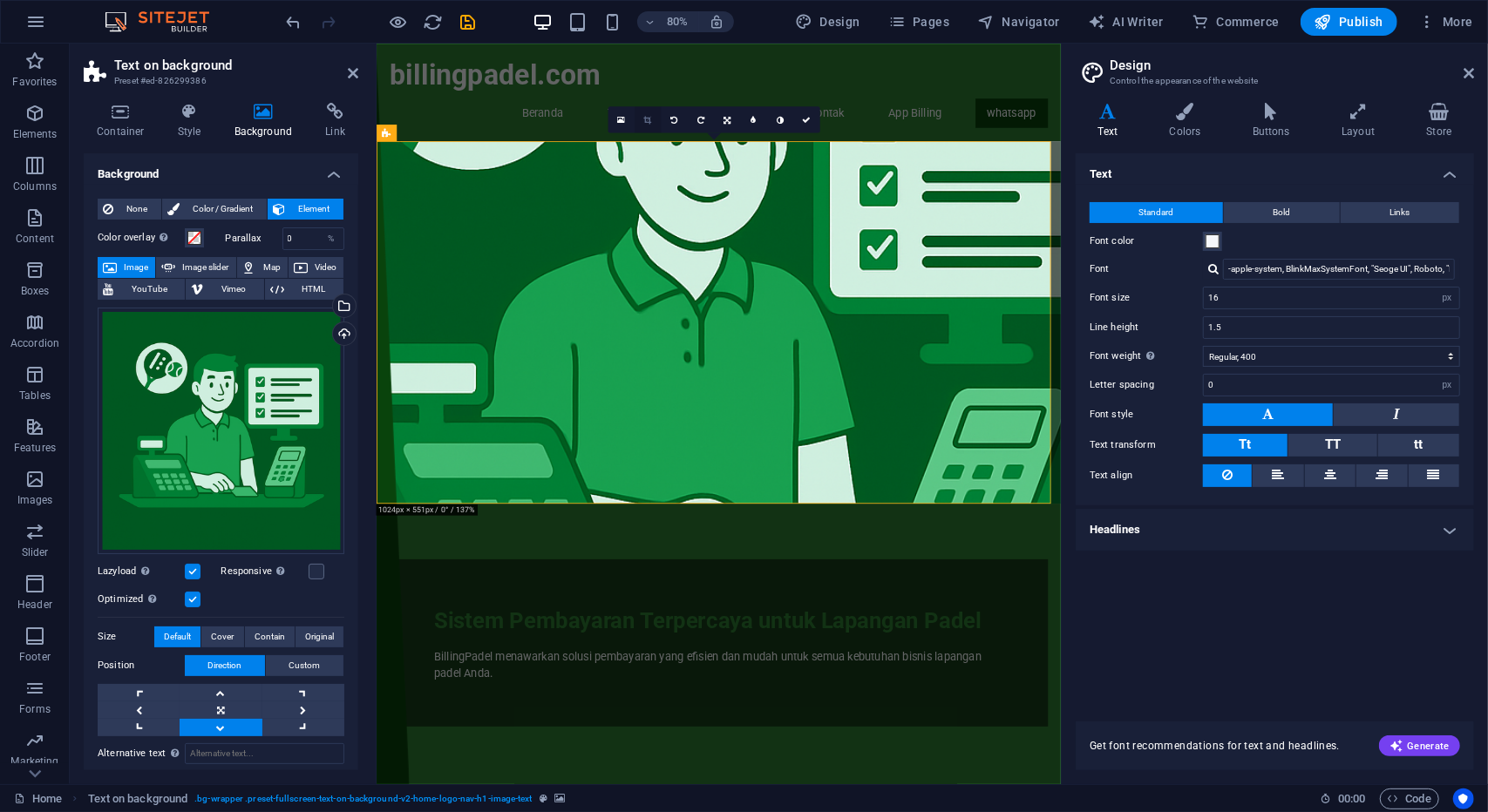 click at bounding box center (647, 119) 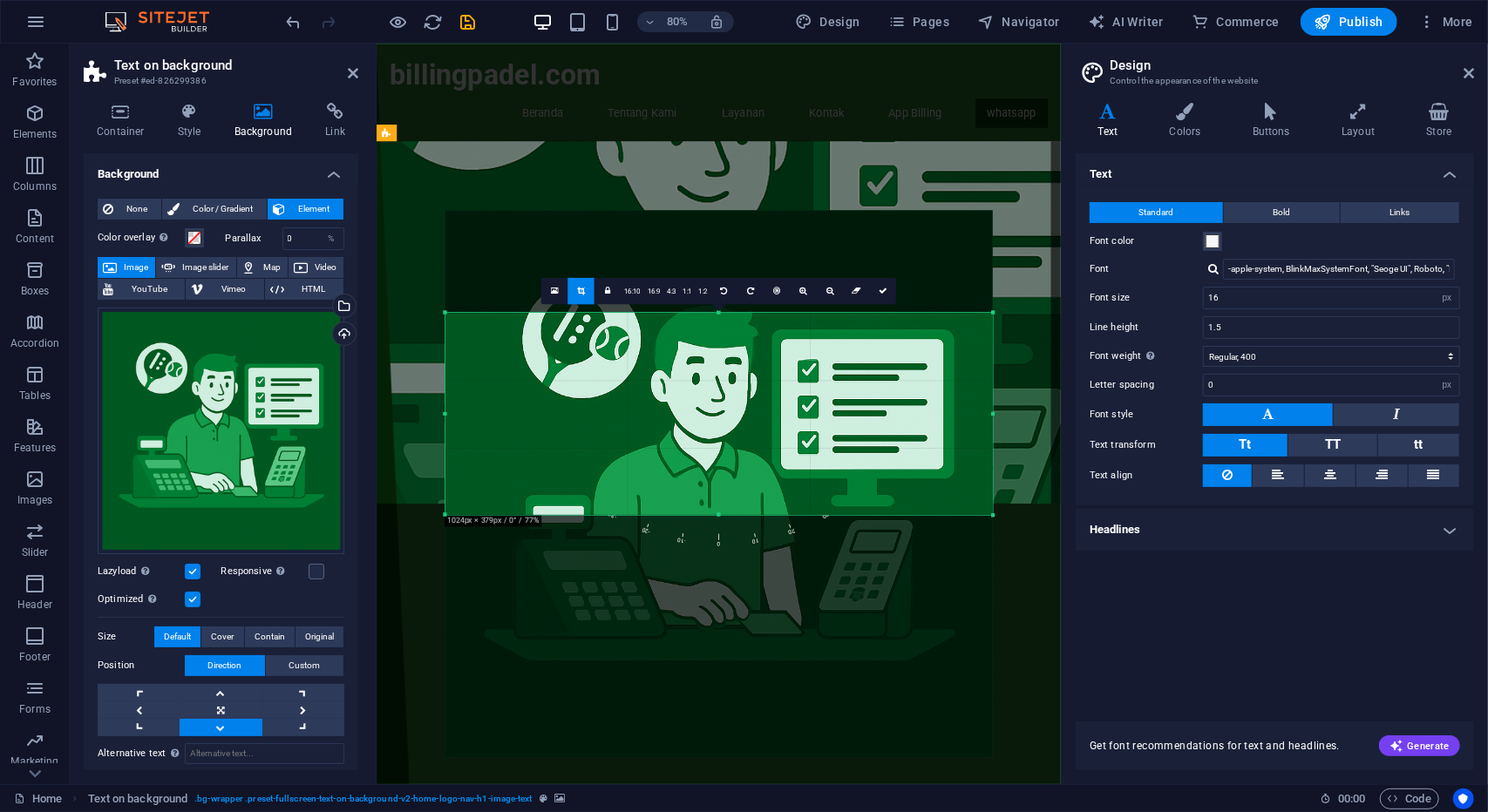 drag, startPoint x: 661, startPoint y: 378, endPoint x: 662, endPoint y: 423, distance: 45.01111 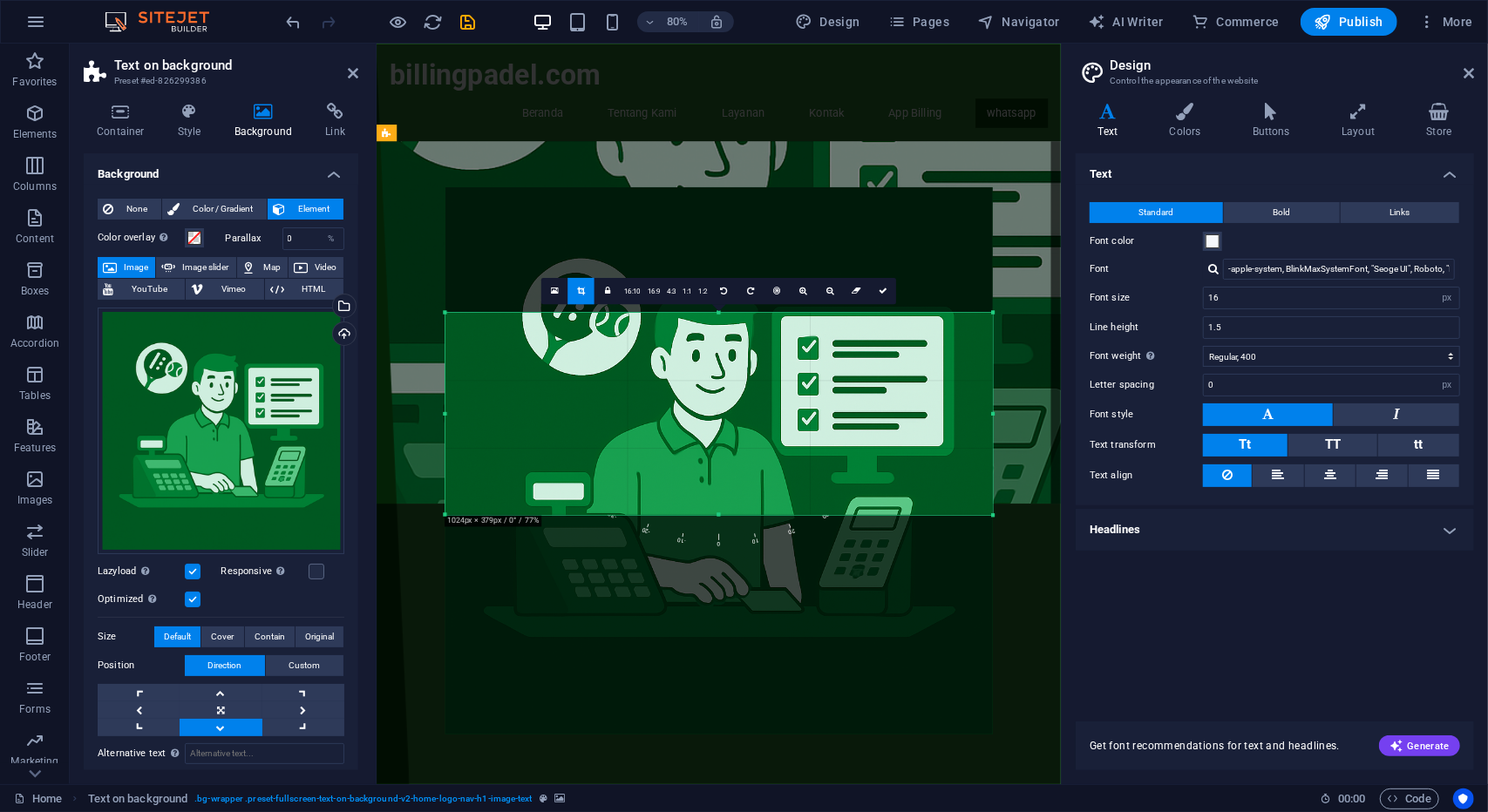drag, startPoint x: 732, startPoint y: 436, endPoint x: 731, endPoint y: 381, distance: 55.00909 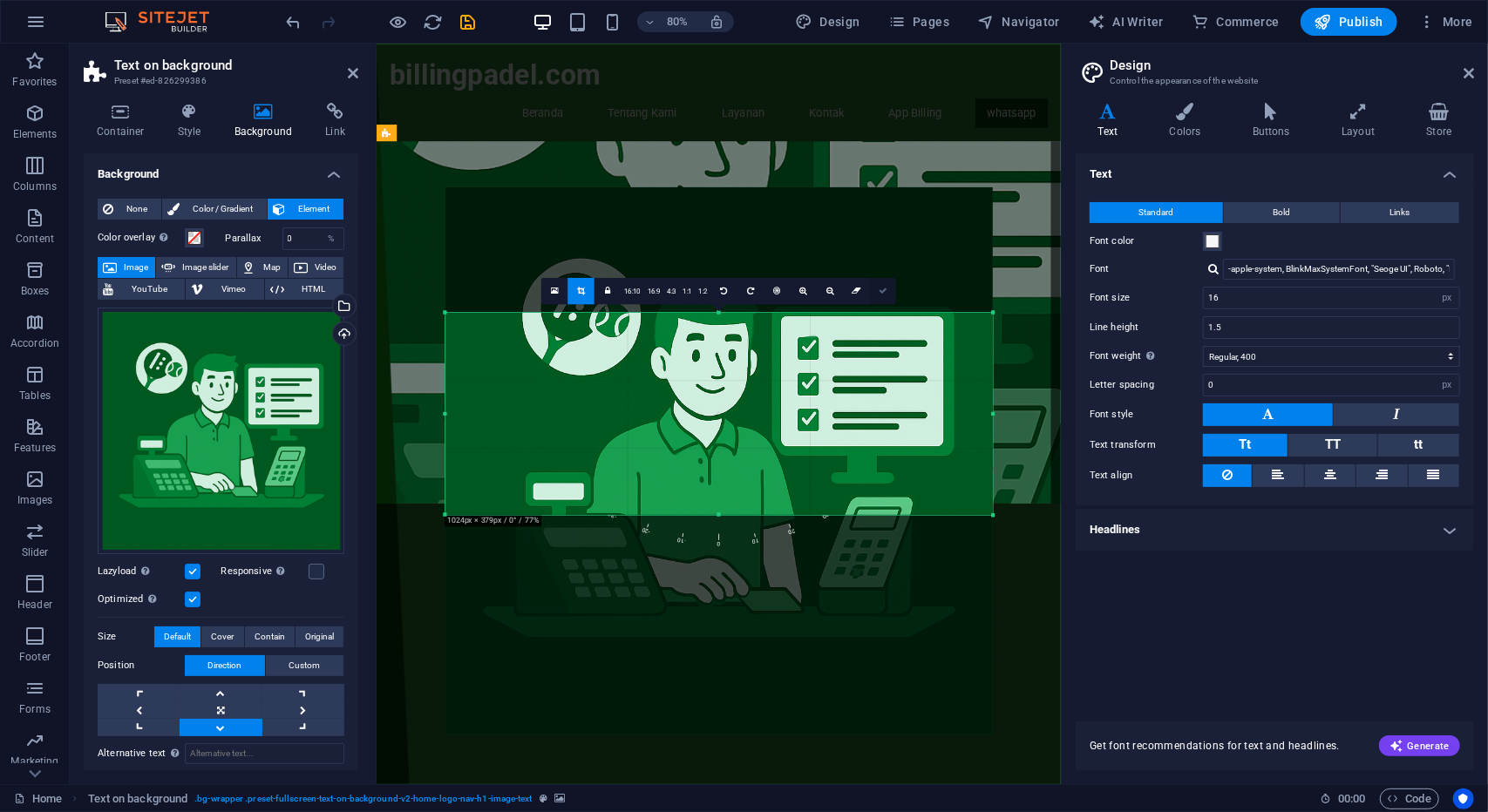 click at bounding box center [883, 291] 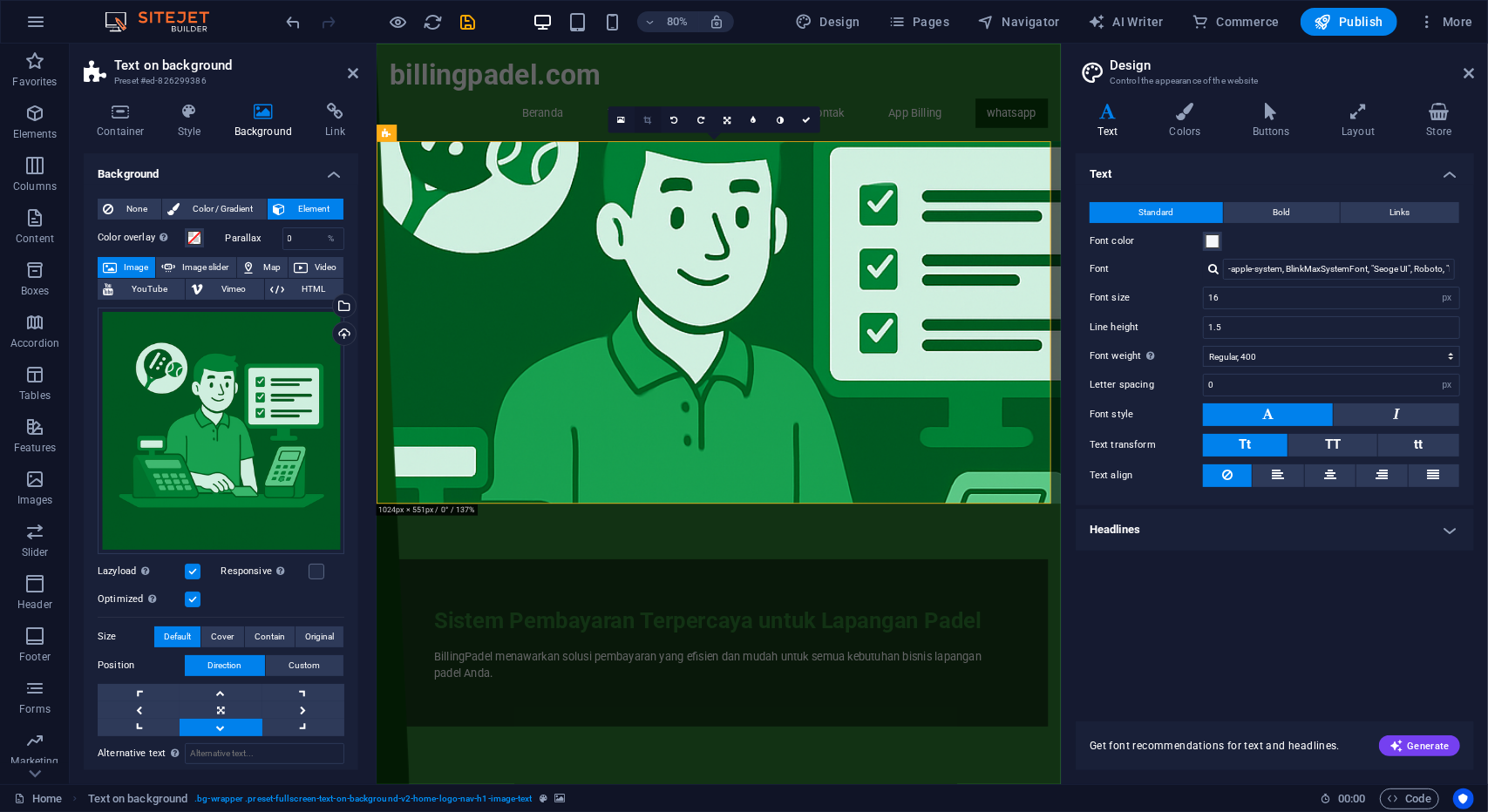 click at bounding box center (648, 119) 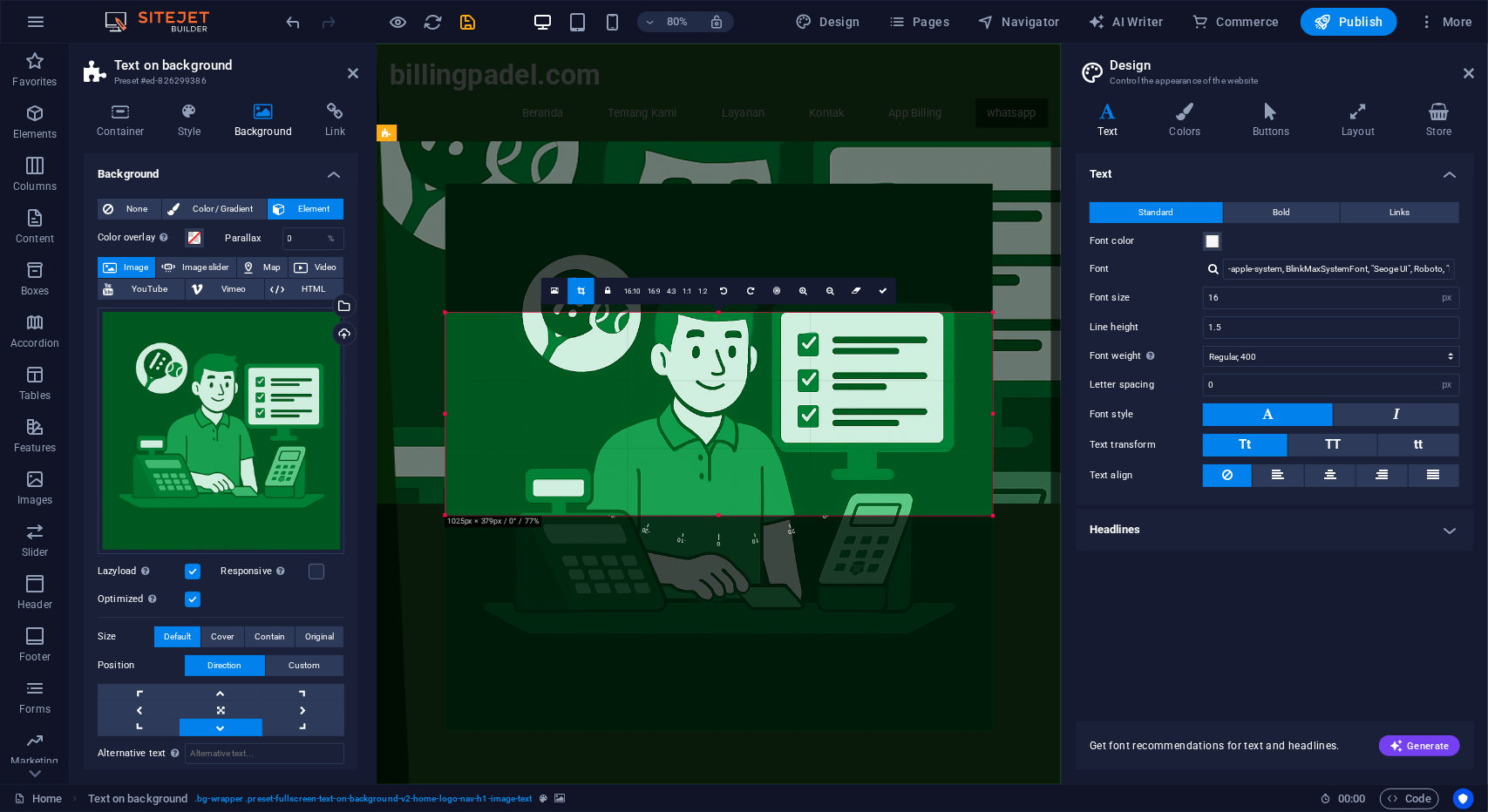drag, startPoint x: 666, startPoint y: 396, endPoint x: 662, endPoint y: 360, distance: 36.22154 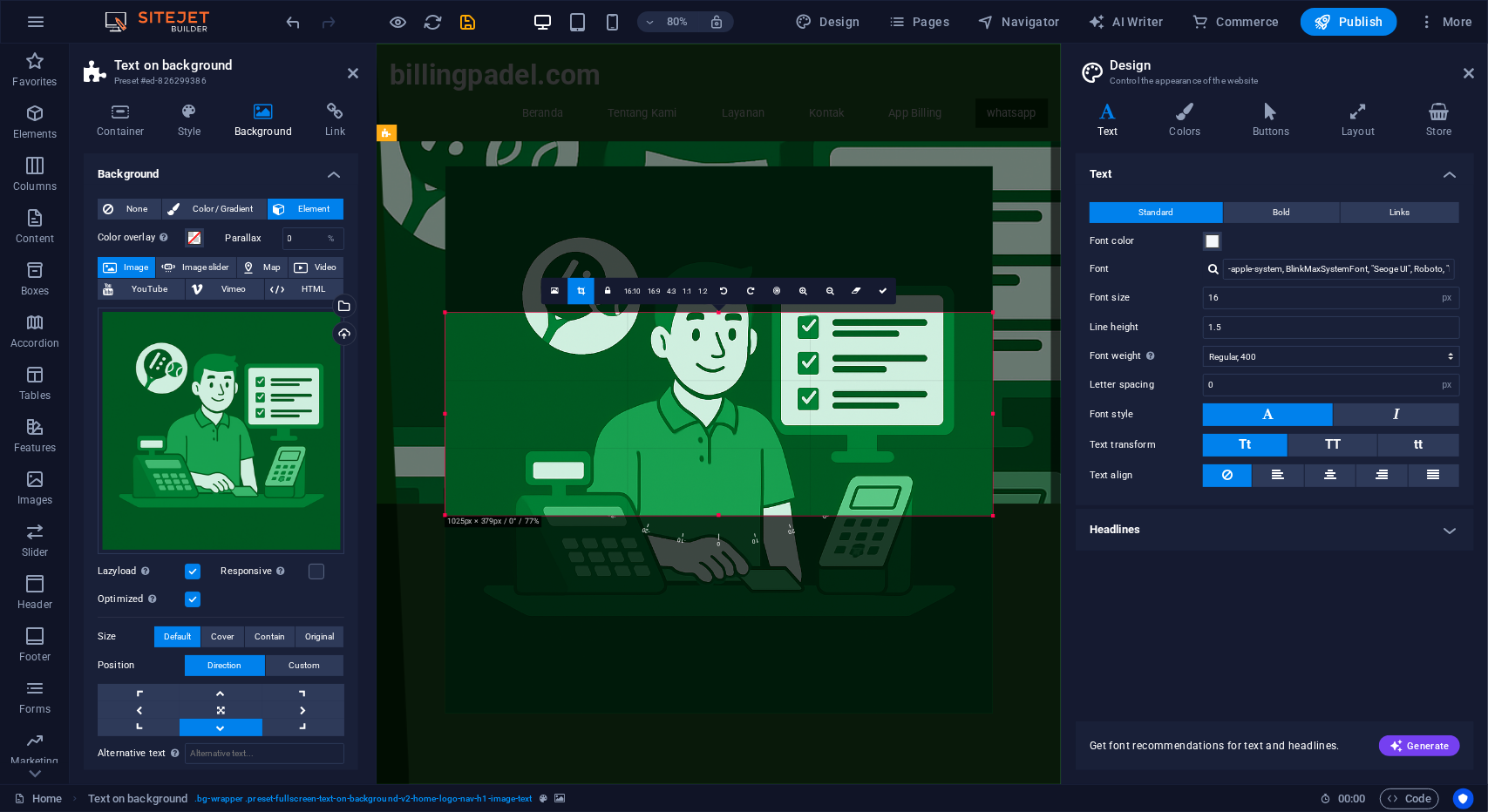 drag, startPoint x: 662, startPoint y: 360, endPoint x: 662, endPoint y: 306, distance: 54 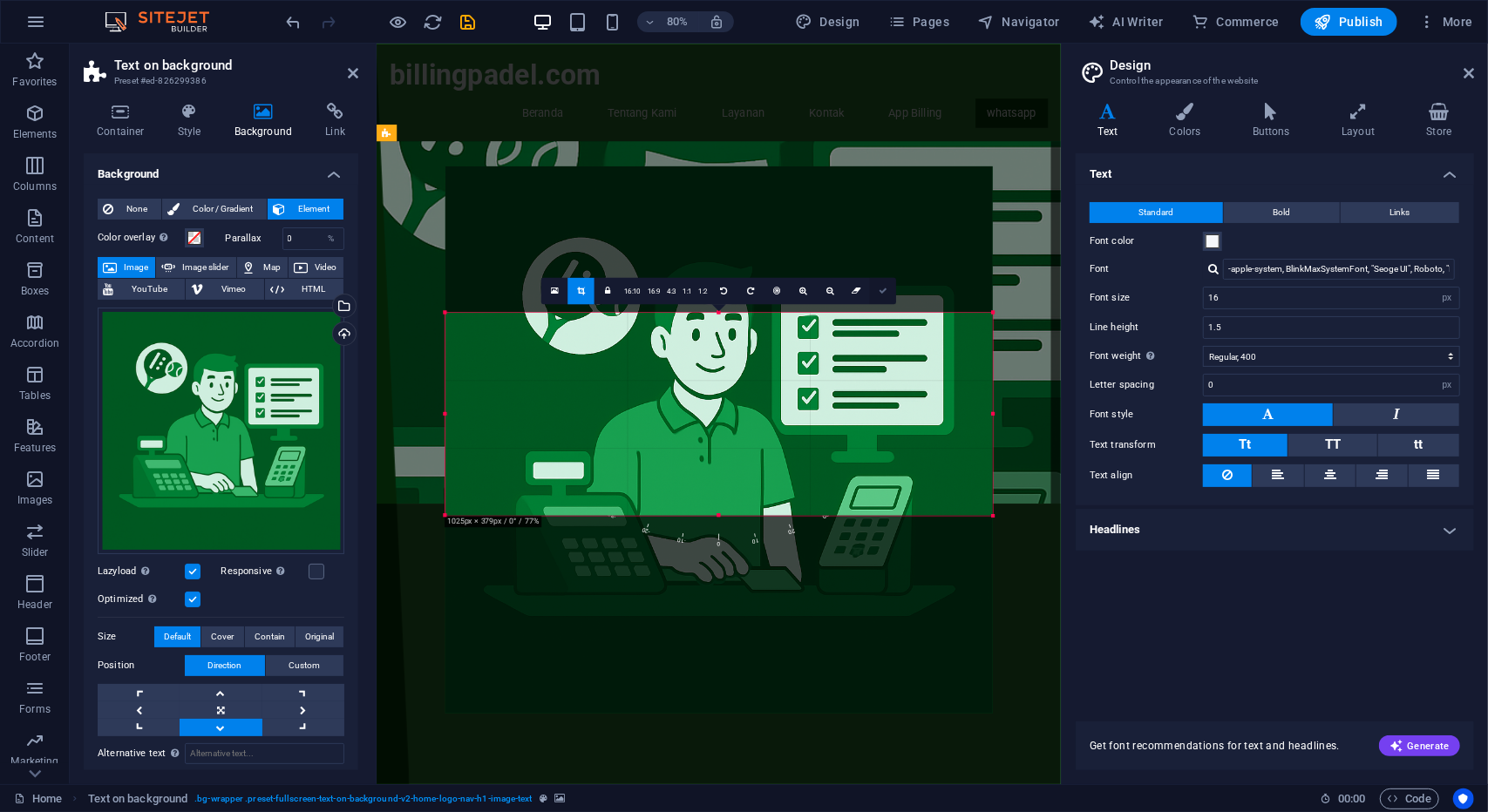 click at bounding box center [883, 291] 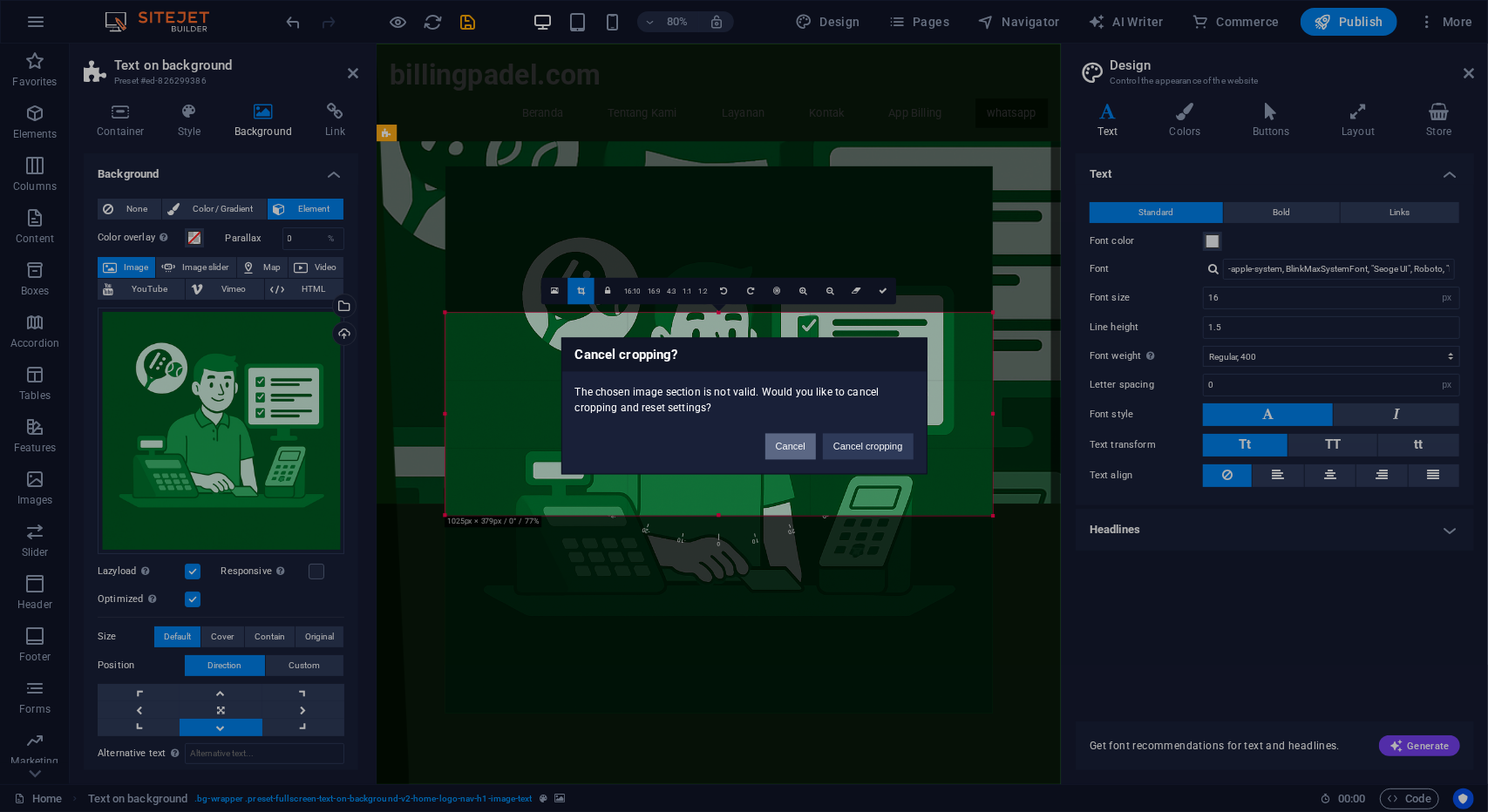 click on "Cancel" at bounding box center [791, 447] 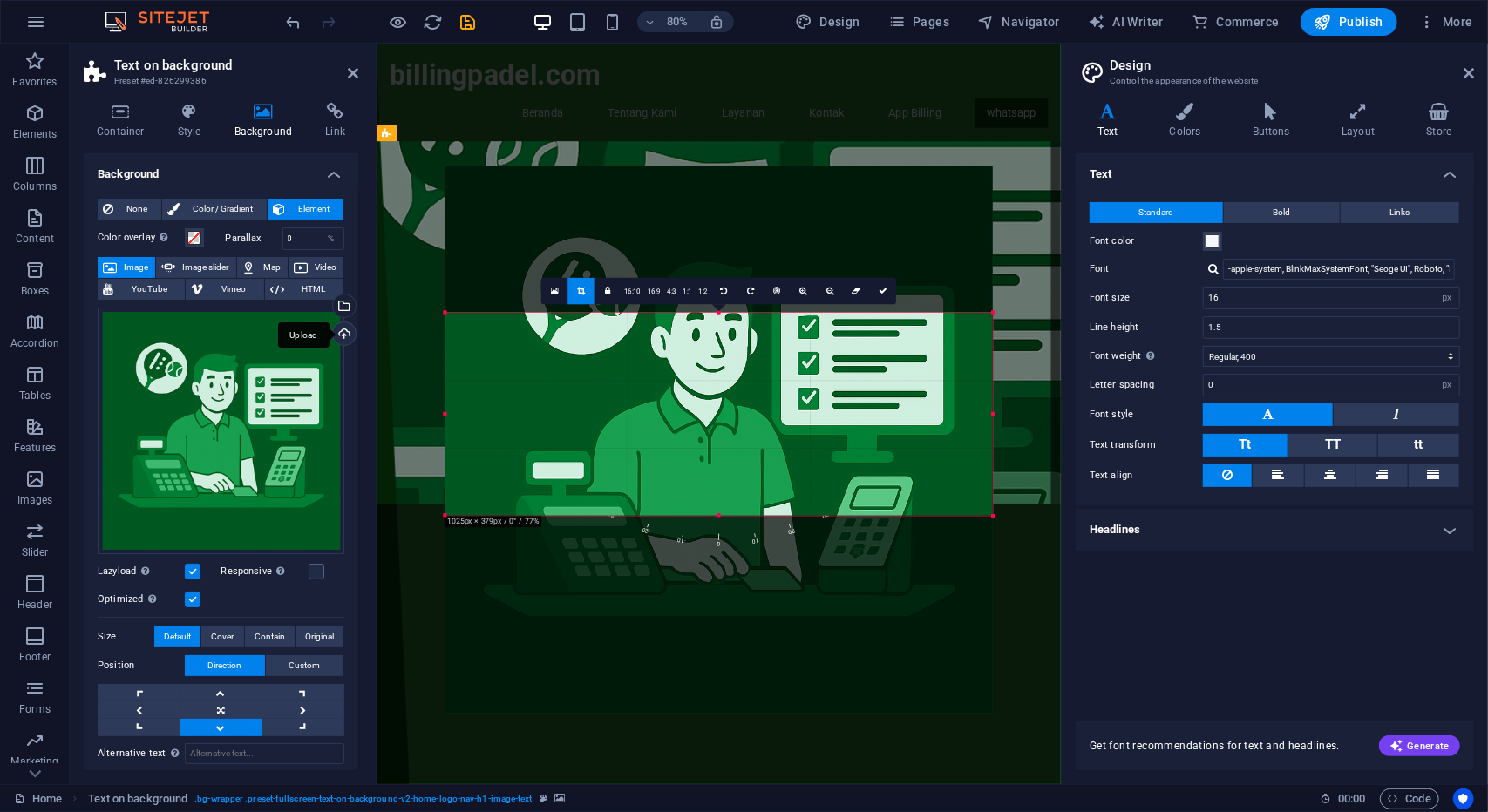 click on "Upload" at bounding box center (343, 335) 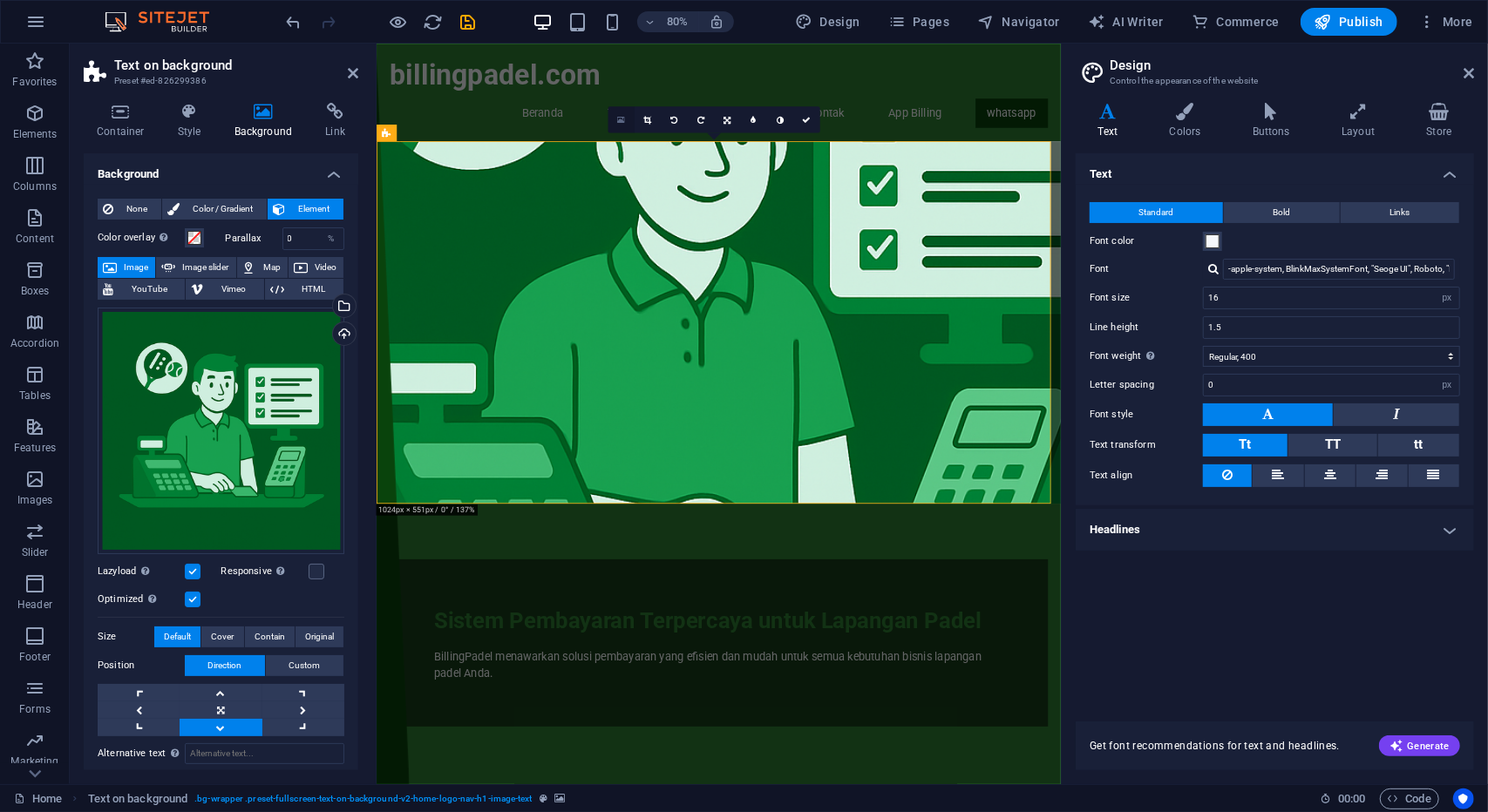 click at bounding box center [621, 119] 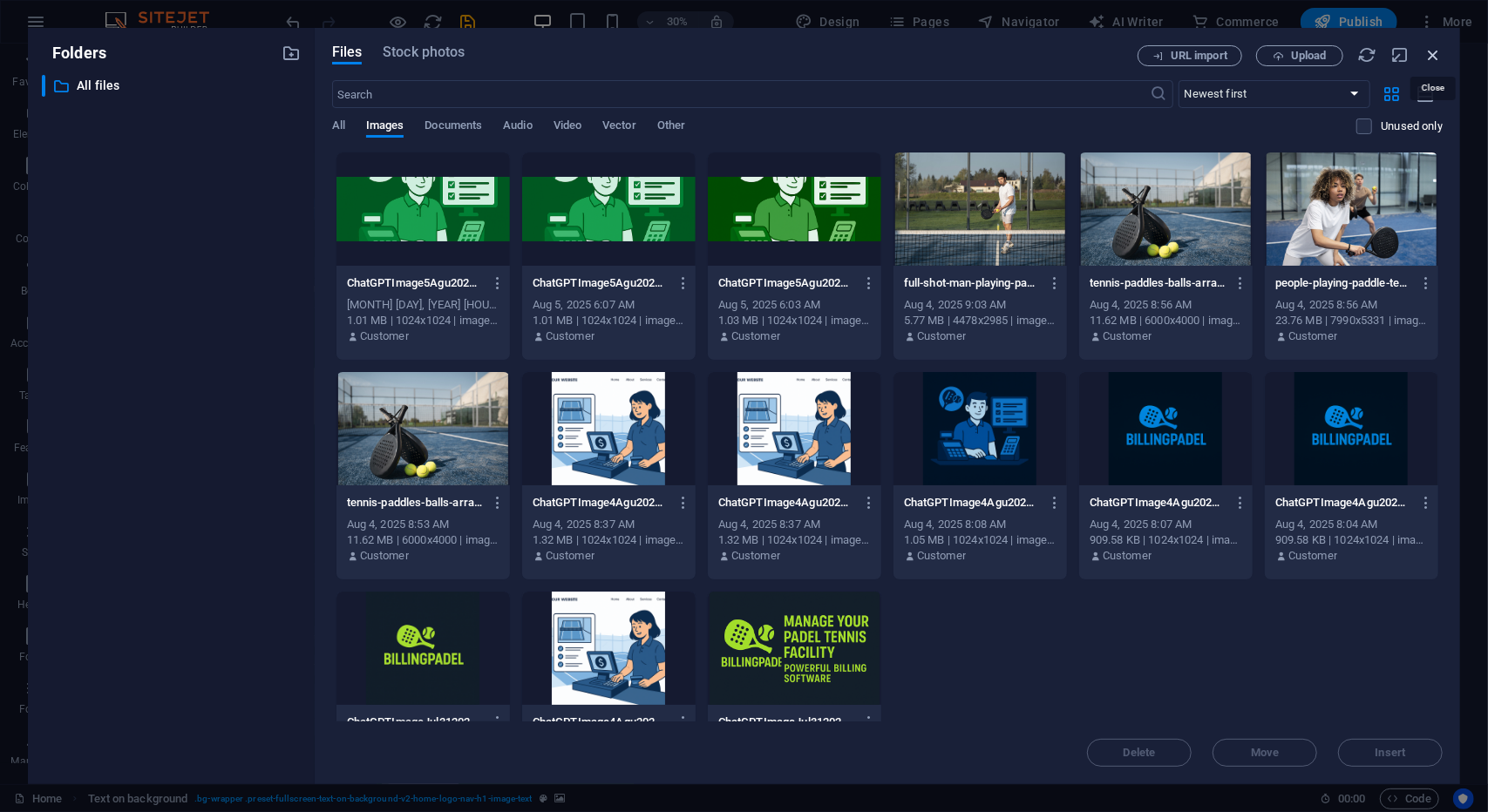 click at bounding box center (1433, 55) 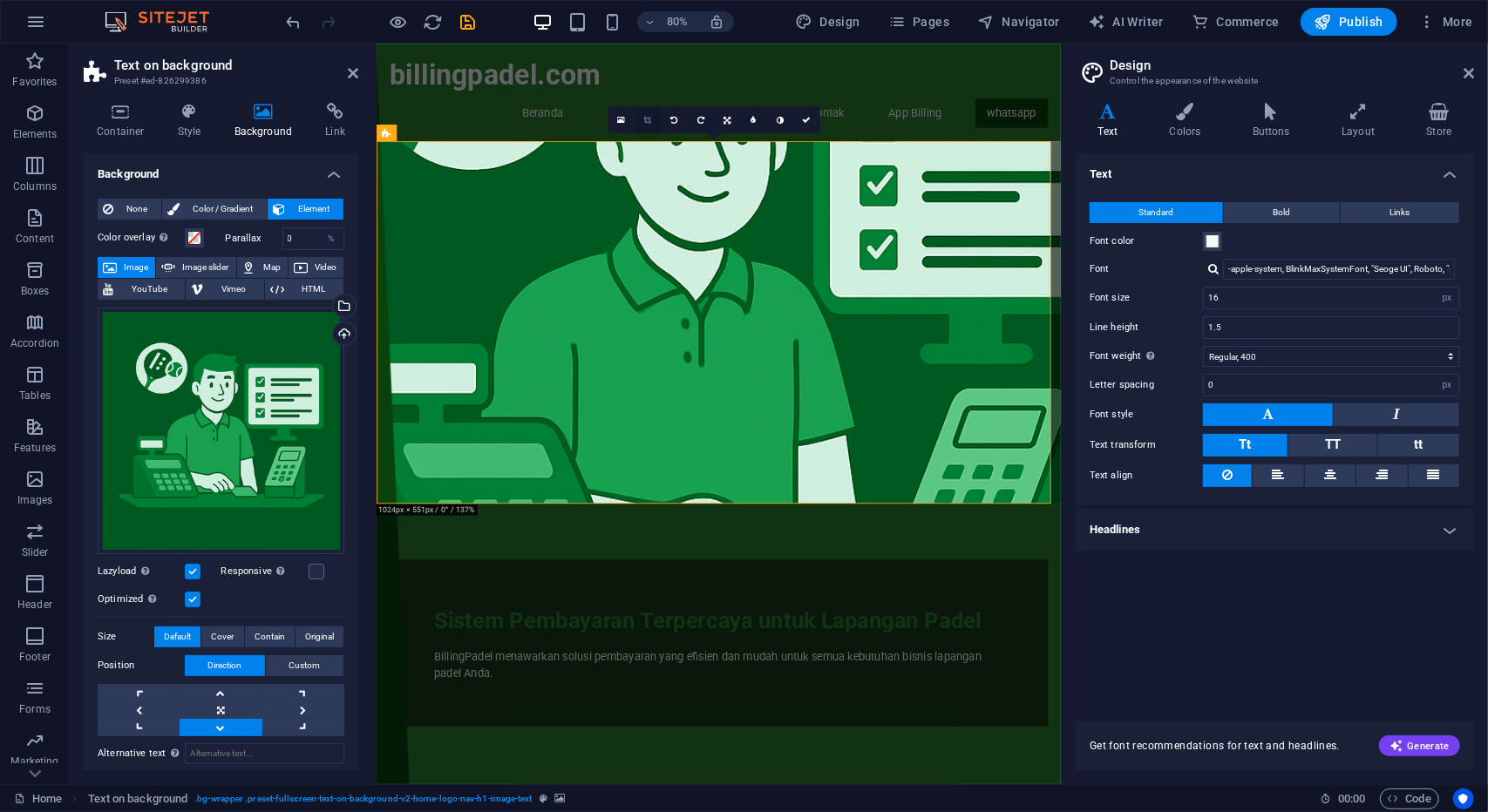 click at bounding box center (647, 119) 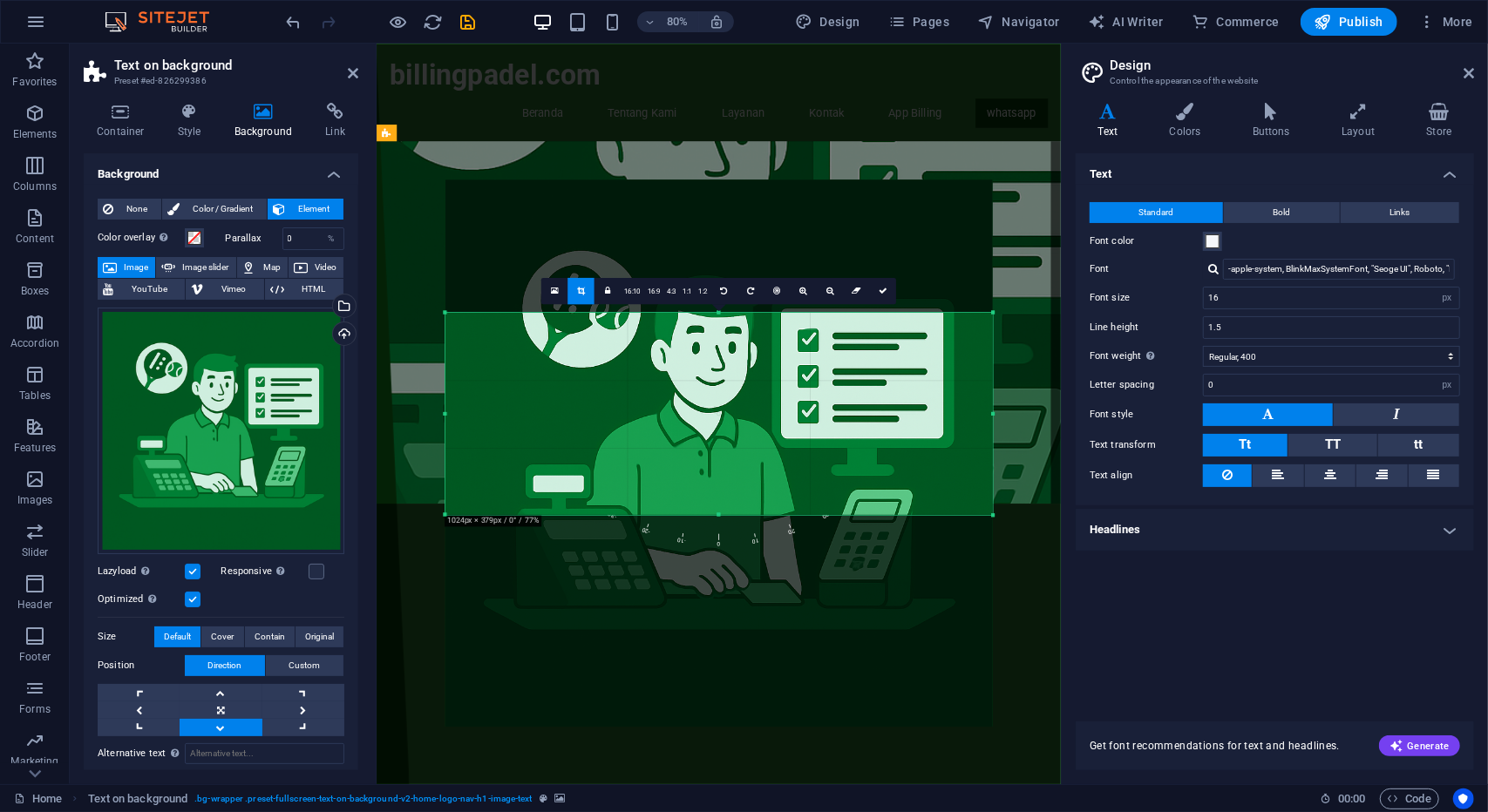 click at bounding box center (719, 453) 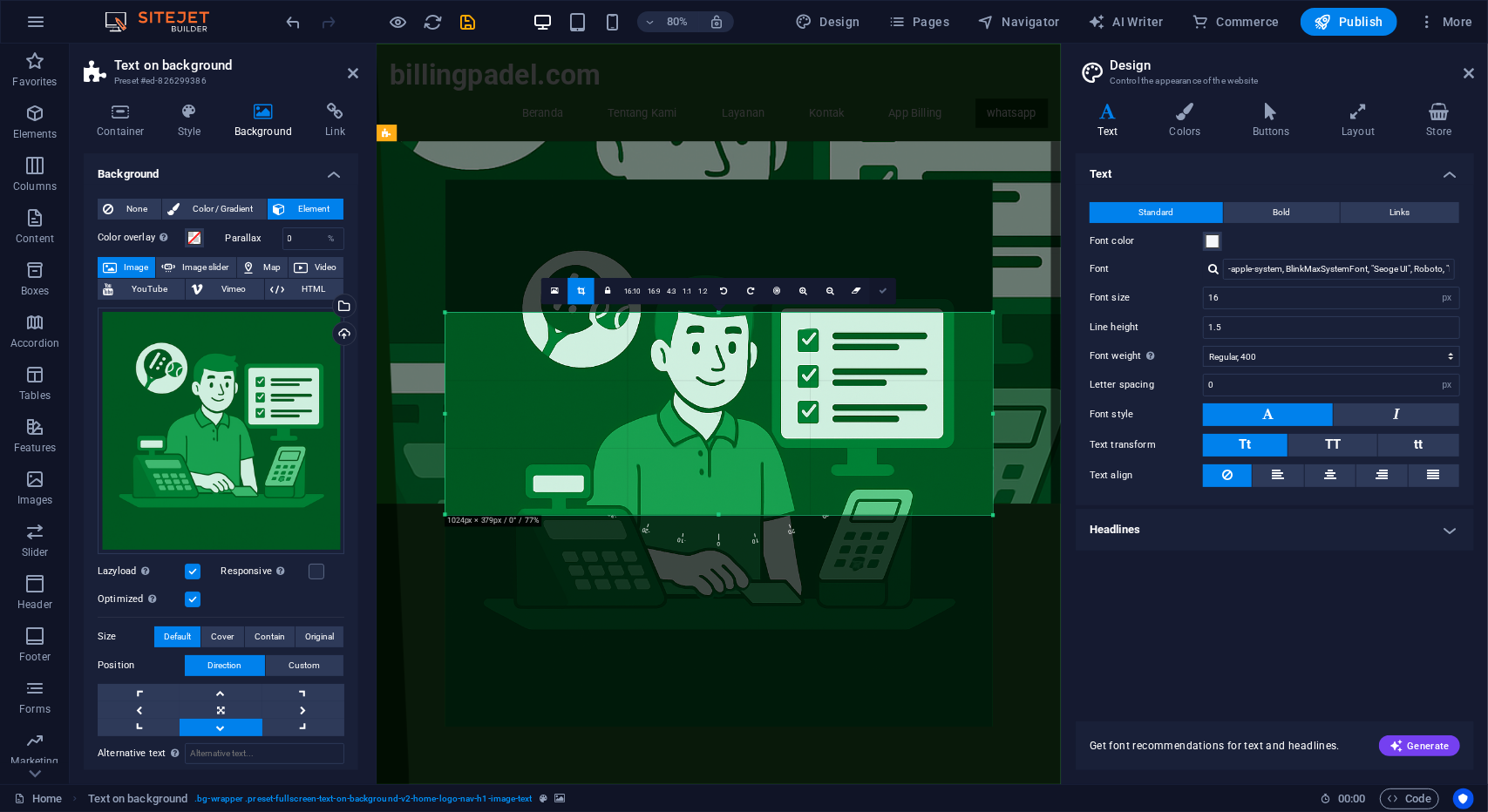 click at bounding box center [883, 291] 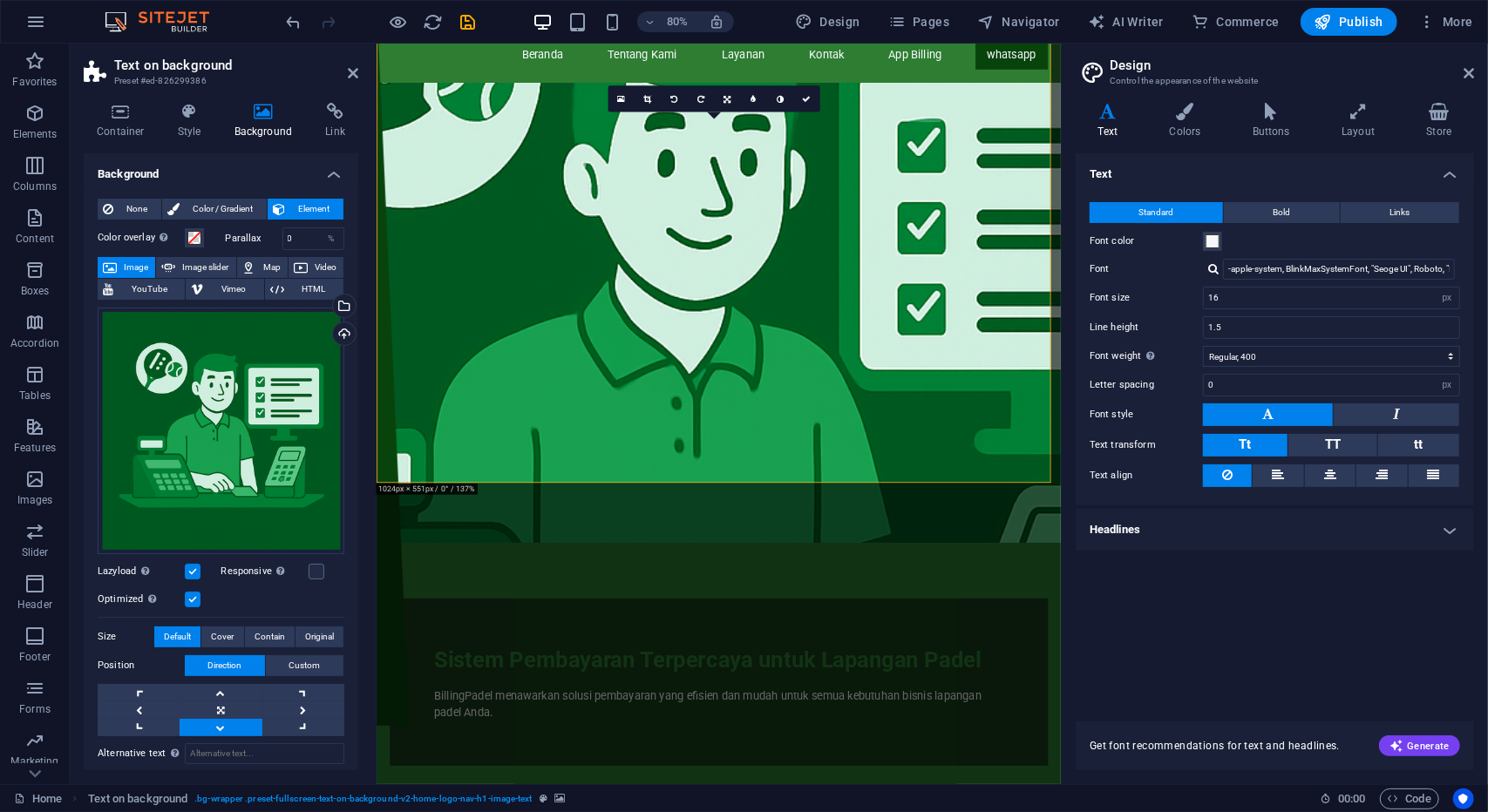 scroll, scrollTop: 0, scrollLeft: 0, axis: both 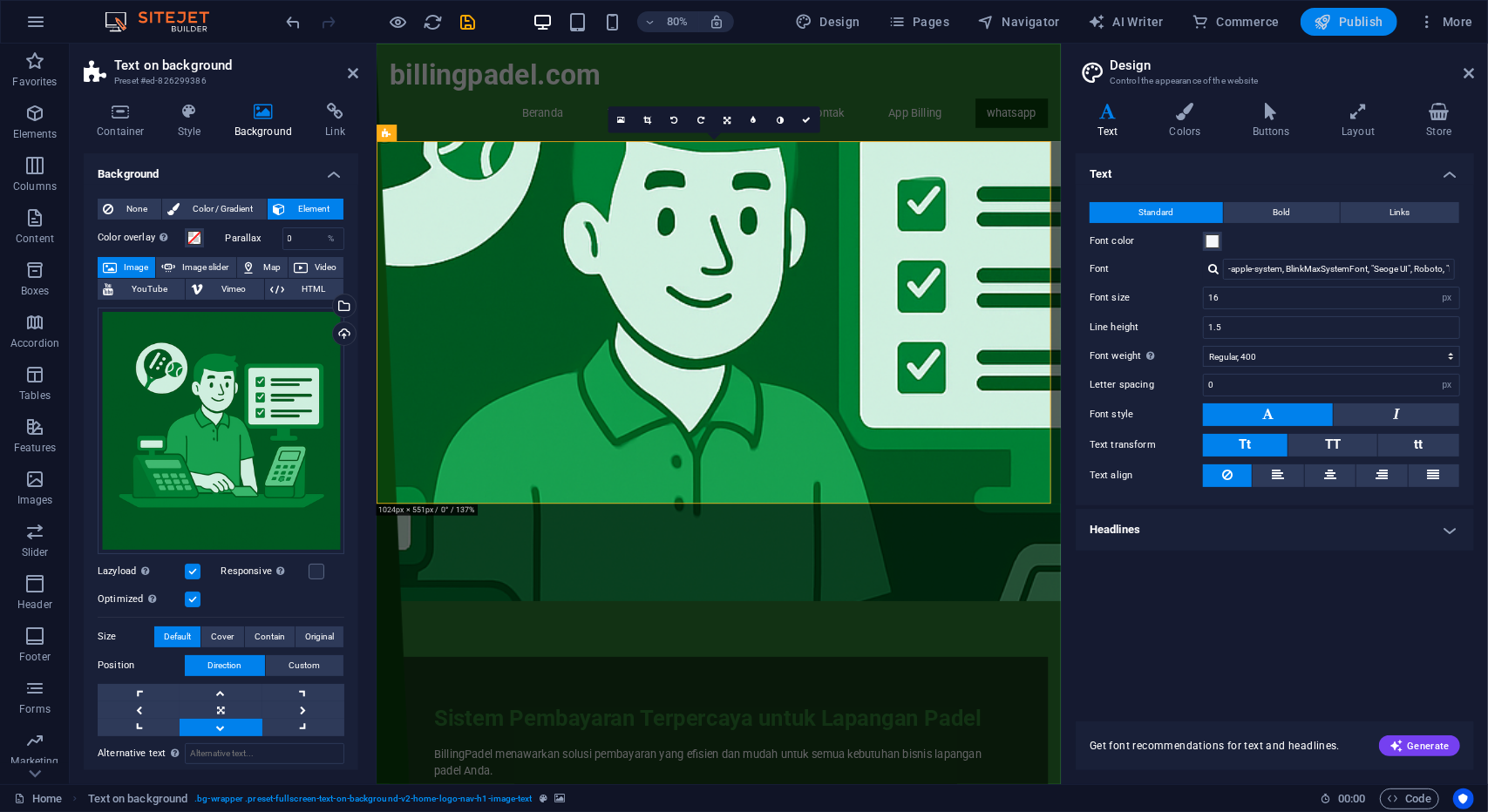 click on "Publish" at bounding box center (1349, 22) 